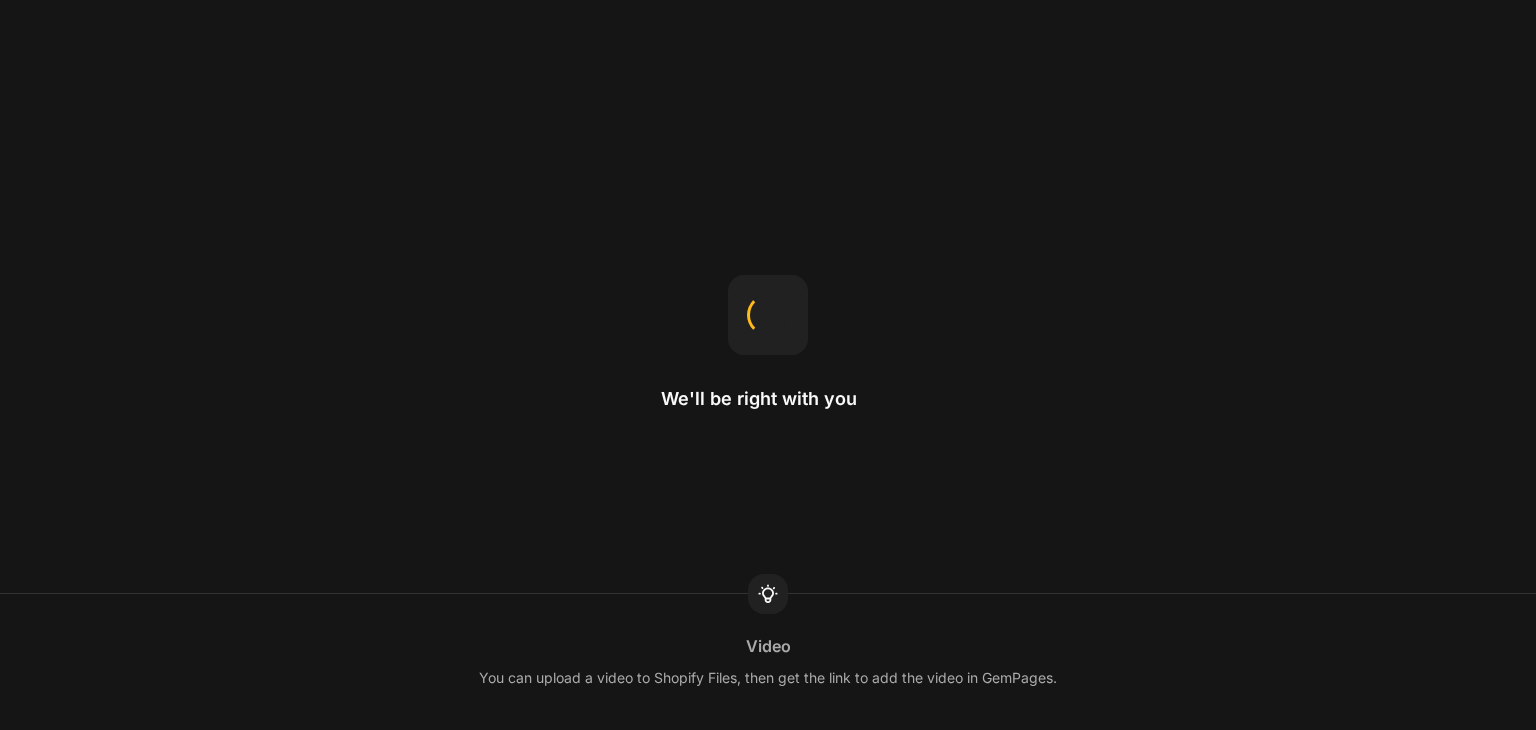 scroll, scrollTop: 0, scrollLeft: 0, axis: both 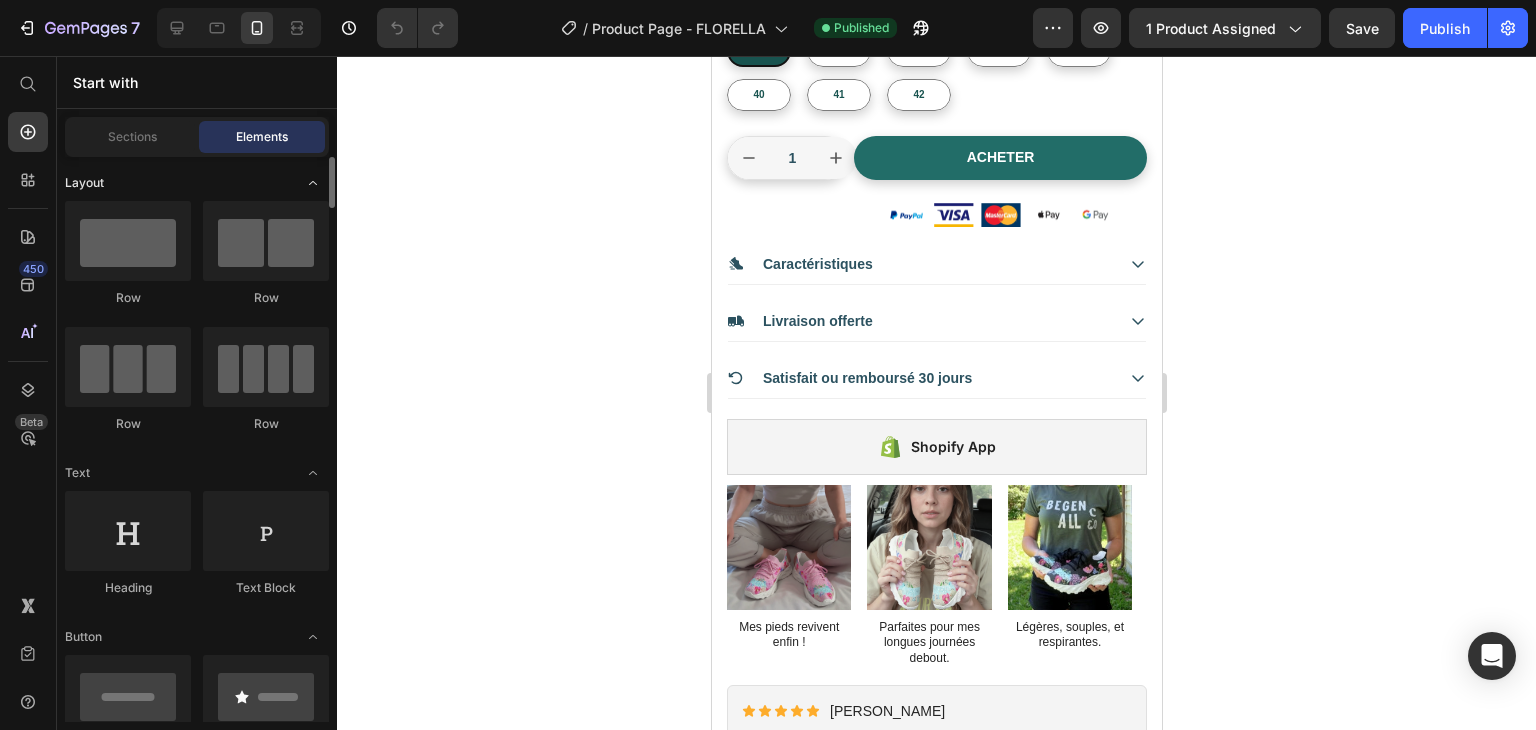 click 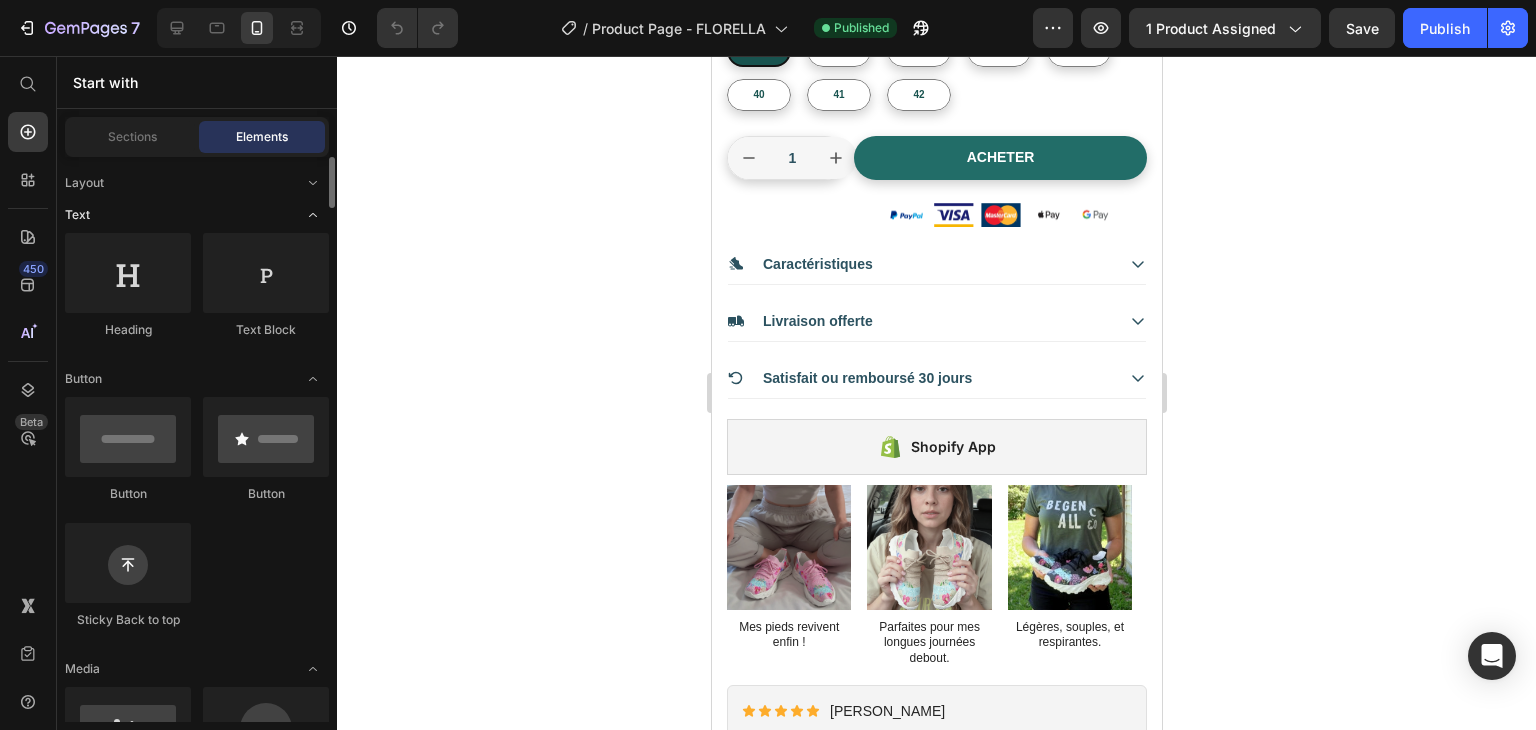 click 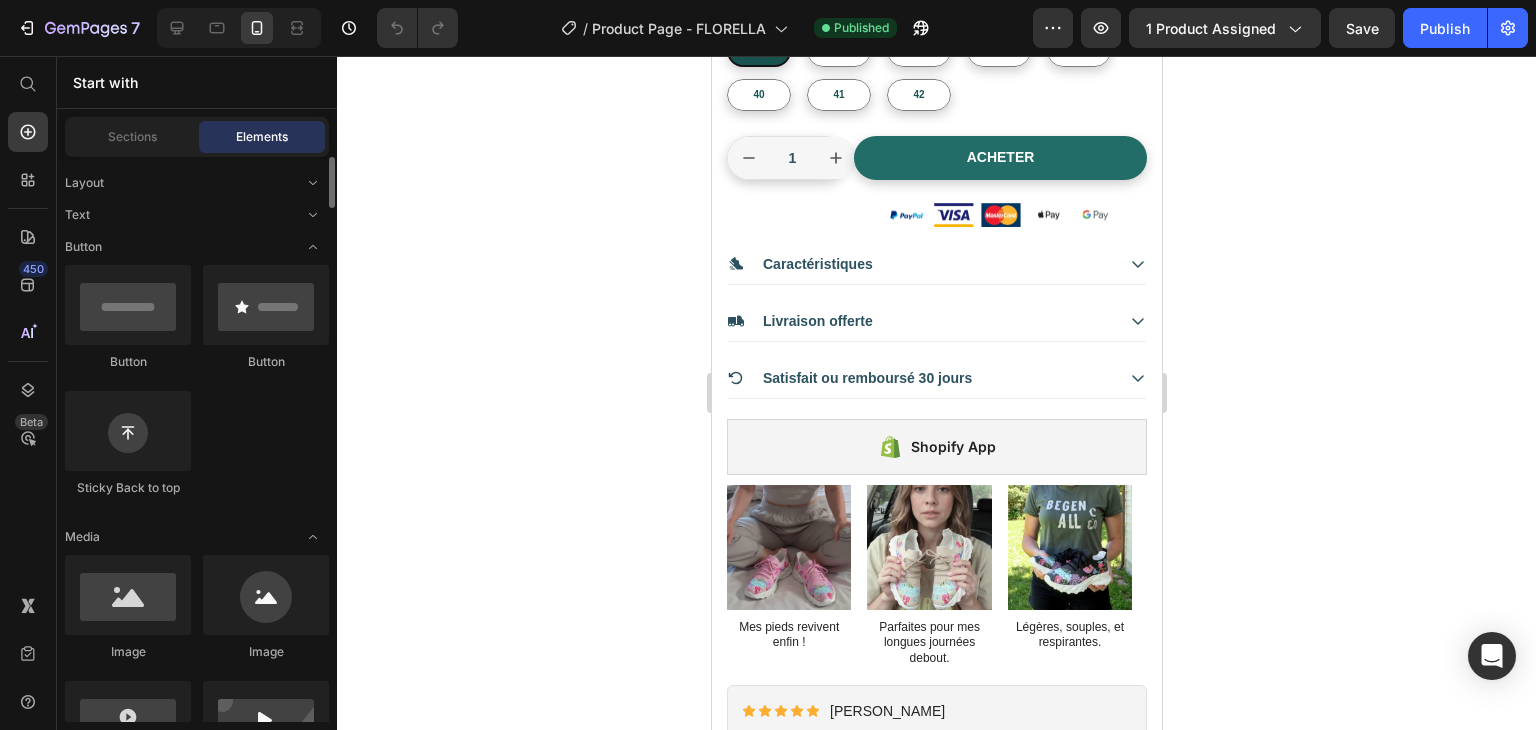 click on "Layout Text Button
Button
Button
Sticky Back to top Media
Image
Image
Video
Video Banner
Hero Banner
Hero Banner
Hero Banner" at bounding box center [197, 3054] 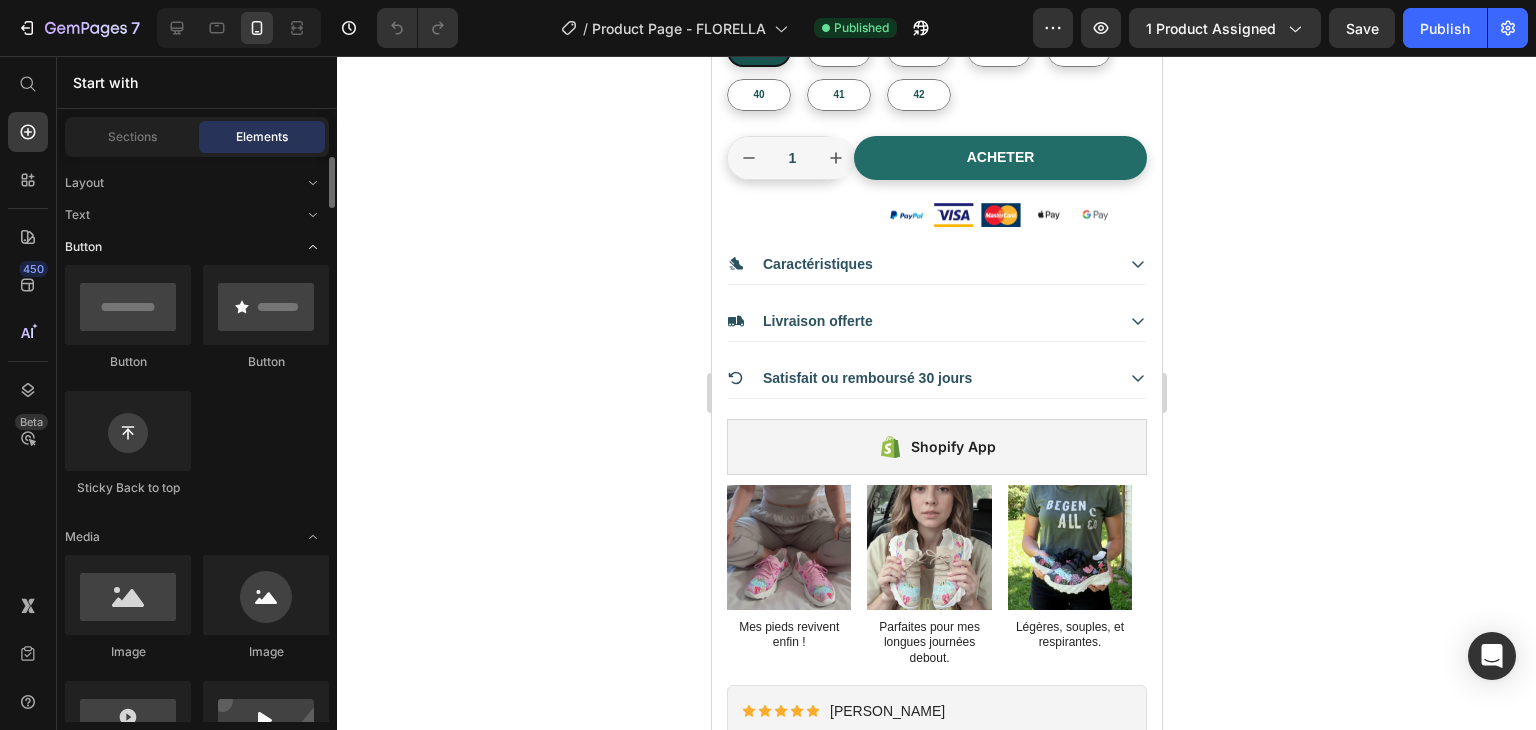click 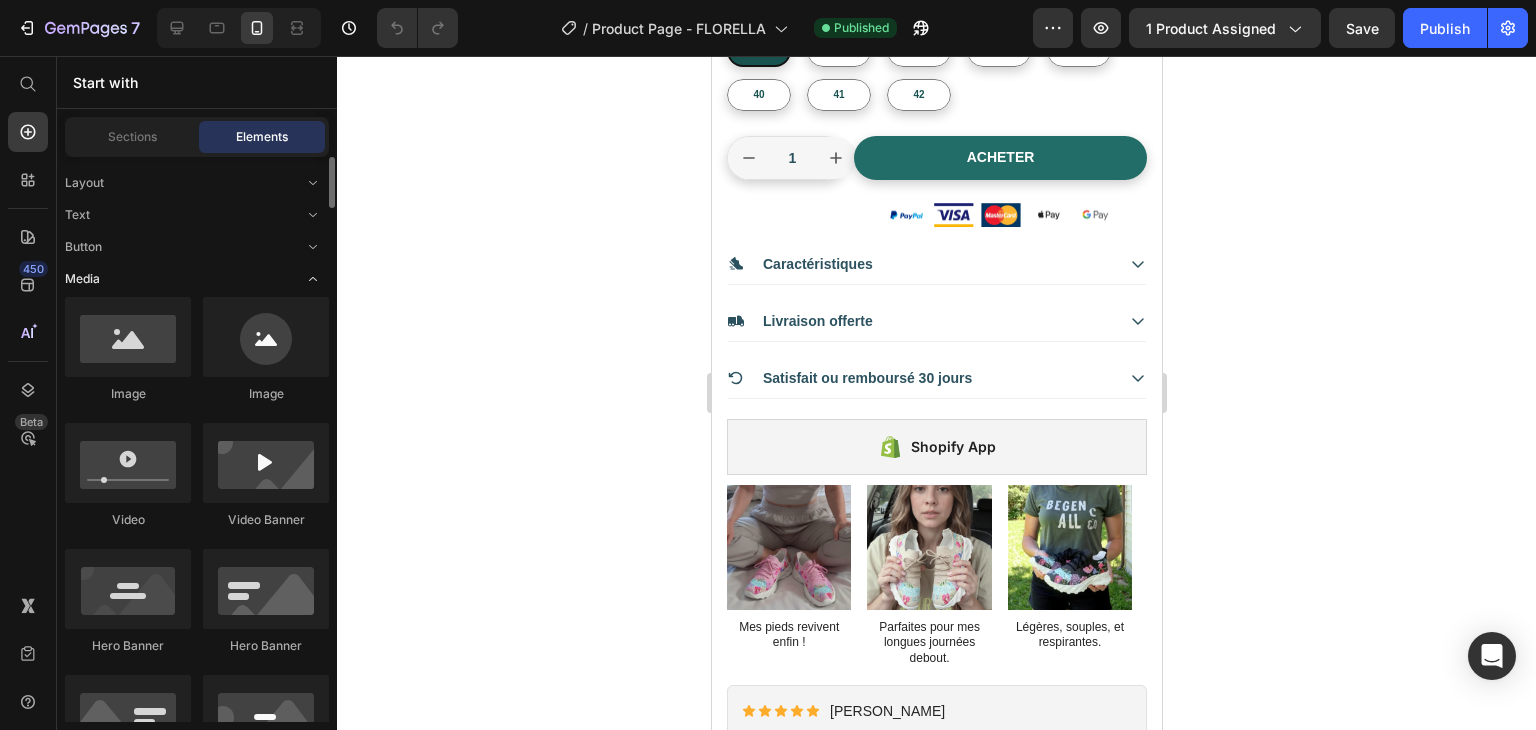 click 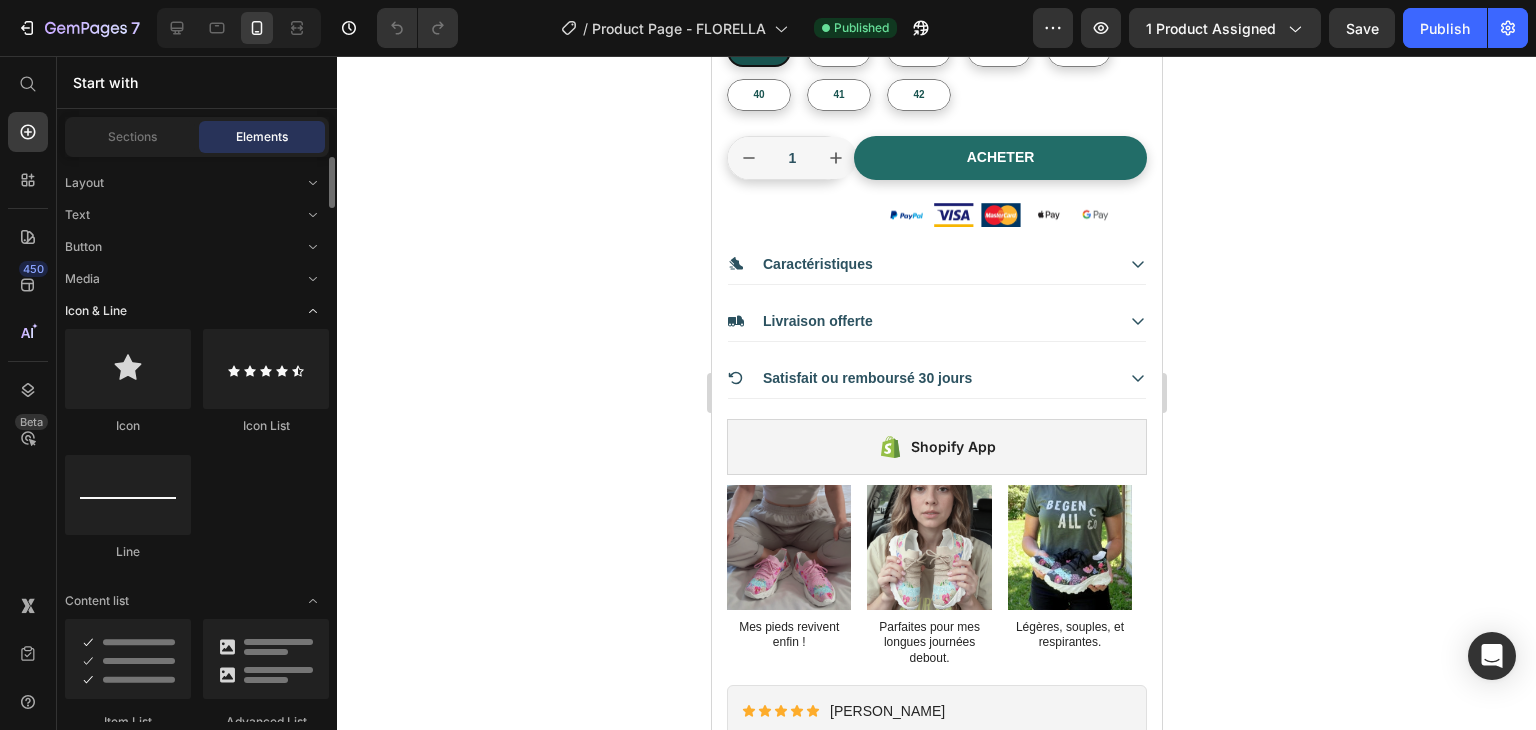 click 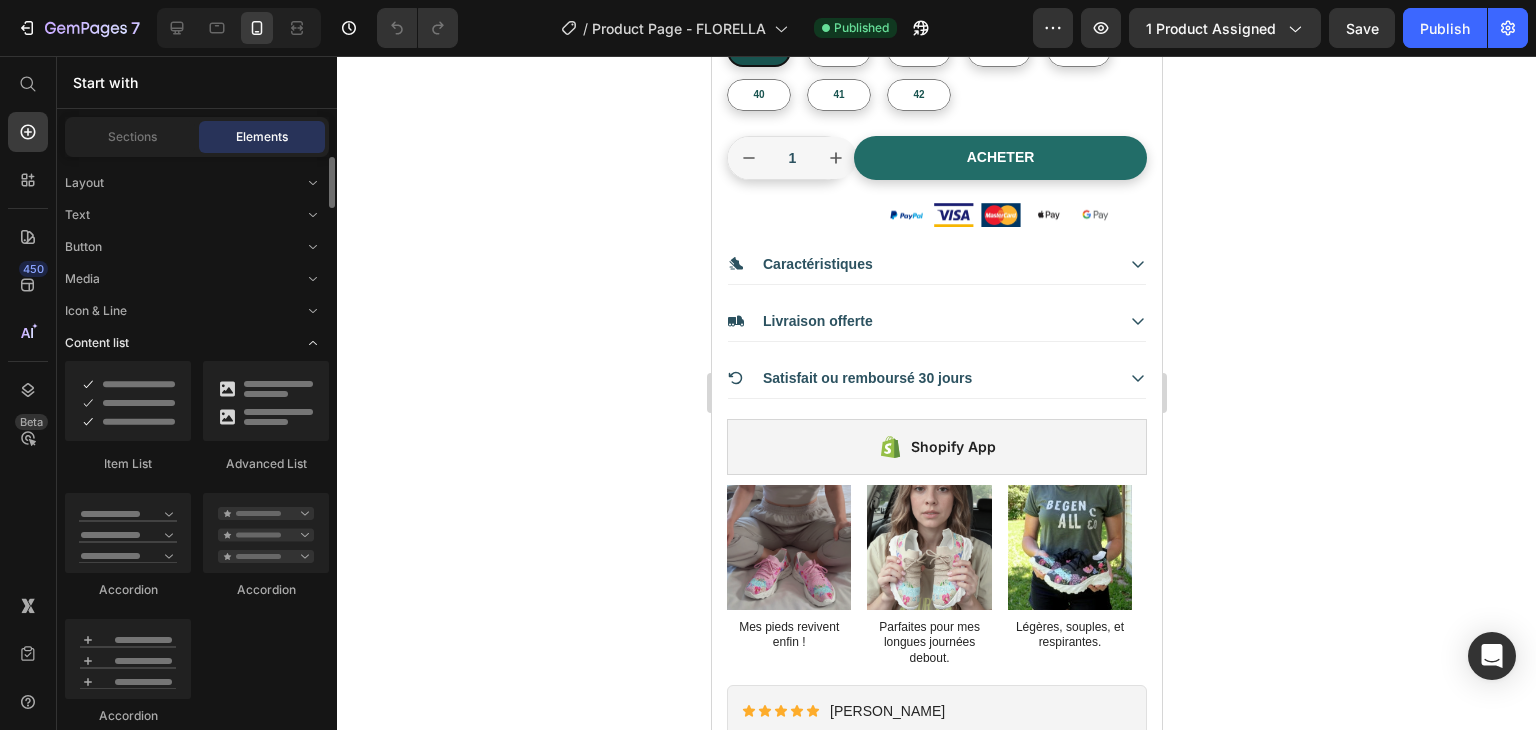 click 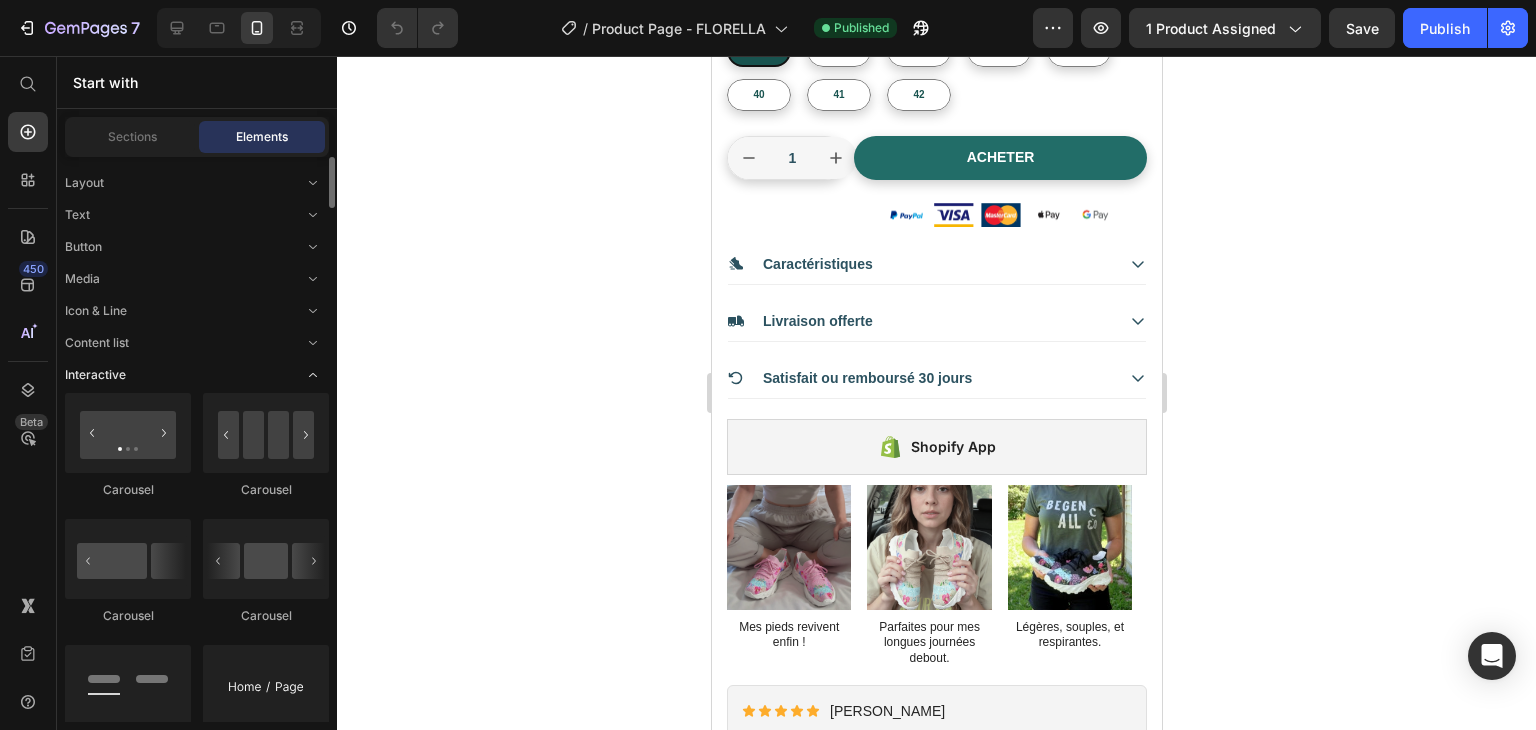 click 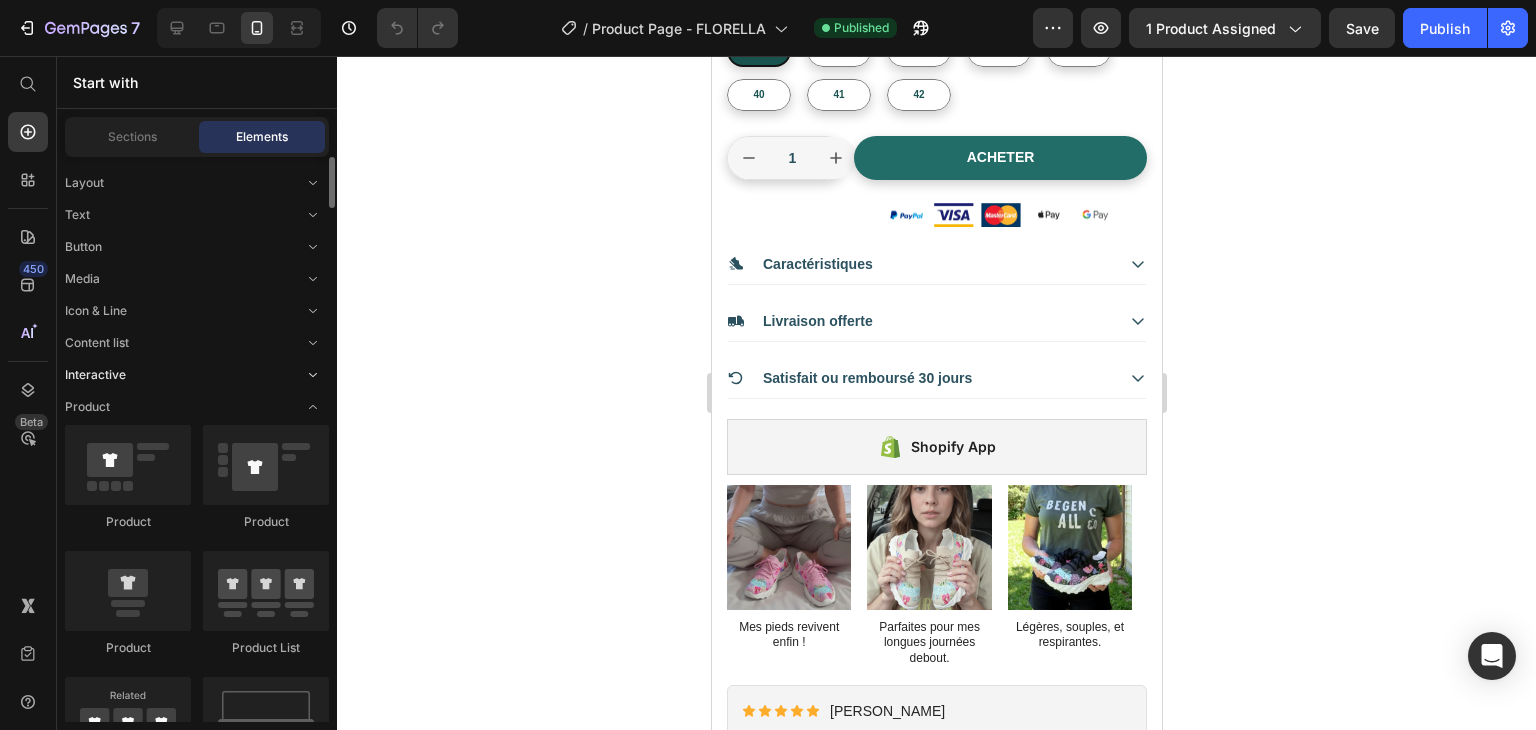 click 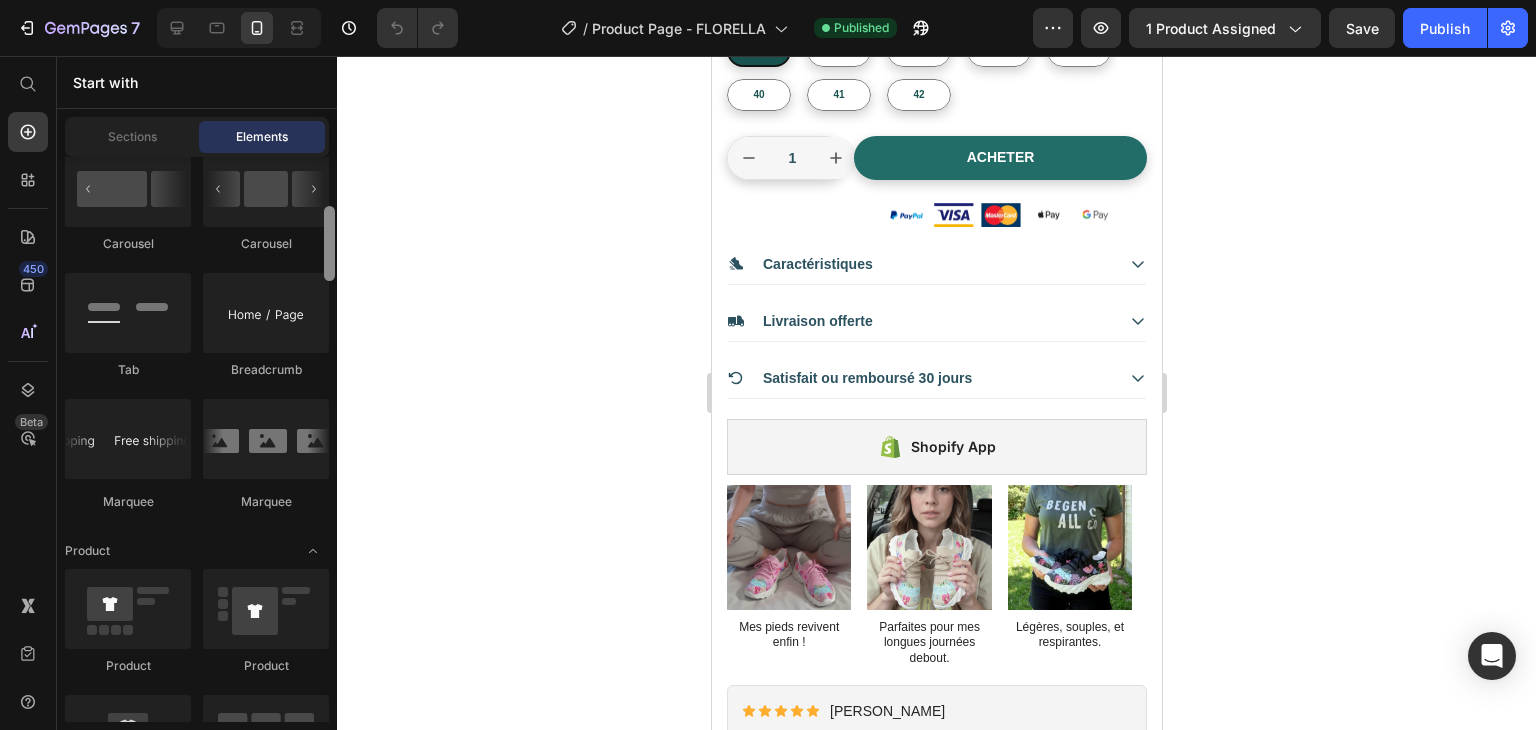 scroll, scrollTop: 404, scrollLeft: 0, axis: vertical 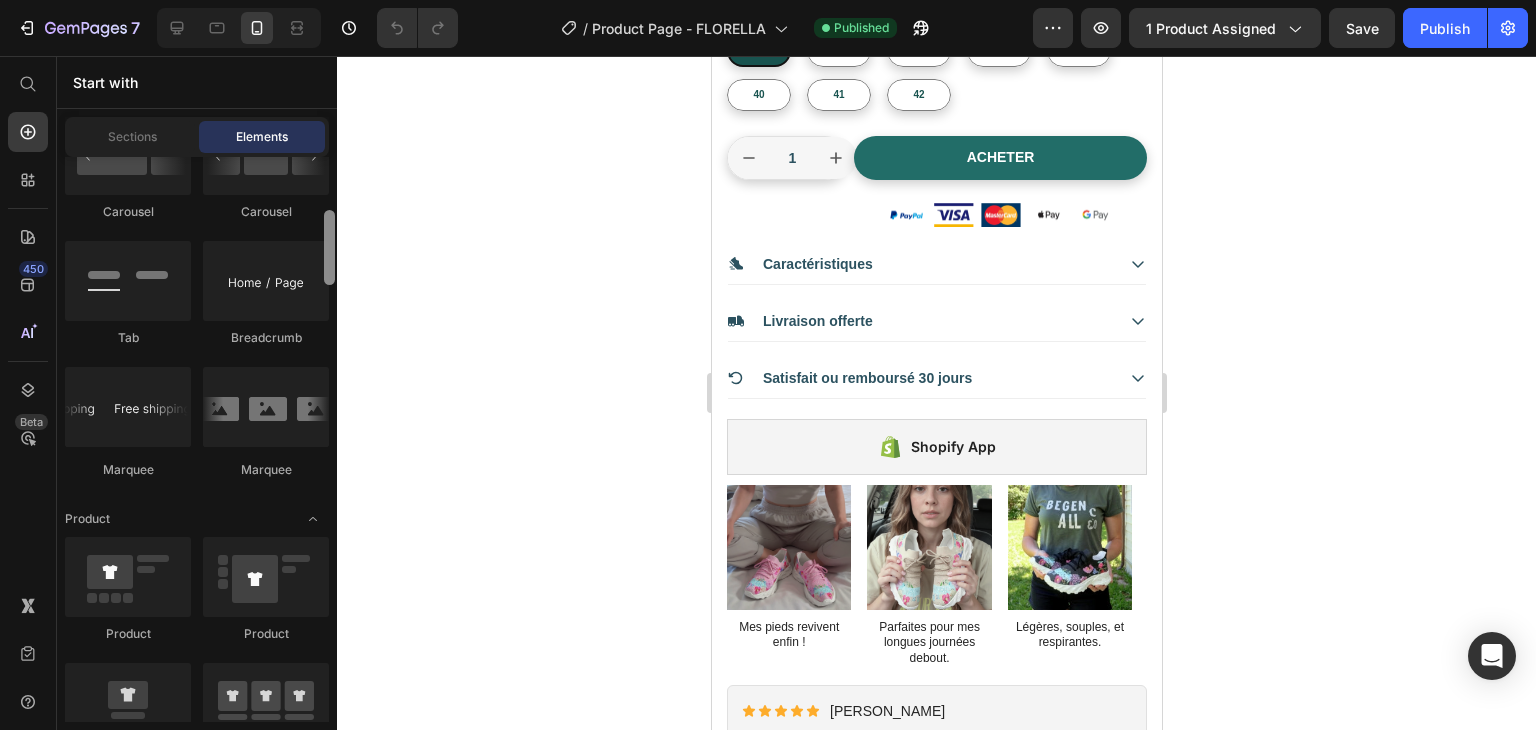 drag, startPoint x: 332, startPoint y: 179, endPoint x: 329, endPoint y: 216, distance: 37.12142 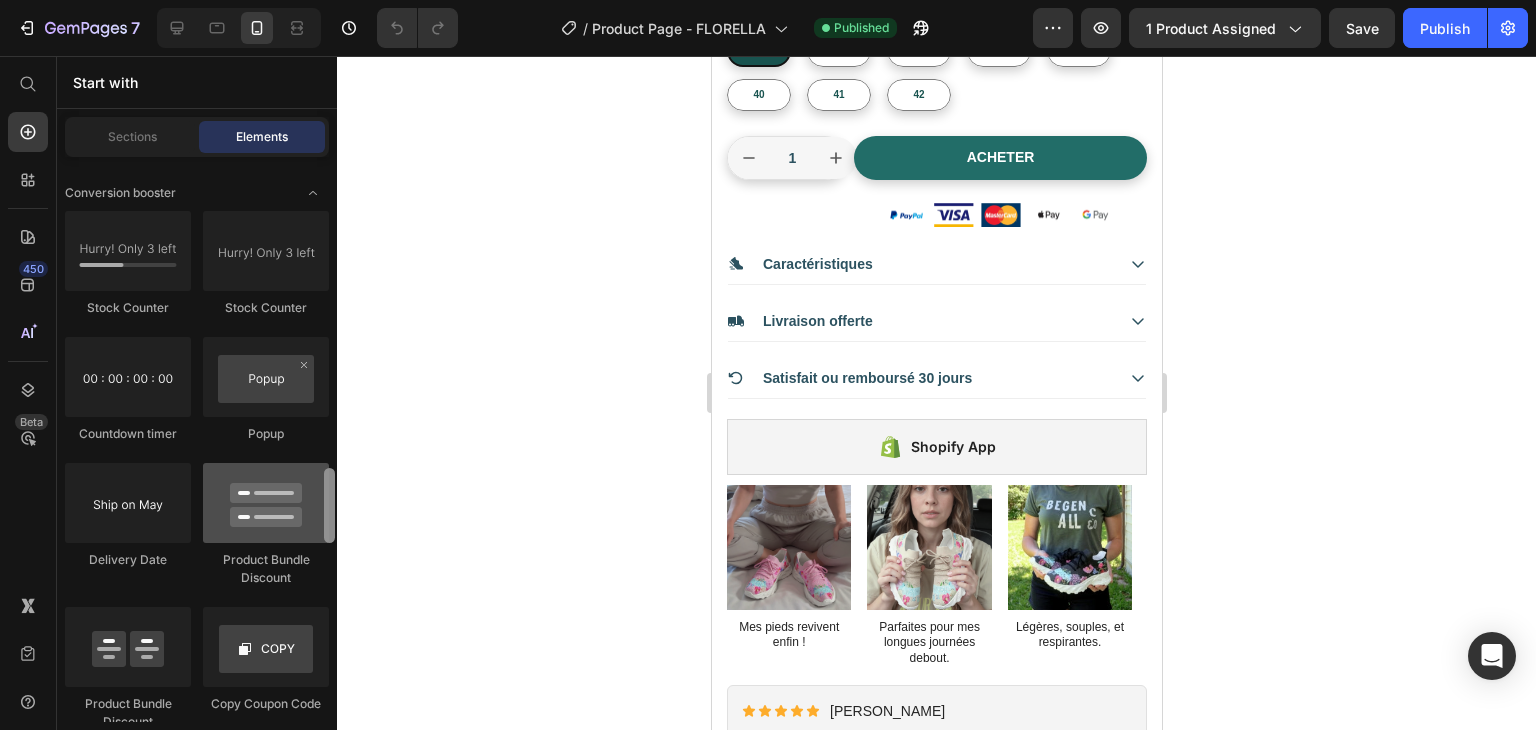 scroll, scrollTop: 2293, scrollLeft: 0, axis: vertical 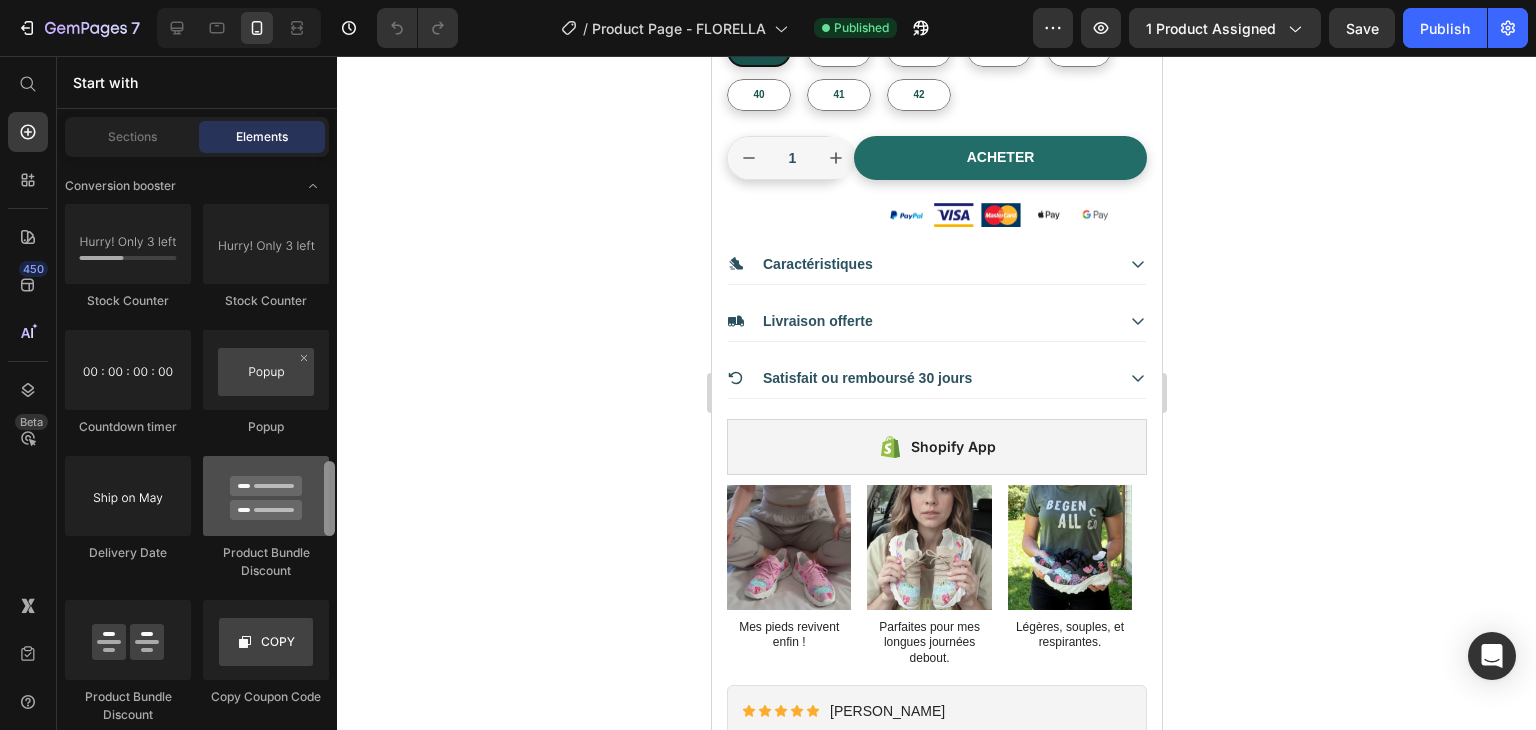 drag, startPoint x: 328, startPoint y: 235, endPoint x: 319, endPoint y: 486, distance: 251.1613 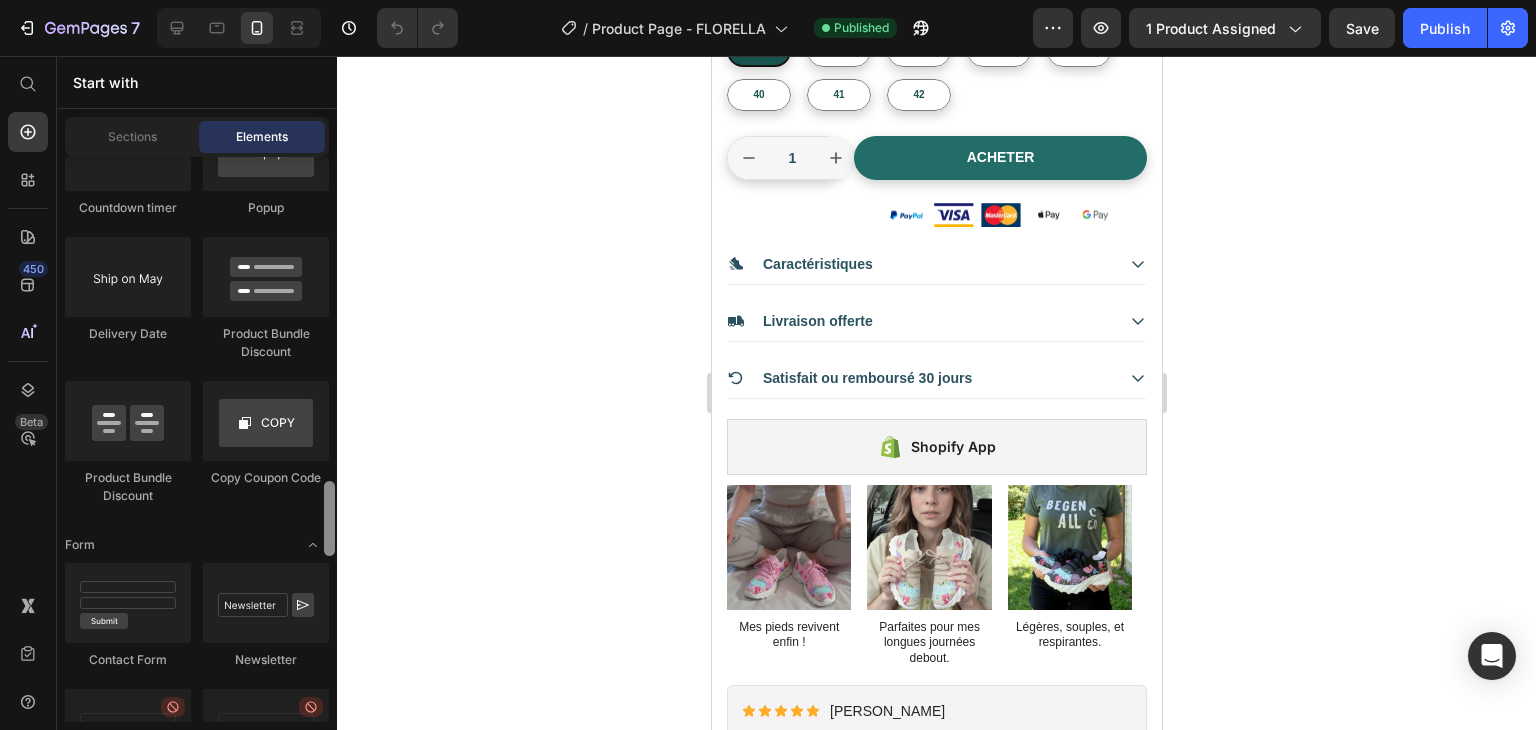scroll, scrollTop: 2527, scrollLeft: 0, axis: vertical 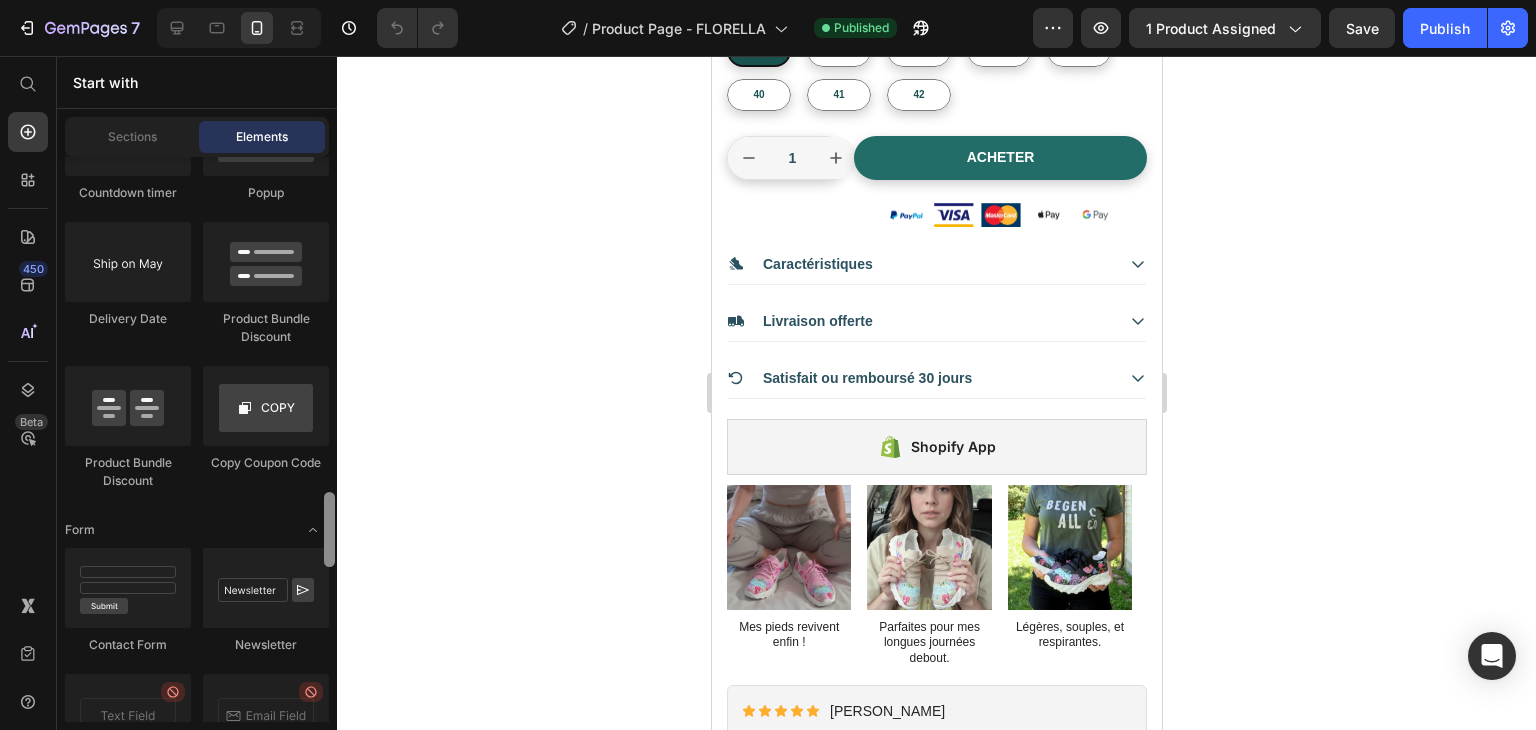 drag, startPoint x: 328, startPoint y: 473, endPoint x: 326, endPoint y: 504, distance: 31.06445 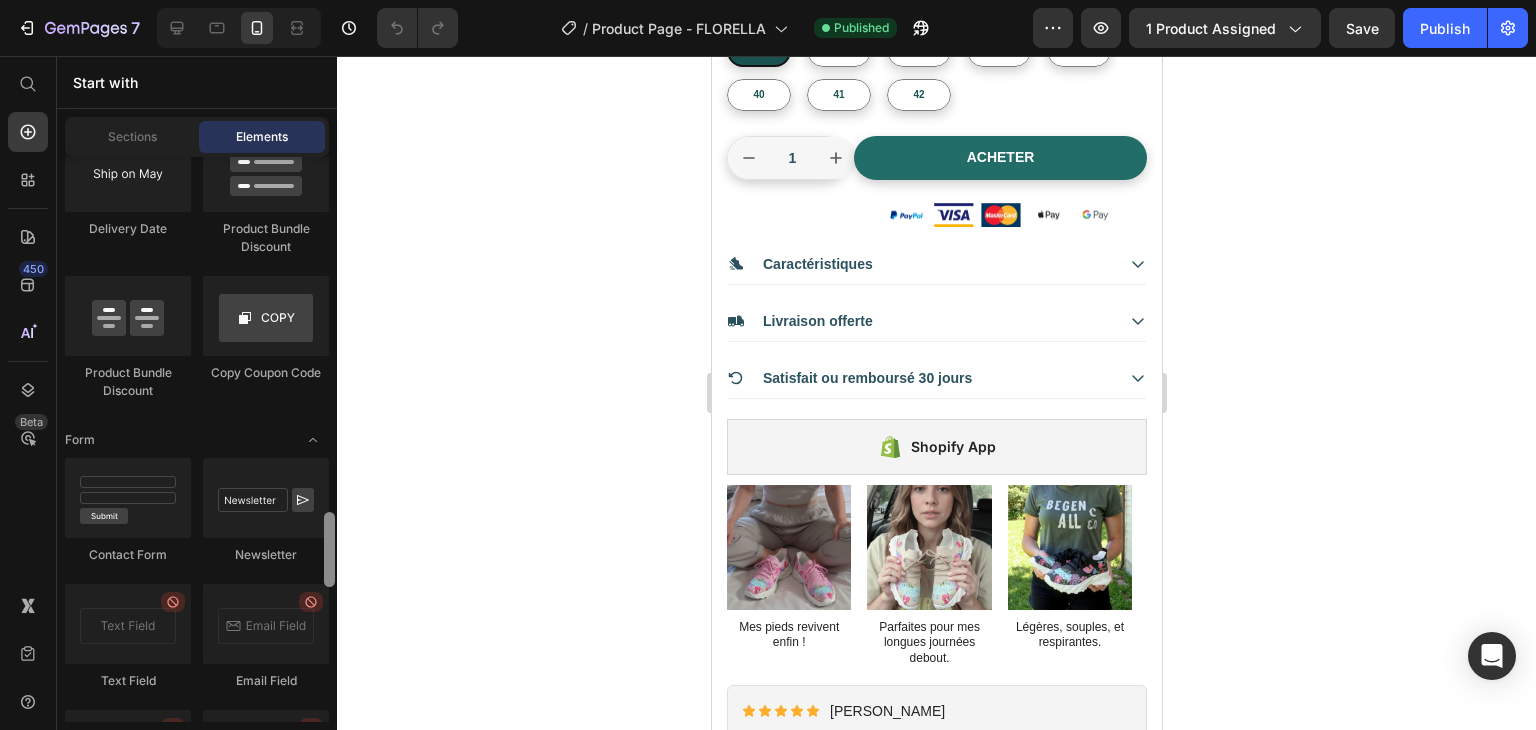 scroll, scrollTop: 2624, scrollLeft: 0, axis: vertical 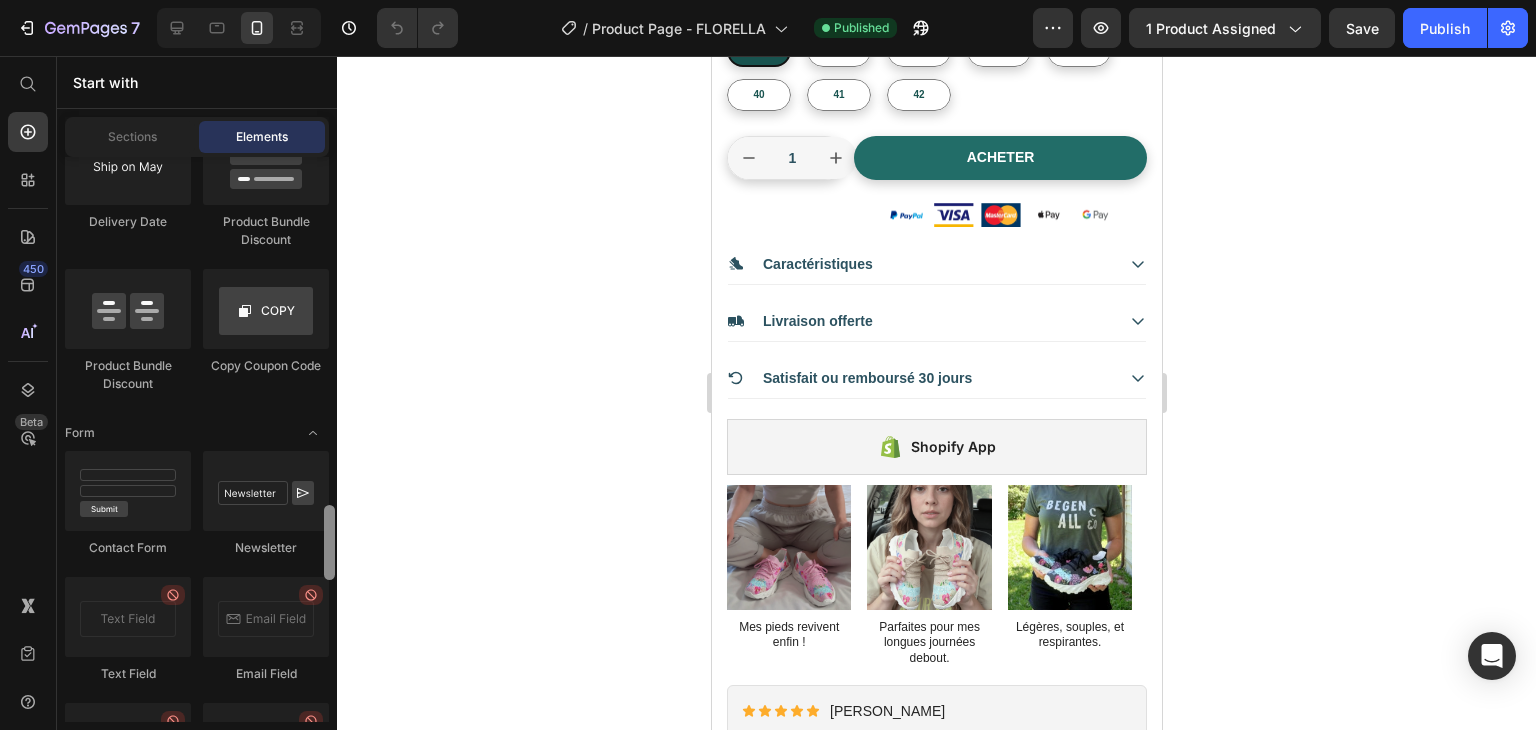 drag, startPoint x: 329, startPoint y: 511, endPoint x: 329, endPoint y: 524, distance: 13 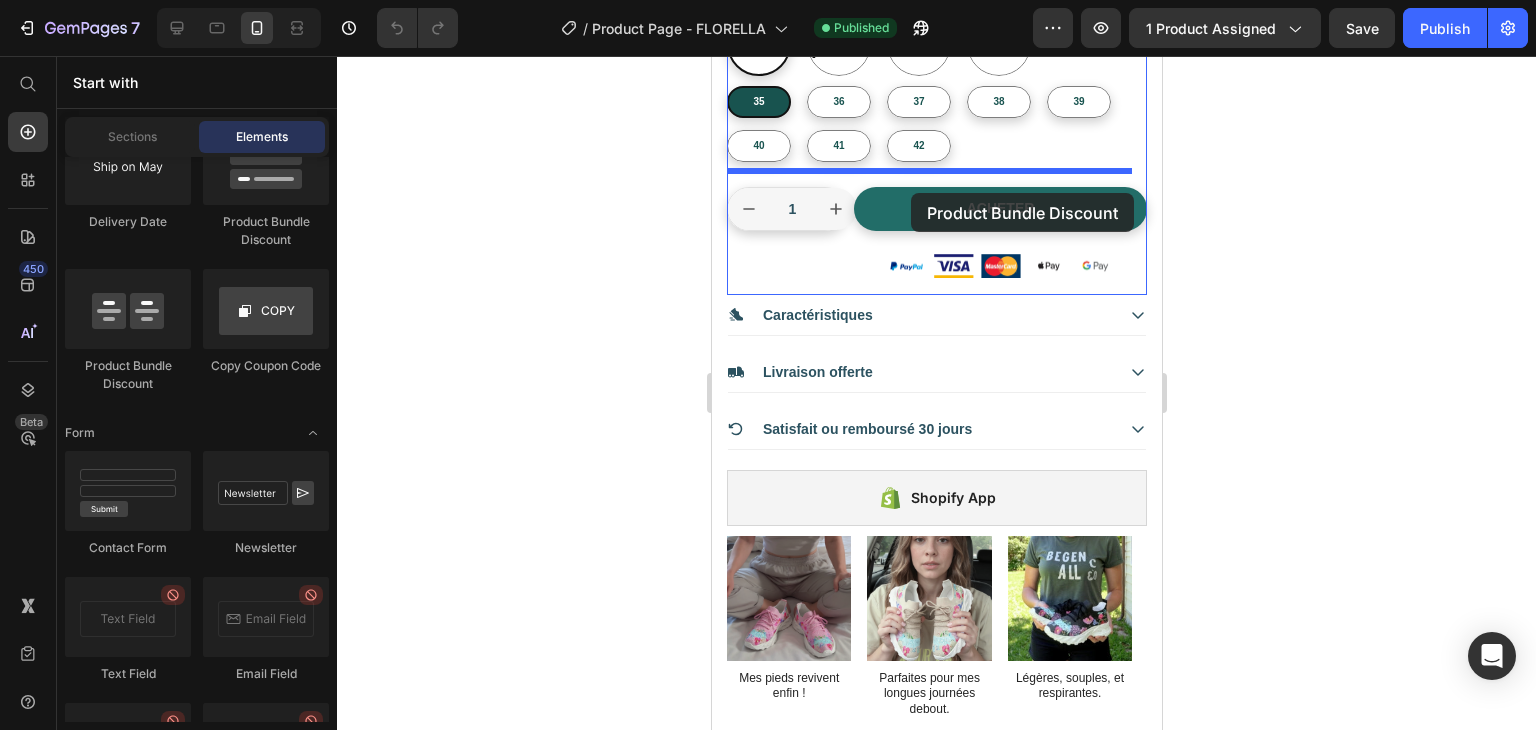 scroll, scrollTop: 606, scrollLeft: 0, axis: vertical 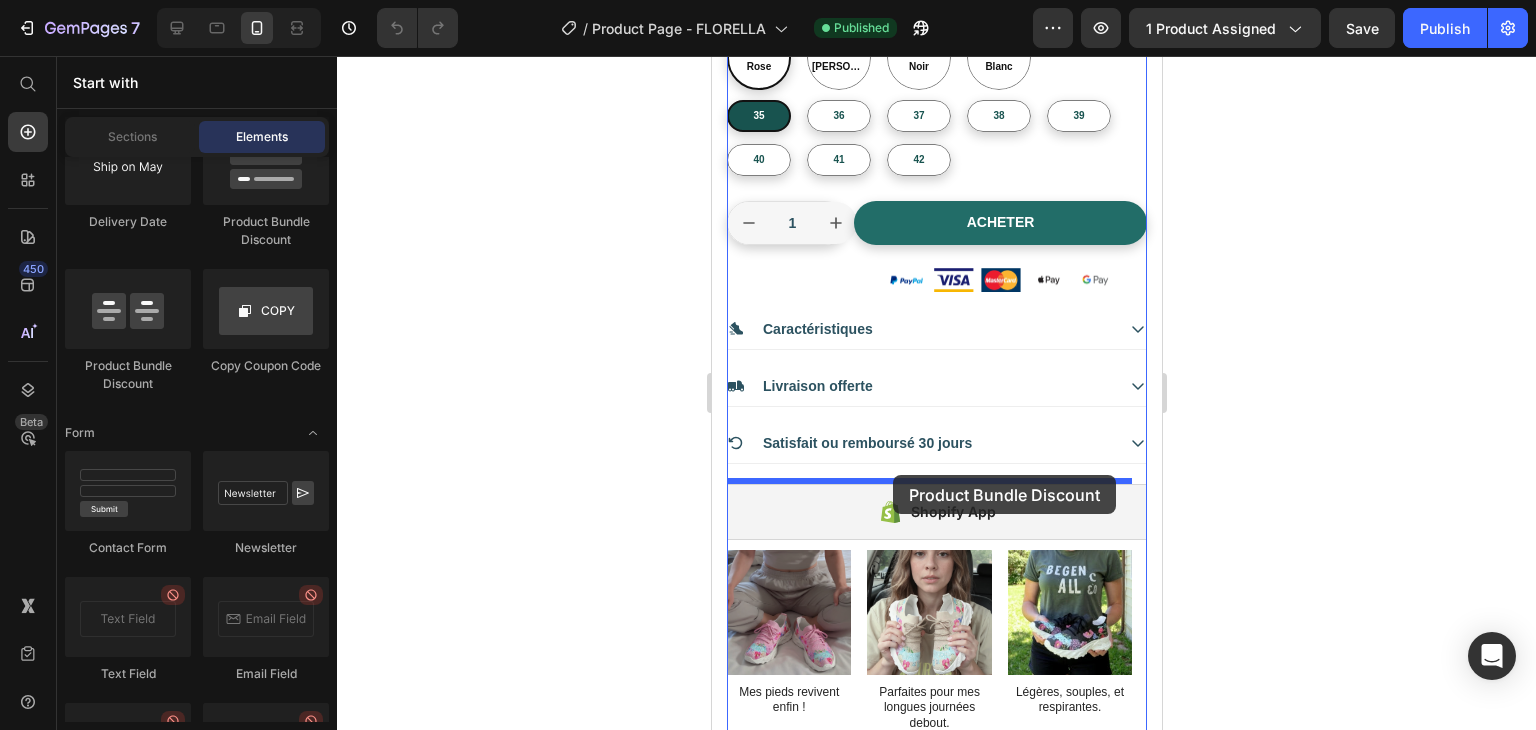 drag, startPoint x: 854, startPoint y: 401, endPoint x: 892, endPoint y: 475, distance: 83.18654 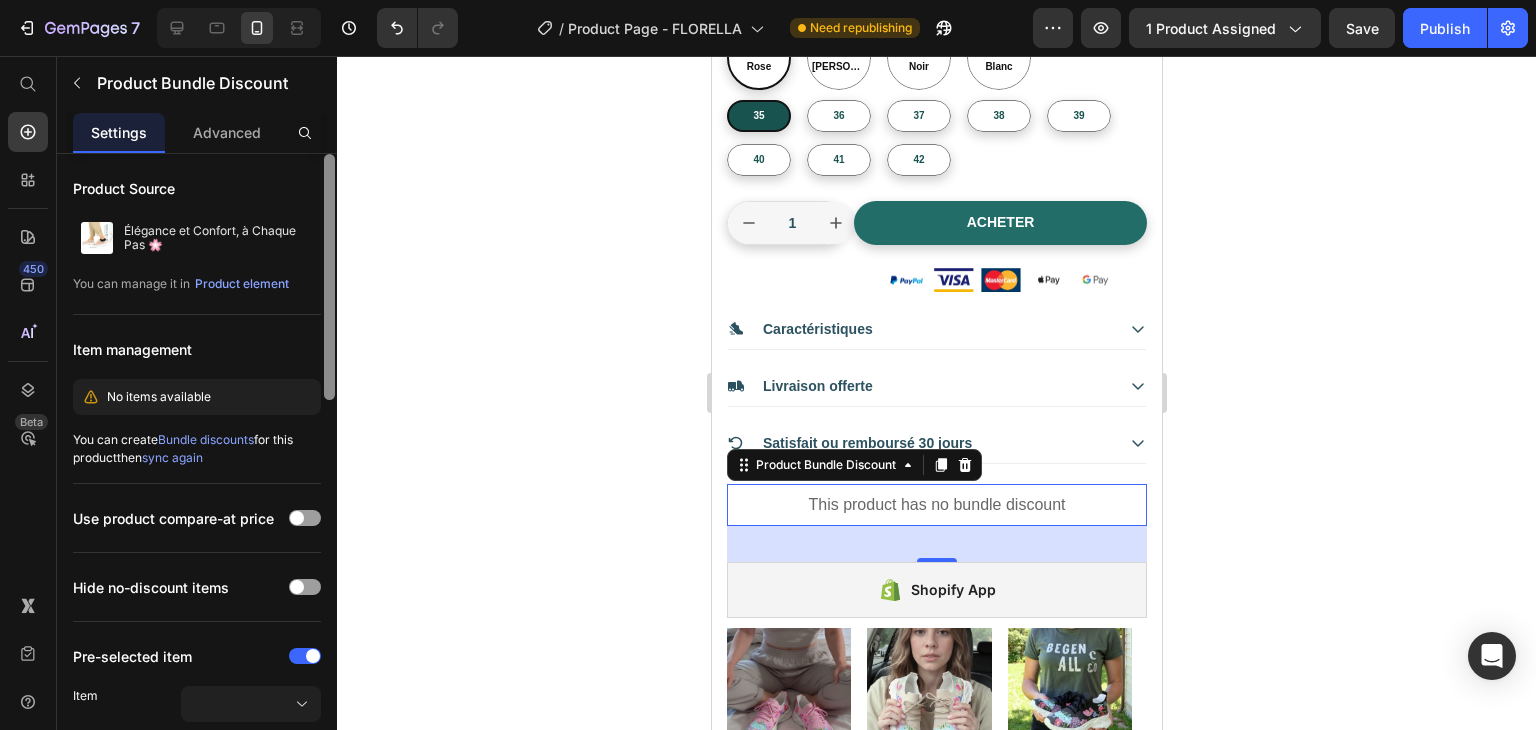 drag, startPoint x: 324, startPoint y: 319, endPoint x: 324, endPoint y: 353, distance: 34 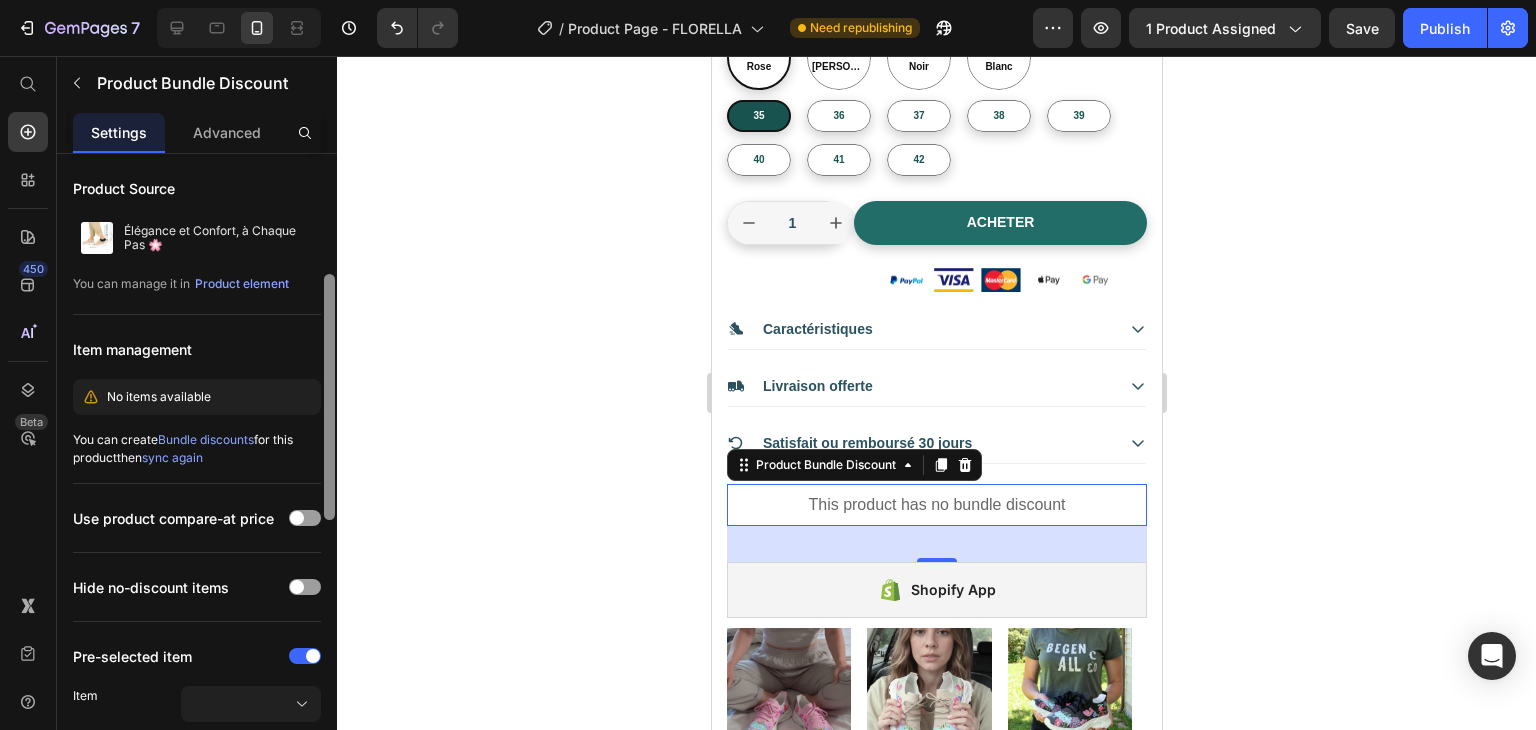 scroll, scrollTop: 87, scrollLeft: 0, axis: vertical 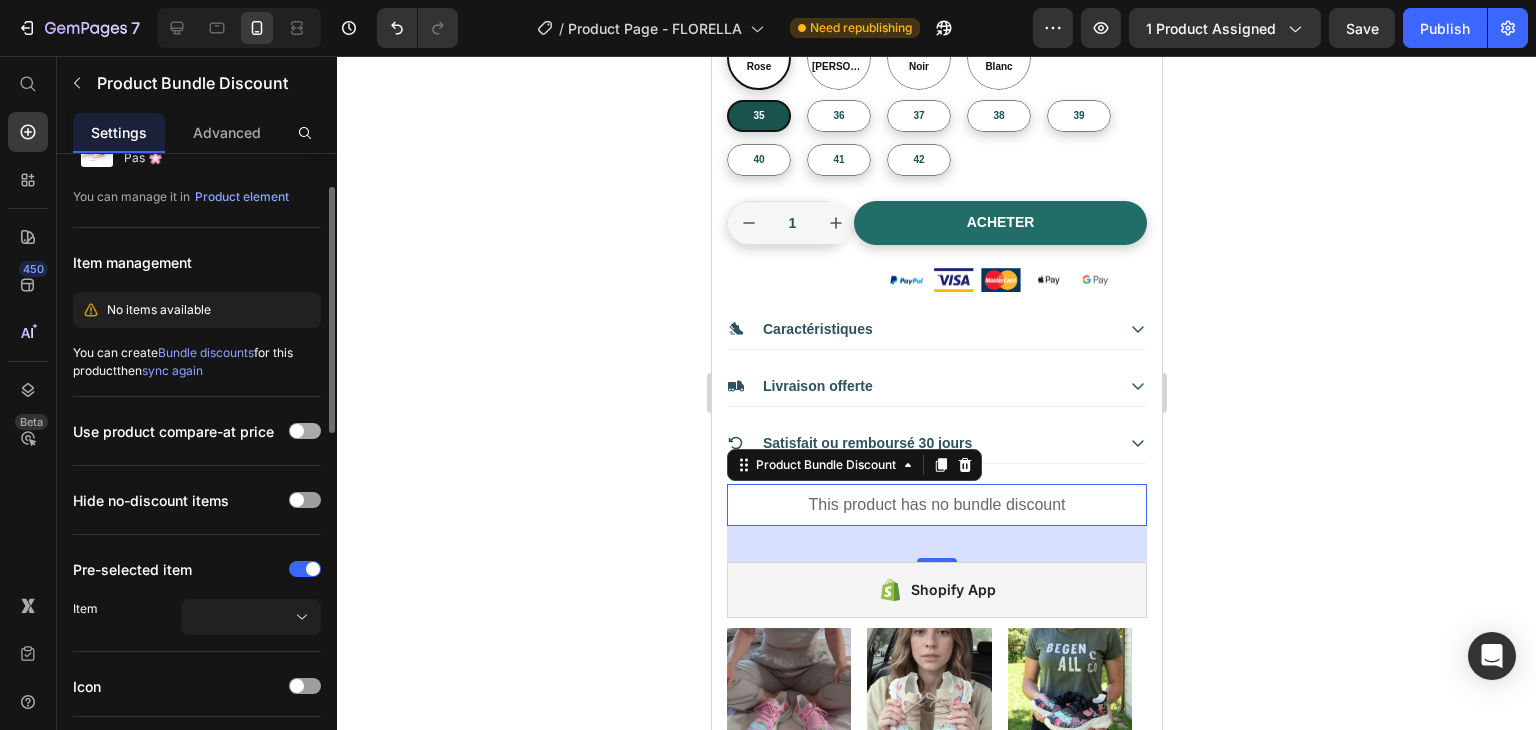 click at bounding box center (305, 431) 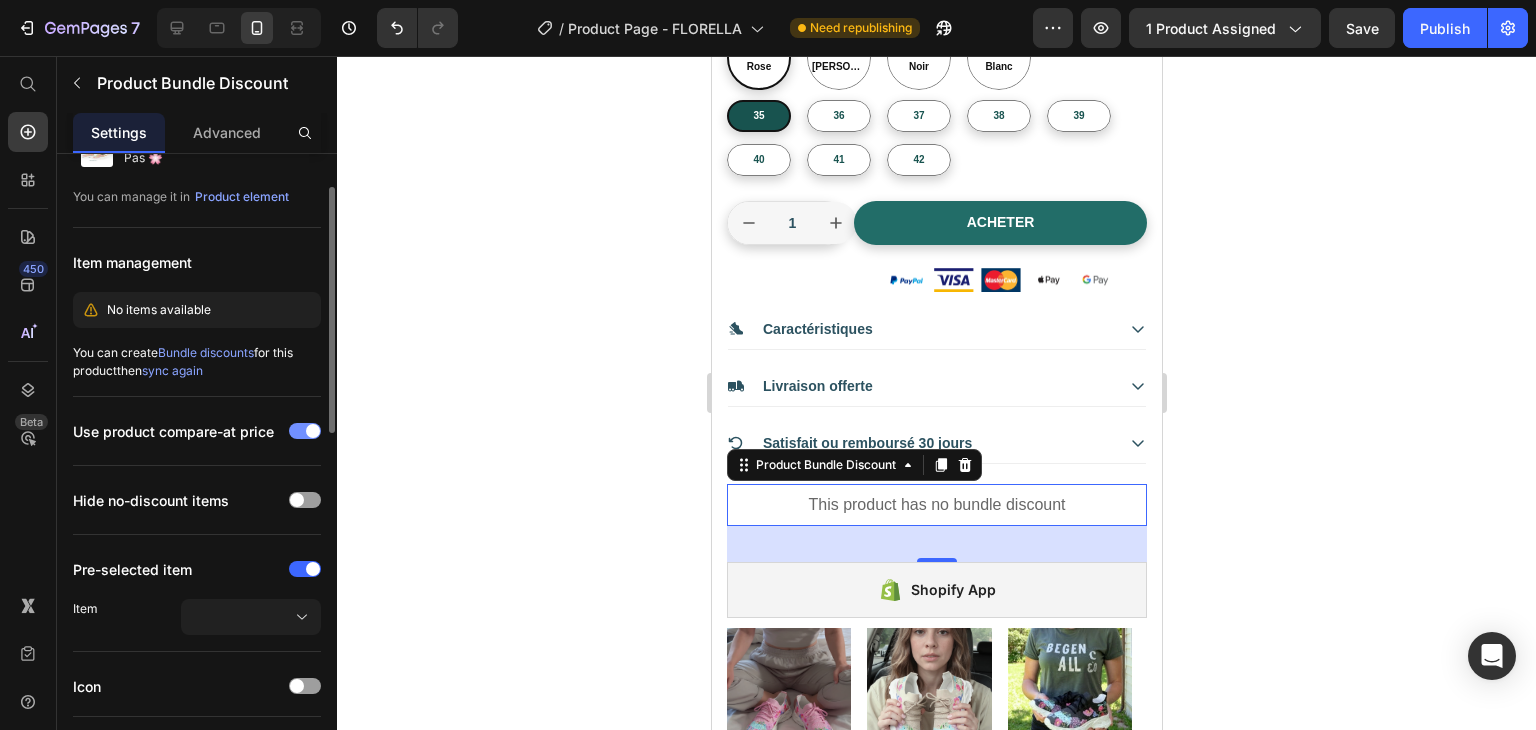 click at bounding box center [313, 431] 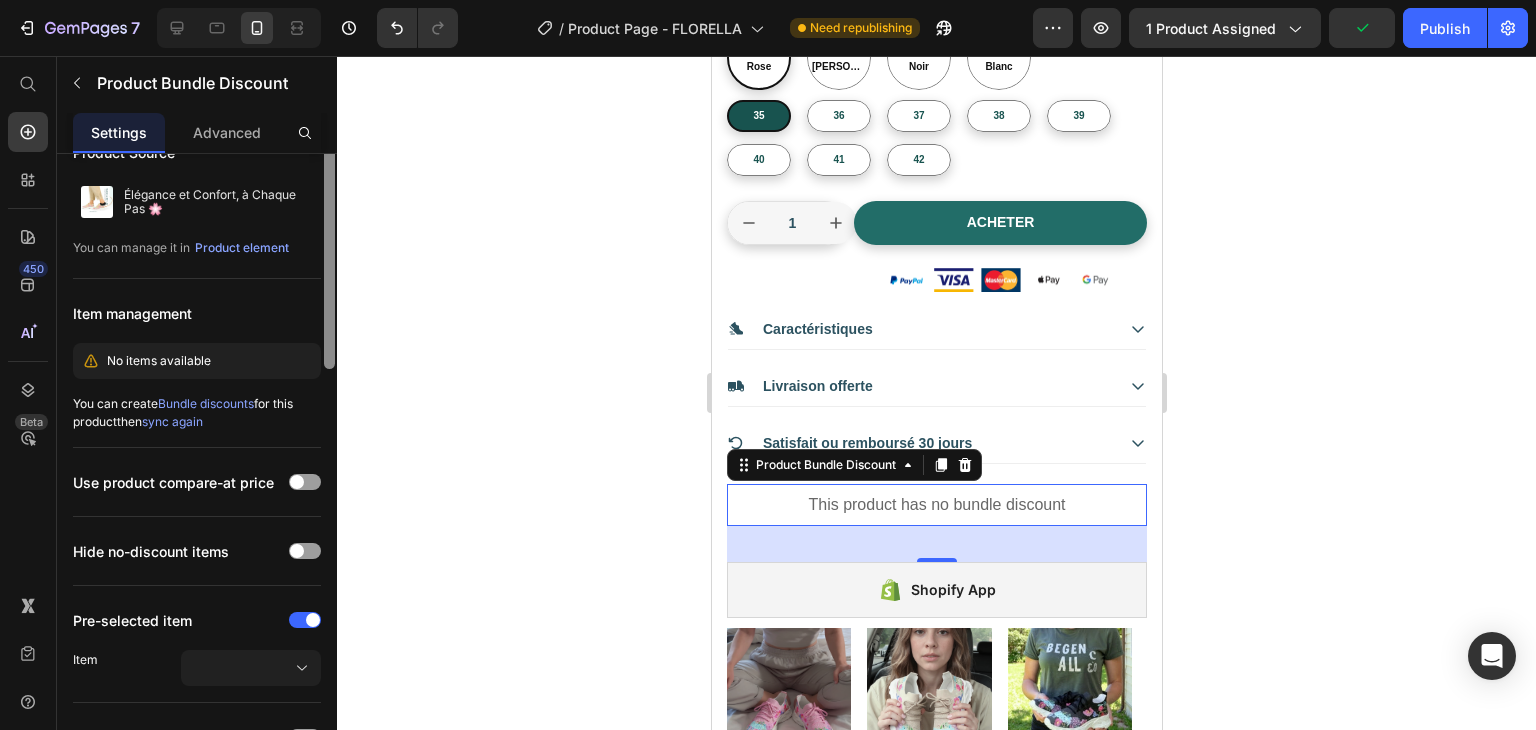 scroll, scrollTop: 0, scrollLeft: 0, axis: both 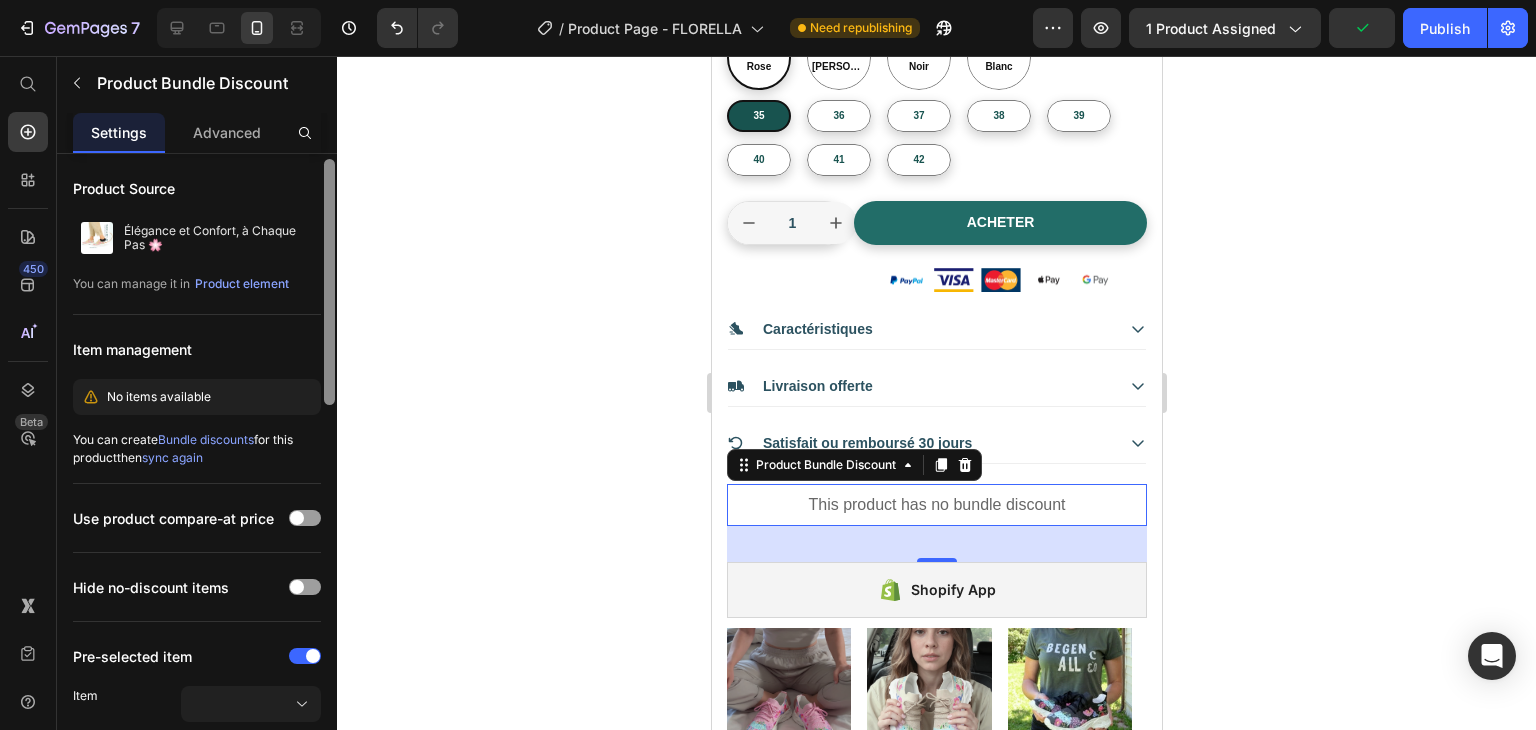 drag, startPoint x: 328, startPoint y: 417, endPoint x: 352, endPoint y: 380, distance: 44.102154 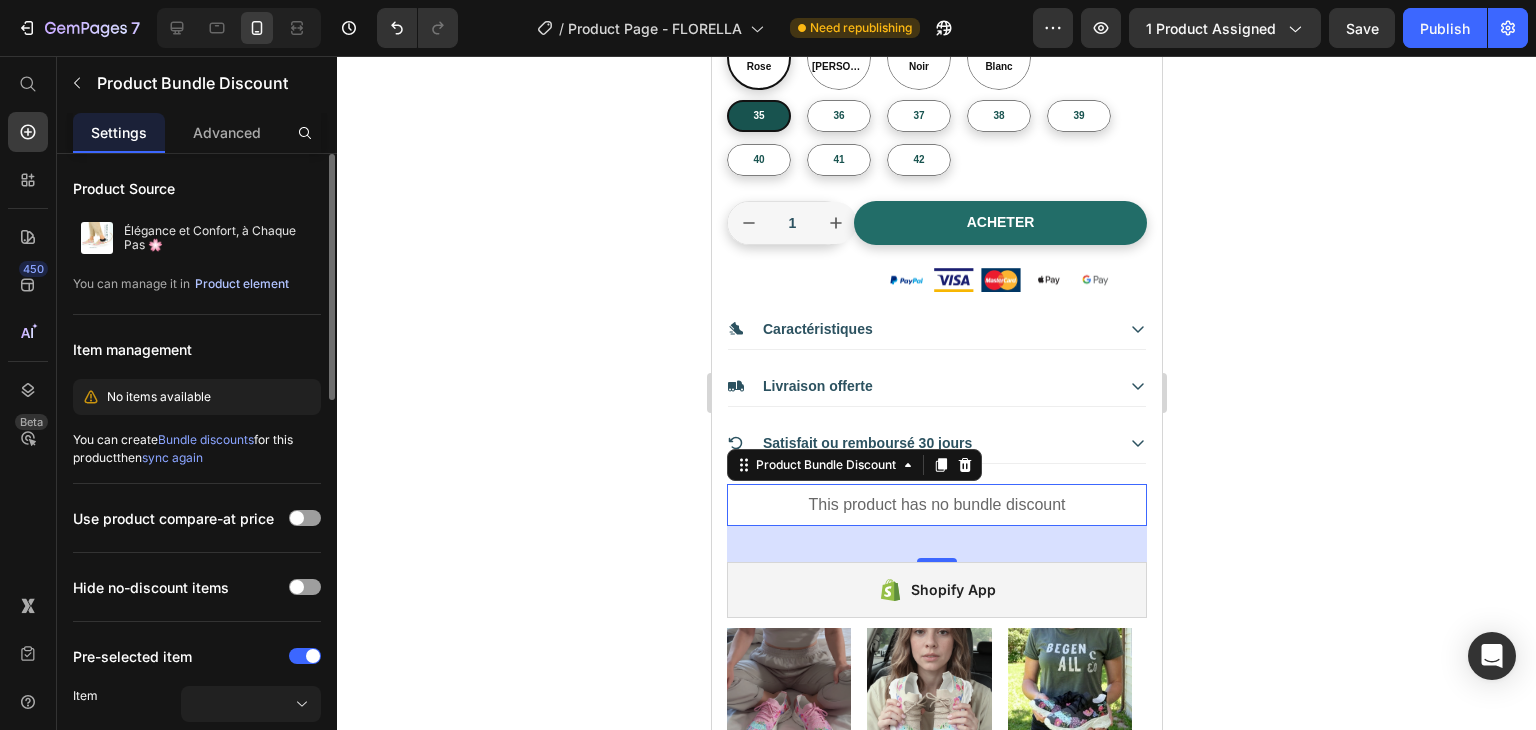 click on "Product element" at bounding box center [242, 284] 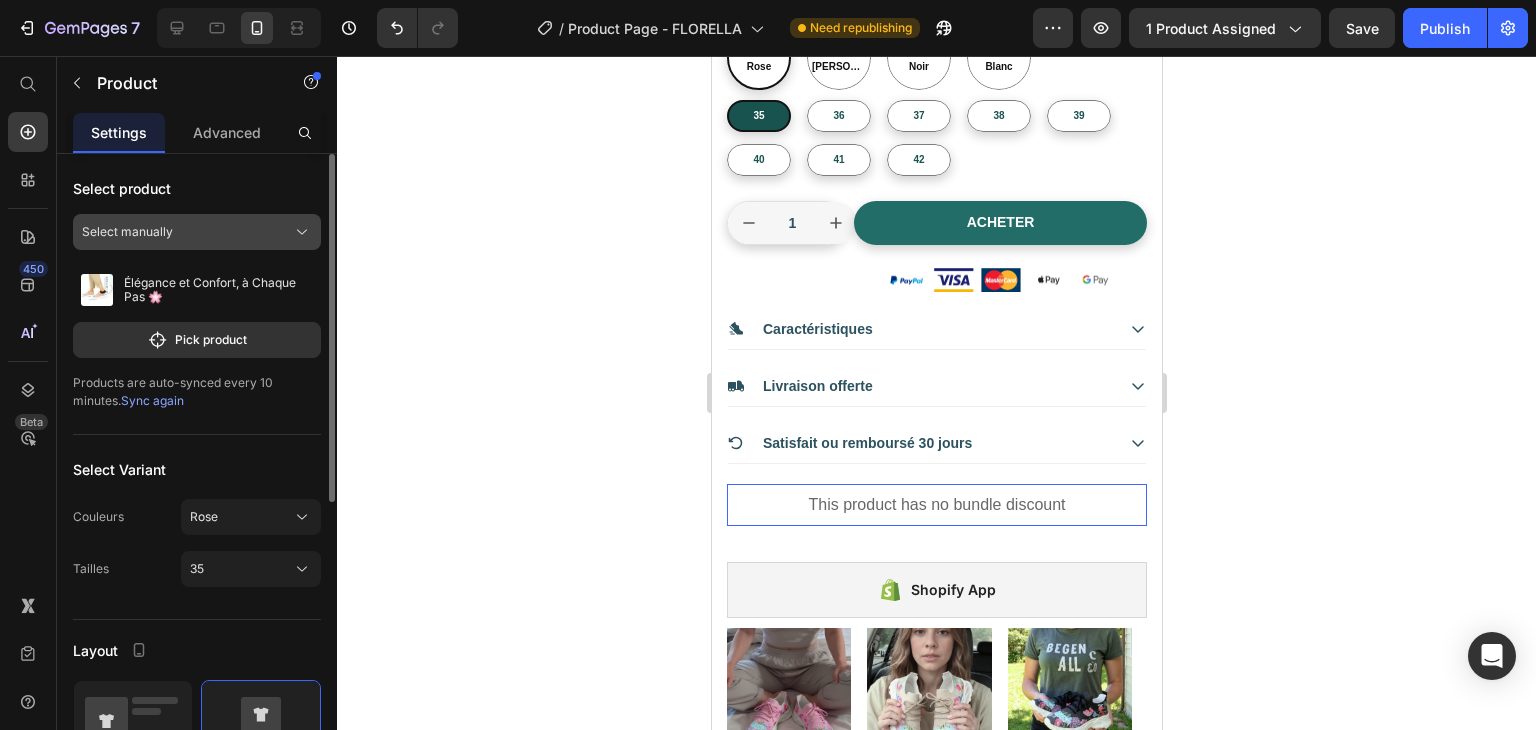 click on "Select manually" 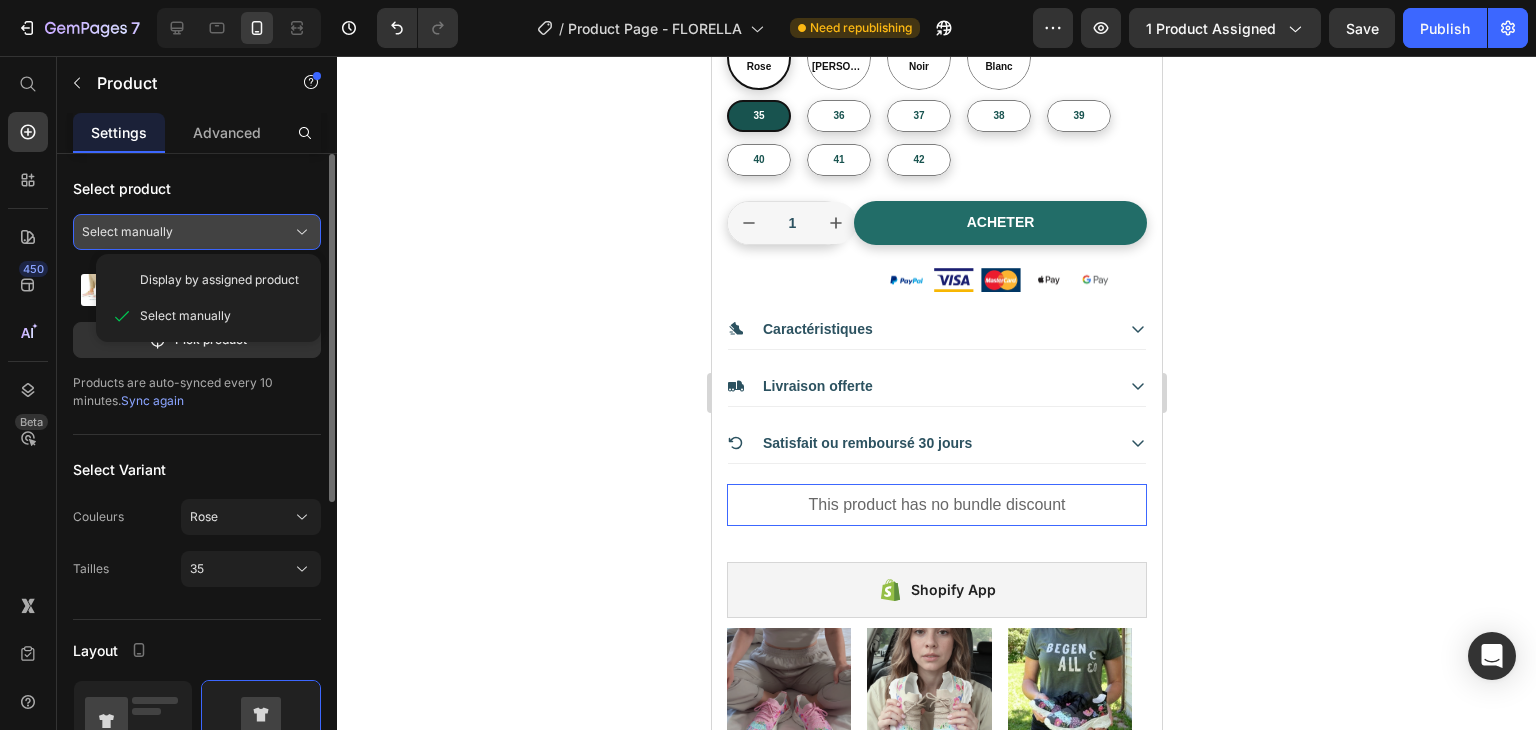 click on "Select manually" 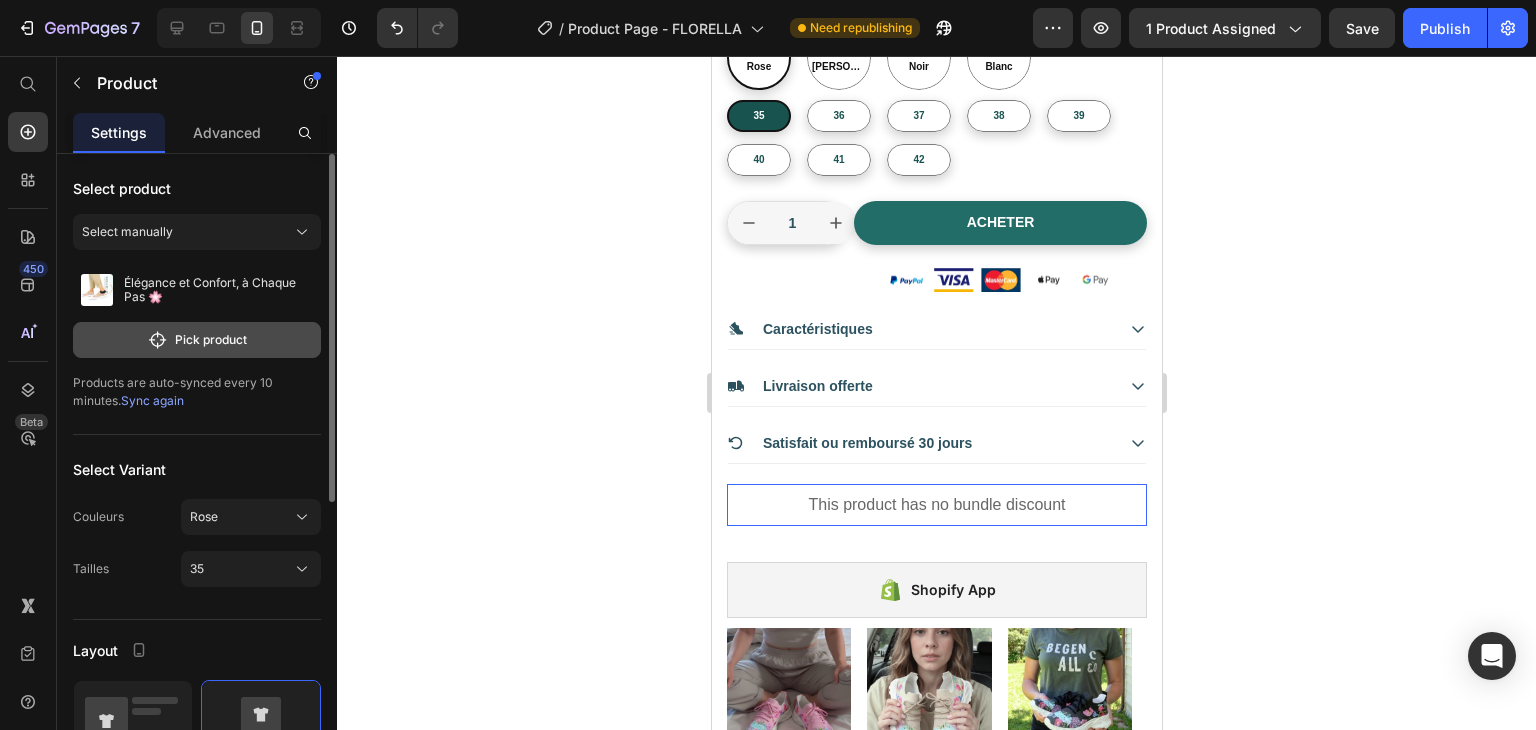 click on "Pick product" at bounding box center (197, 340) 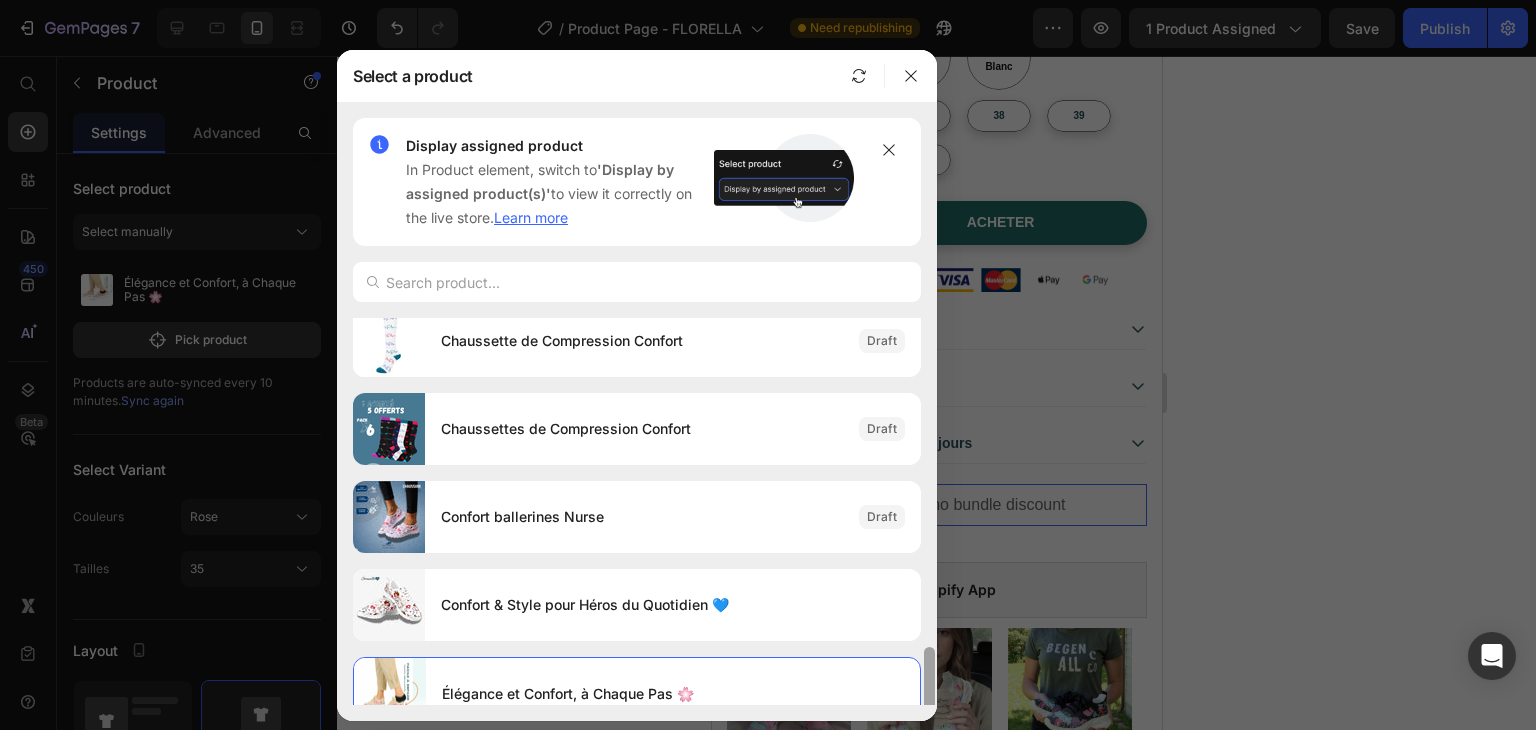 scroll, scrollTop: 480, scrollLeft: 0, axis: vertical 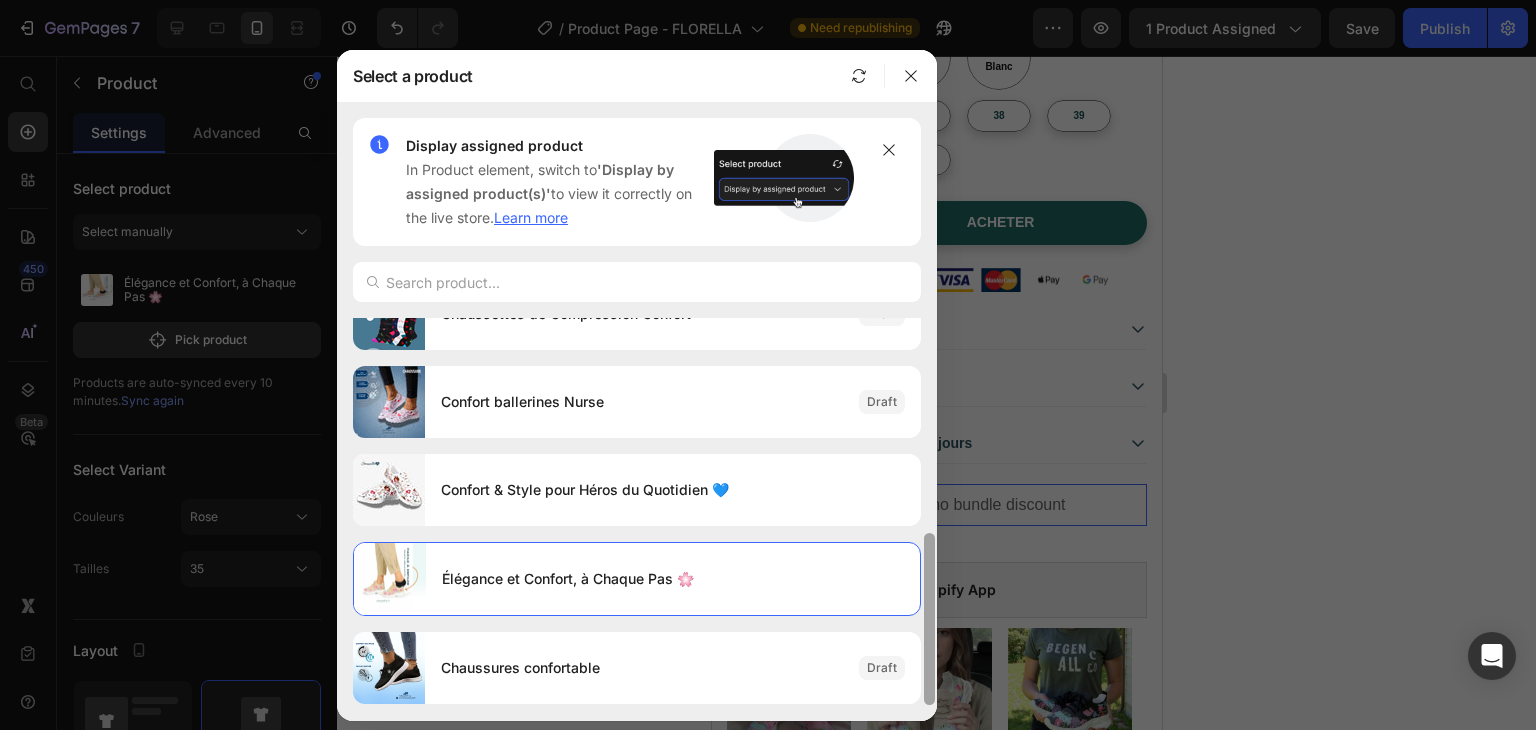 drag, startPoint x: 929, startPoint y: 353, endPoint x: 925, endPoint y: 589, distance: 236.03389 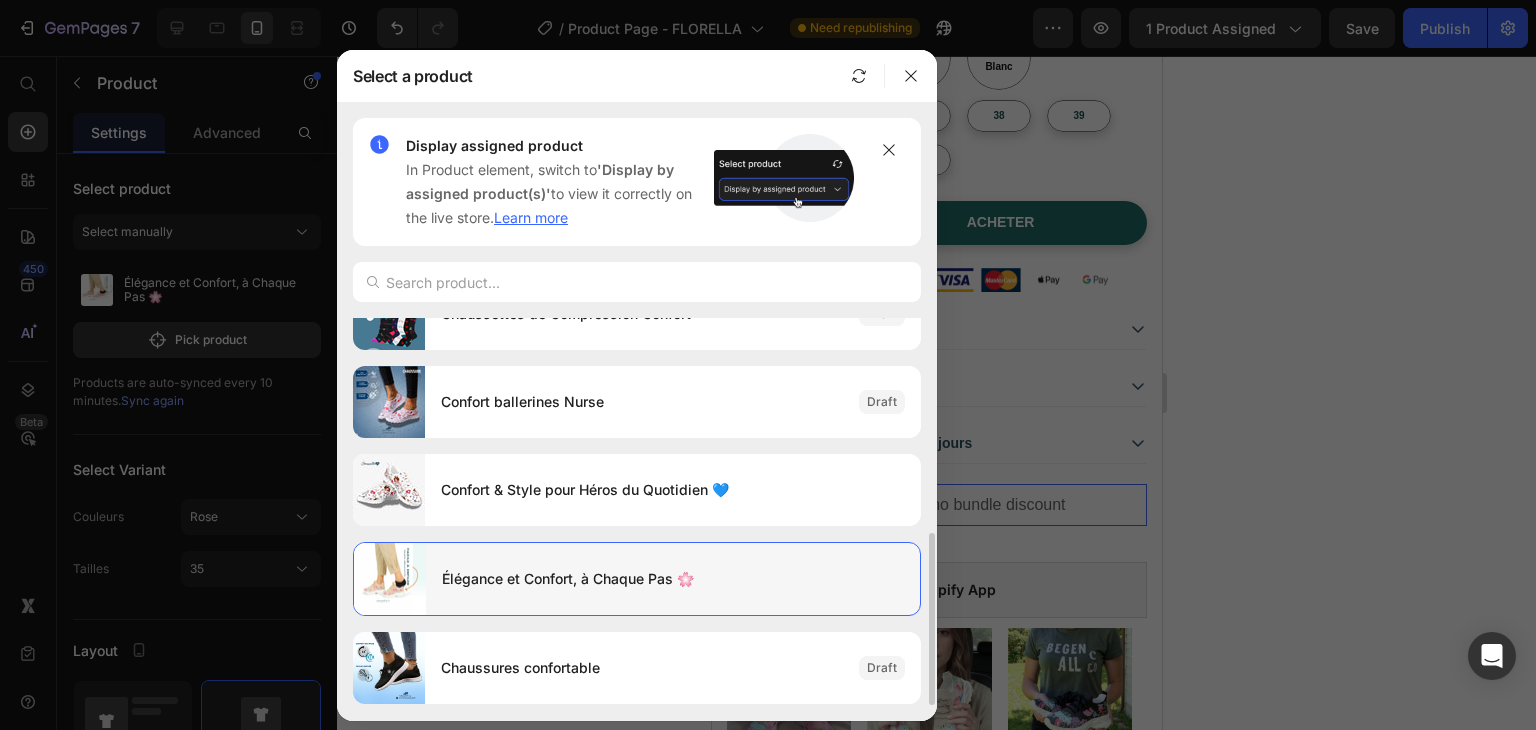 click on "Élégance et Confort, à Chaque Pas 🌸" at bounding box center [673, 579] 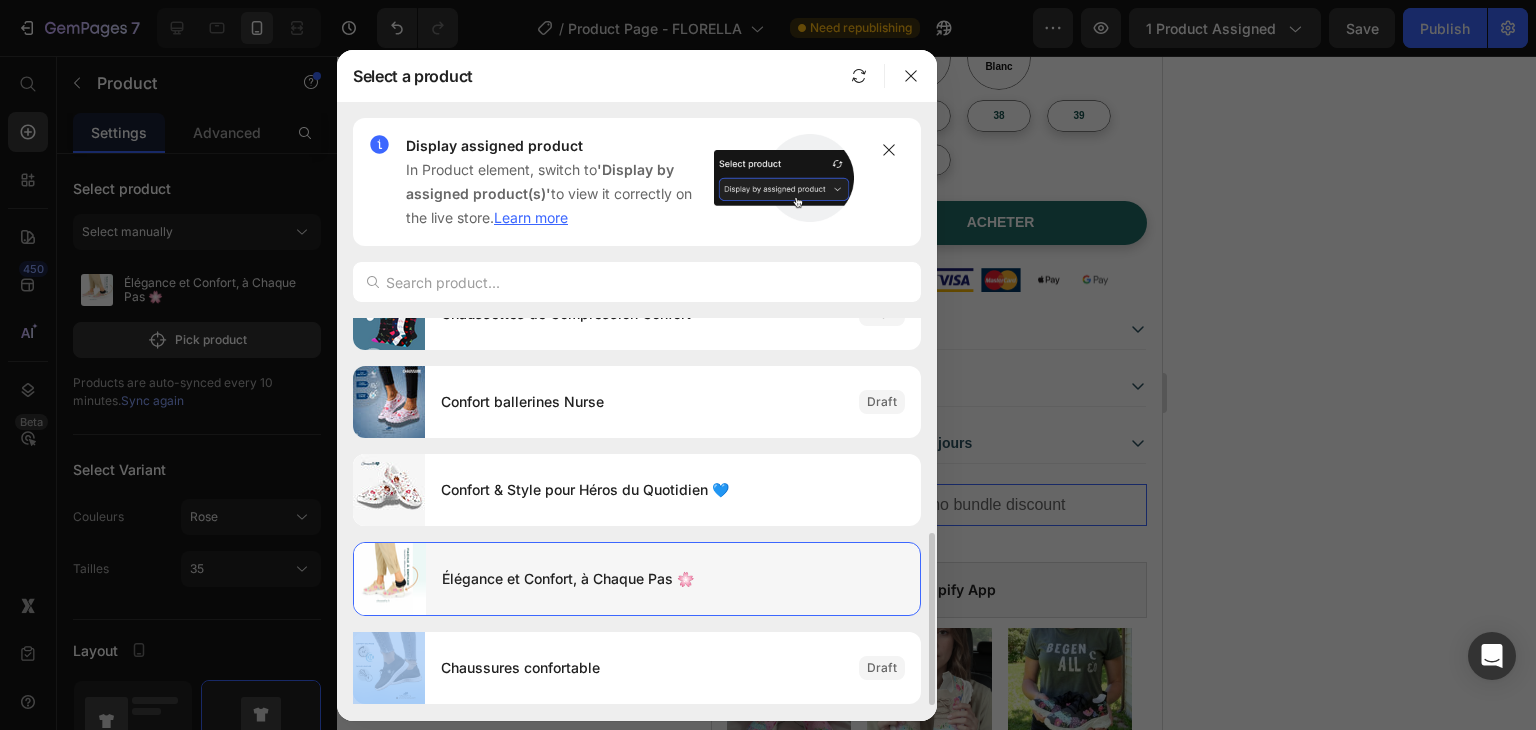 scroll, scrollTop: 479, scrollLeft: 0, axis: vertical 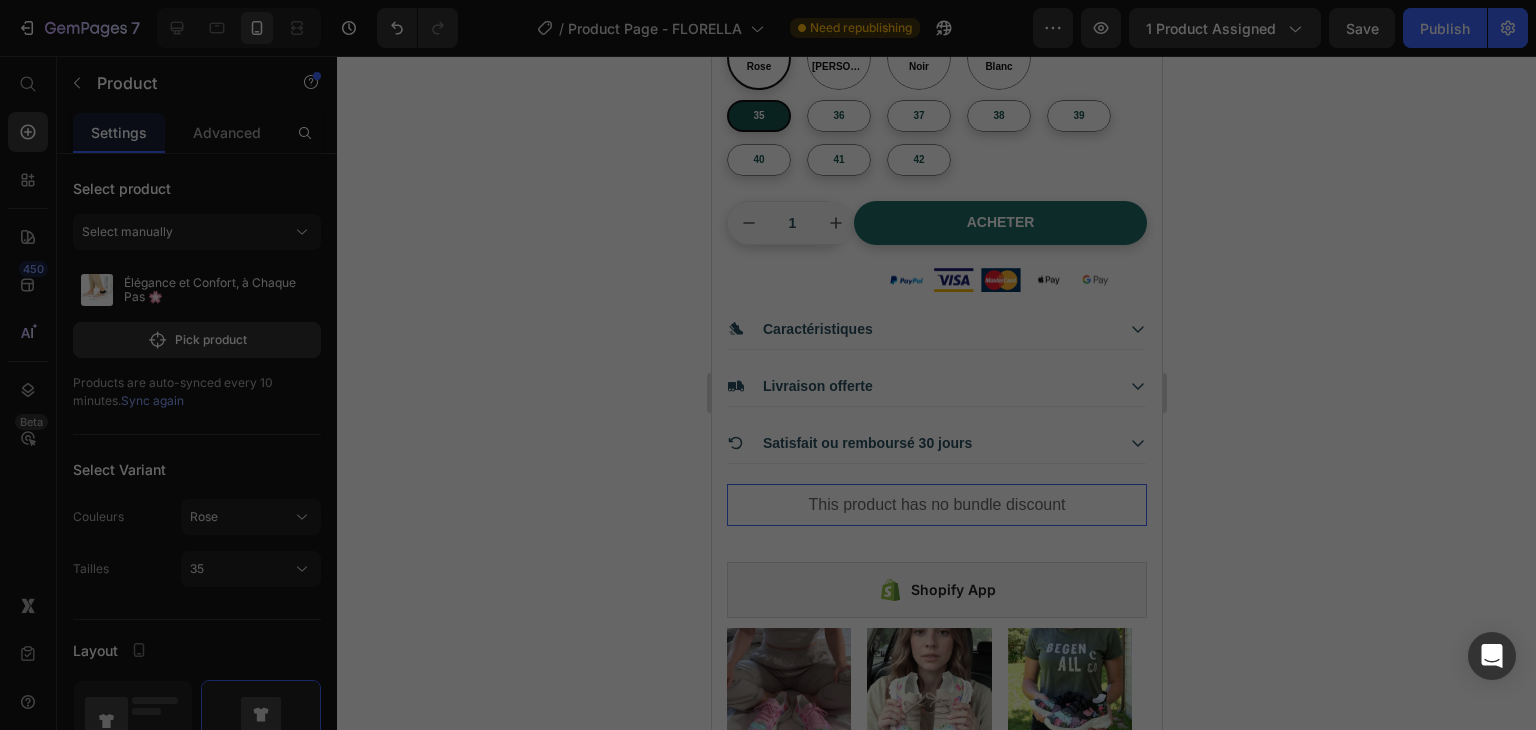 click on "Élégance et Confort, à Chaque Pas 🌸" at bounding box center (673, 580) 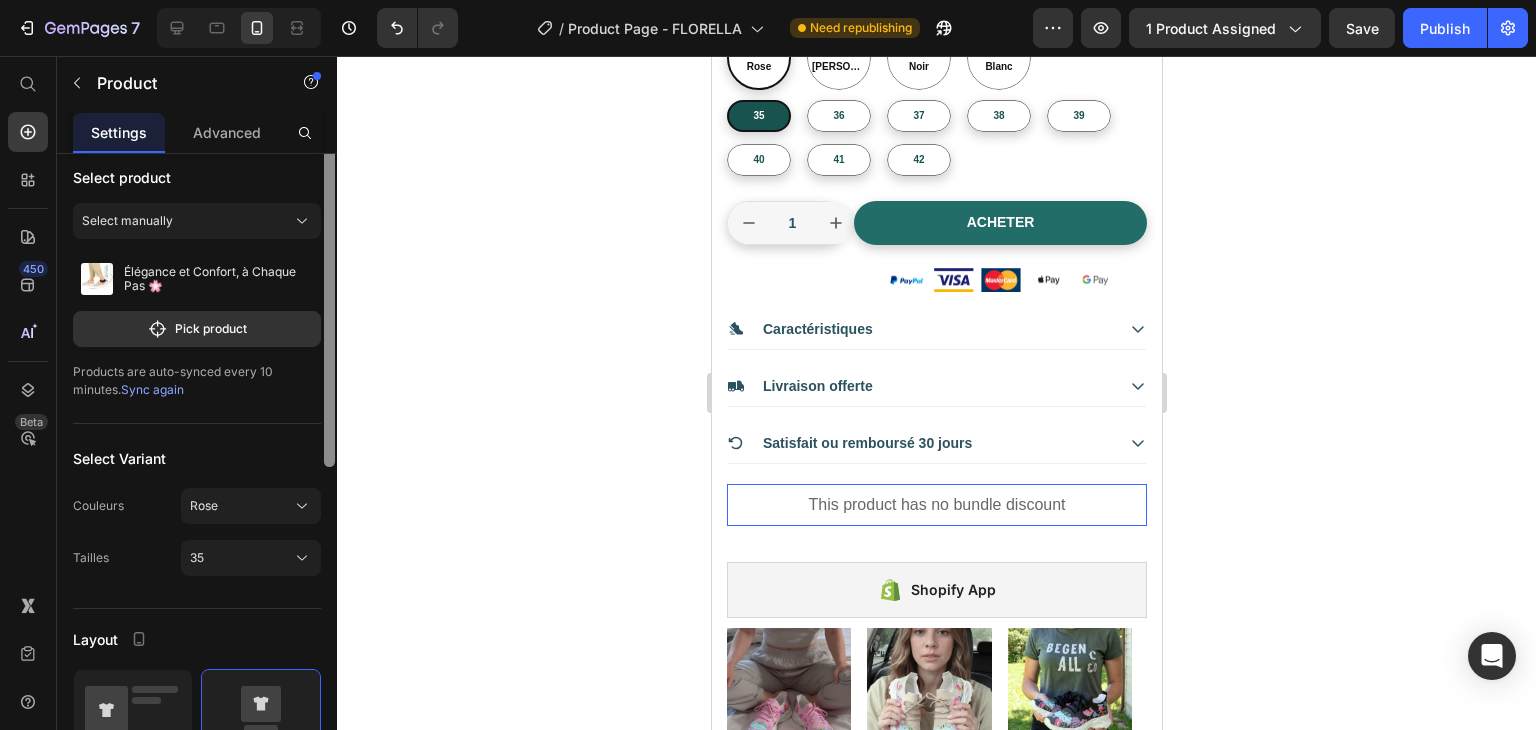 scroll, scrollTop: 0, scrollLeft: 0, axis: both 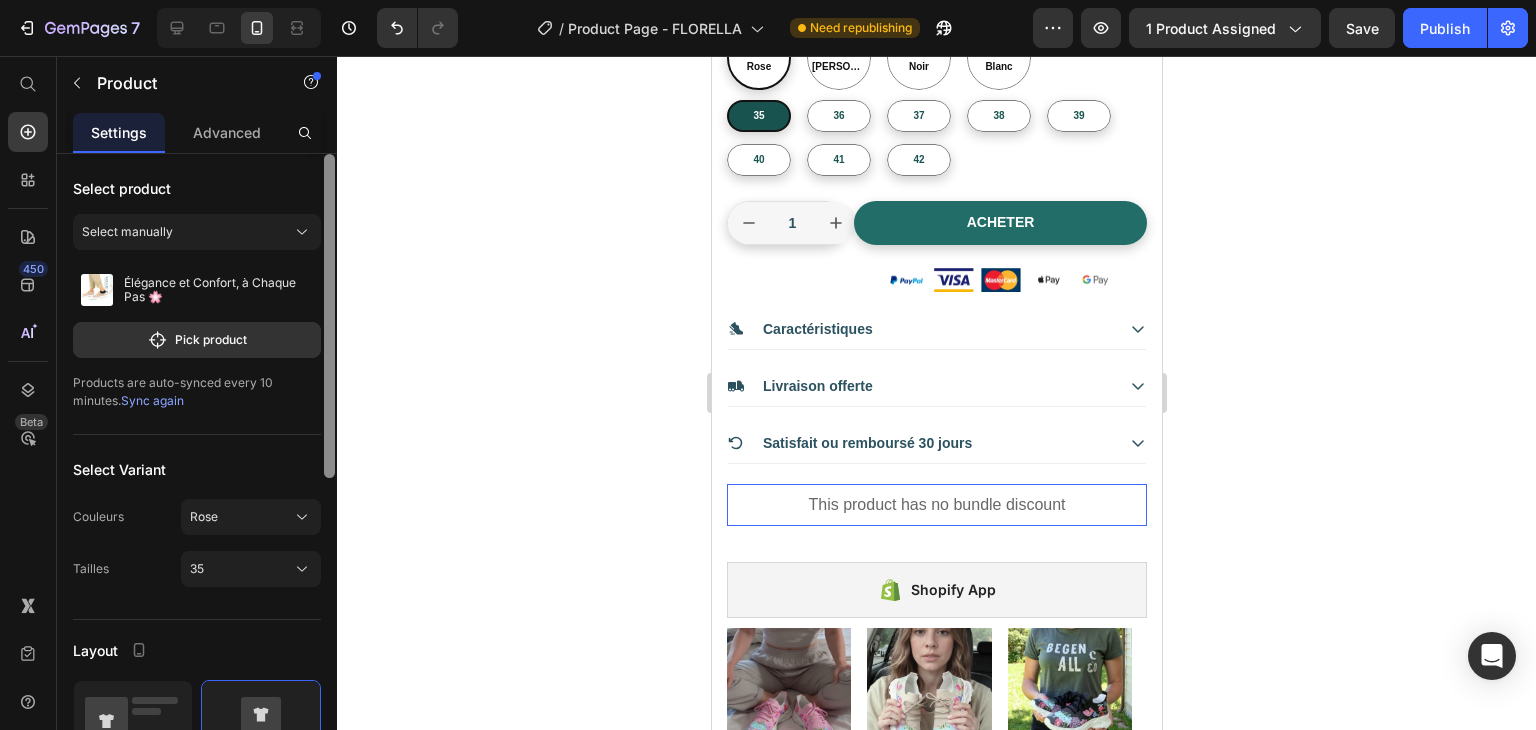 drag, startPoint x: 331, startPoint y: 436, endPoint x: 331, endPoint y: 419, distance: 17 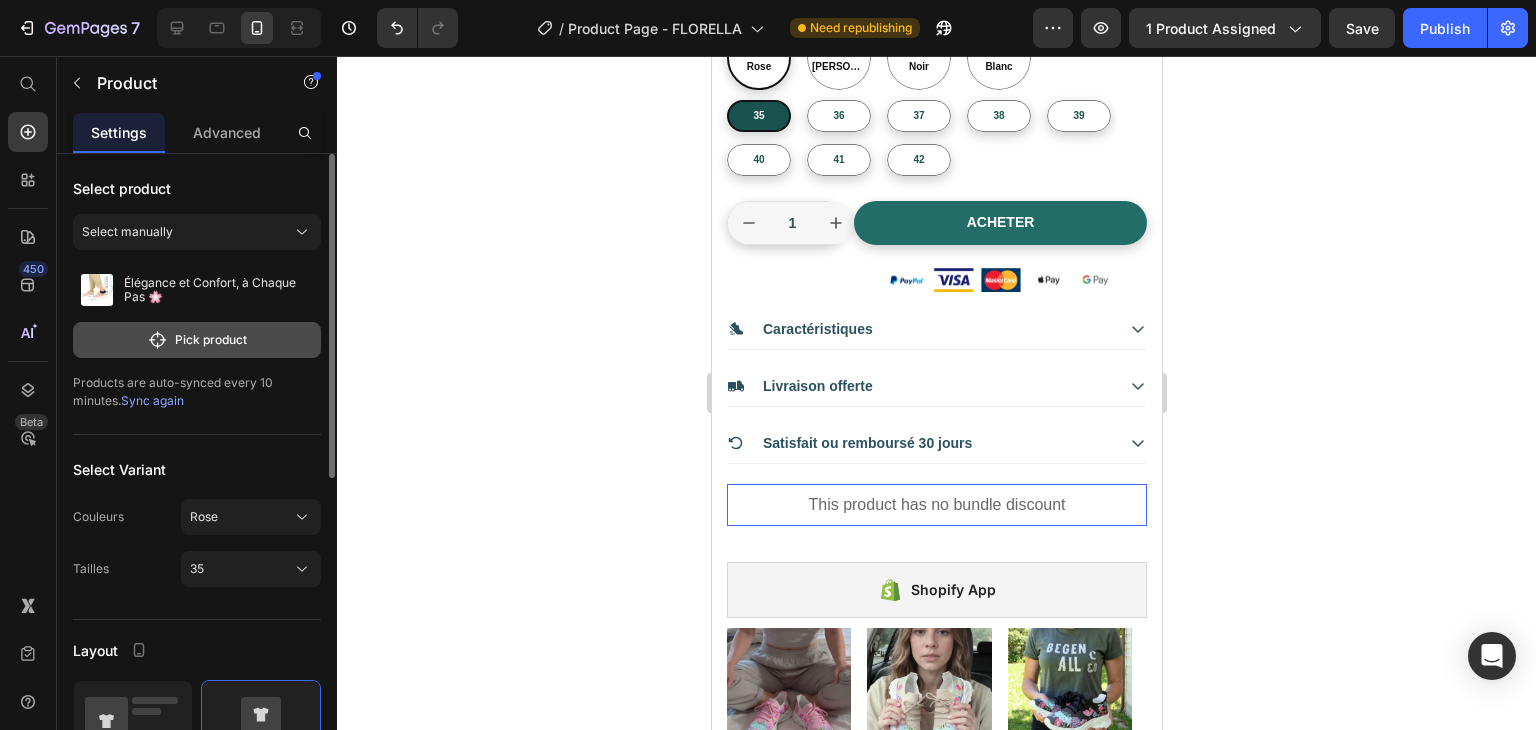 click on "Pick product" at bounding box center [197, 340] 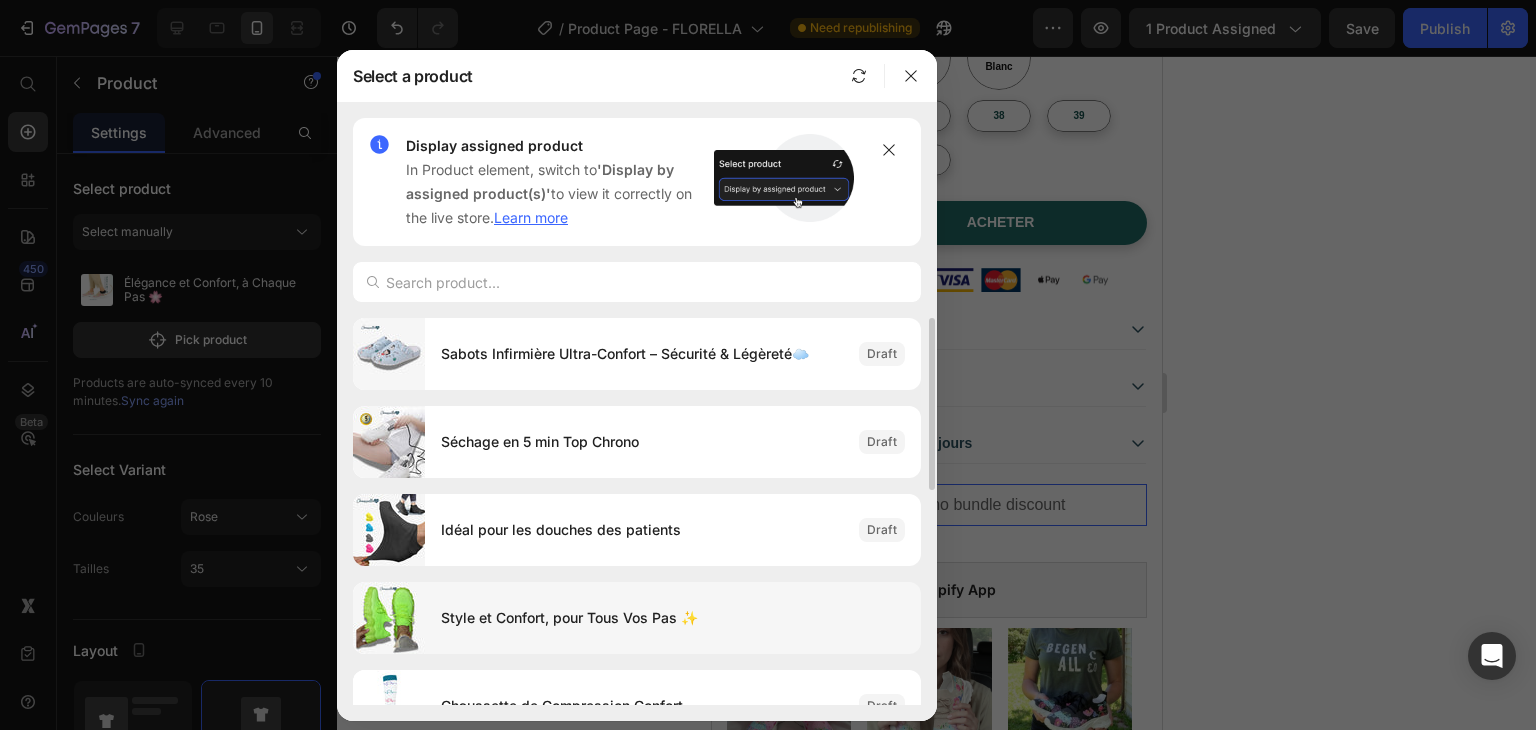 click on "Style et Confort, pour Tous Vos Pas ✨" at bounding box center (673, 618) 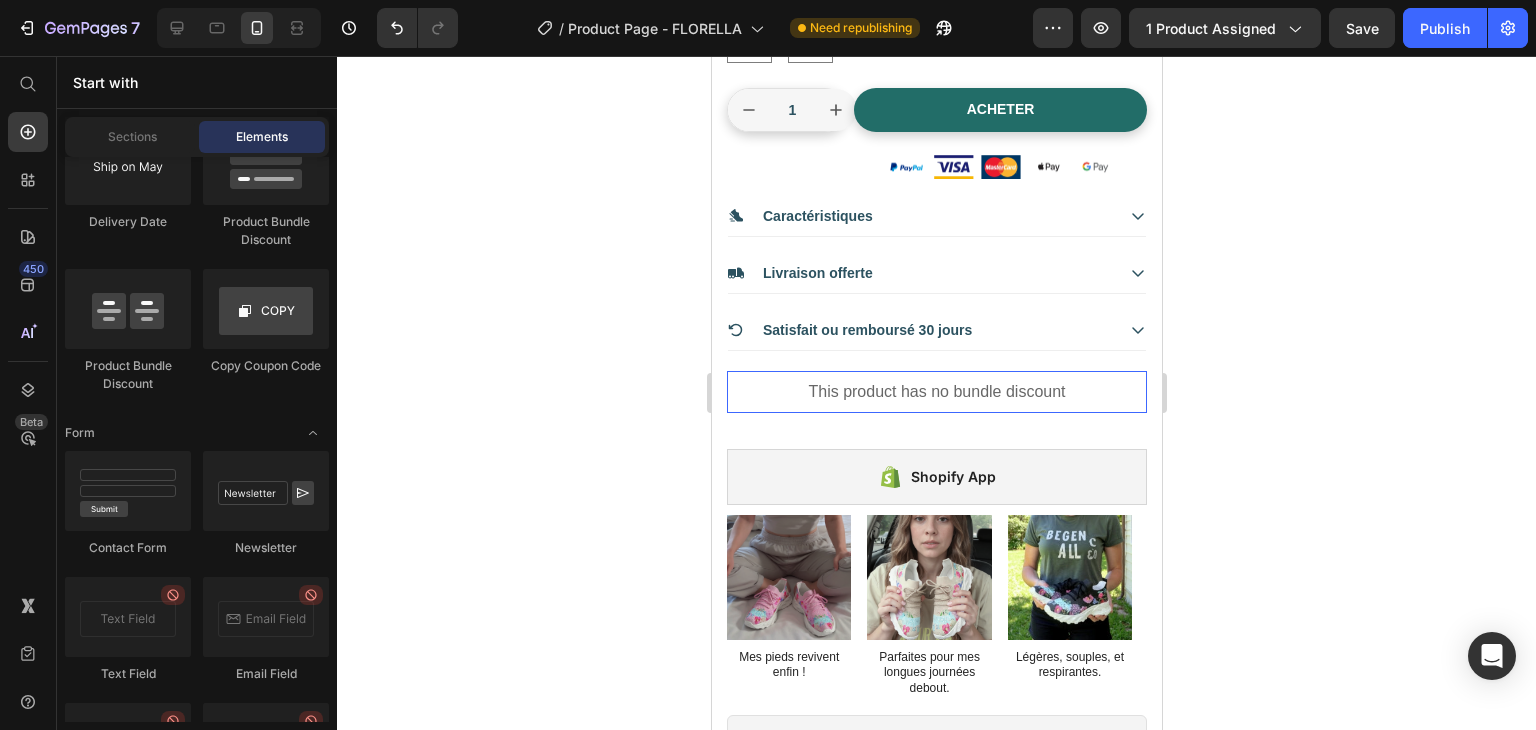 scroll, scrollTop: 1429, scrollLeft: 0, axis: vertical 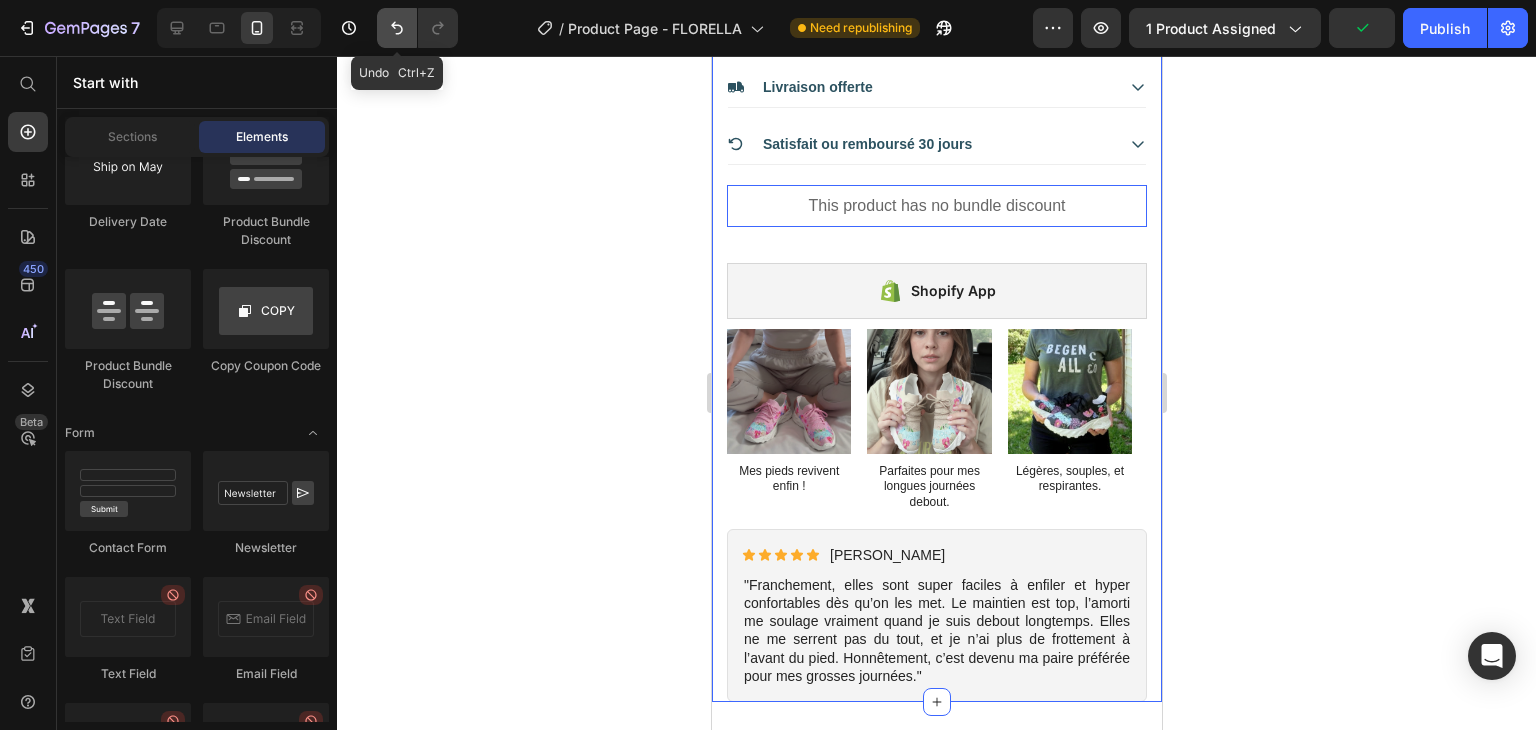 click 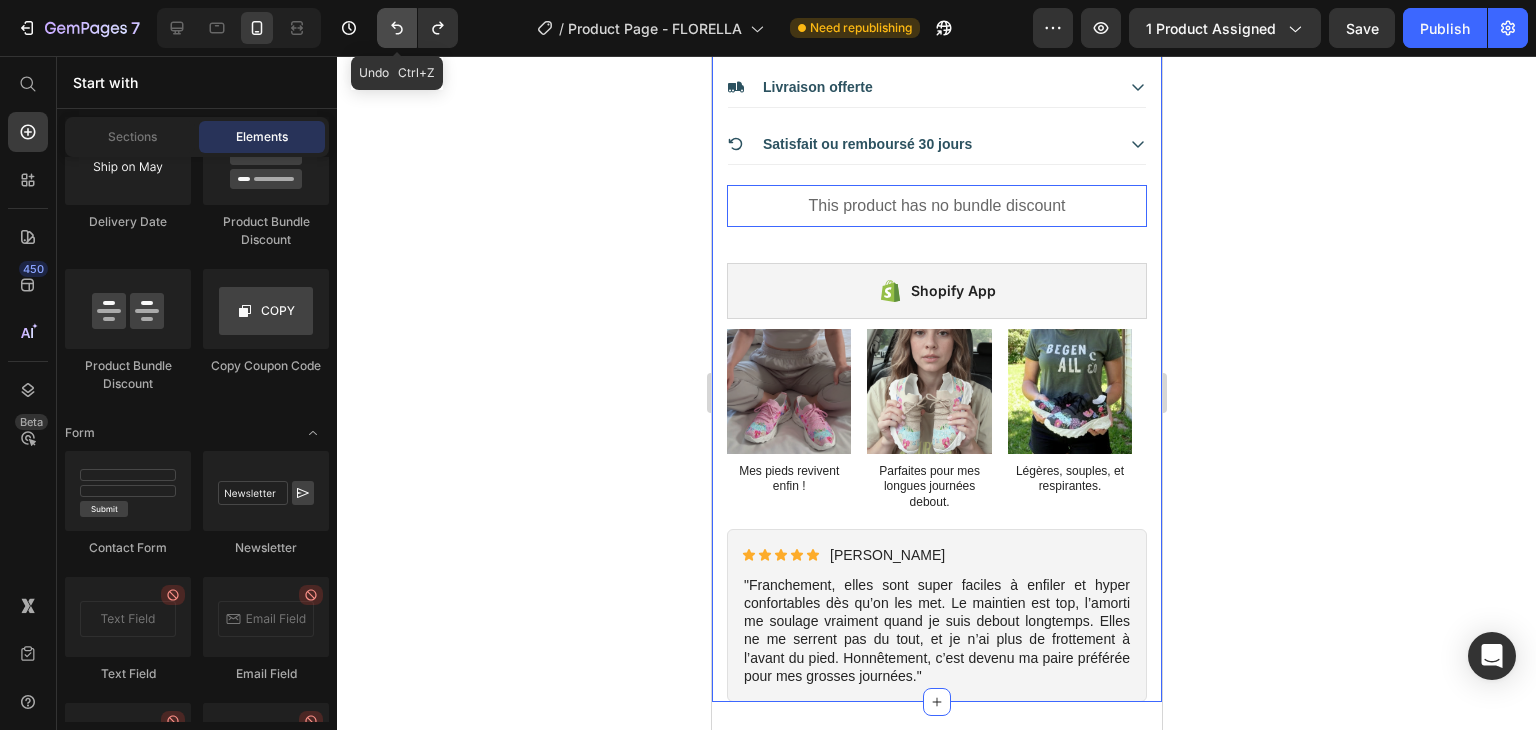 click 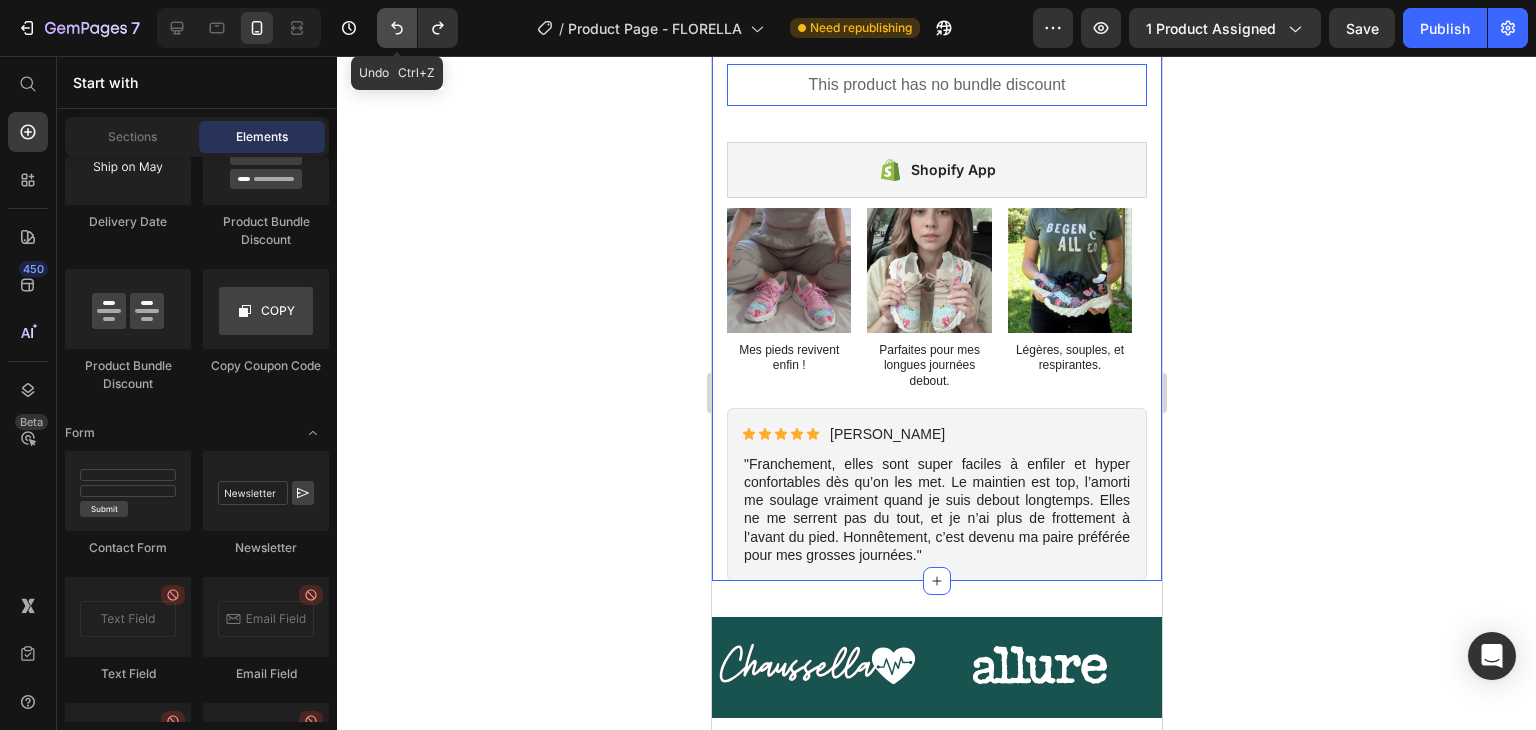 click 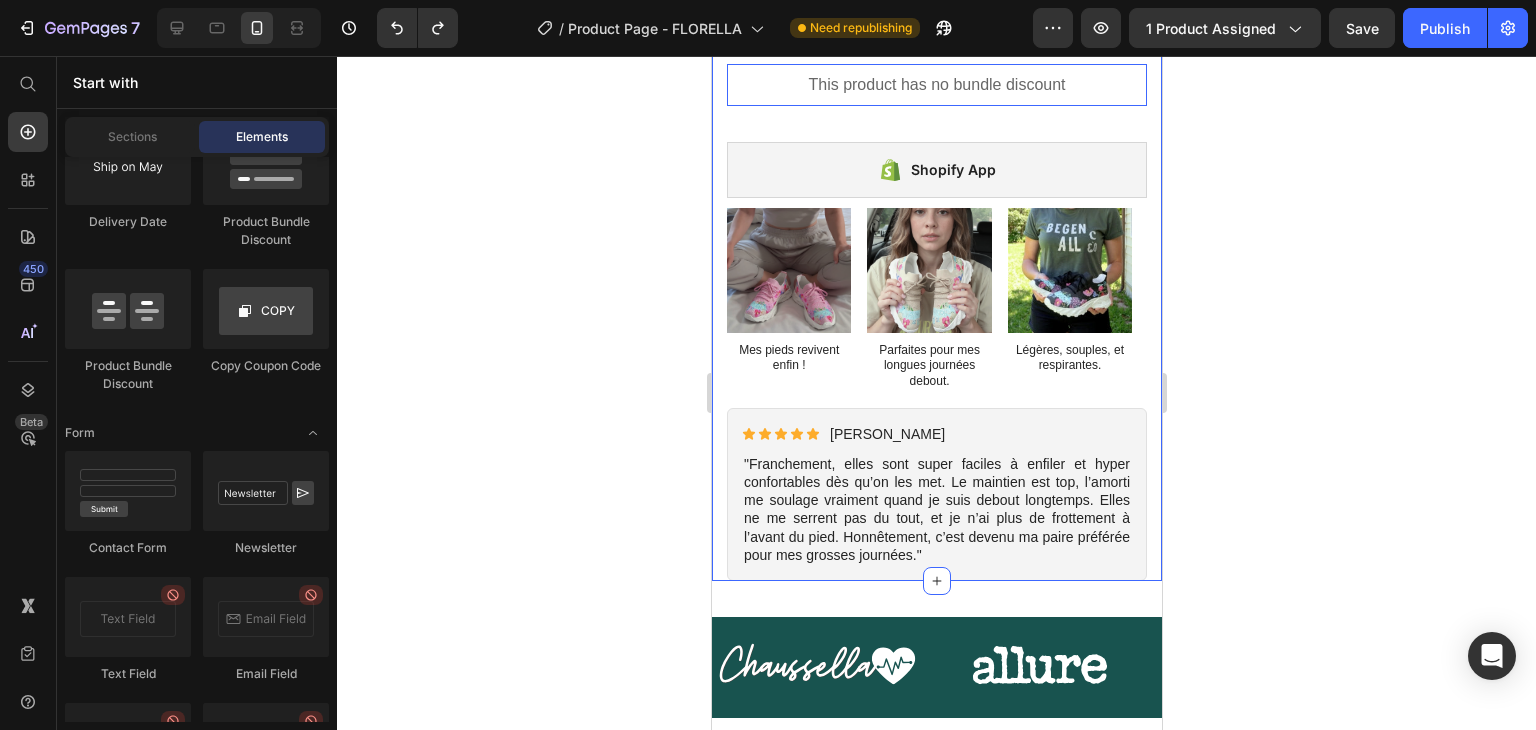 click 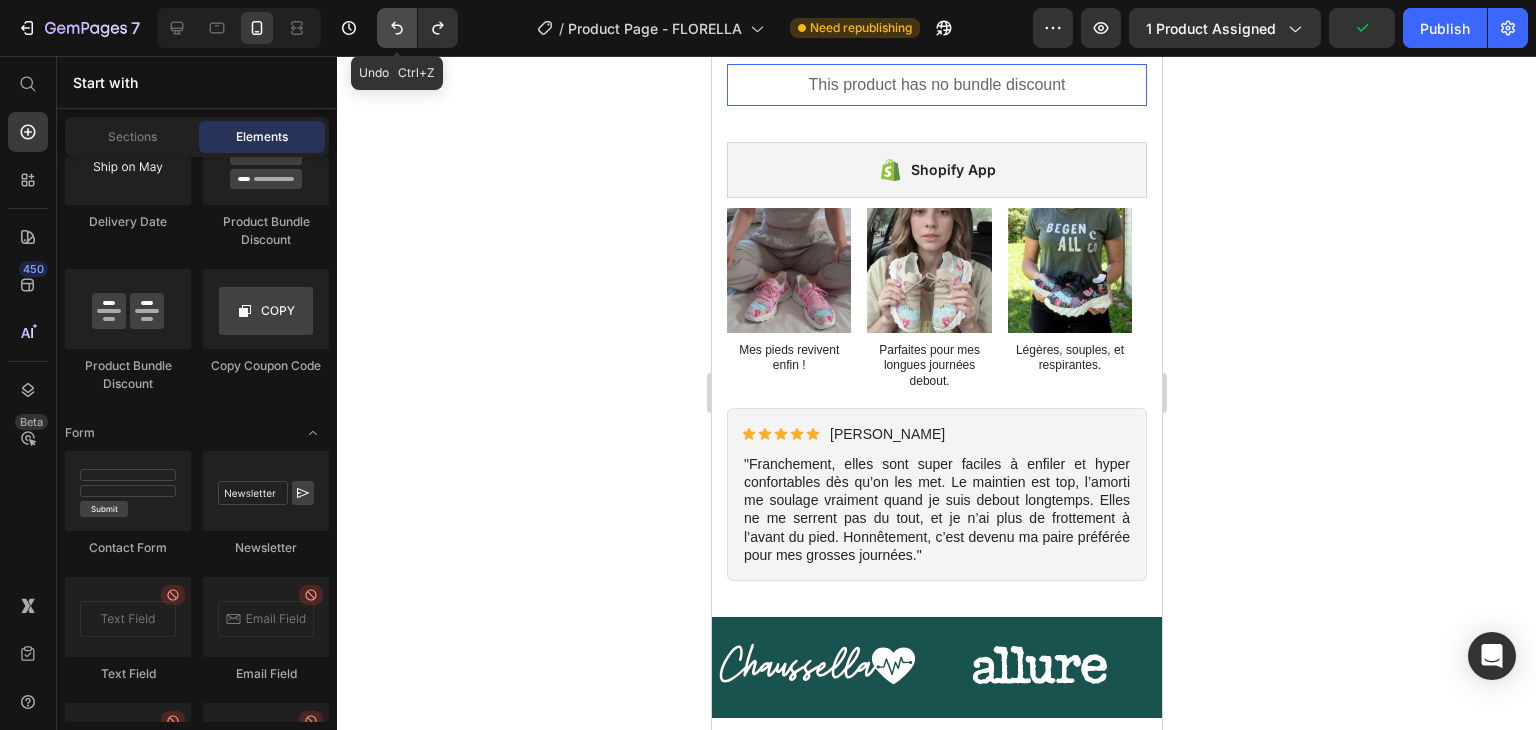 click 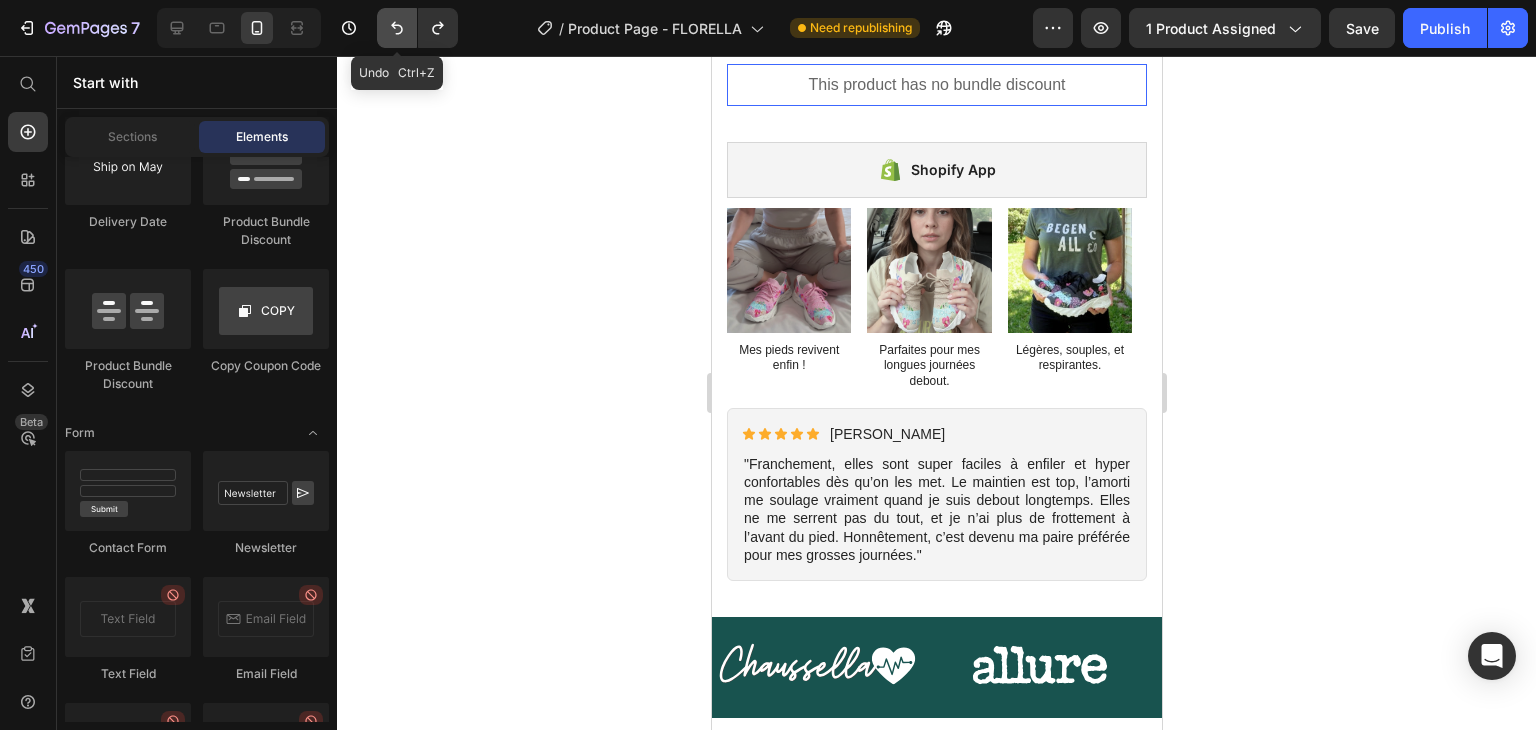 click 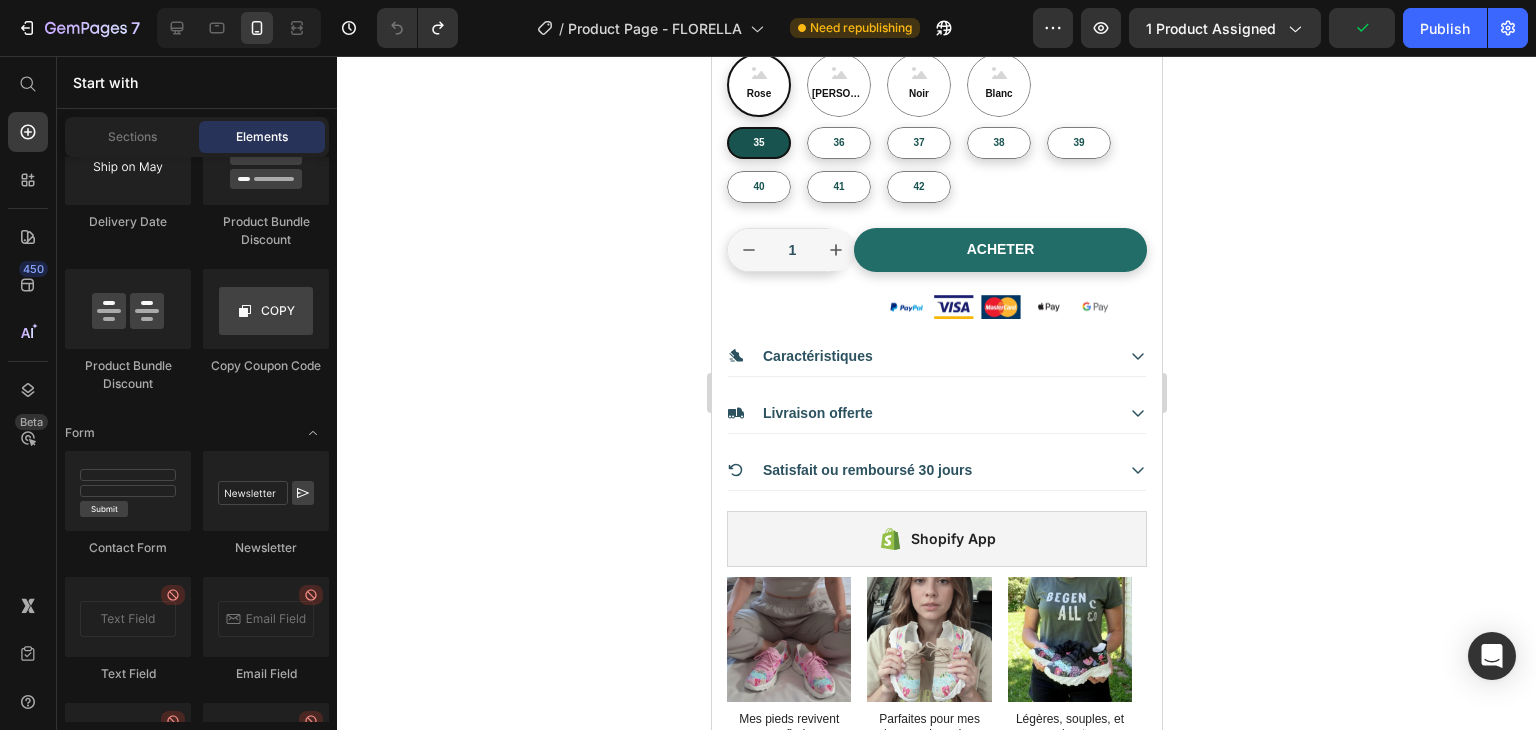 scroll, scrollTop: 605, scrollLeft: 0, axis: vertical 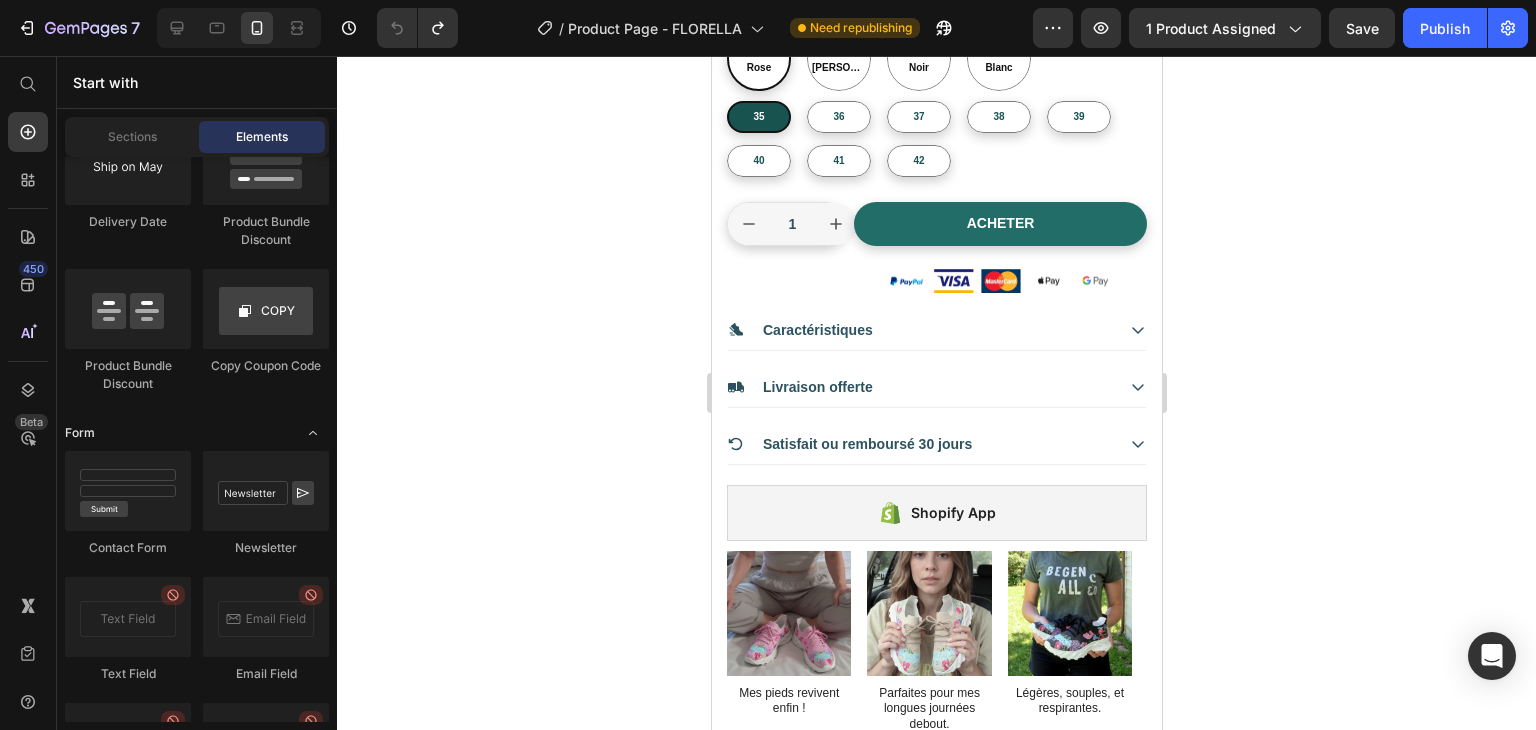 click 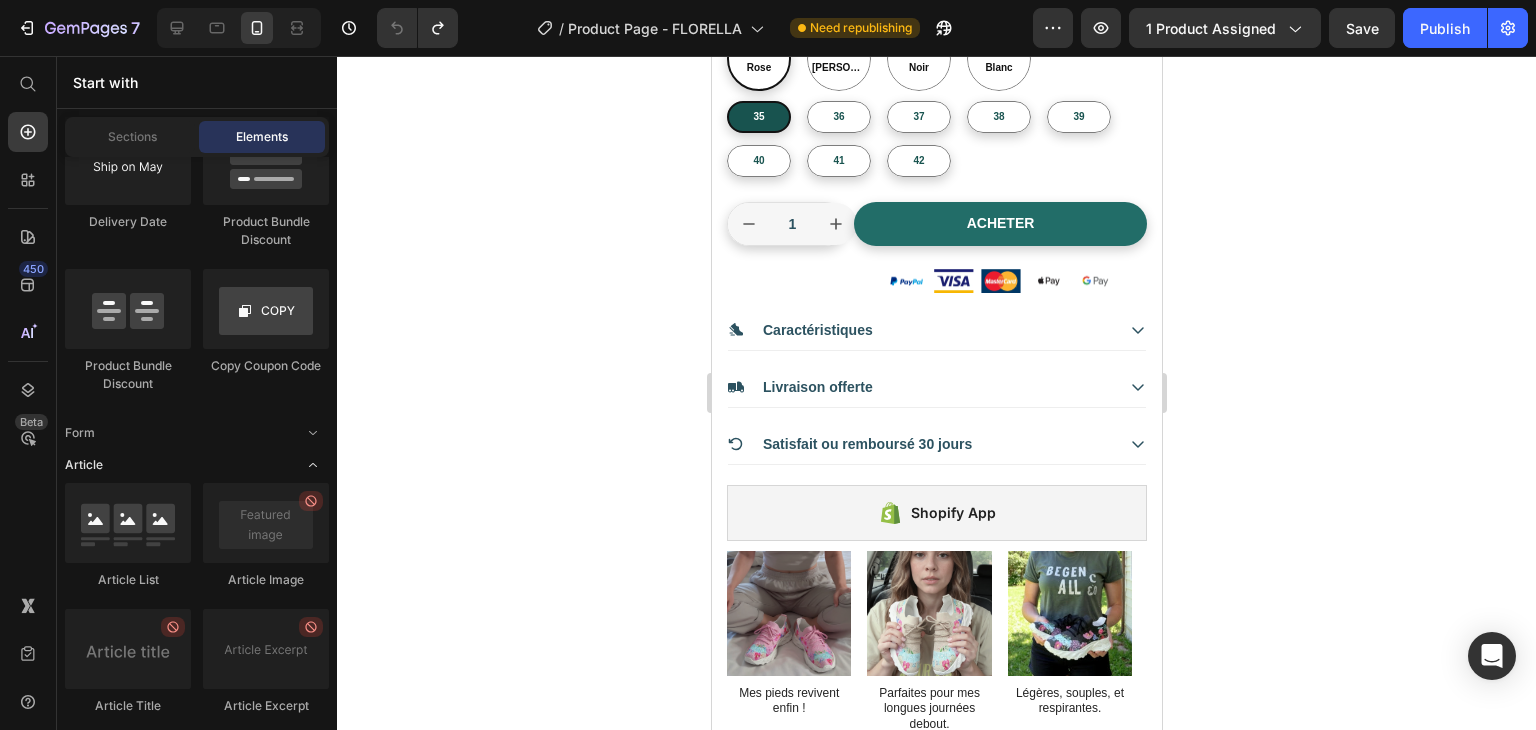 click 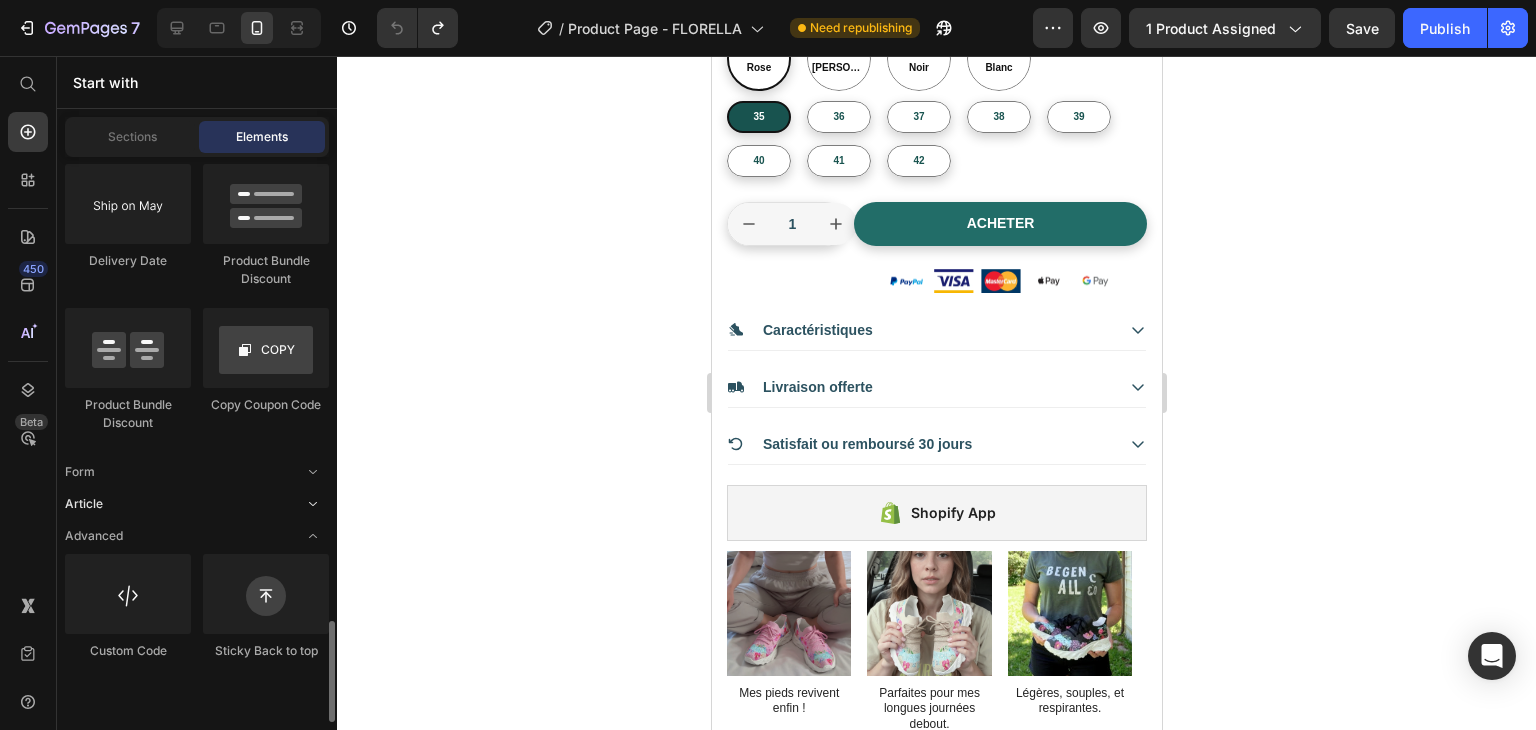 scroll, scrollTop: 2542, scrollLeft: 0, axis: vertical 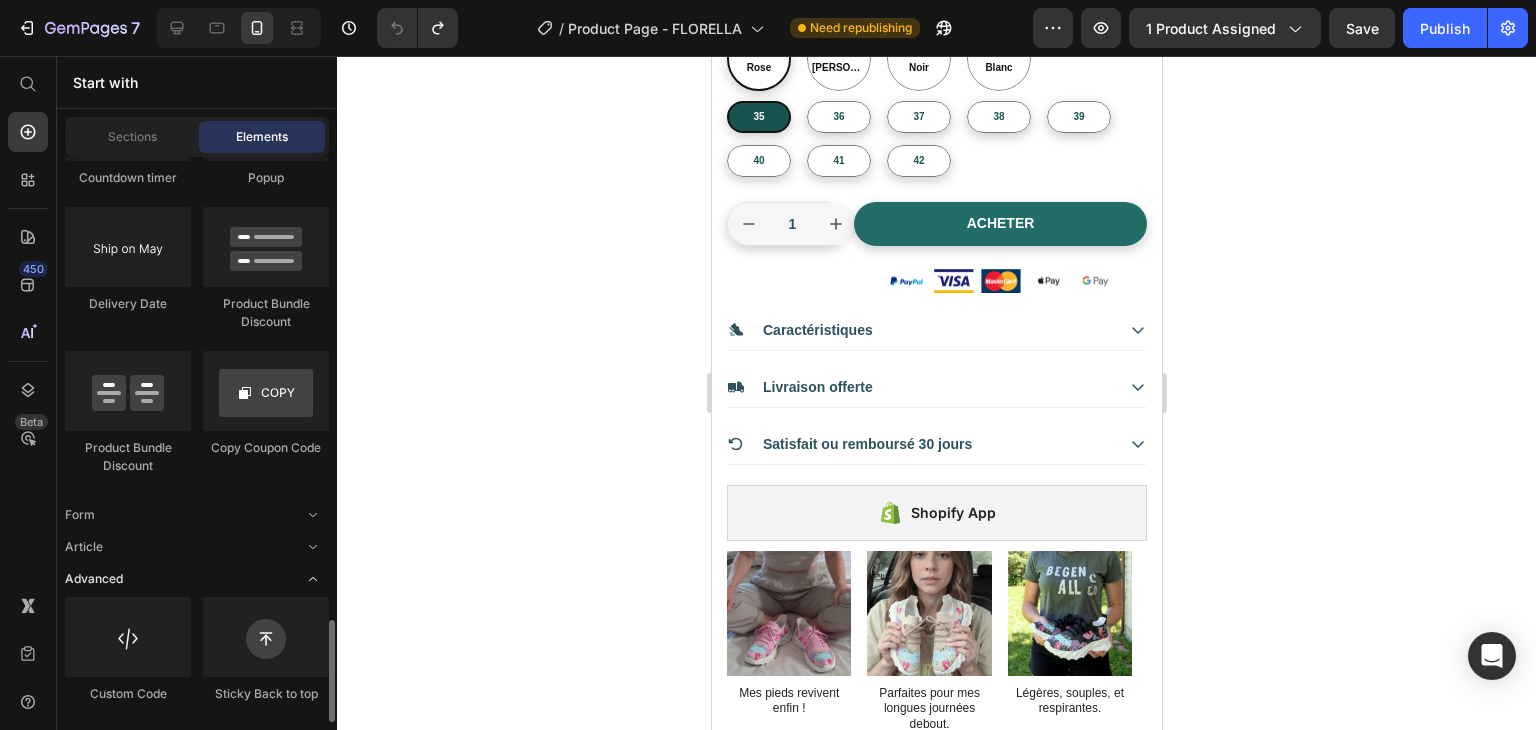 click 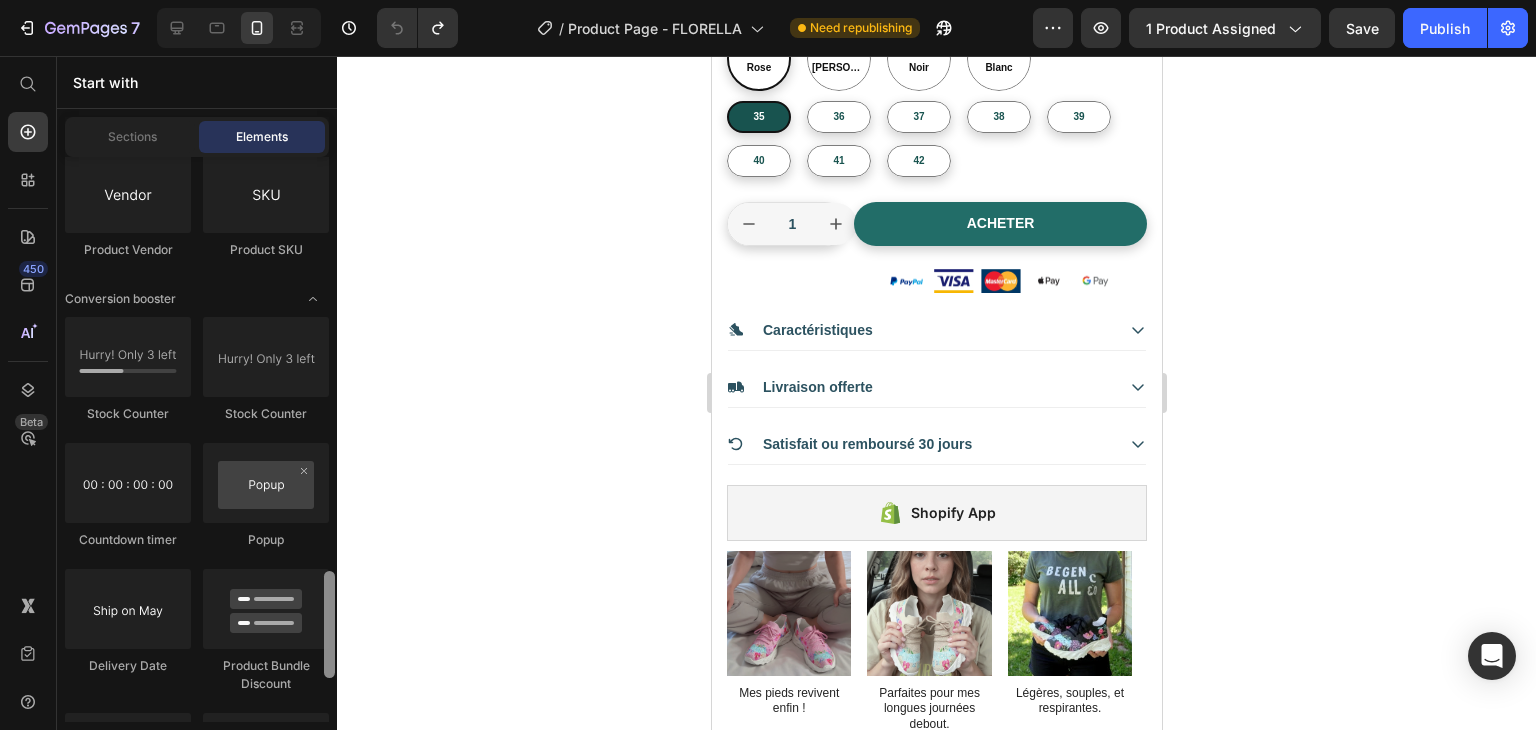 scroll, scrollTop: 2174, scrollLeft: 0, axis: vertical 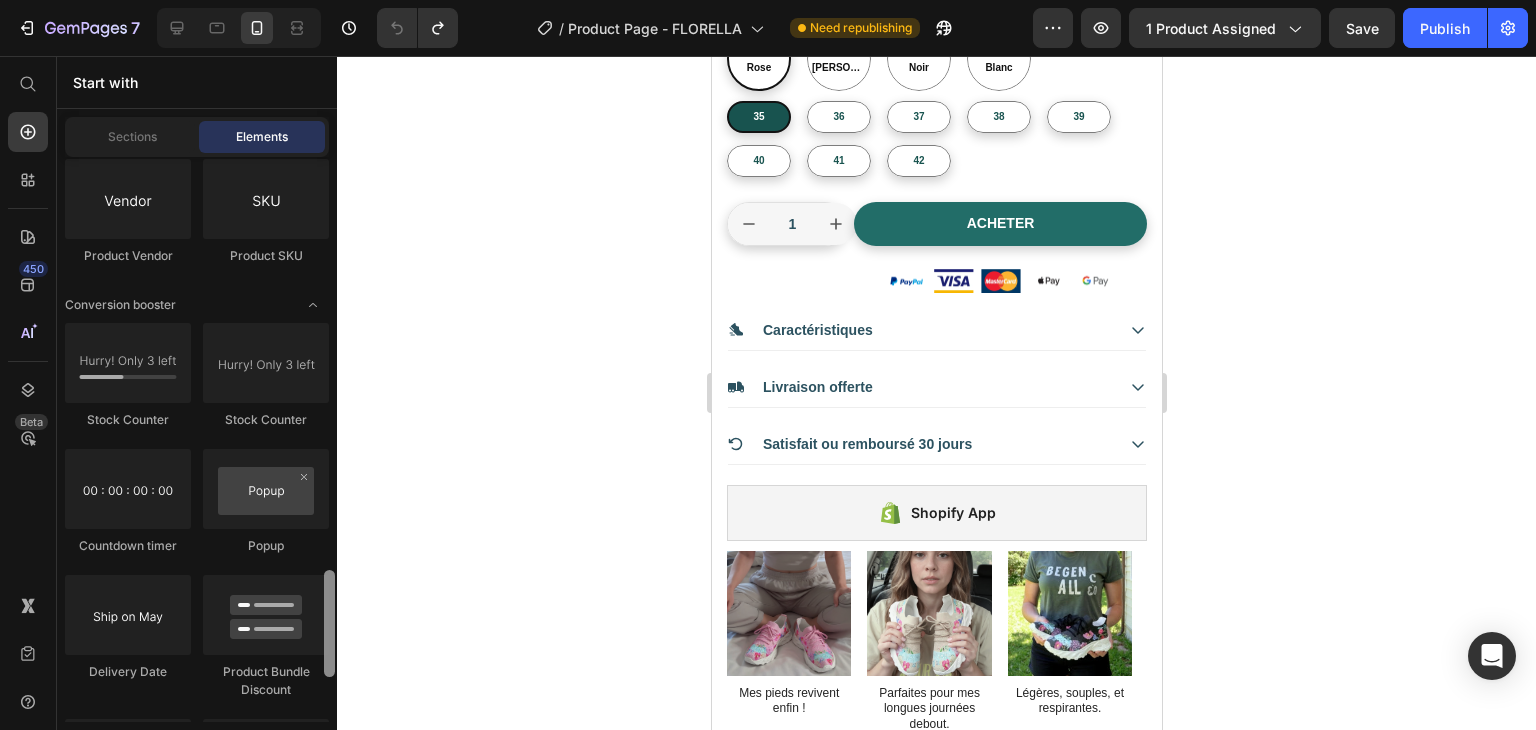 drag, startPoint x: 327, startPoint y: 635, endPoint x: 342, endPoint y: 568, distance: 68.65858 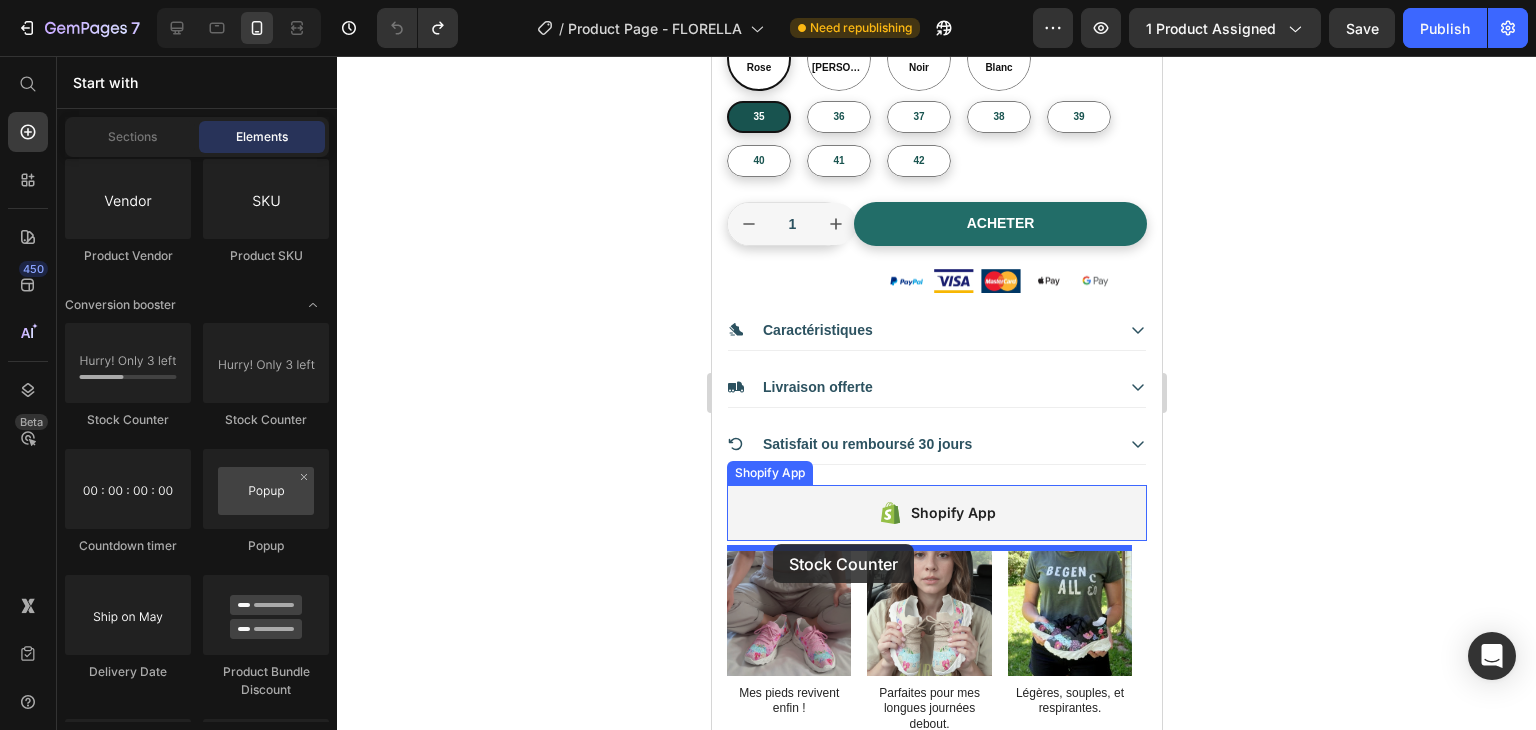 drag, startPoint x: 867, startPoint y: 410, endPoint x: 772, endPoint y: 544, distance: 164.25894 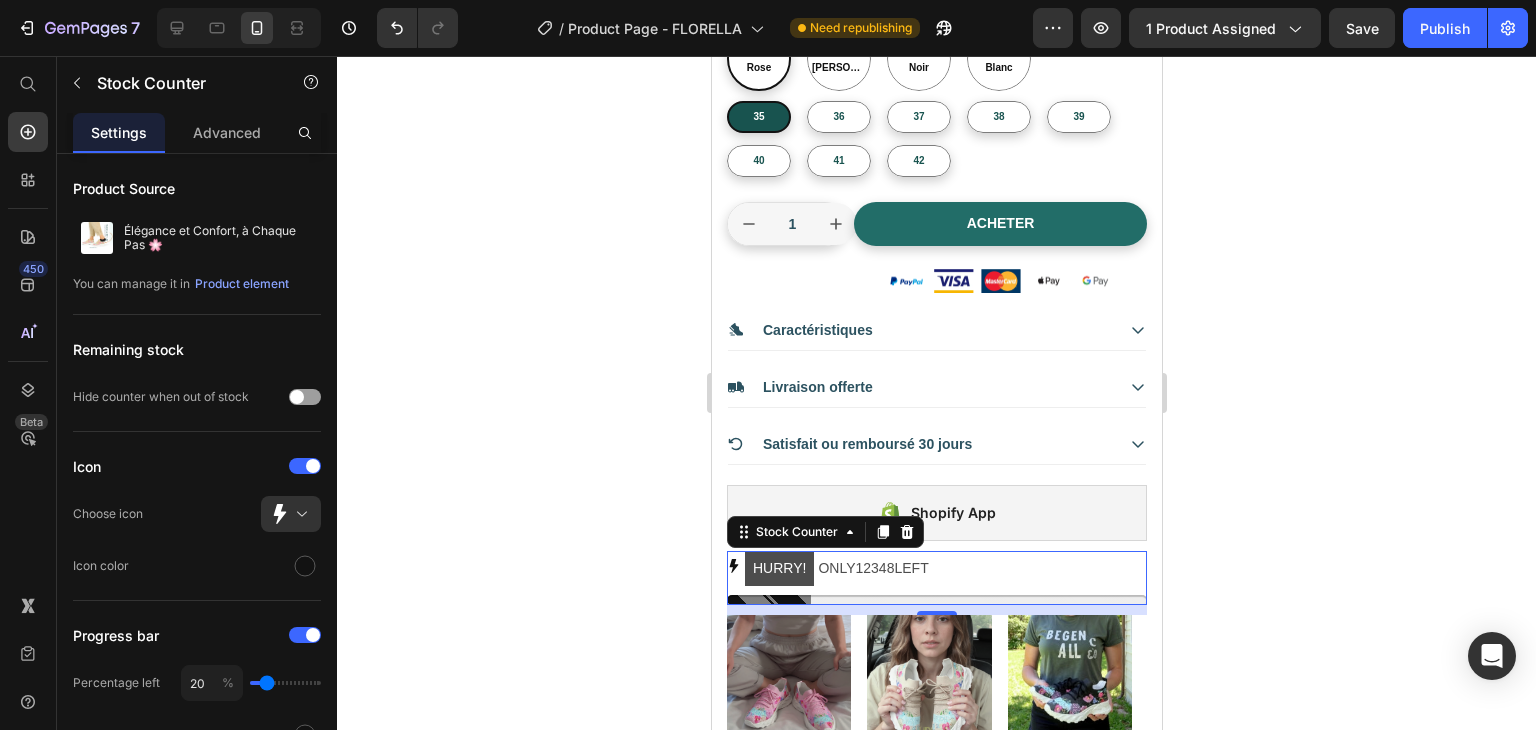 click 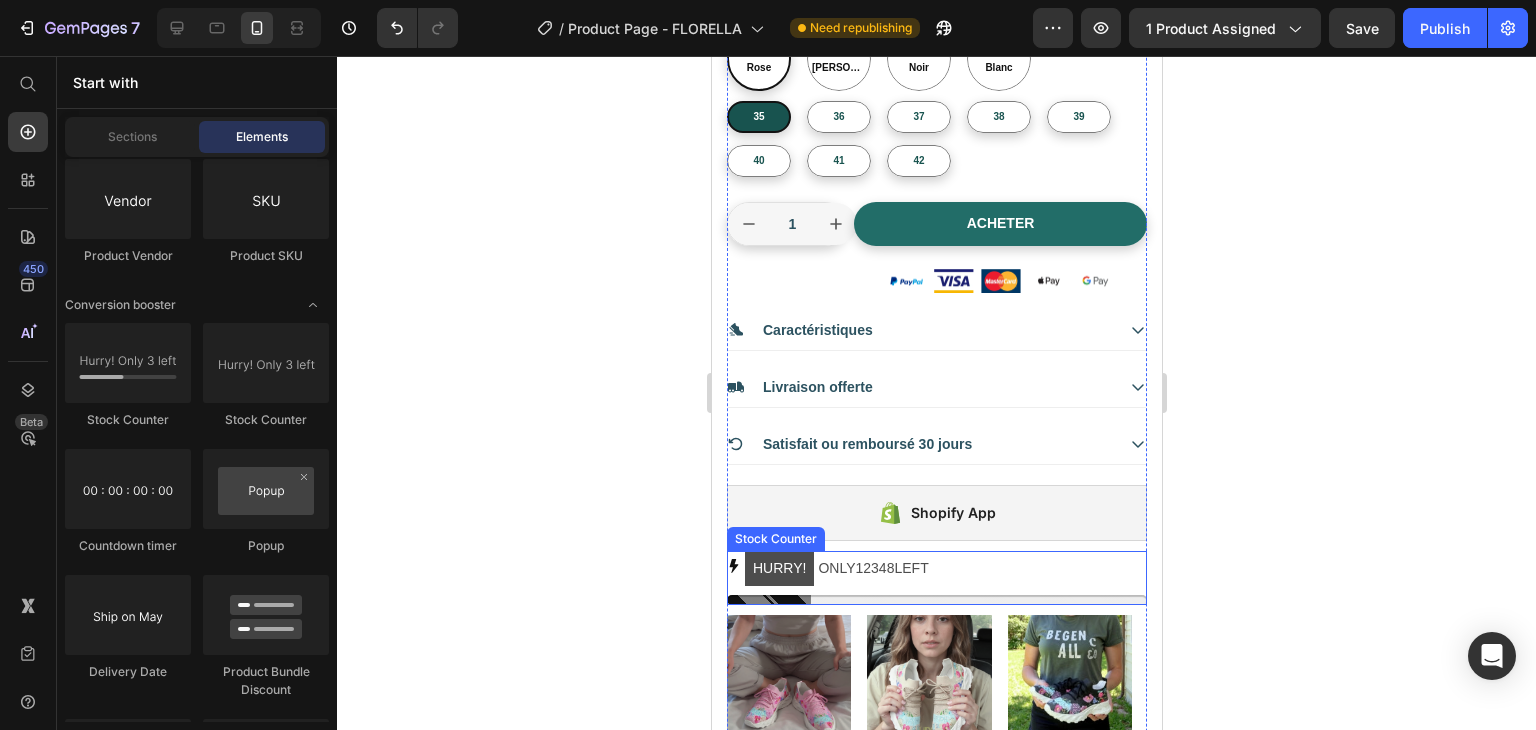 click on "HURRY!" at bounding box center [778, 568] 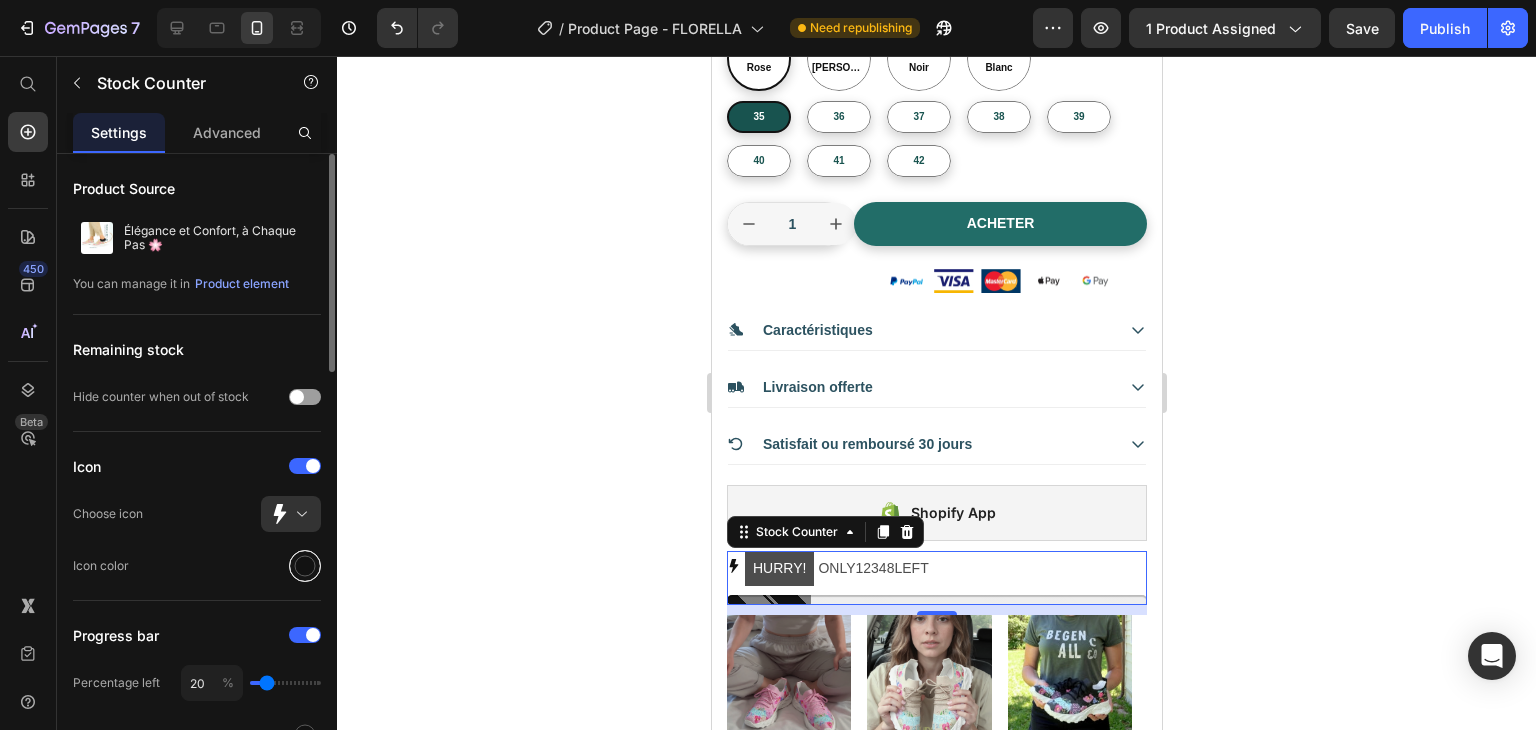 click at bounding box center (305, 566) 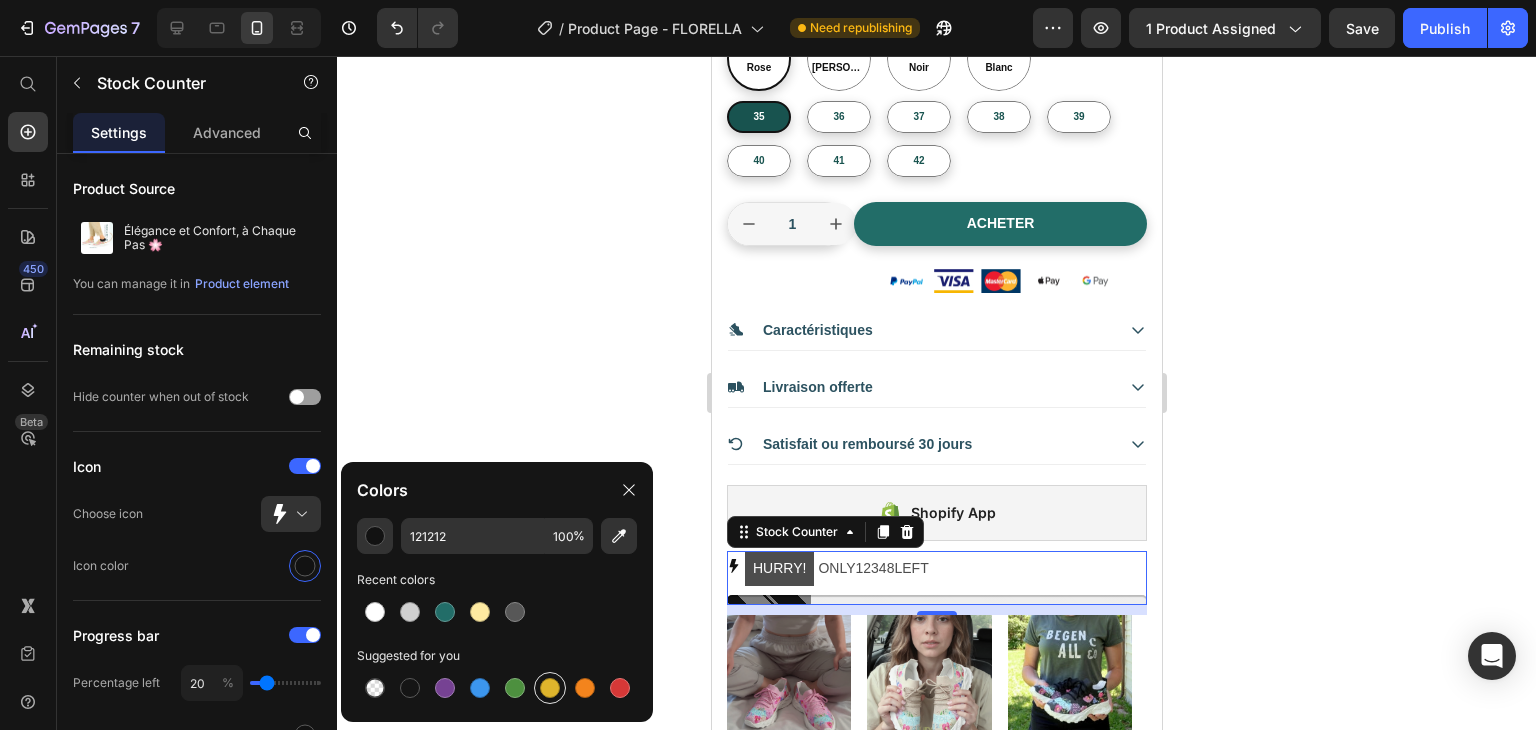 click at bounding box center (550, 688) 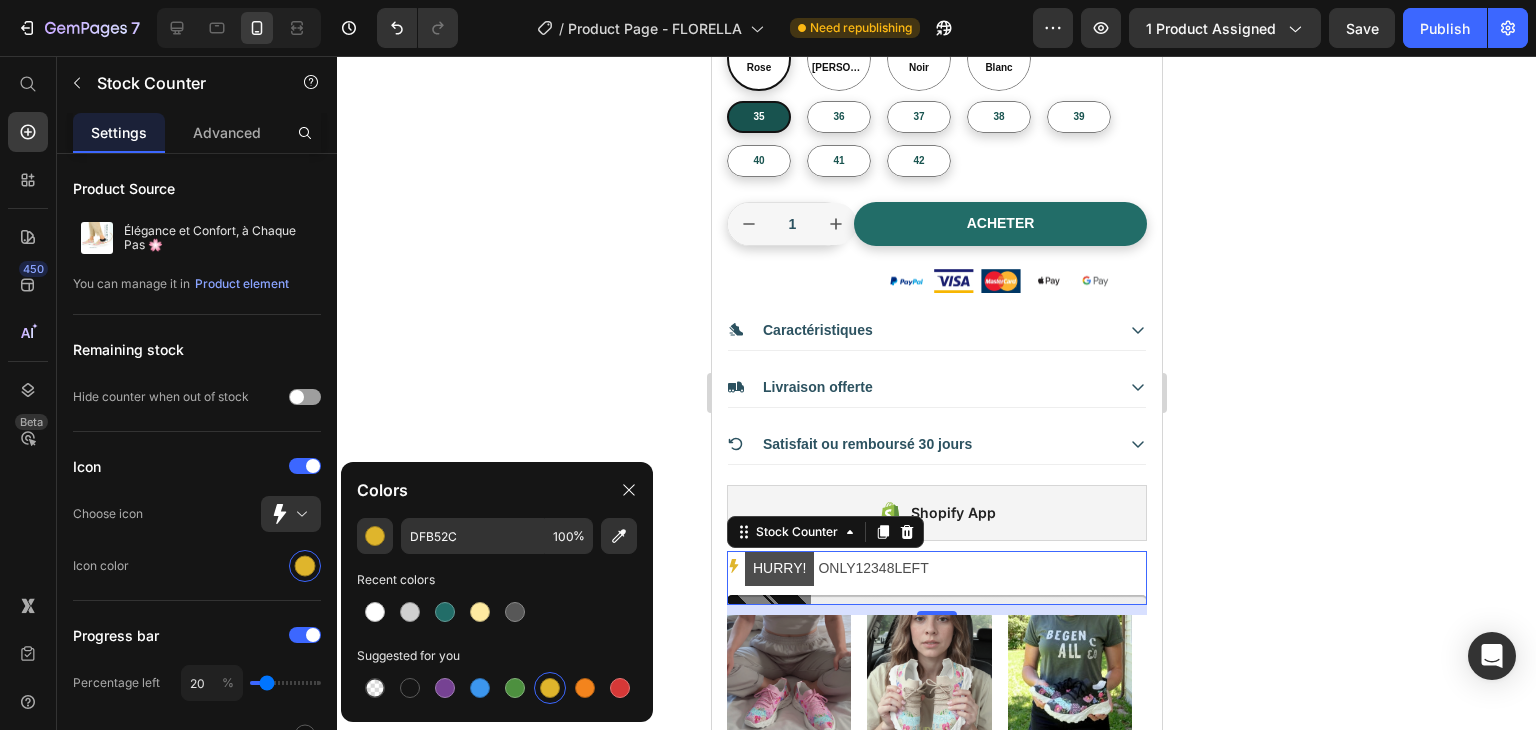 click 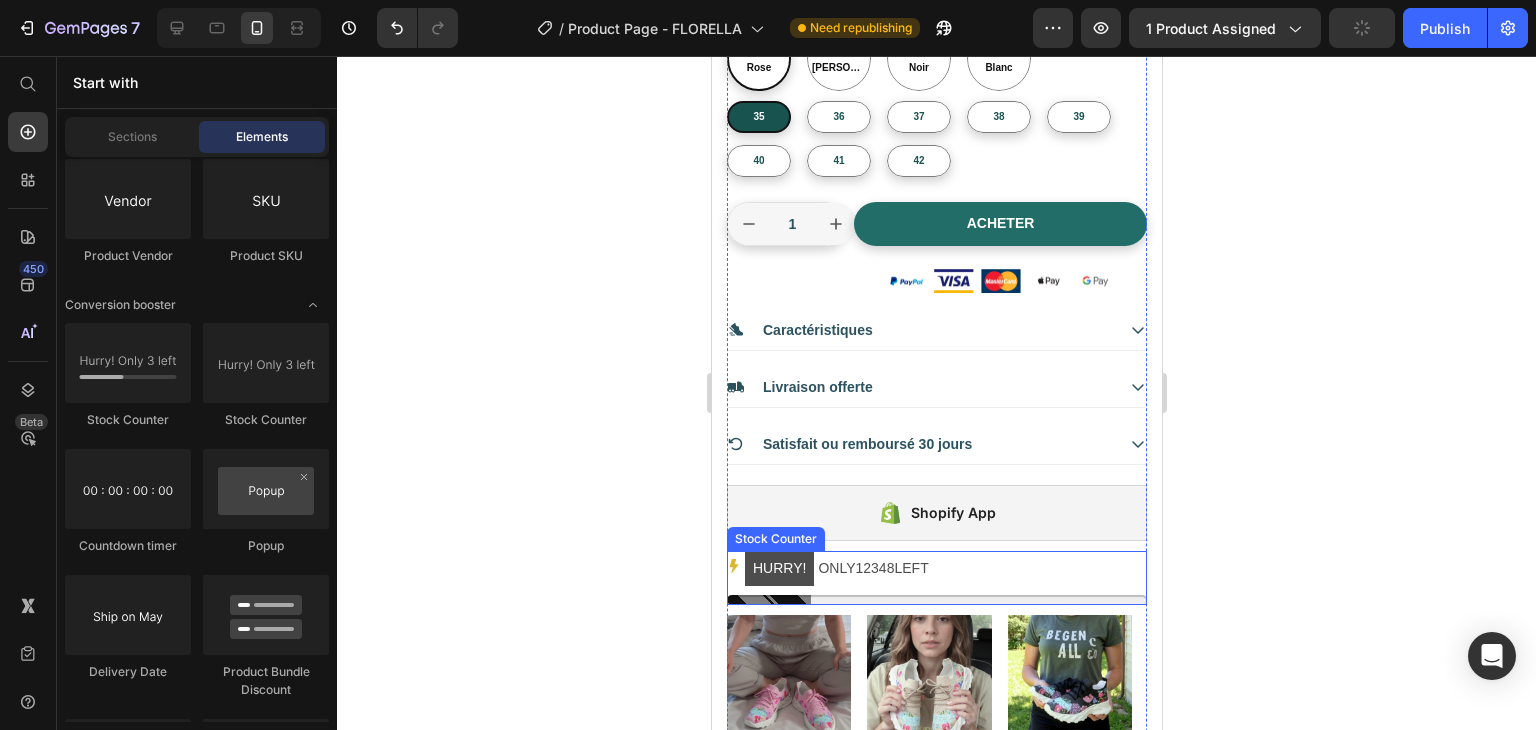 click on "HURRY!" at bounding box center [778, 568] 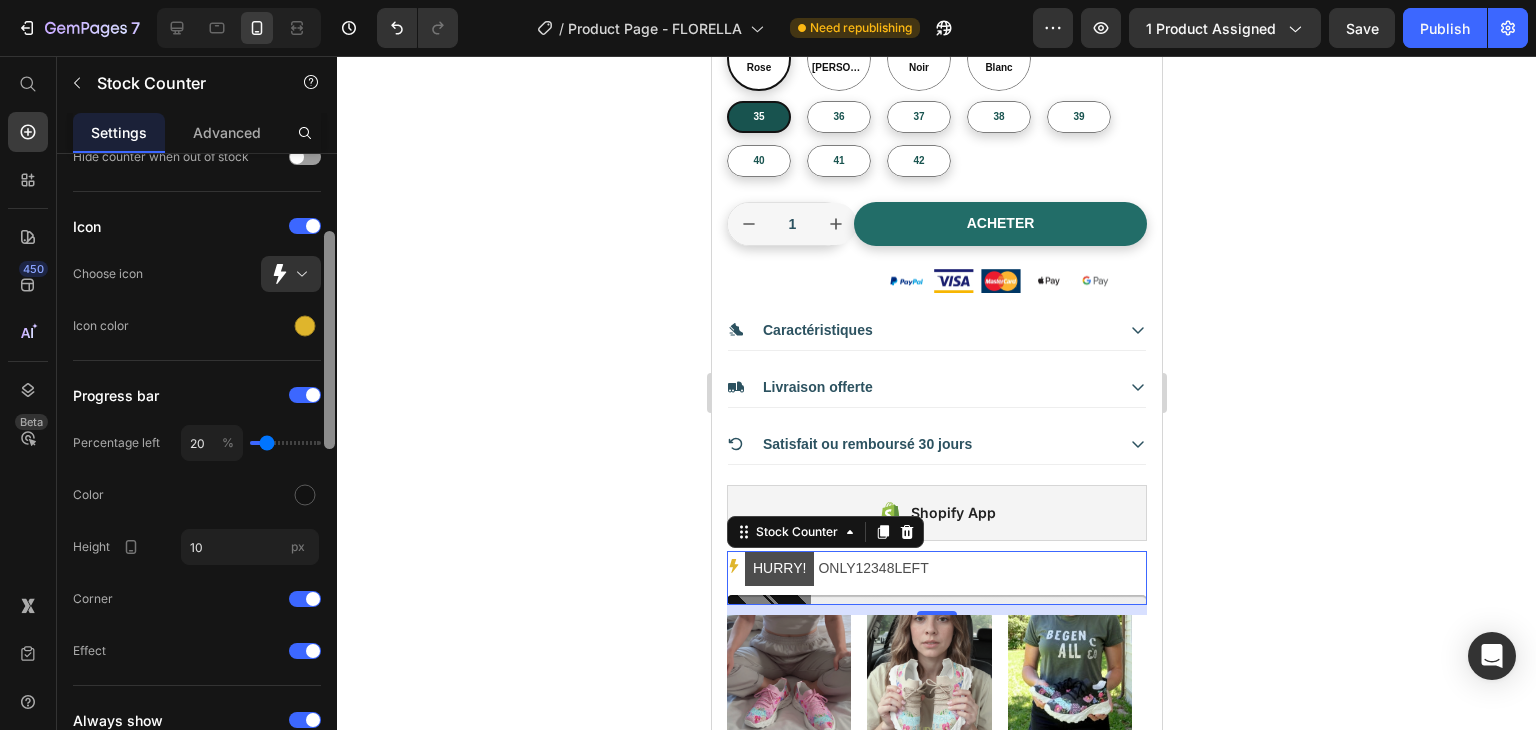 scroll, scrollTop: 243, scrollLeft: 0, axis: vertical 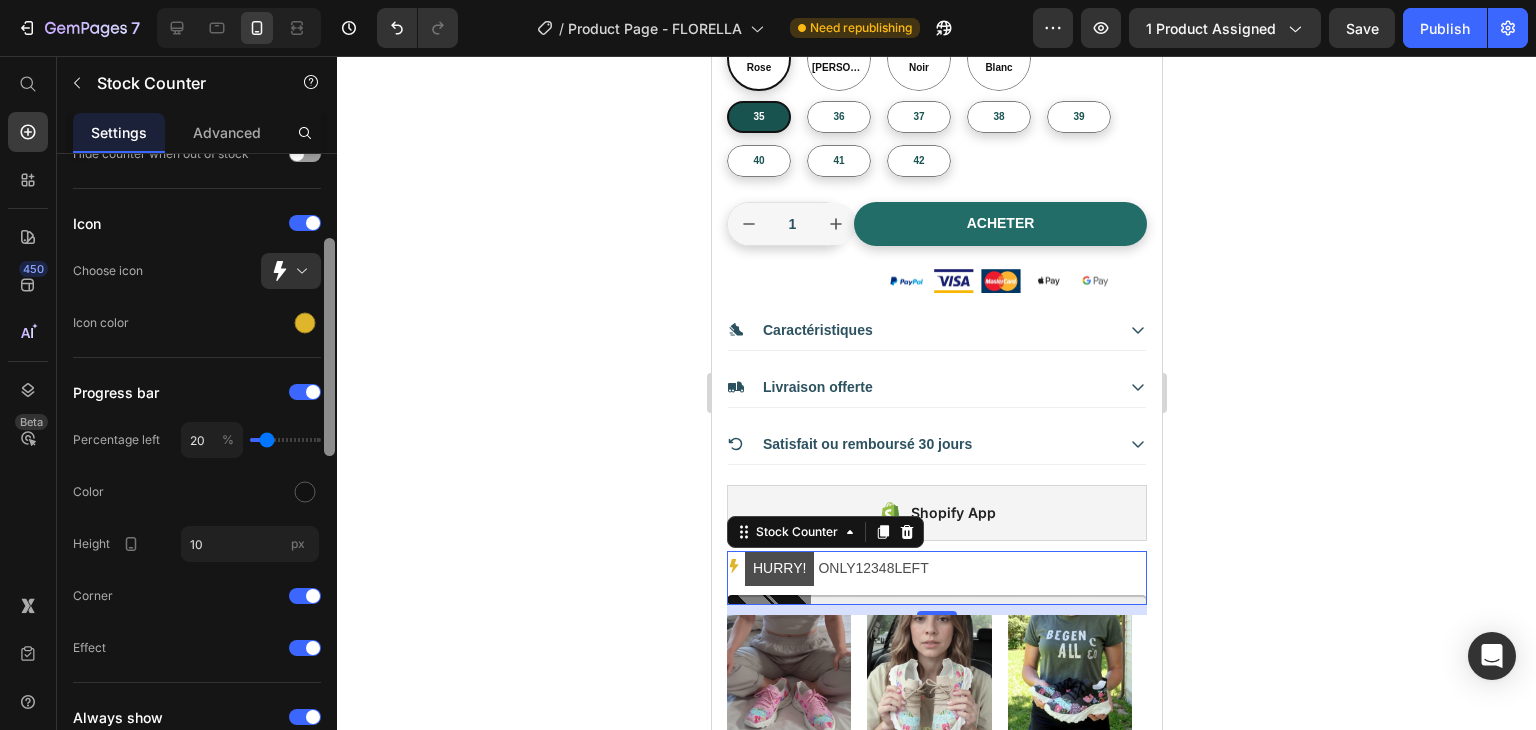 drag, startPoint x: 330, startPoint y: 341, endPoint x: 329, endPoint y: 425, distance: 84.00595 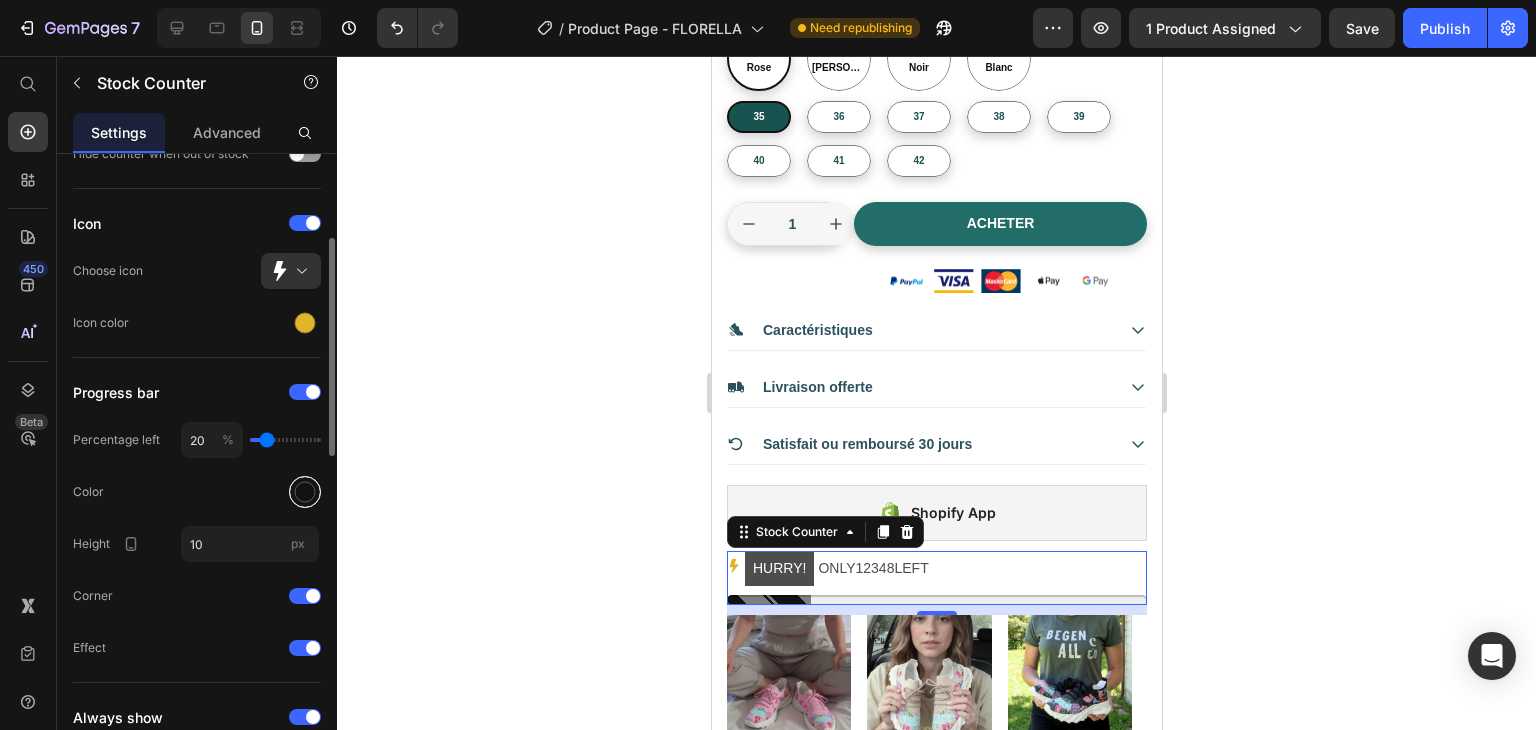 click at bounding box center [305, 492] 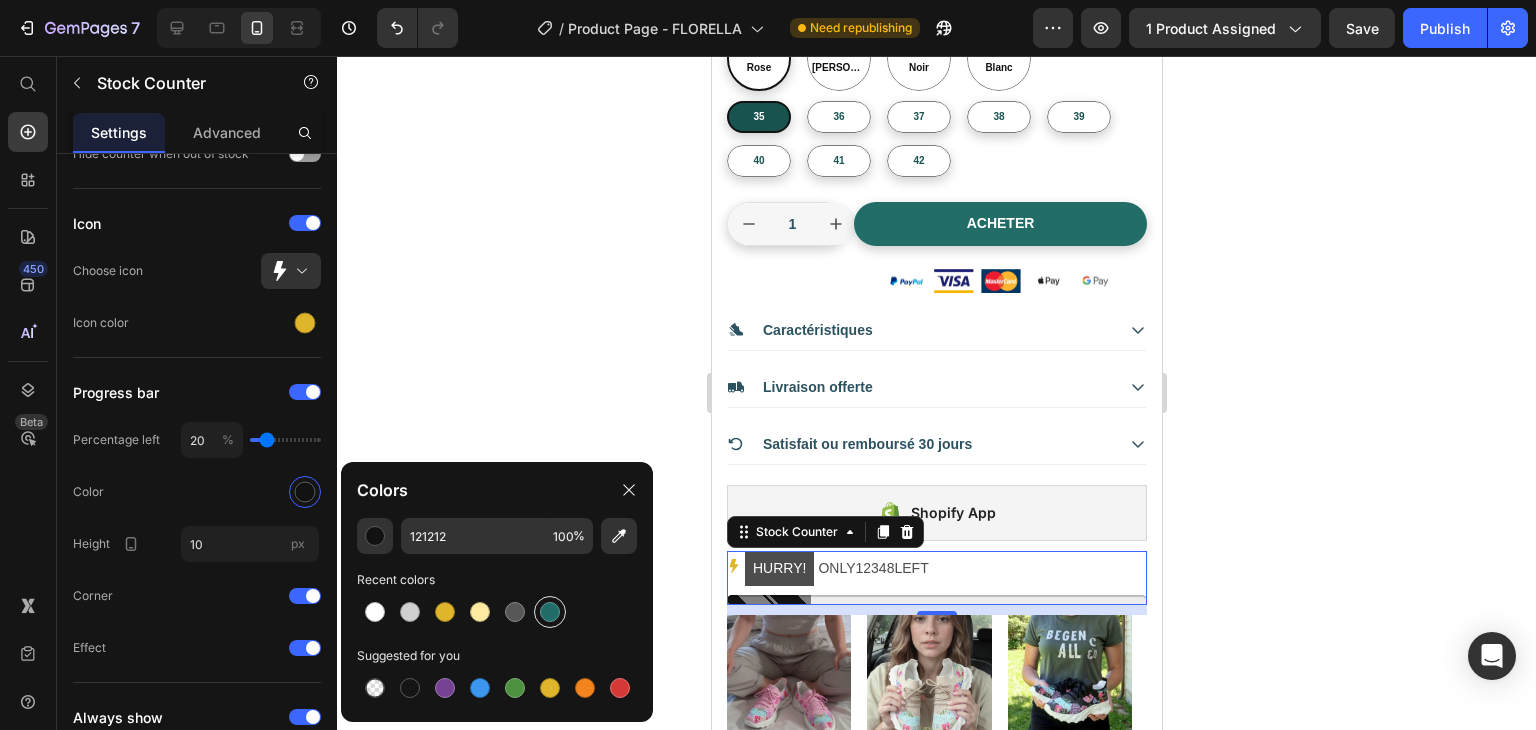 click at bounding box center [550, 612] 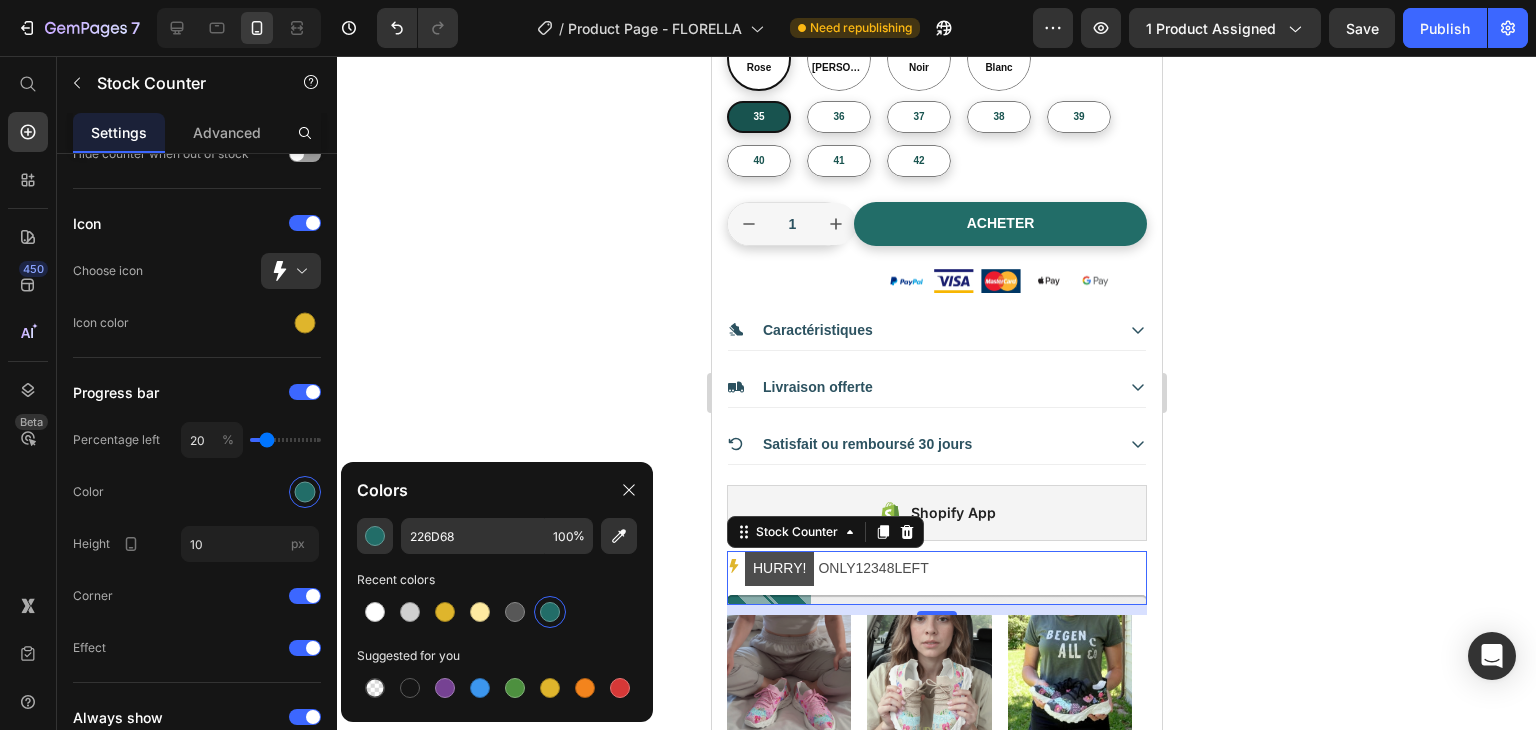 click 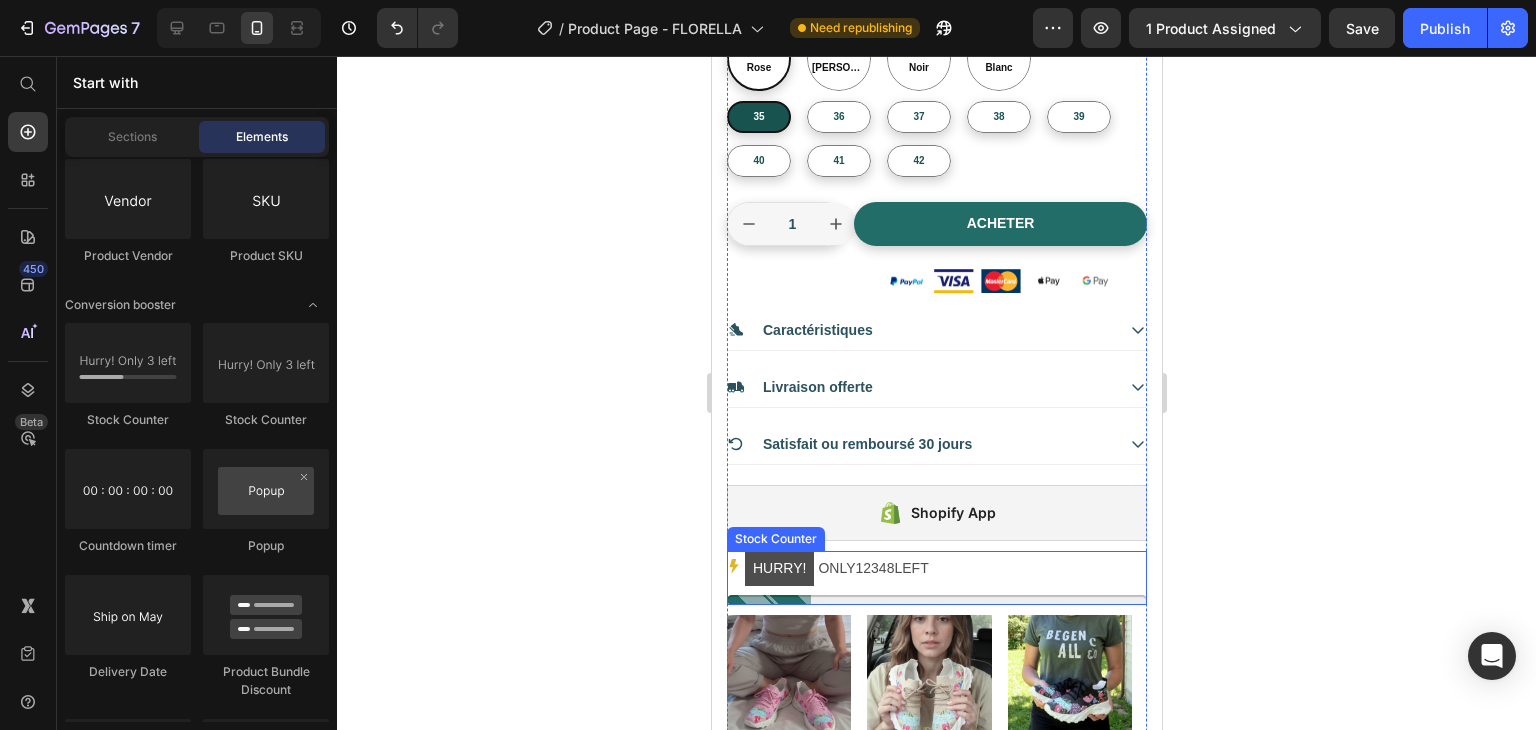 click on "12348" at bounding box center [874, 568] 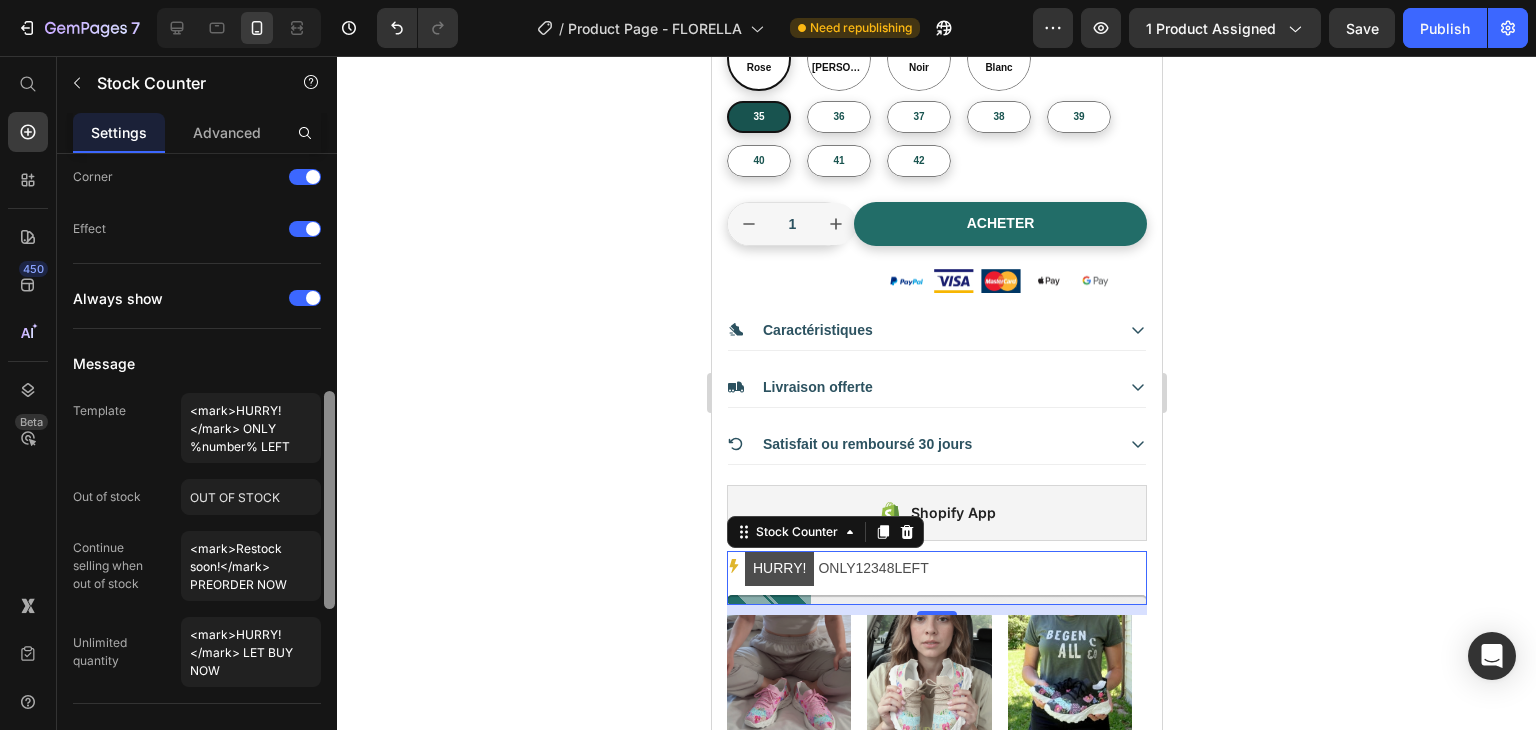 scroll, scrollTop: 671, scrollLeft: 0, axis: vertical 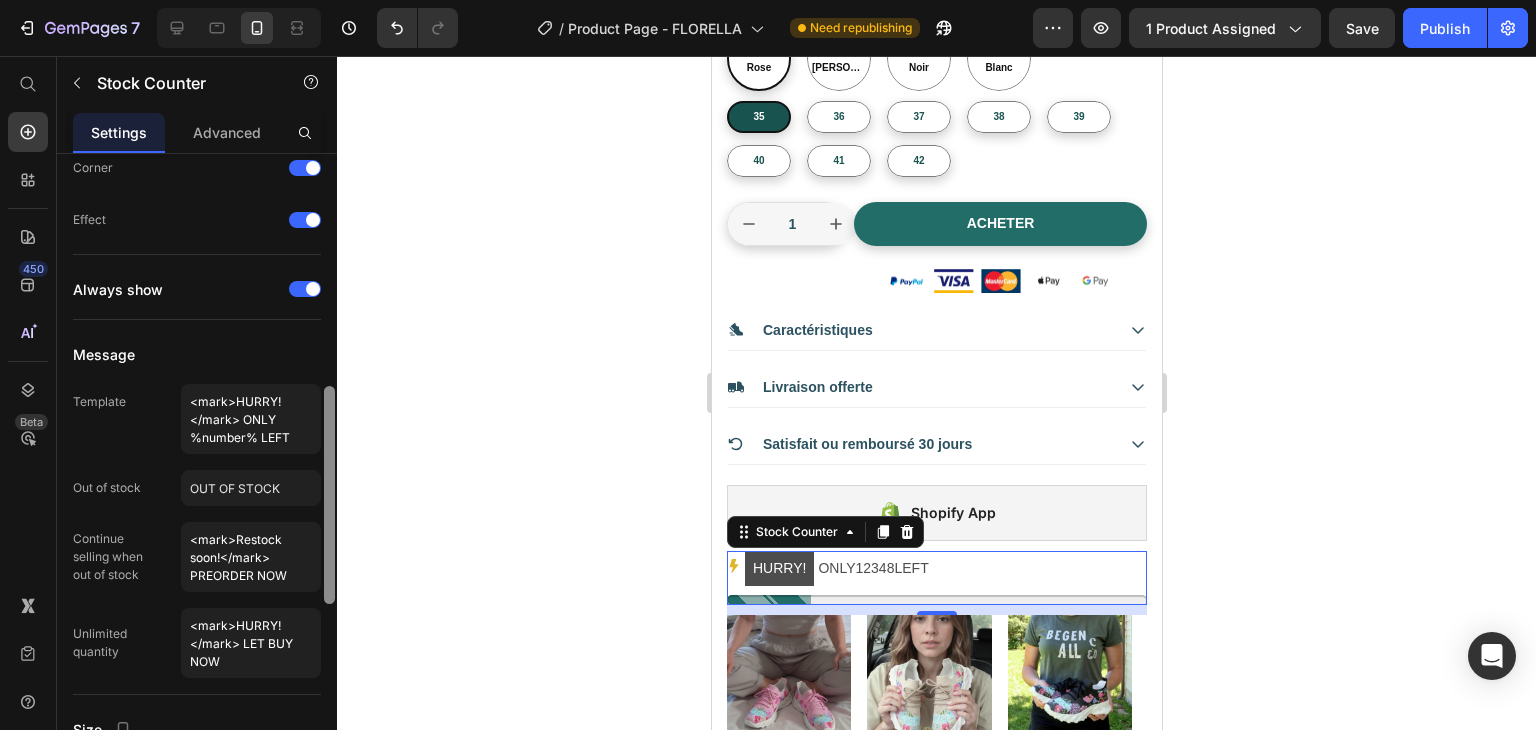 drag, startPoint x: 332, startPoint y: 408, endPoint x: 328, endPoint y: 556, distance: 148.05405 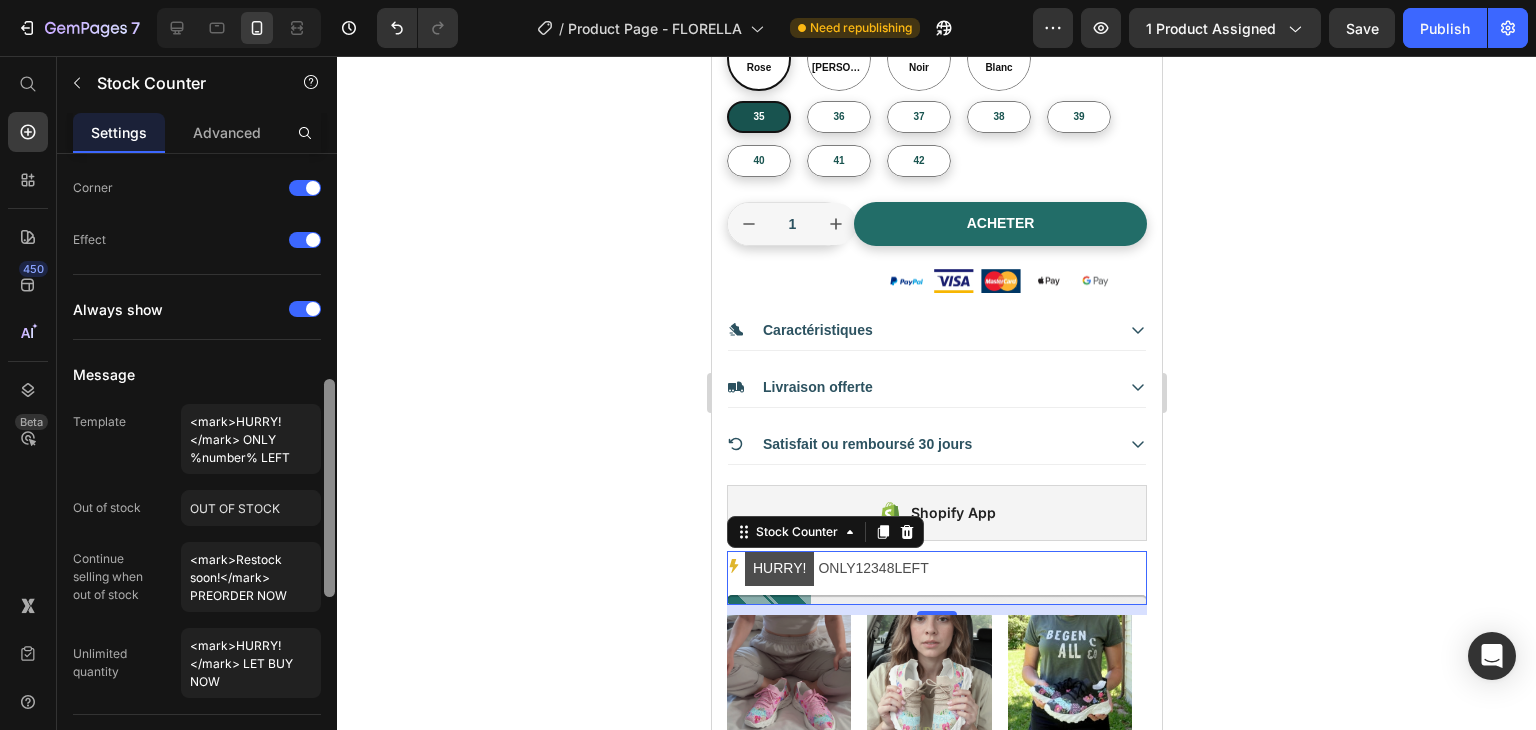 scroll, scrollTop: 644, scrollLeft: 0, axis: vertical 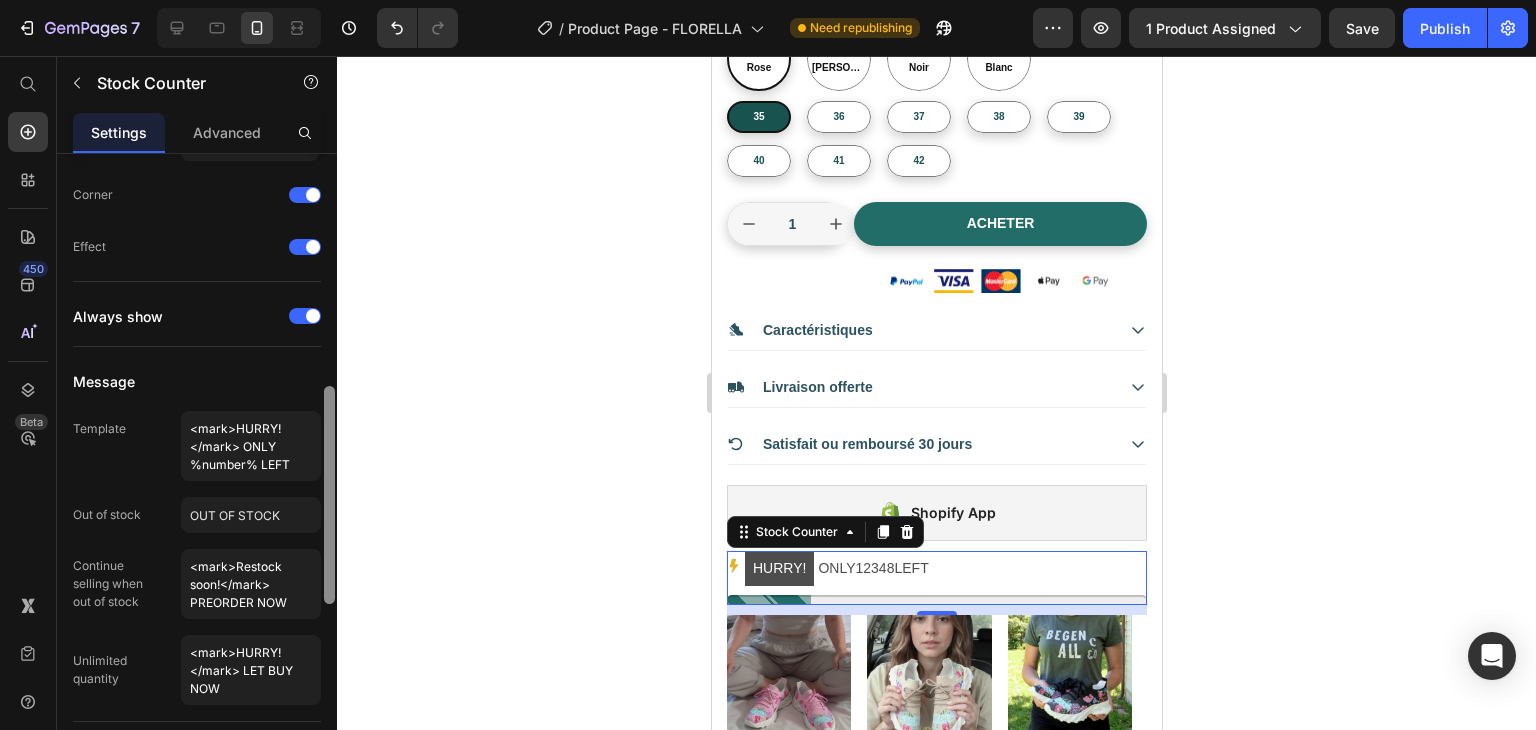 click at bounding box center [329, 495] 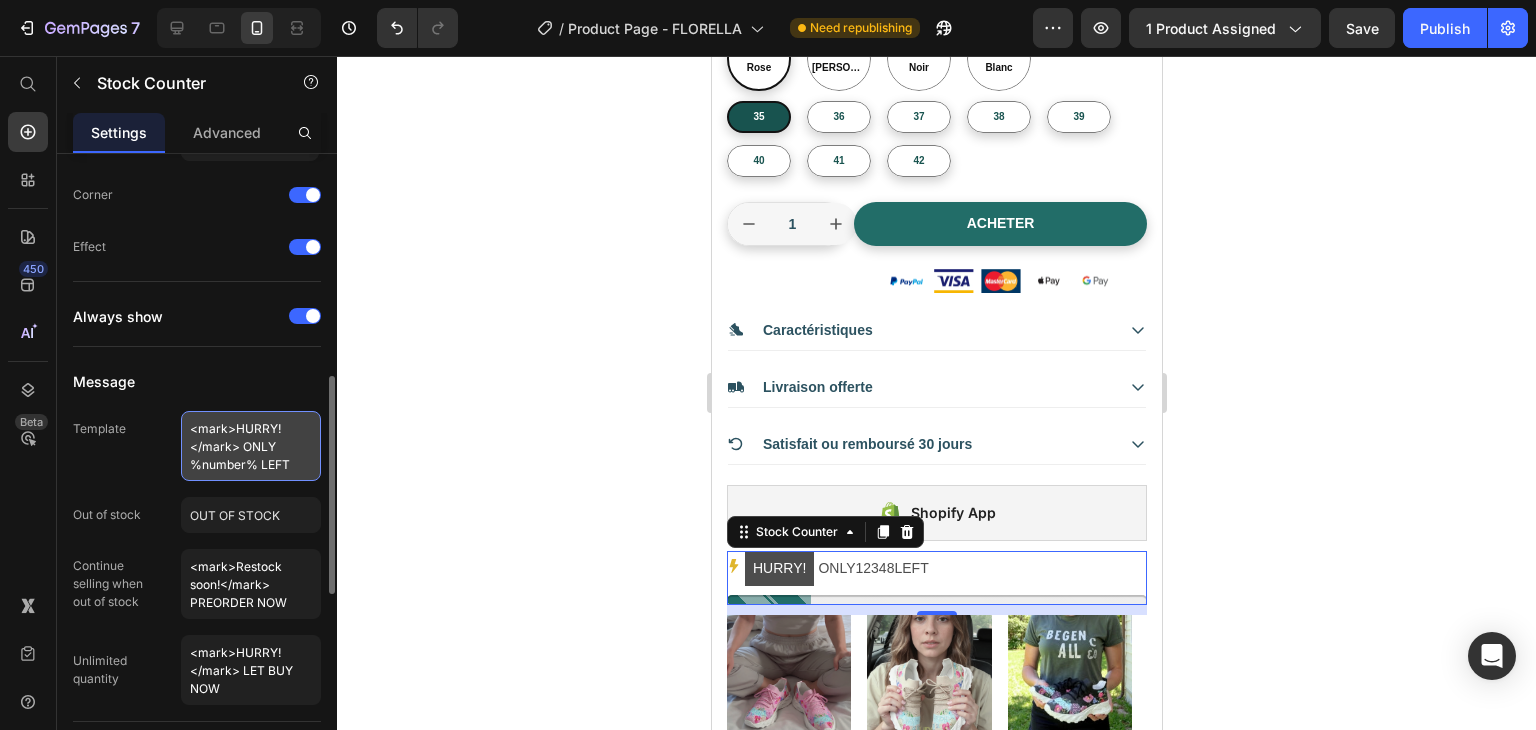 click on "<mark>HURRY!</mark> ONLY %number% LEFT" at bounding box center [251, 446] 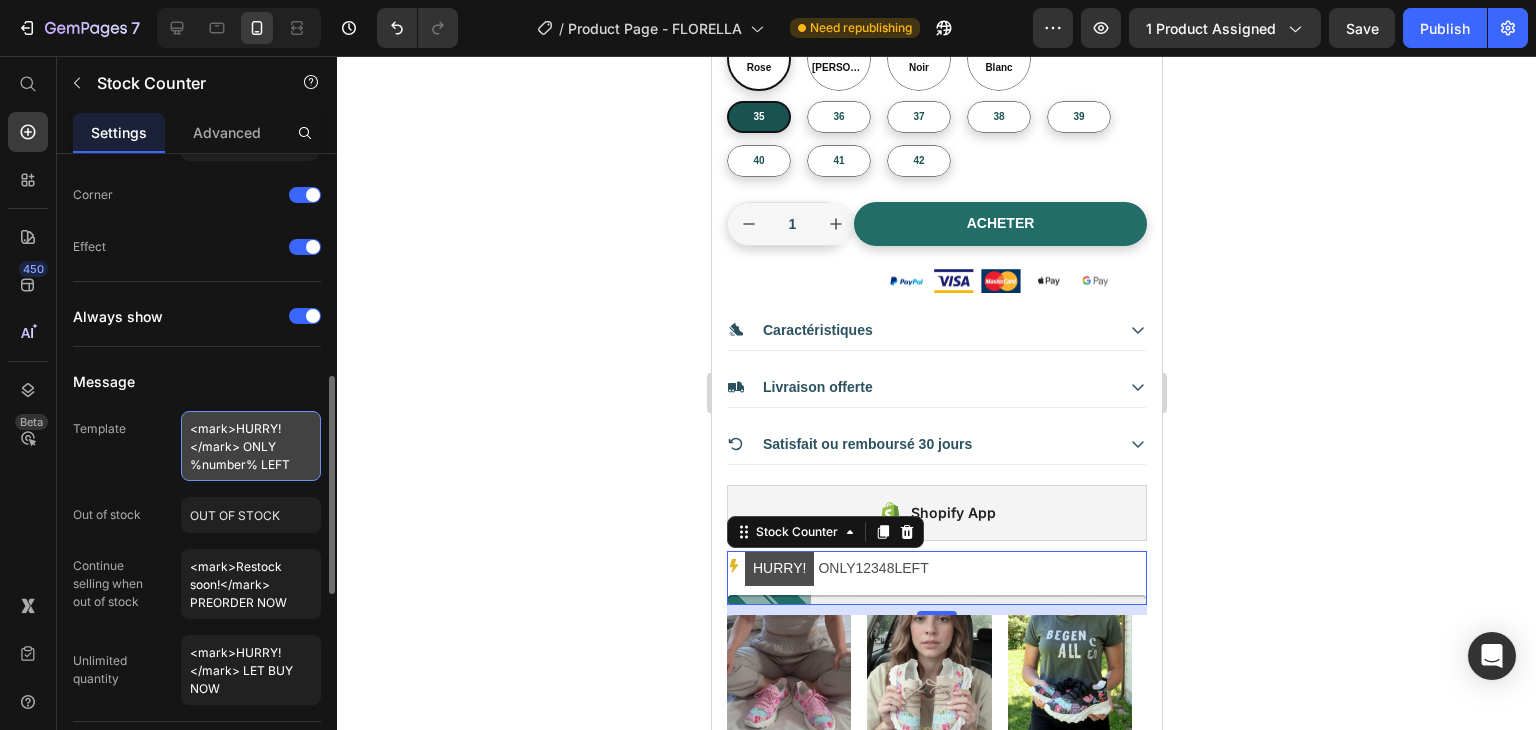 drag, startPoint x: 254, startPoint y: 461, endPoint x: 186, endPoint y: 463, distance: 68.0294 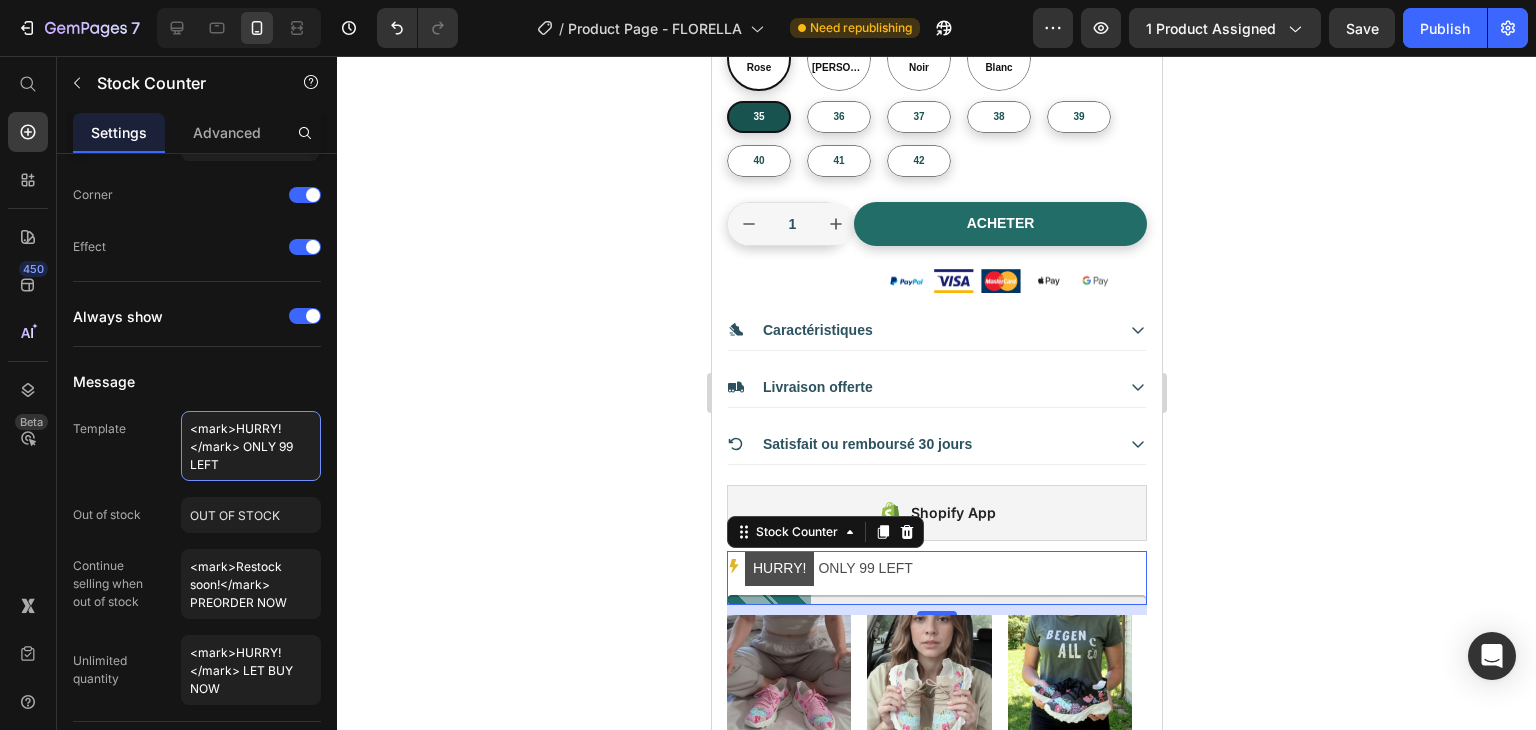 type on "<mark>HURRY!</mark> ONLY 99 LEFT" 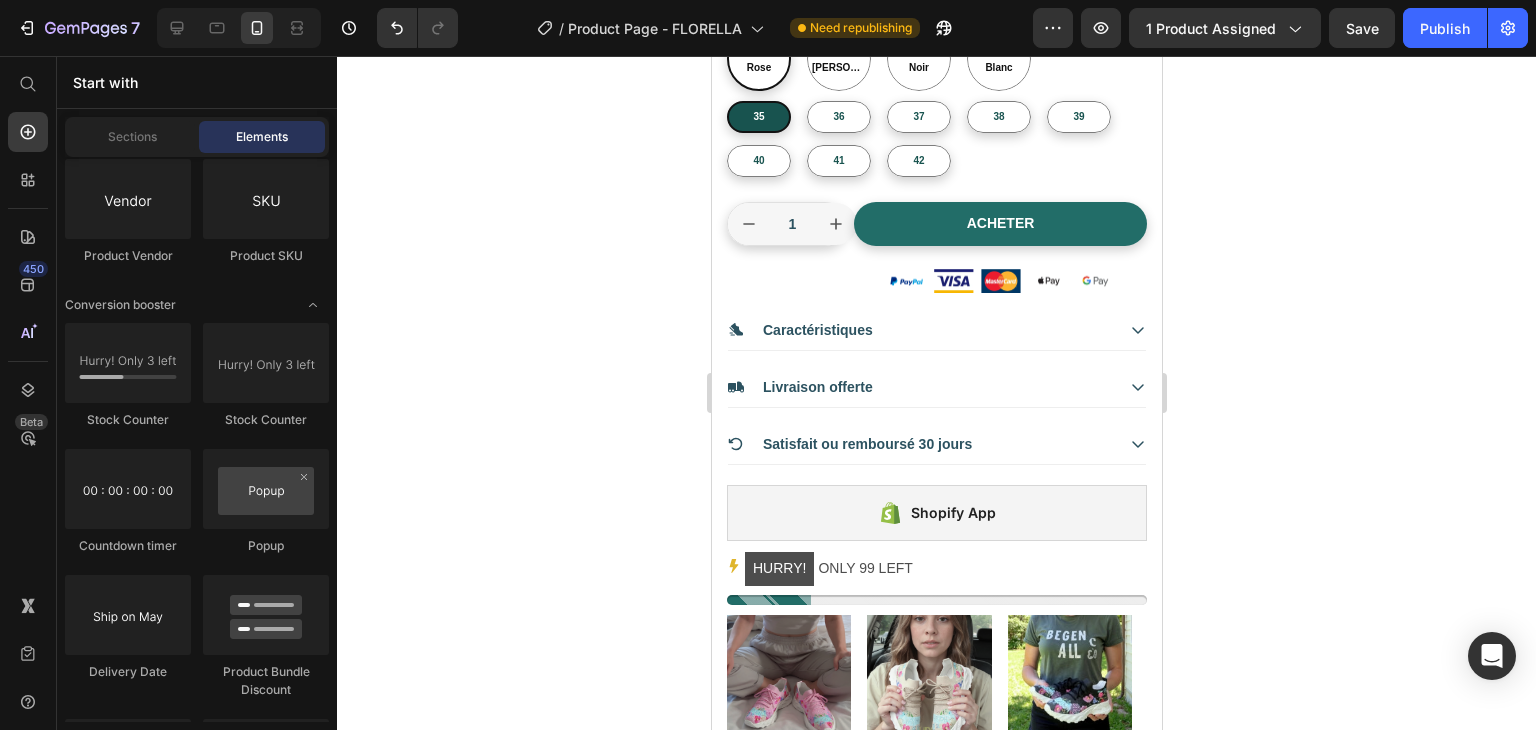 scroll, scrollTop: 540, scrollLeft: 0, axis: vertical 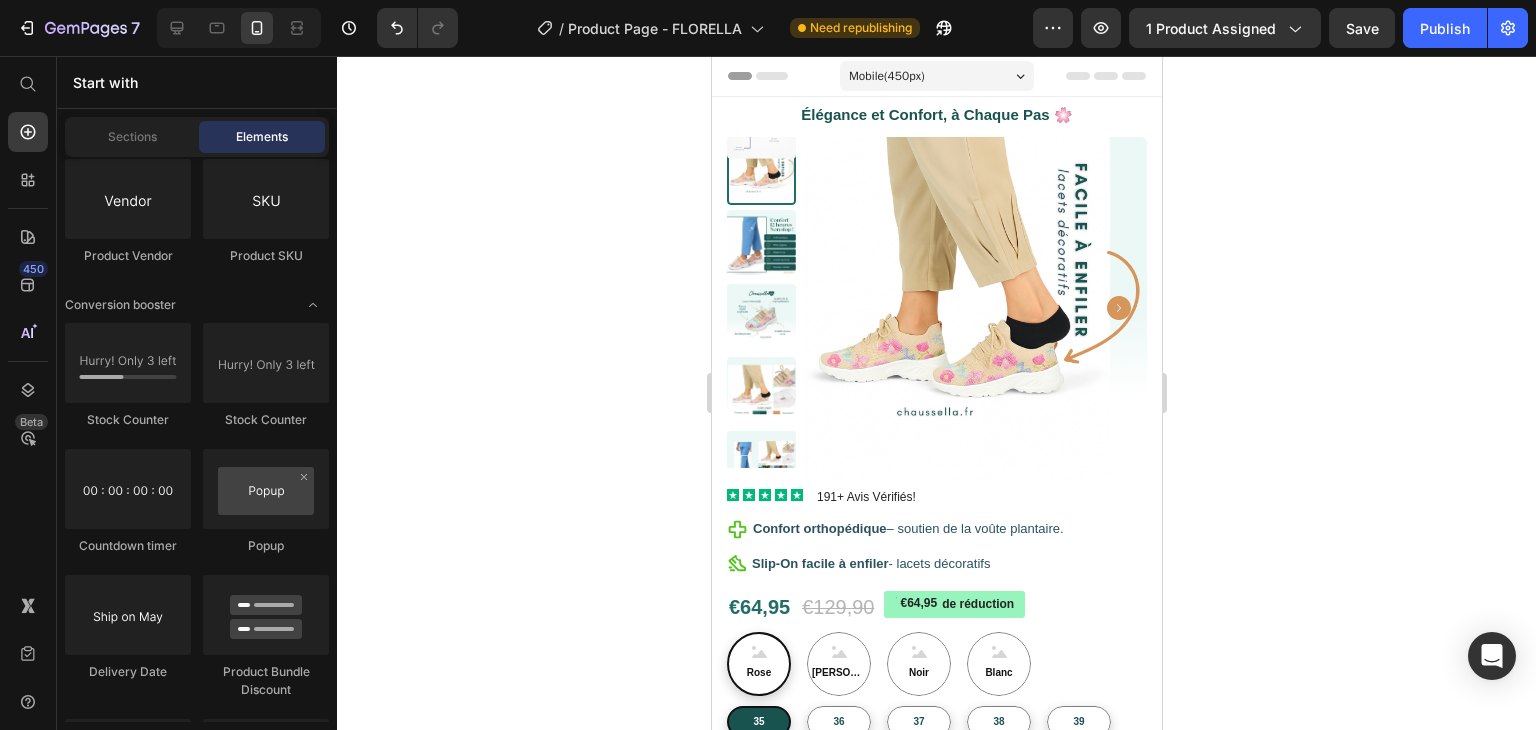 drag, startPoint x: 1153, startPoint y: 164, endPoint x: 1875, endPoint y: 118, distance: 723.46387 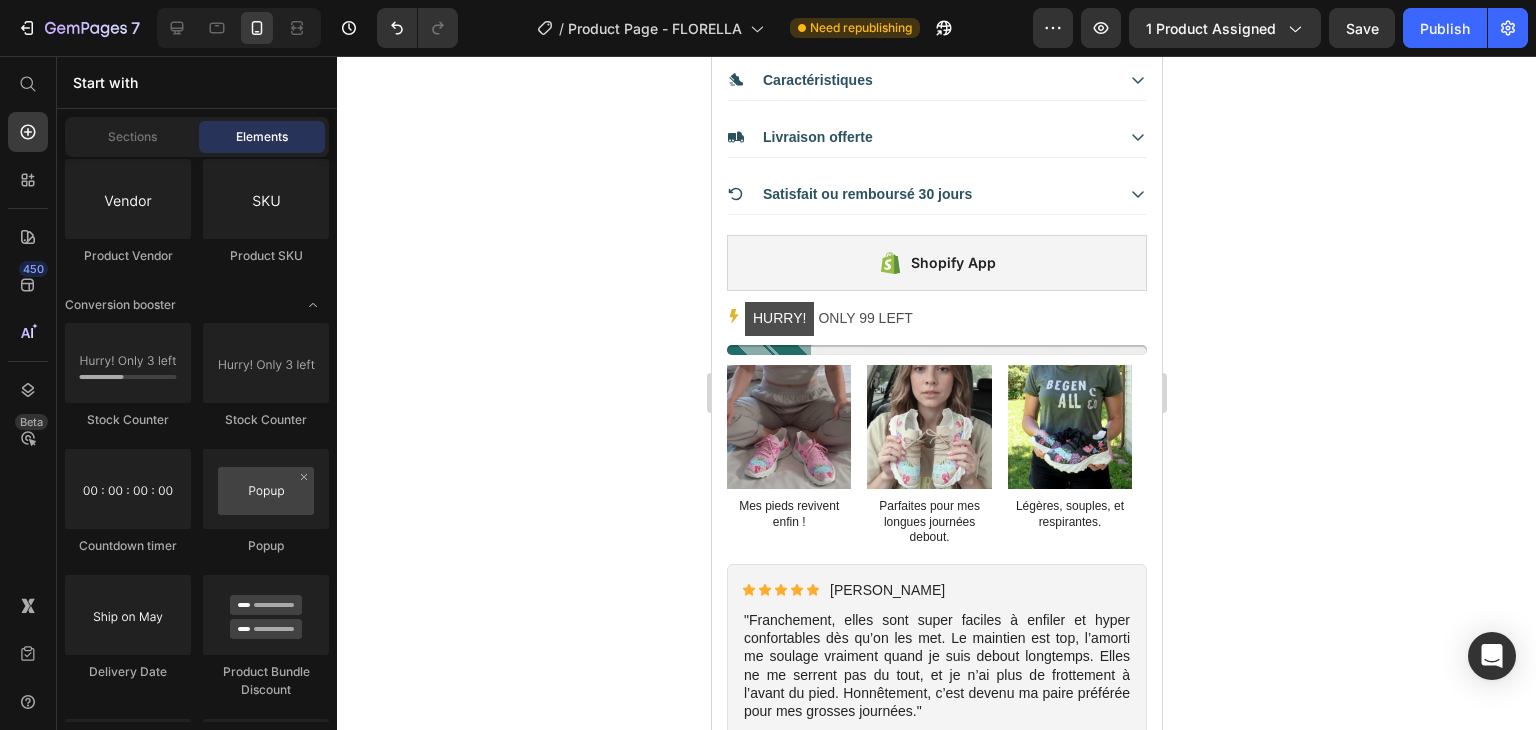 scroll, scrollTop: 882, scrollLeft: 0, axis: vertical 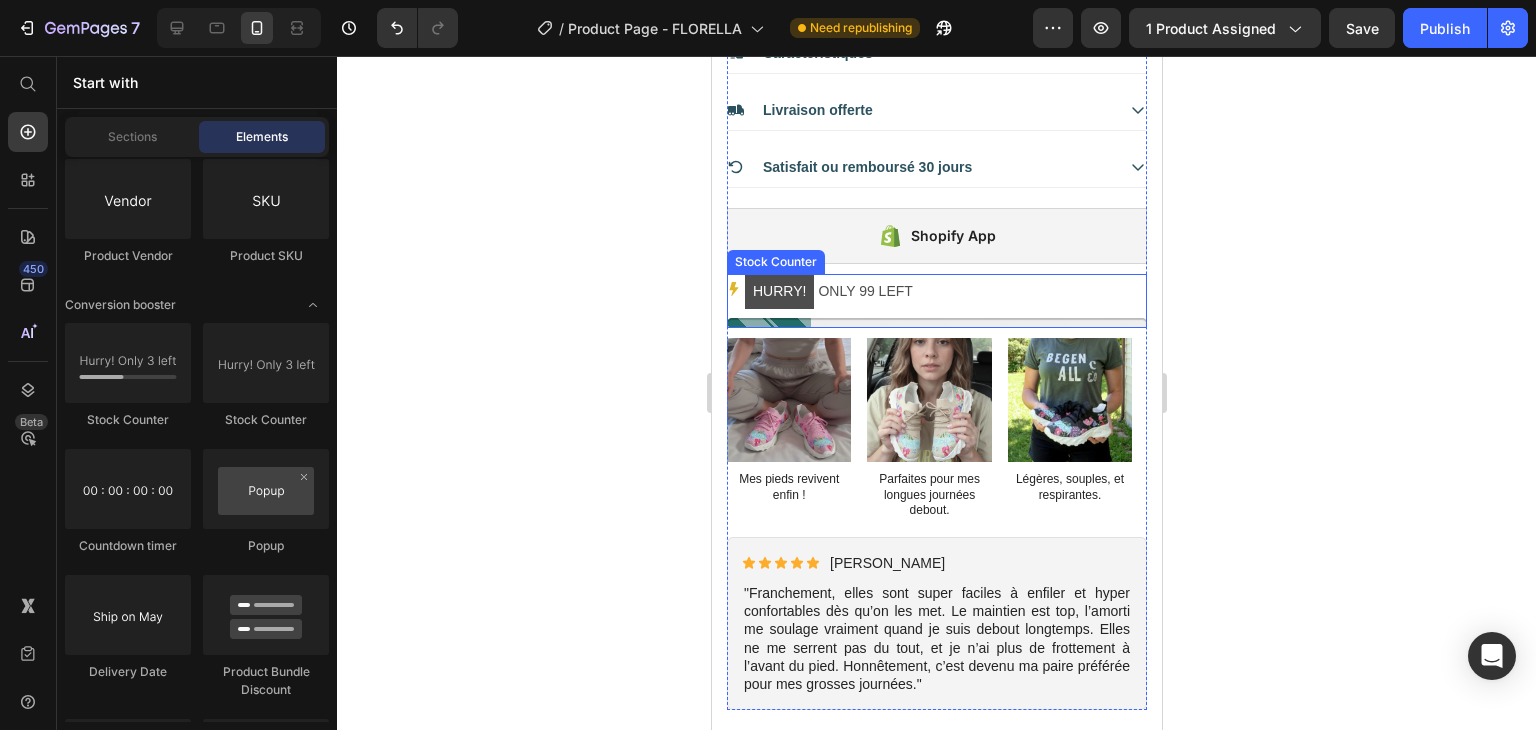 click on "HURRY!  ONLY 99 LEFT" at bounding box center [828, 291] 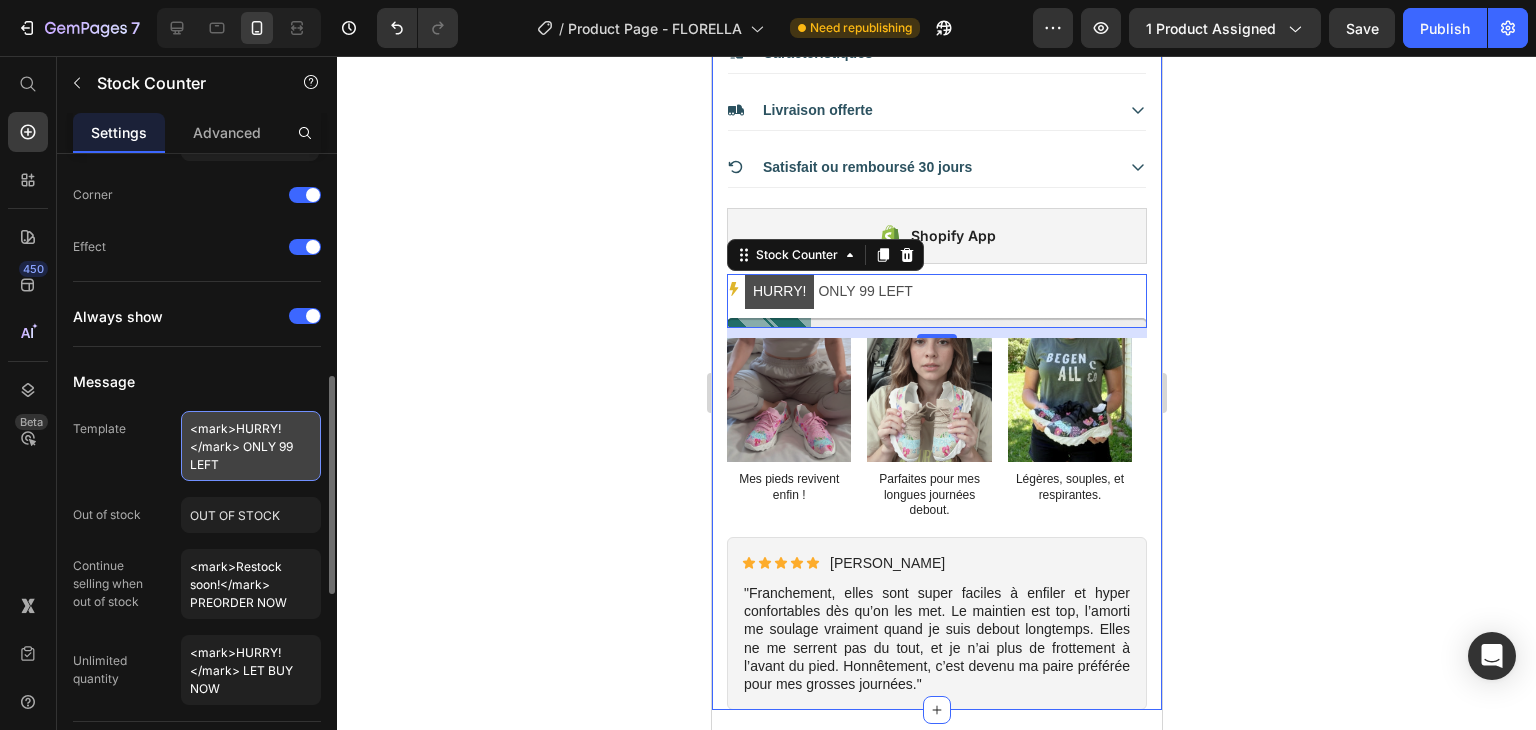 drag, startPoint x: 278, startPoint y: 445, endPoint x: 293, endPoint y: 439, distance: 16.155495 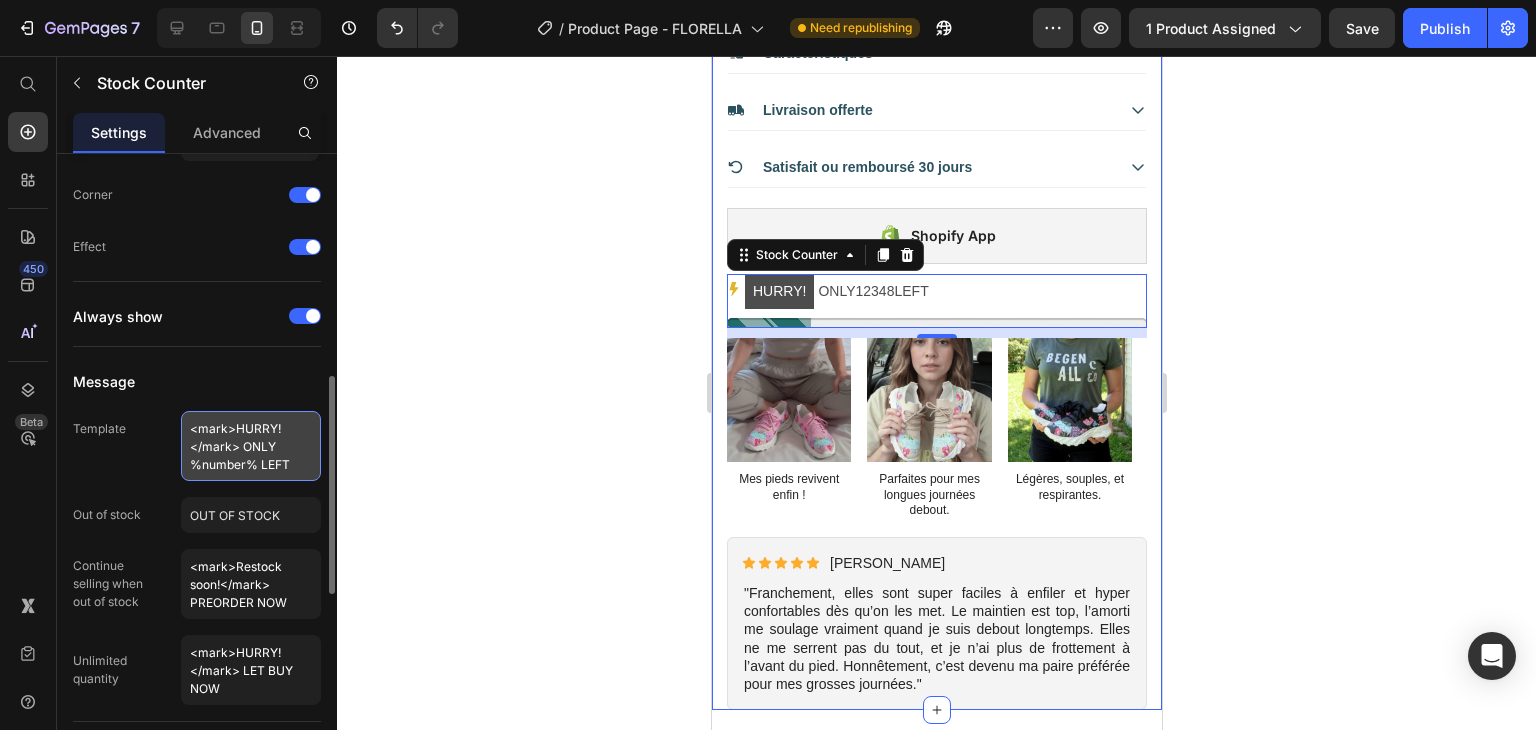 click on "<mark>HURRY!</mark> ONLY %number% LEFT" at bounding box center [251, 446] 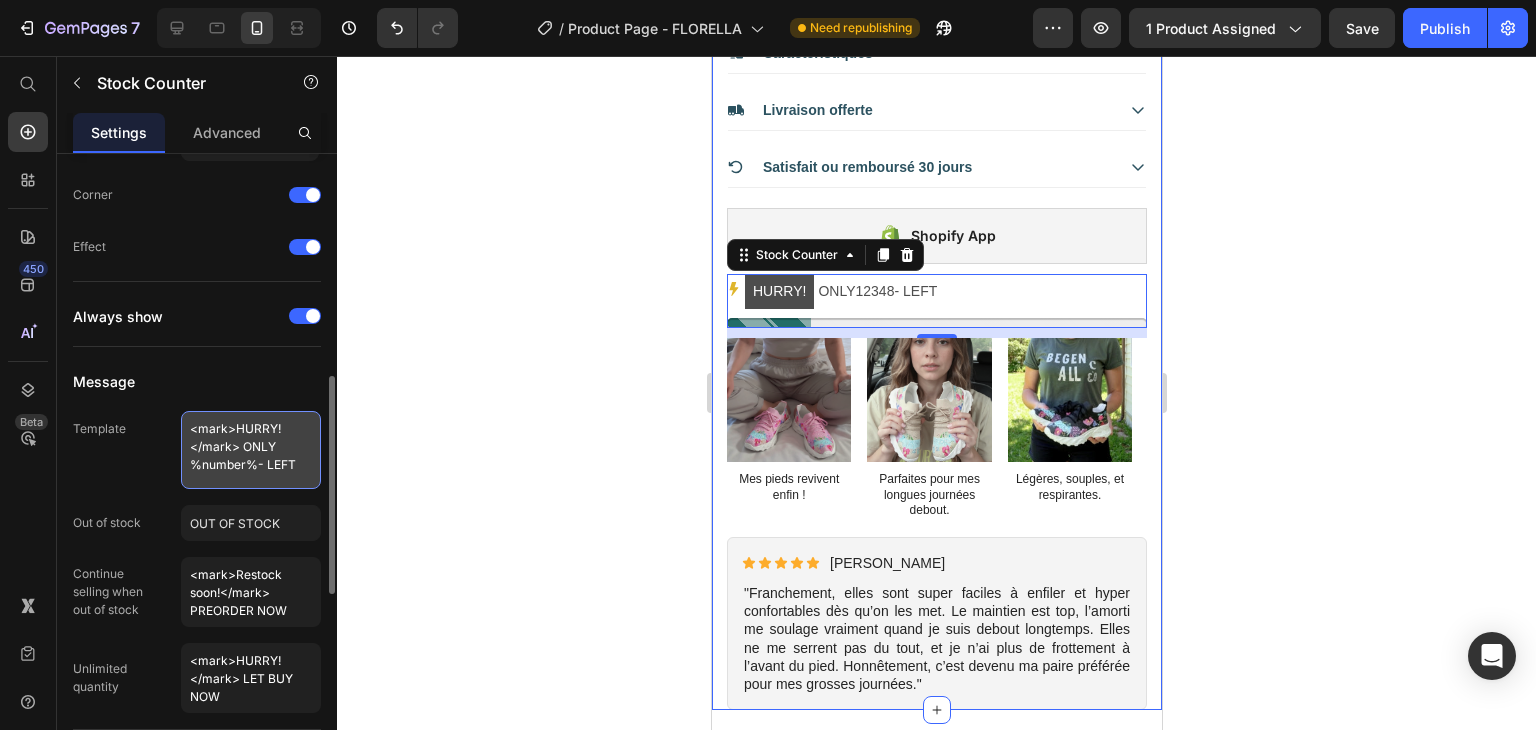 type on "<mark>HURRY!</mark> ONLY %number% LEFT" 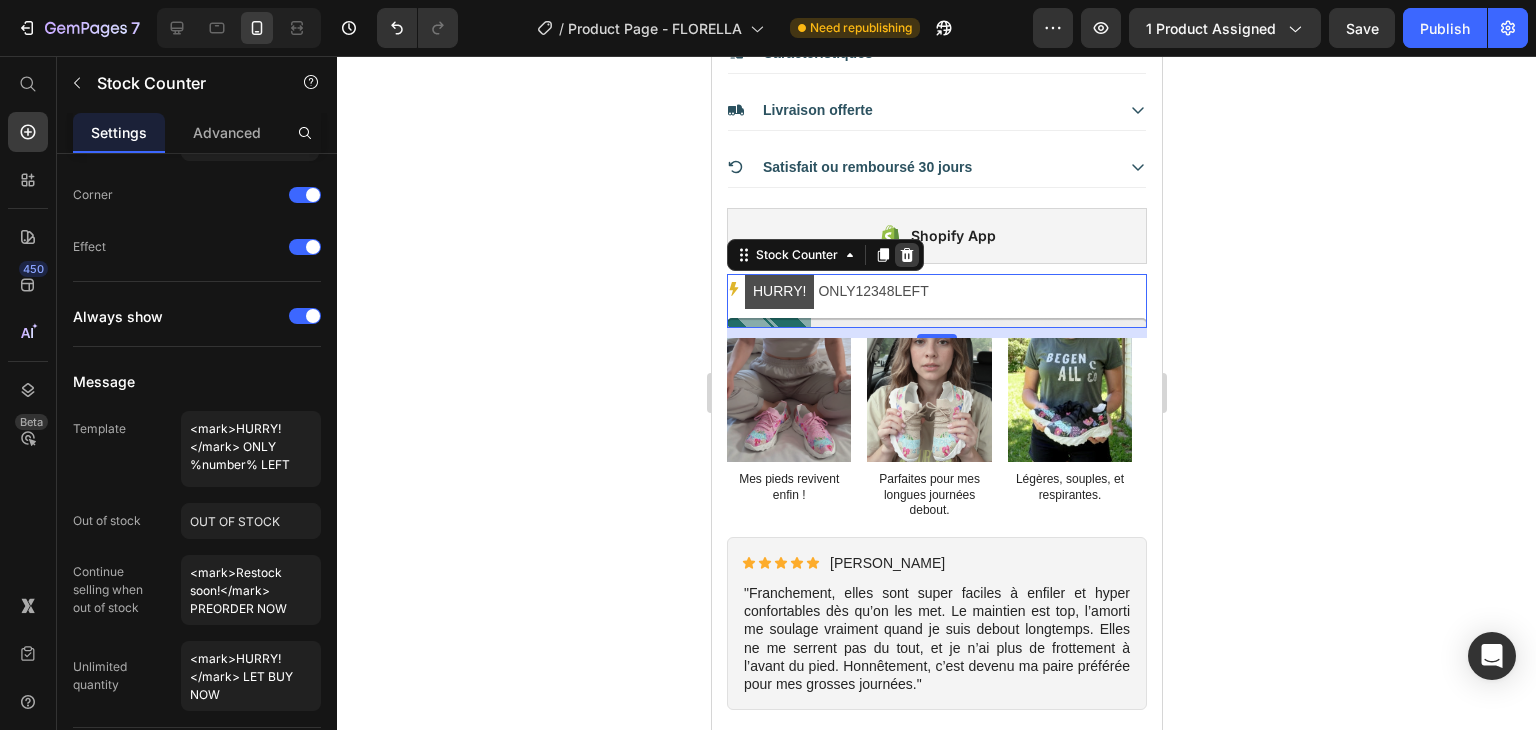 click 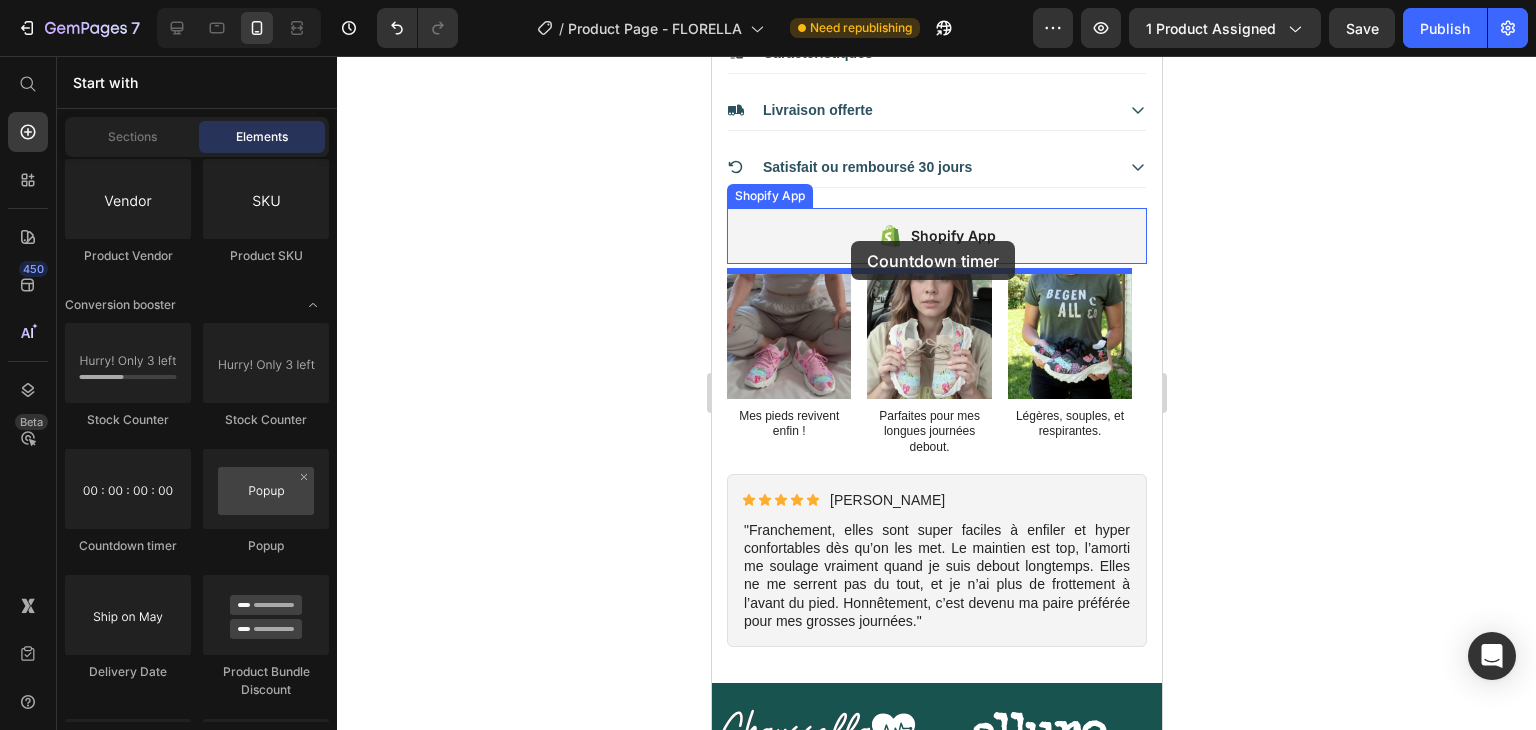 drag, startPoint x: 866, startPoint y: 570, endPoint x: 850, endPoint y: 241, distance: 329.38882 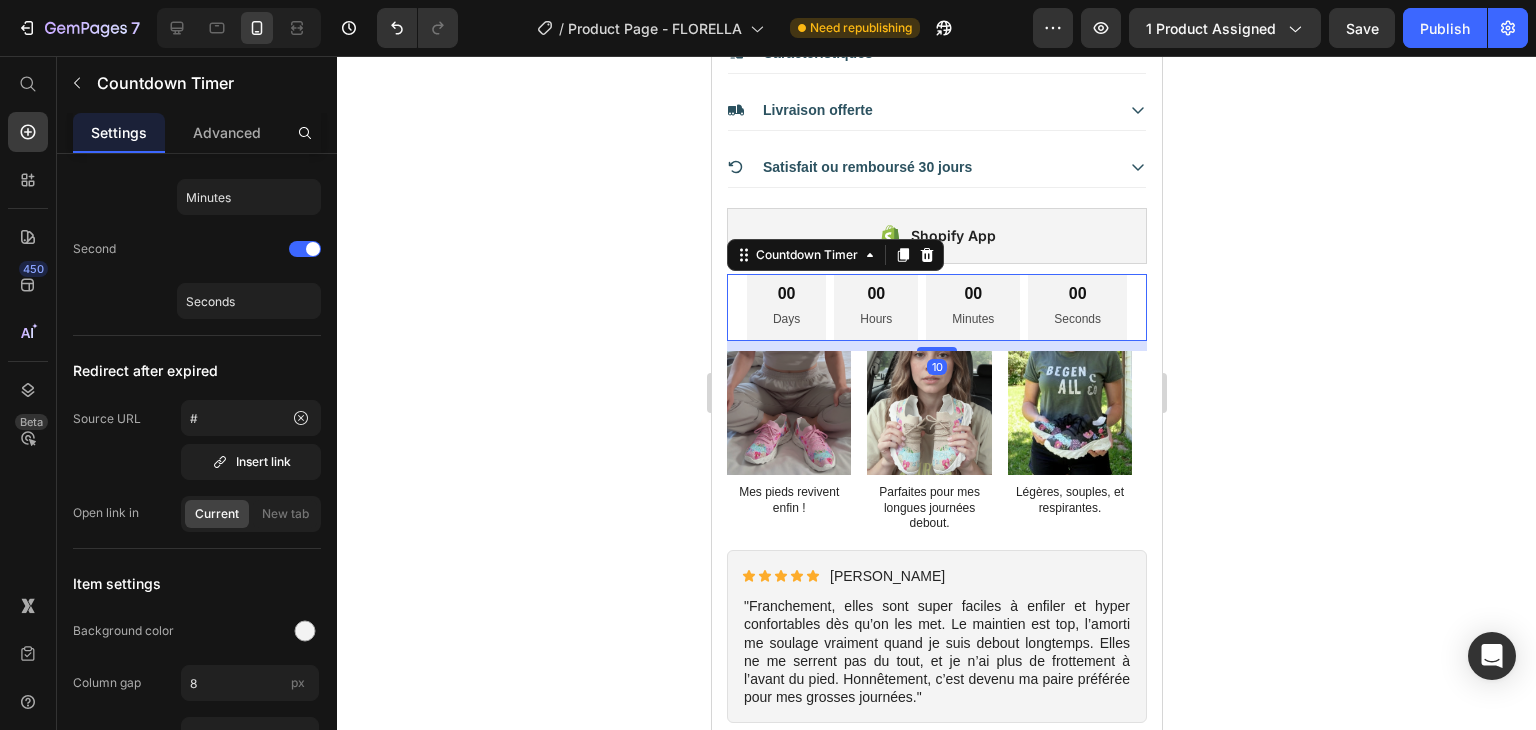 scroll, scrollTop: 0, scrollLeft: 0, axis: both 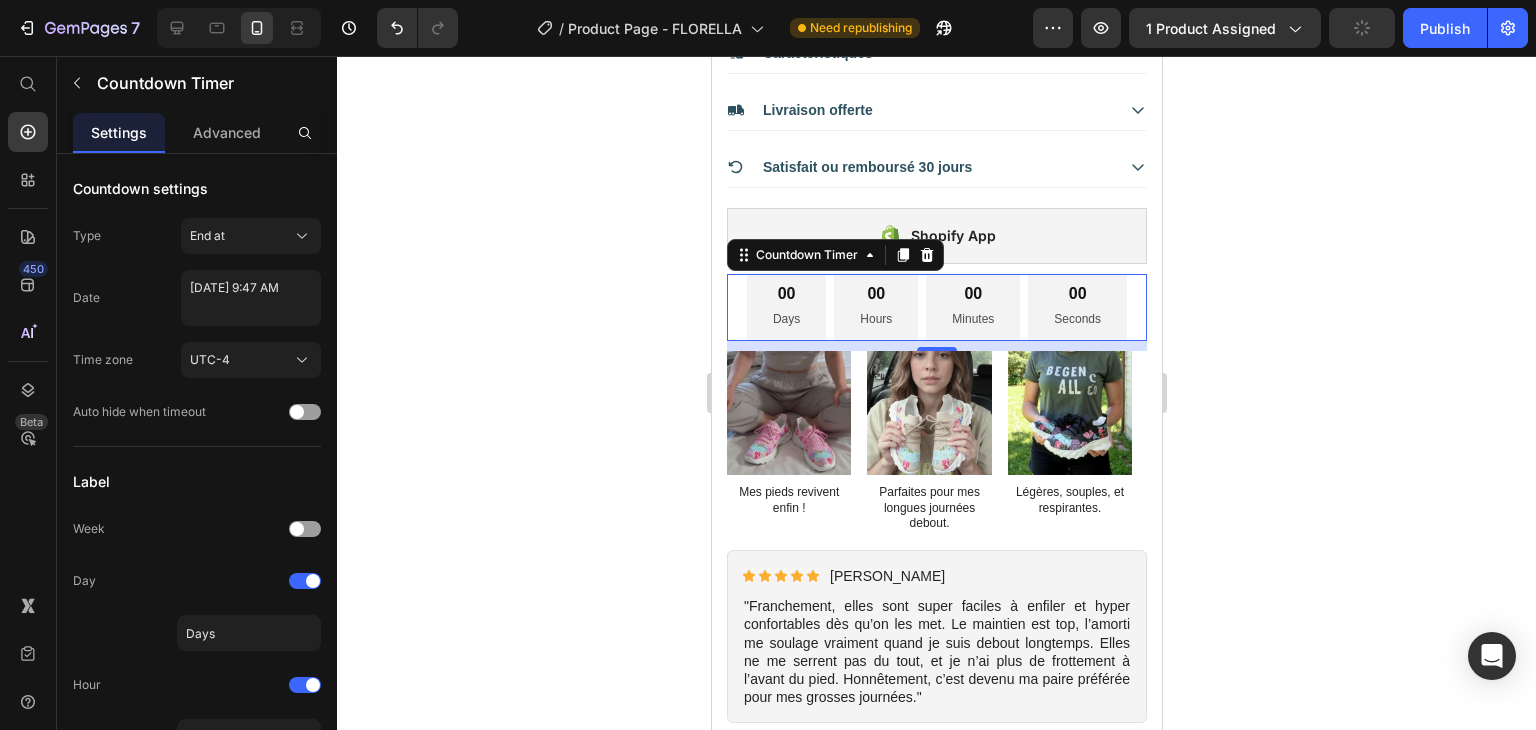 click on "00" at bounding box center [785, 294] 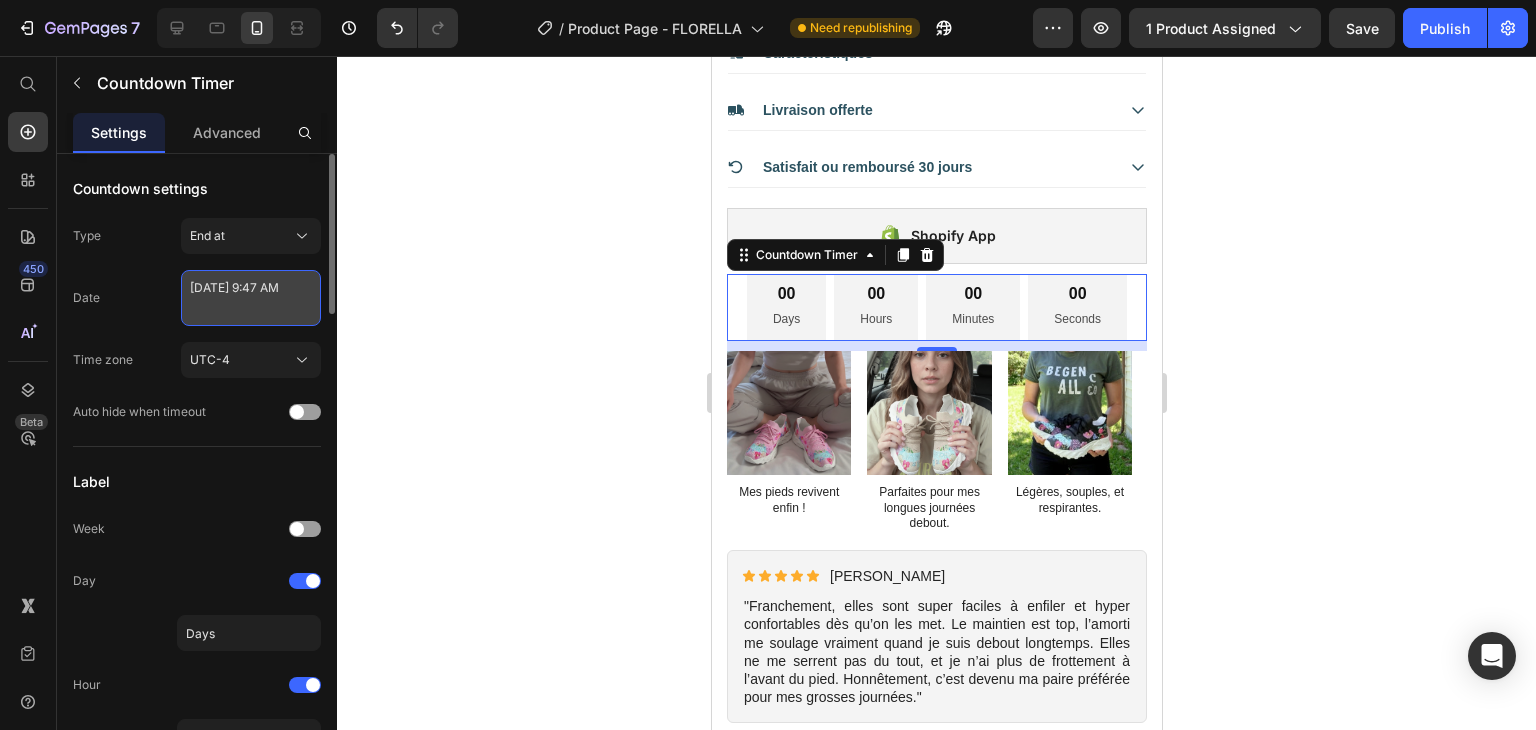 select on "9" 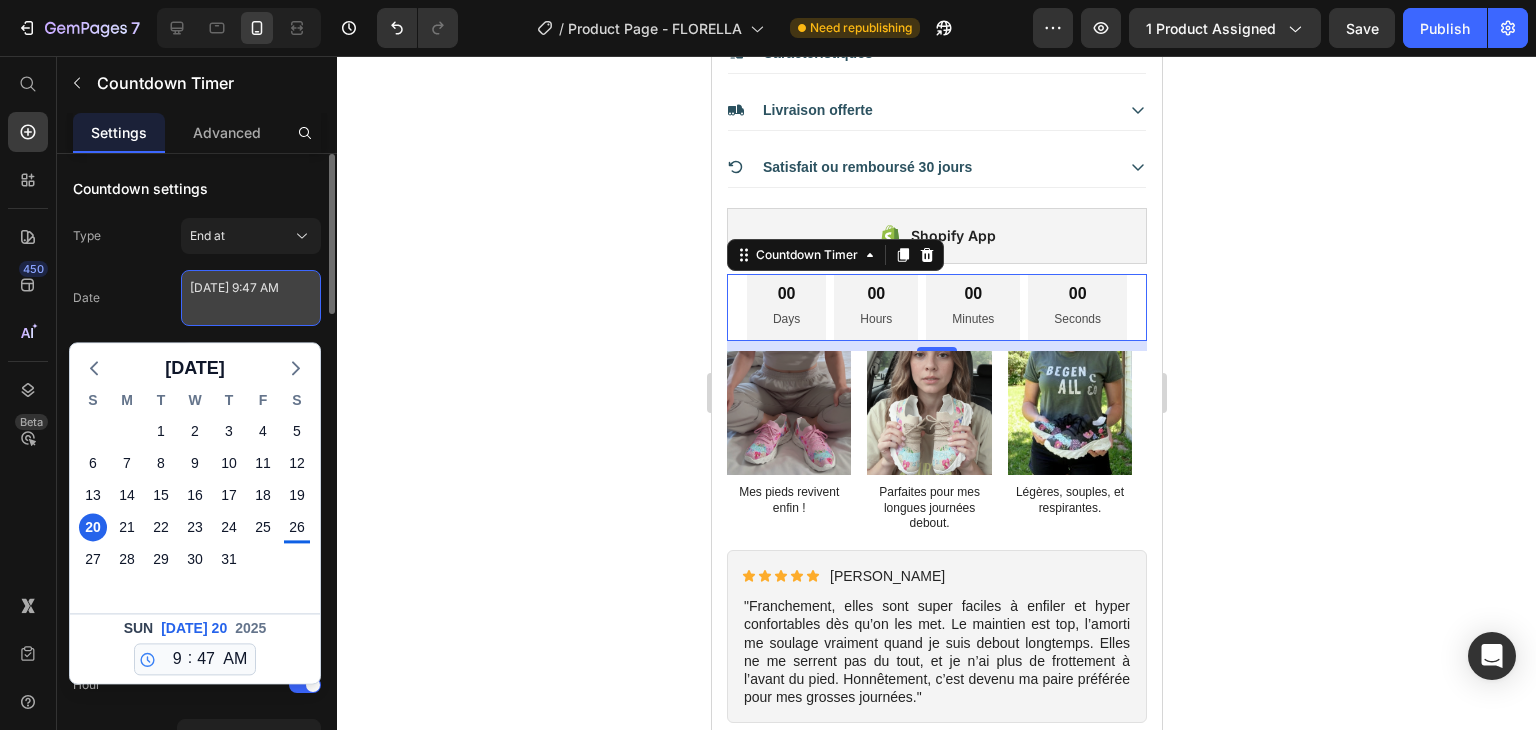 click on "[DATE] 9:47 AM" at bounding box center [251, 298] 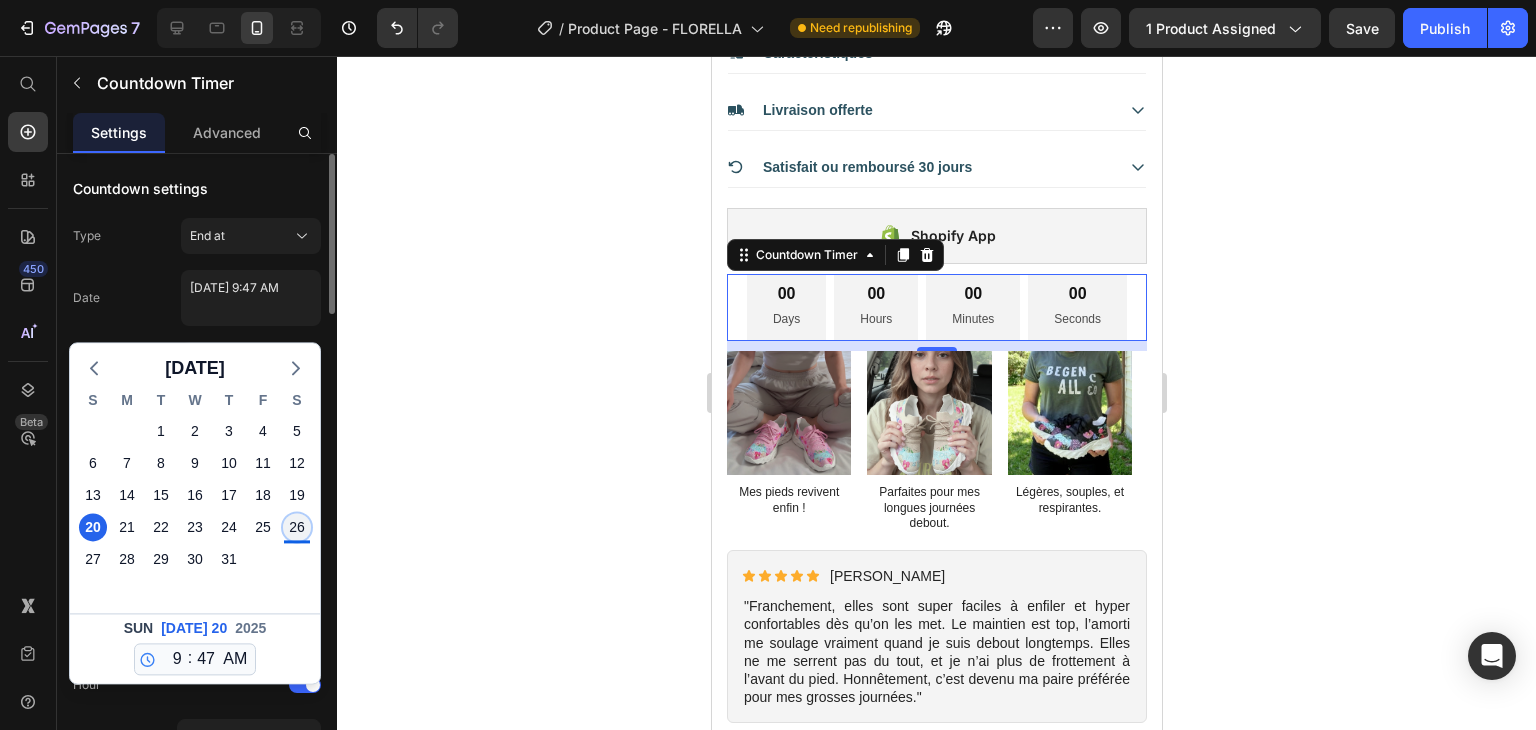 click on "26" 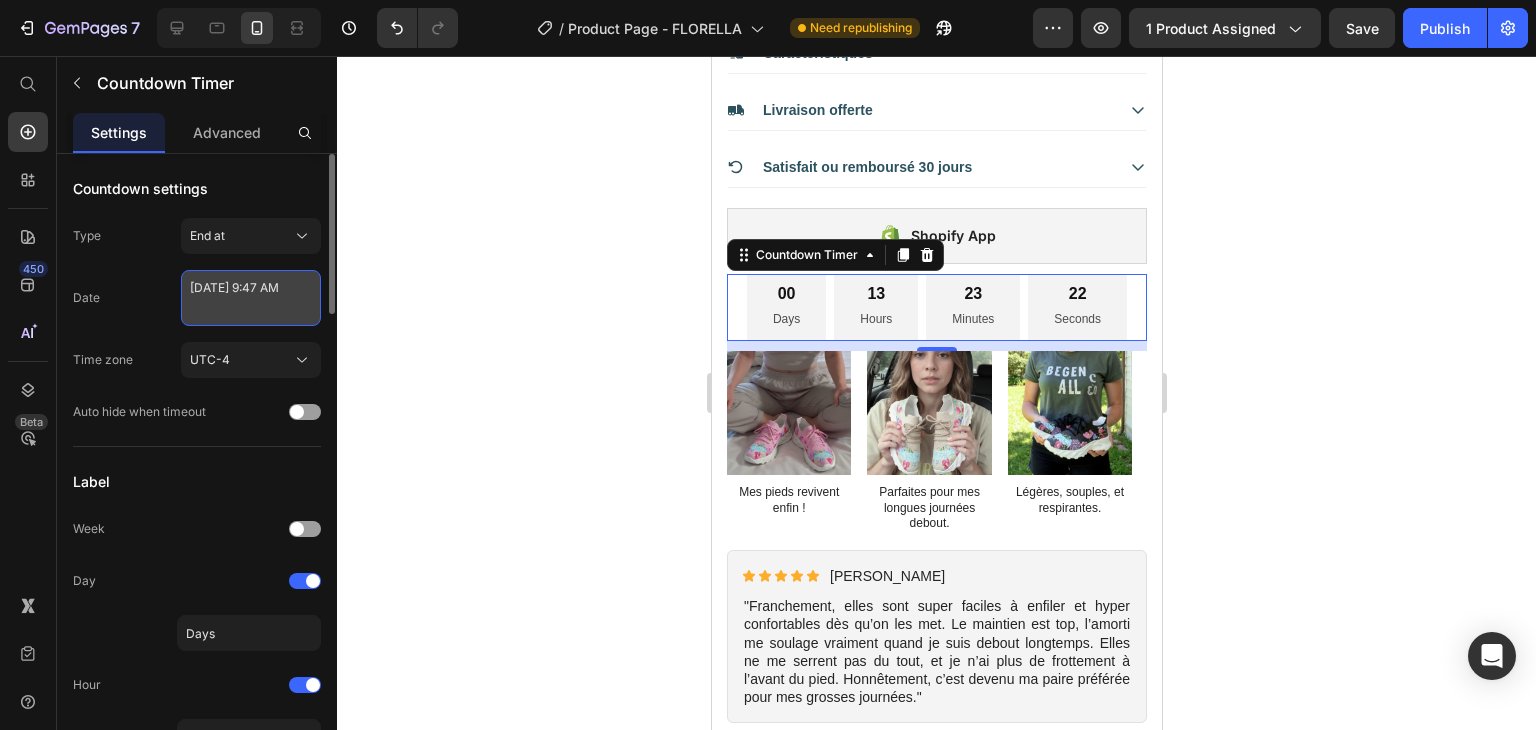 select on "9" 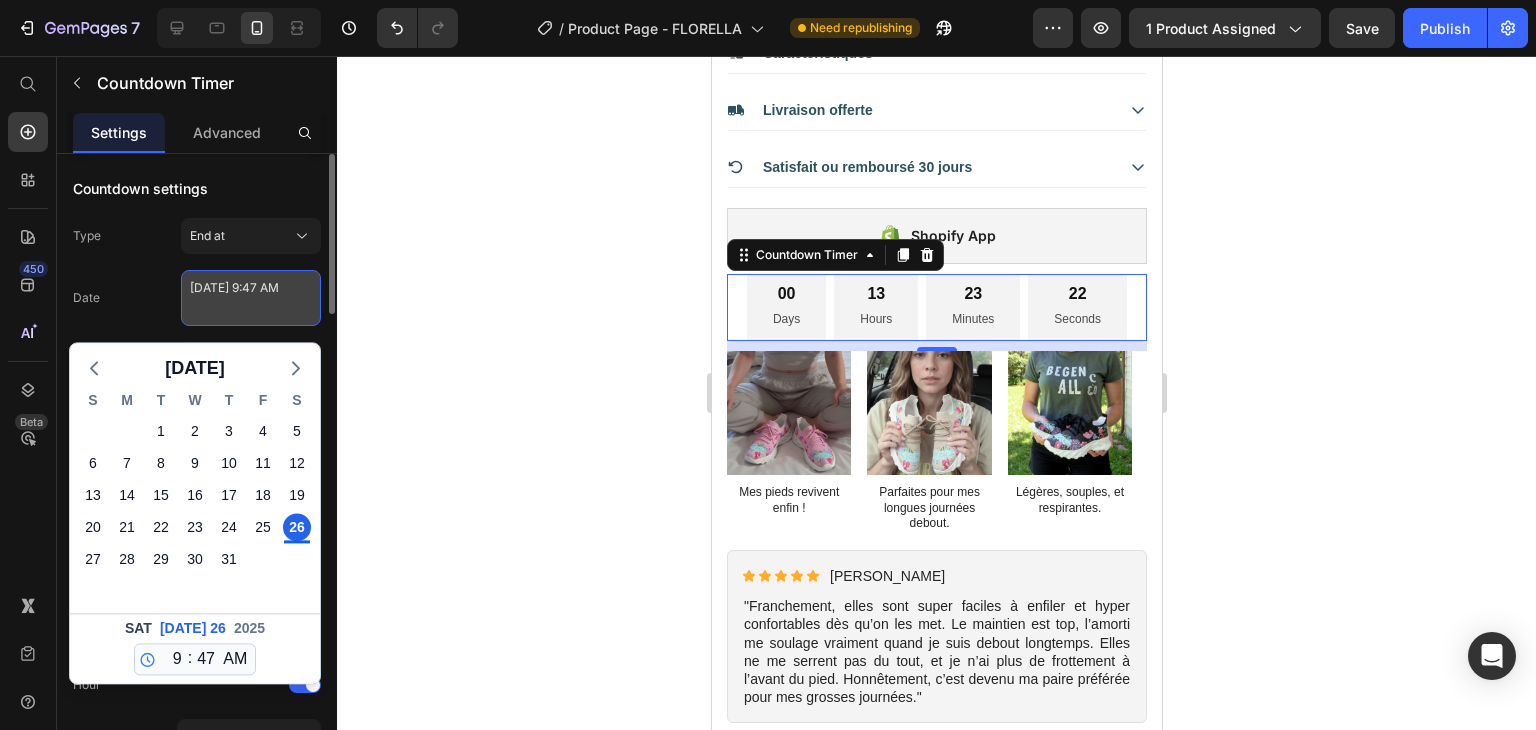 click on "[DATE] 9:47 AM" at bounding box center (251, 298) 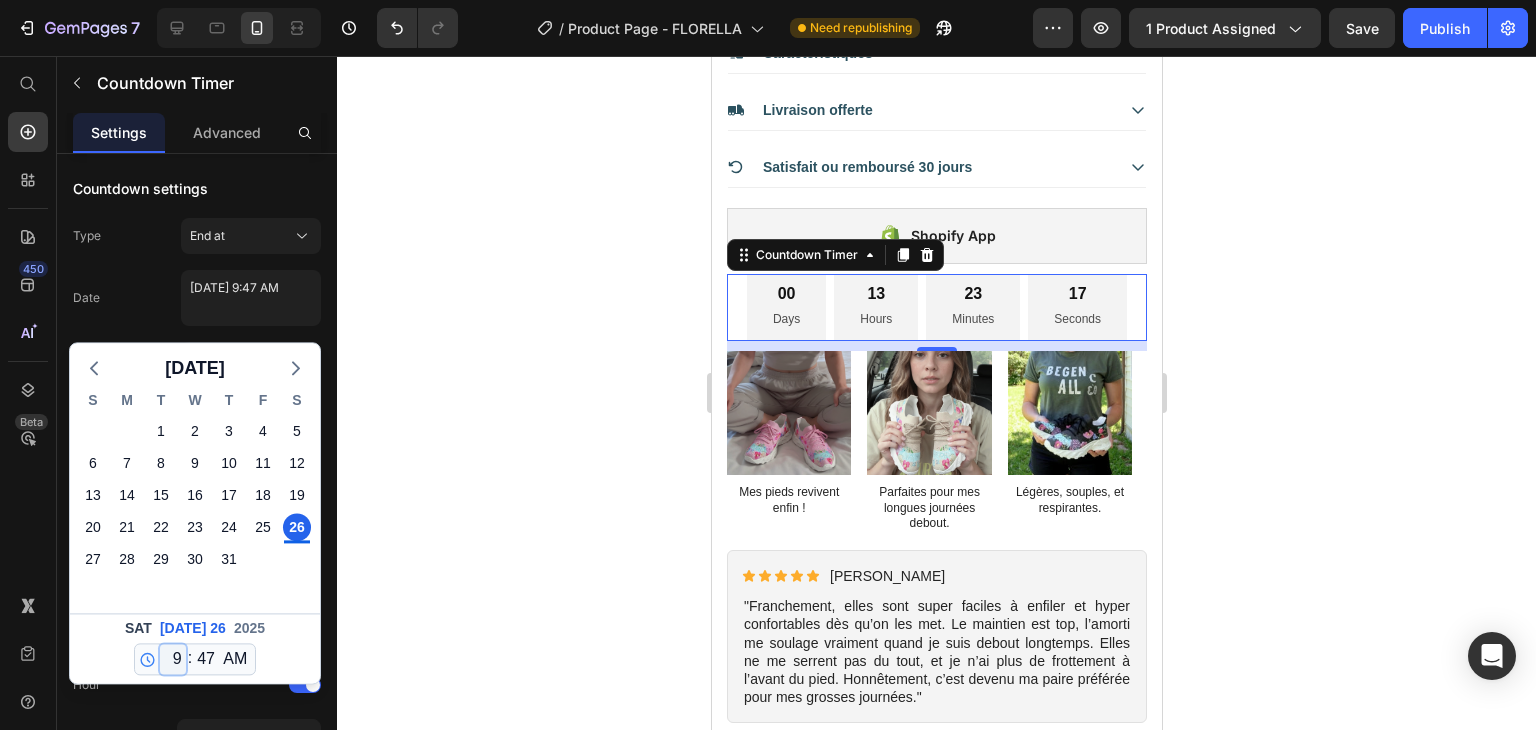 click on "12 1 2 3 4 5 6 7 8 9 10 11" at bounding box center [173, 659] 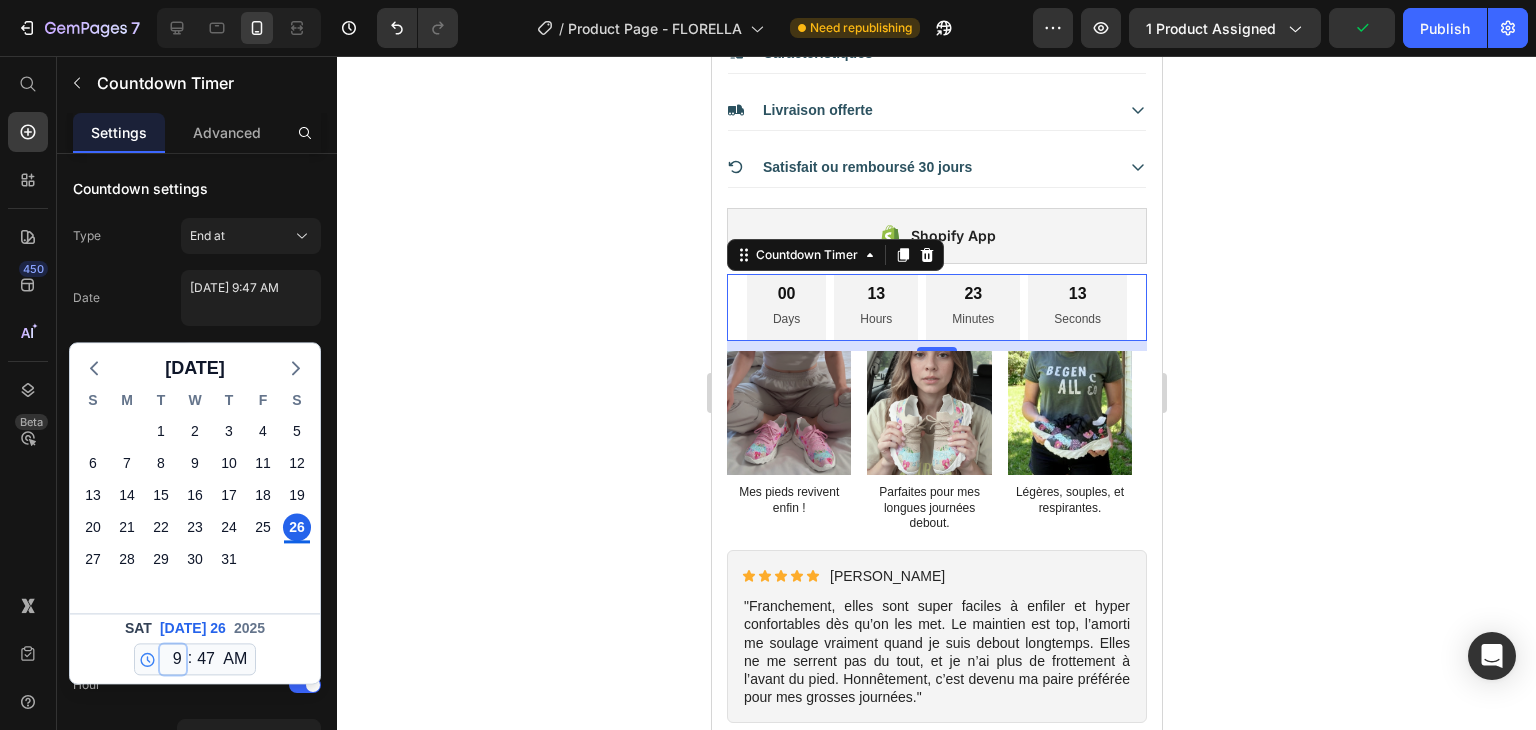 select on "2" 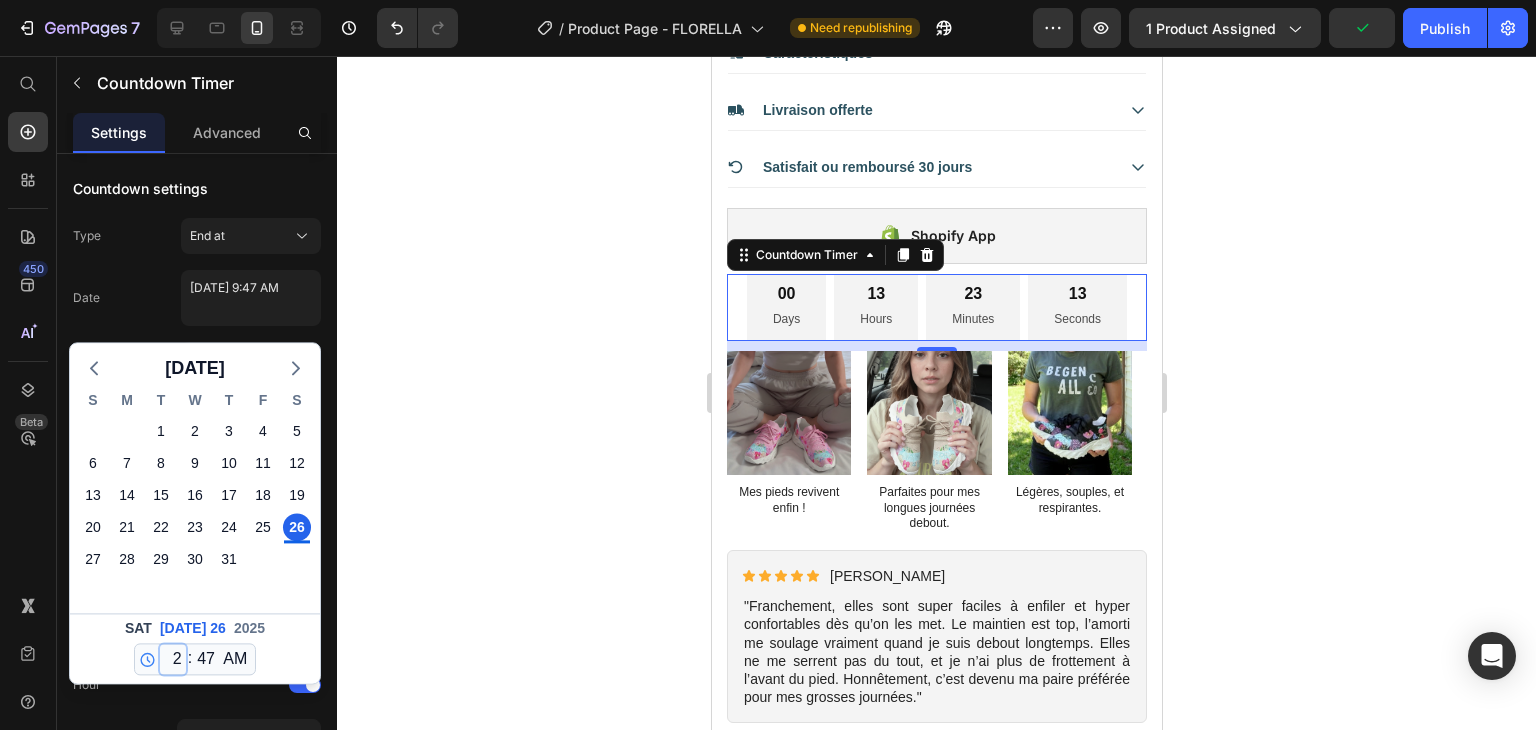 click on "12 1 2 3 4 5 6 7 8 9 10 11" at bounding box center (173, 659) 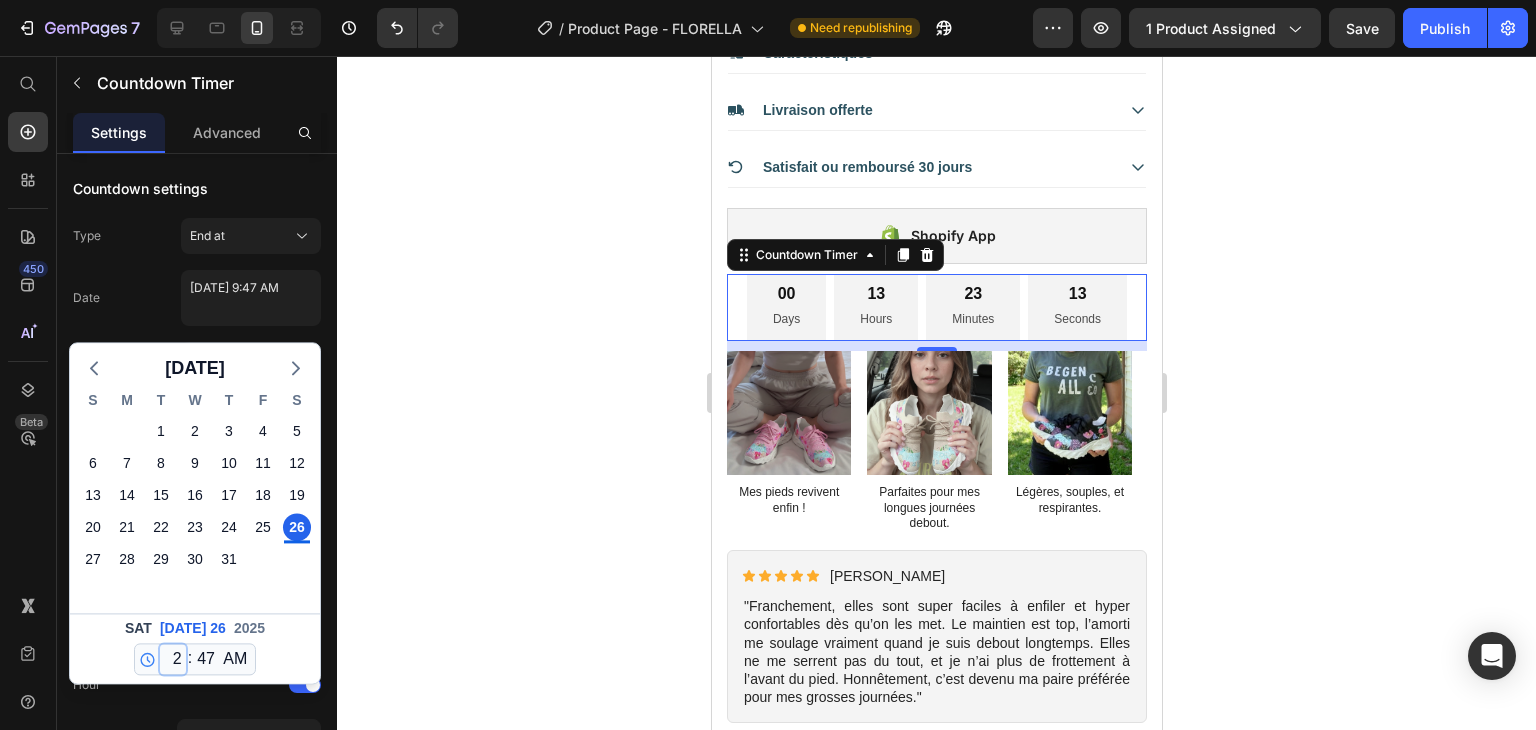 type on "[DATE] 2:47 AM" 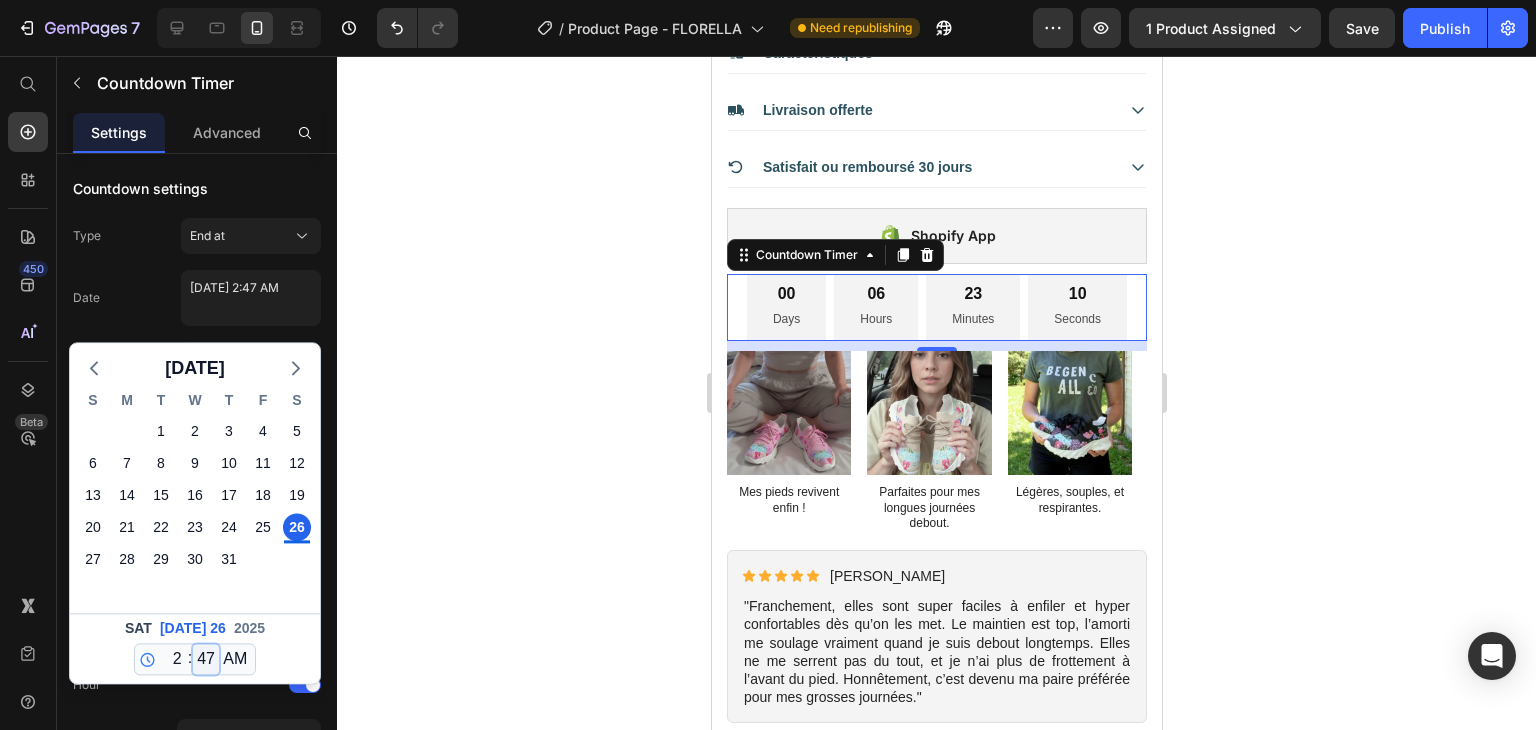 click on "00 01 02 03 04 05 06 07 08 09 10 11 12 13 14 15 16 17 18 19 20 21 22 23 24 25 26 27 28 29 30 31 32 33 34 35 36 37 38 39 40 41 42 43 44 45 46 47 48 49 50 51 52 53 54 55 56 57 58 59" at bounding box center [206, 659] 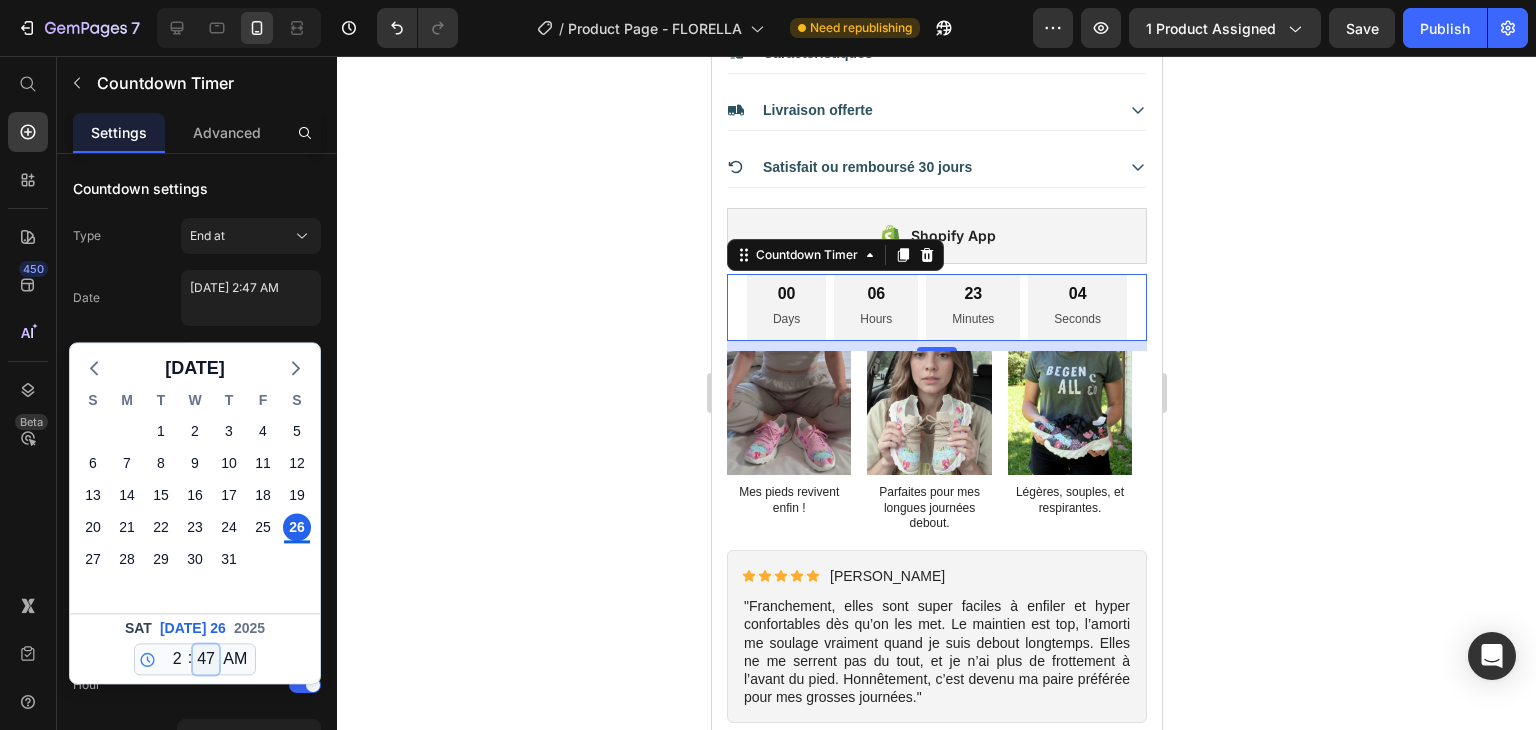 select on "23" 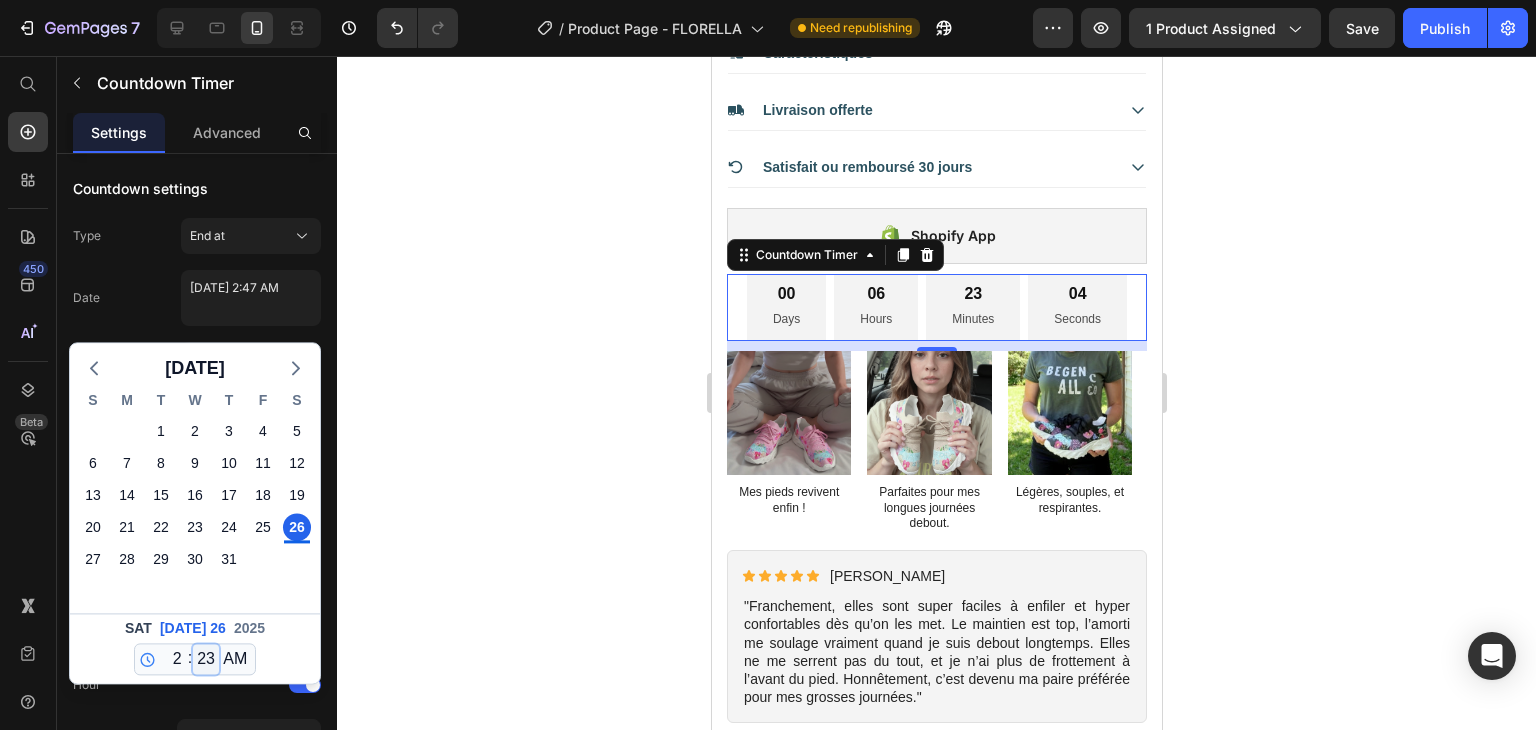 click on "00 01 02 03 04 05 06 07 08 09 10 11 12 13 14 15 16 17 18 19 20 21 22 23 24 25 26 27 28 29 30 31 32 33 34 35 36 37 38 39 40 41 42 43 44 45 46 47 48 49 50 51 52 53 54 55 56 57 58 59" at bounding box center [206, 659] 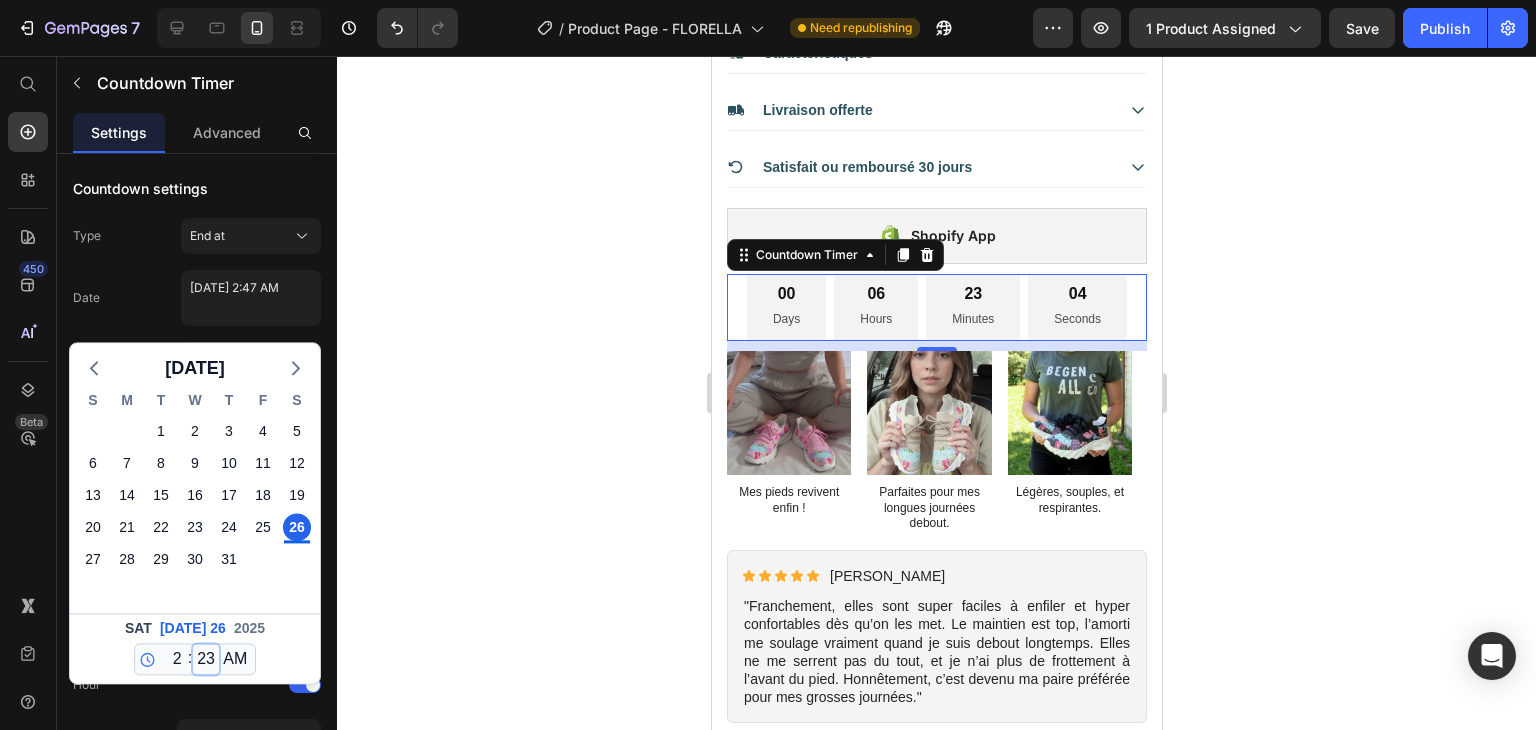 type on "[DATE] 2:23 AM" 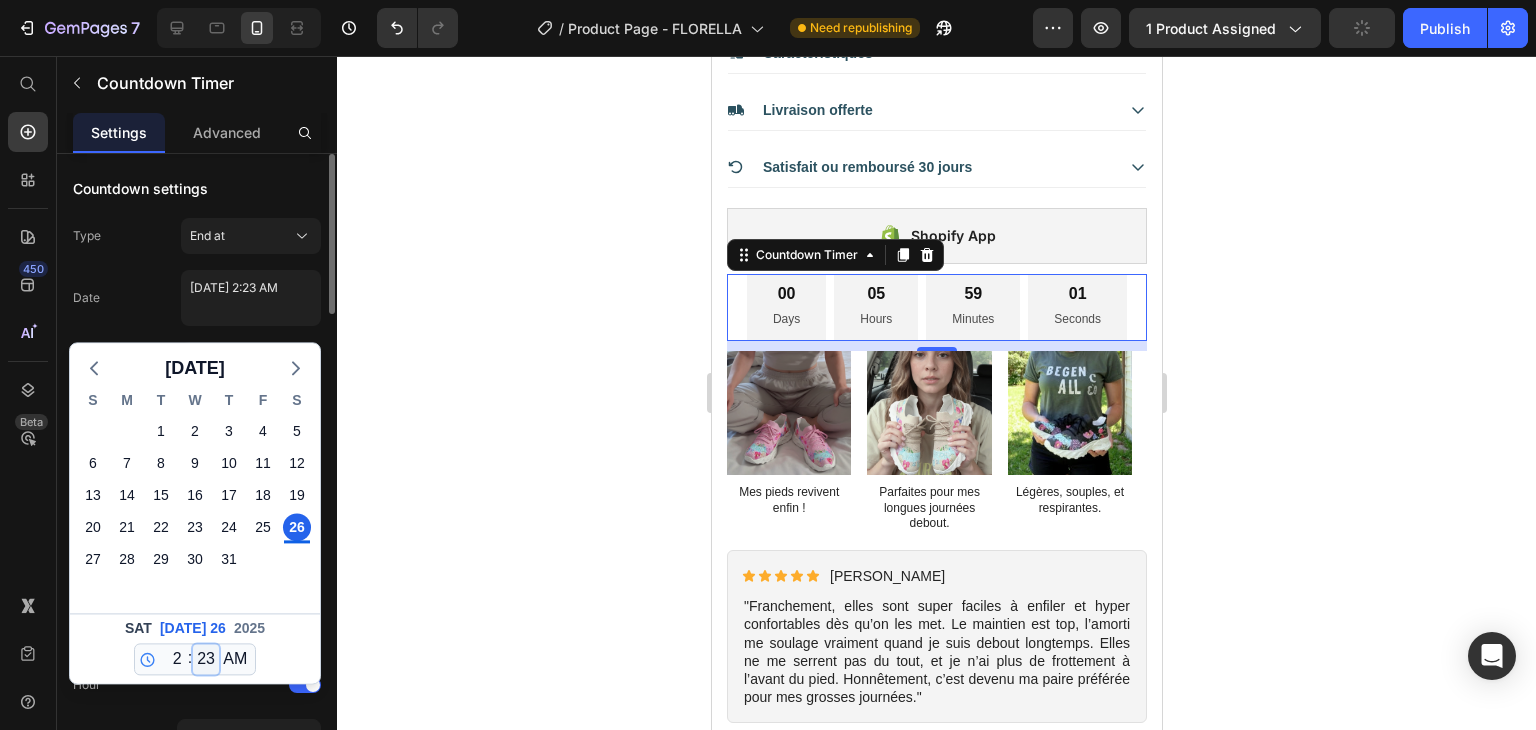 click on "00 01 02 03 04 05 06 07 08 09 10 11 12 13 14 15 16 17 18 19 20 21 22 23 24 25 26 27 28 29 30 31 32 33 34 35 36 37 38 39 40 41 42 43 44 45 46 47 48 49 50 51 52 53 54 55 56 57 58 59" at bounding box center (206, 659) 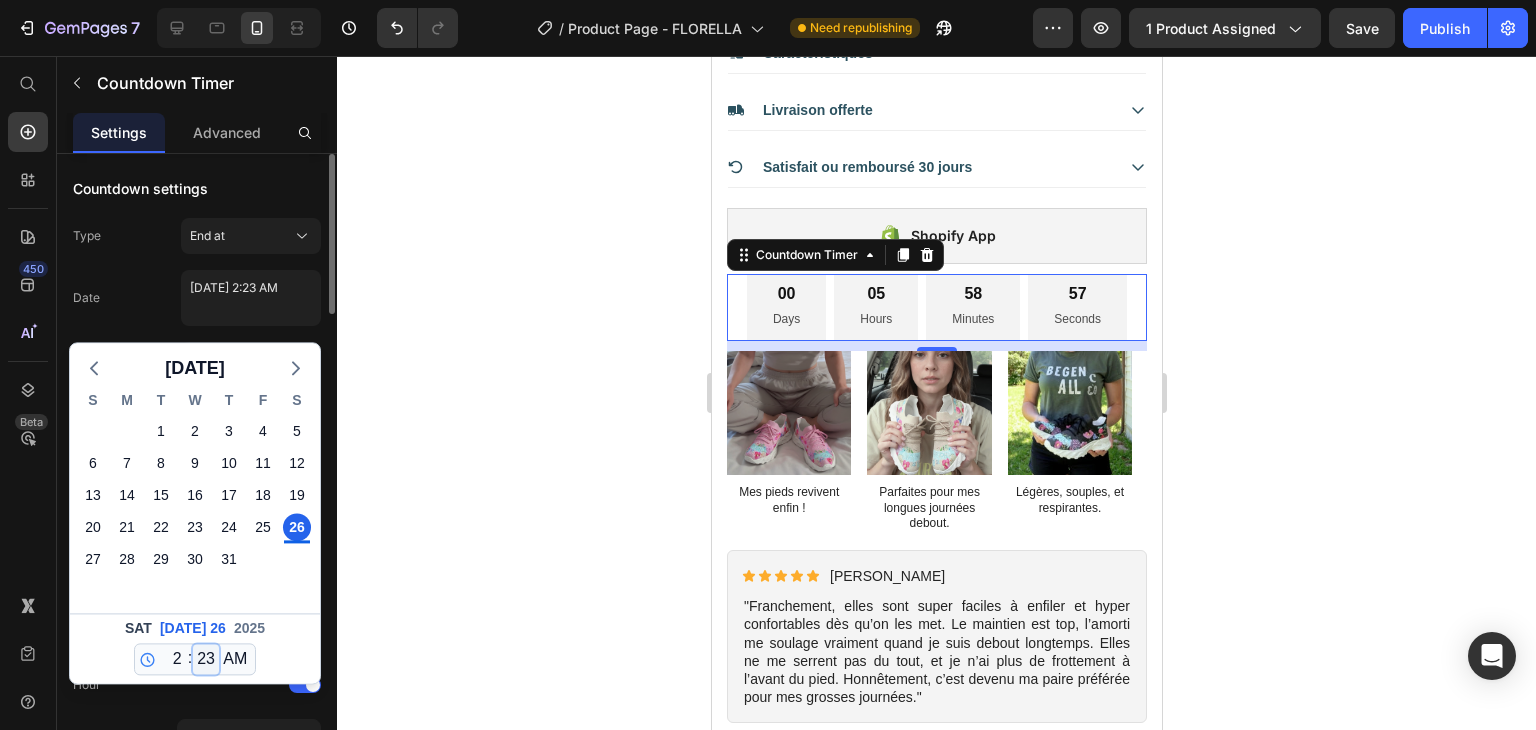 select on "24" 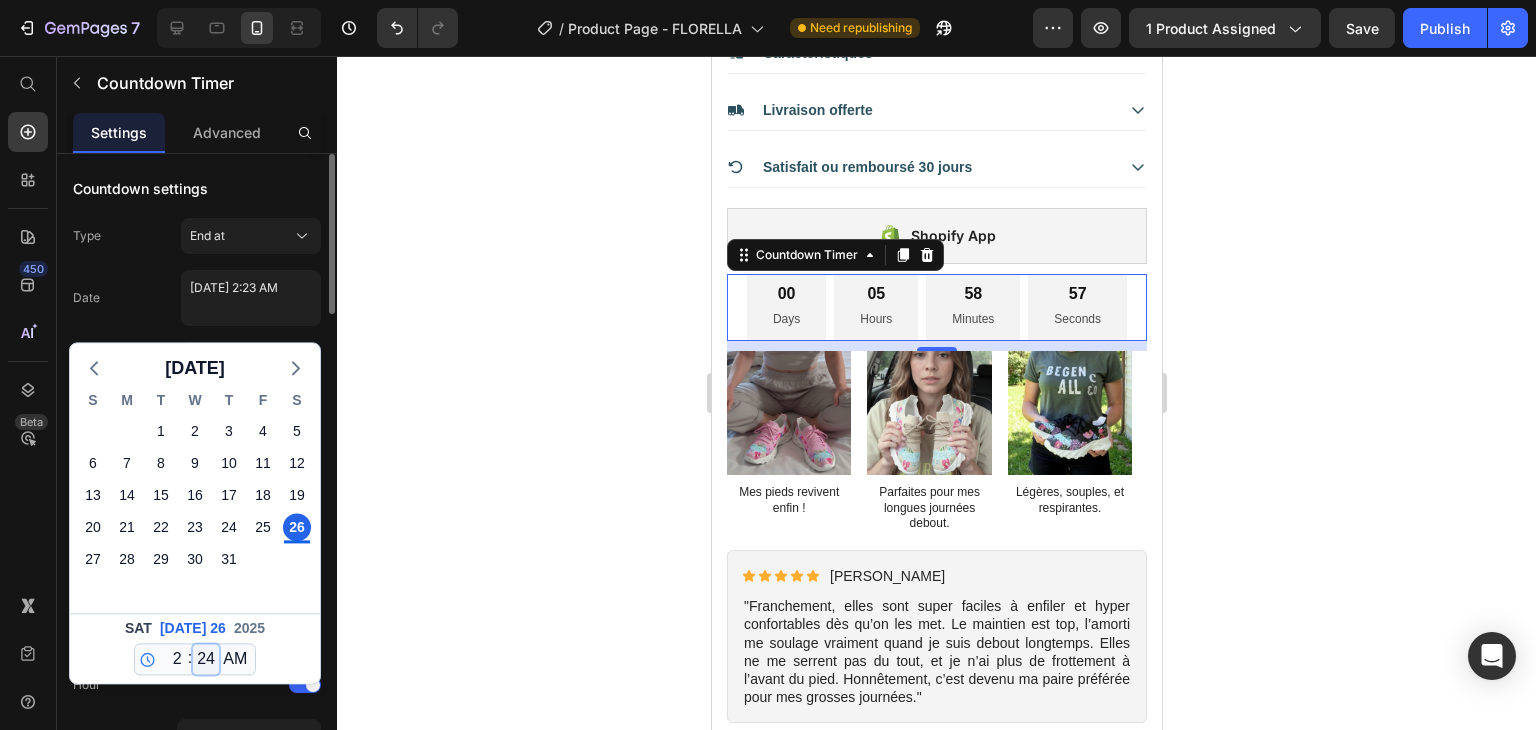 click on "00 01 02 03 04 05 06 07 08 09 10 11 12 13 14 15 16 17 18 19 20 21 22 23 24 25 26 27 28 29 30 31 32 33 34 35 36 37 38 39 40 41 42 43 44 45 46 47 48 49 50 51 52 53 54 55 56 57 58 59" at bounding box center (206, 659) 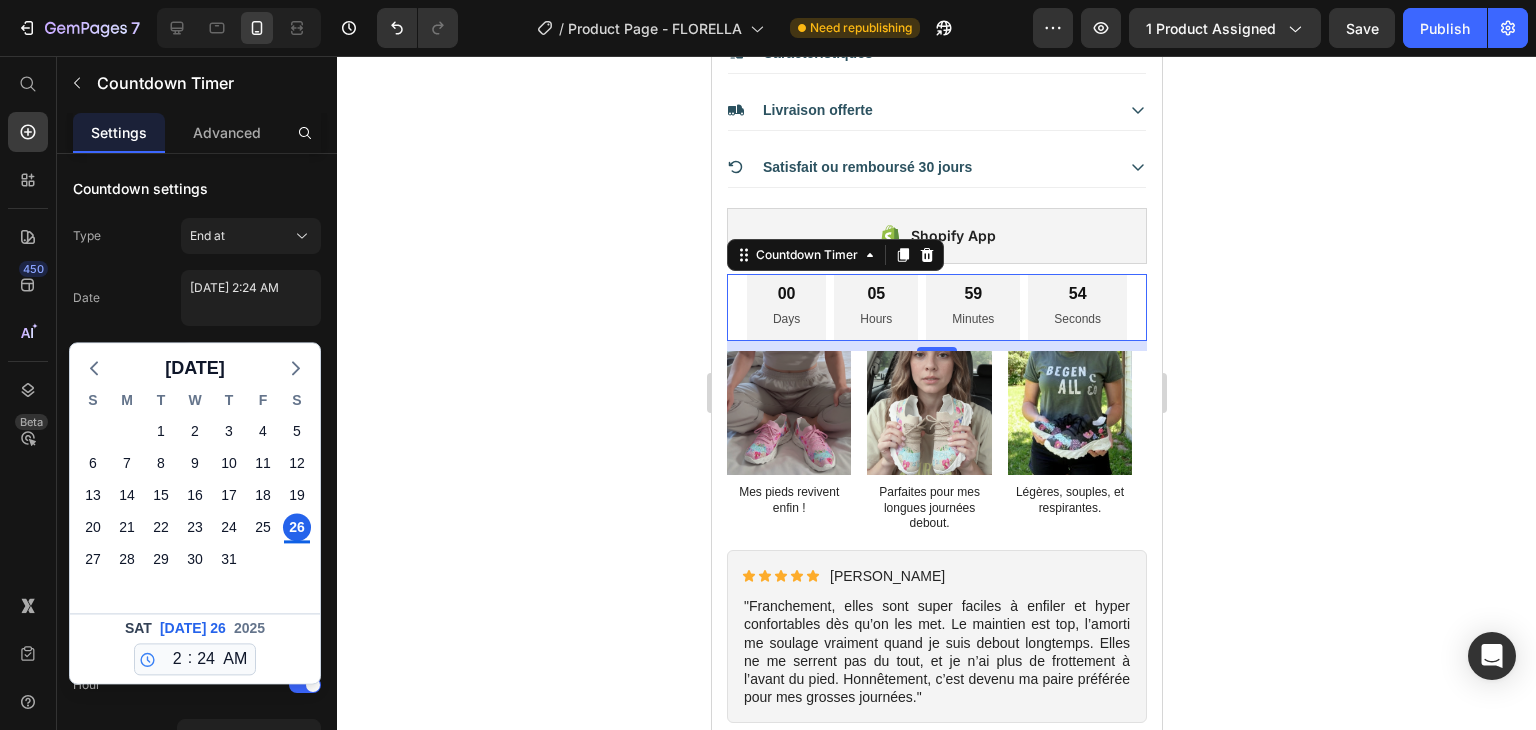 click 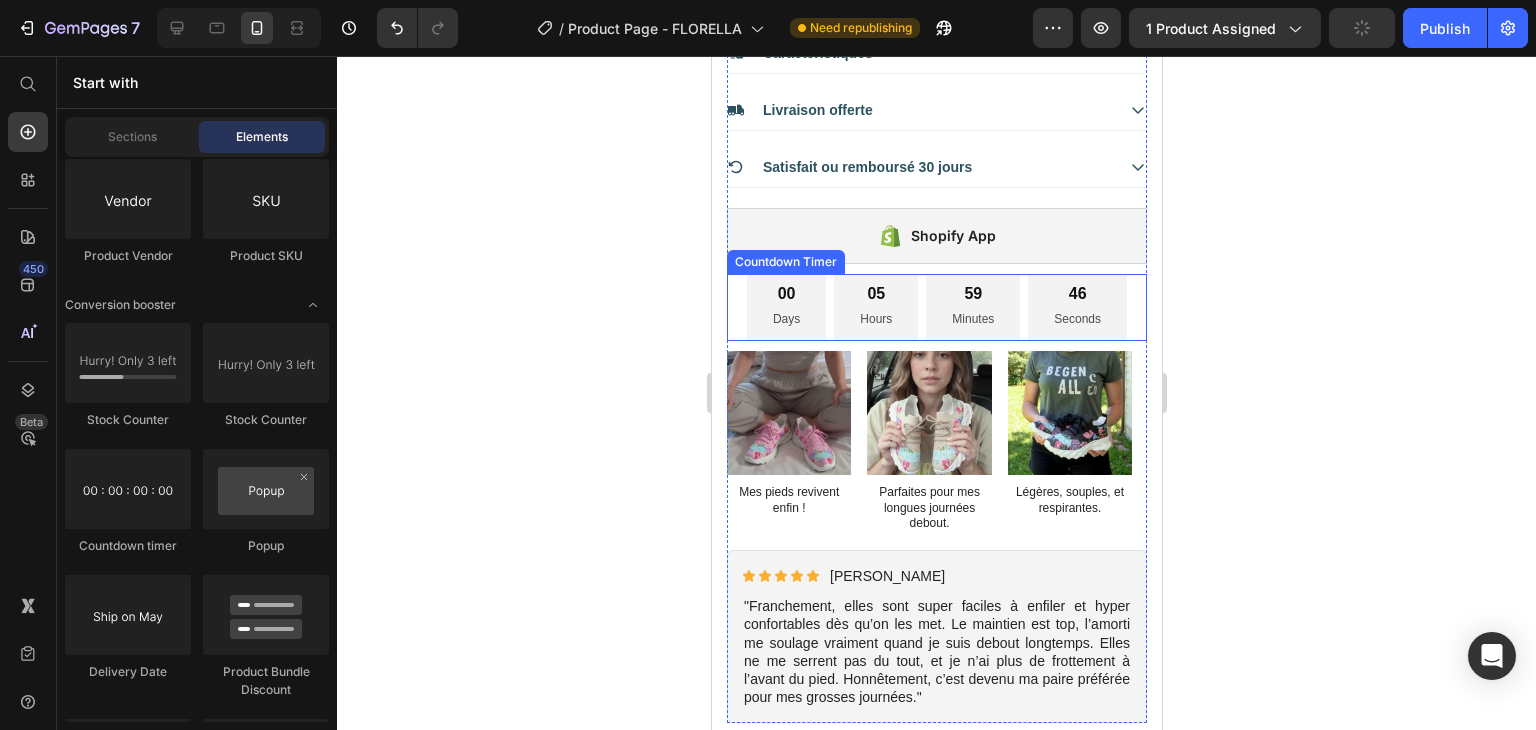 click on "59 Minutes" at bounding box center (972, 307) 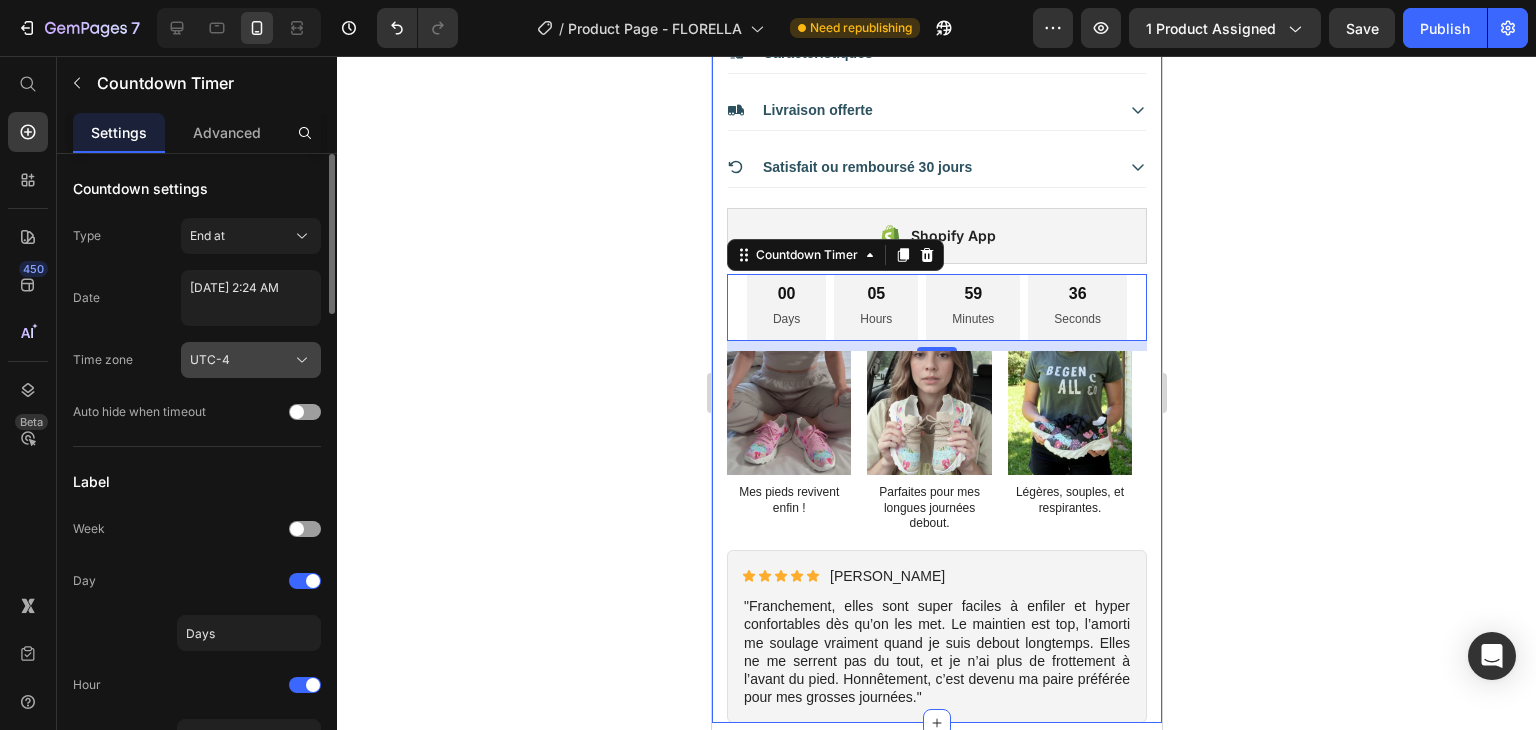 click 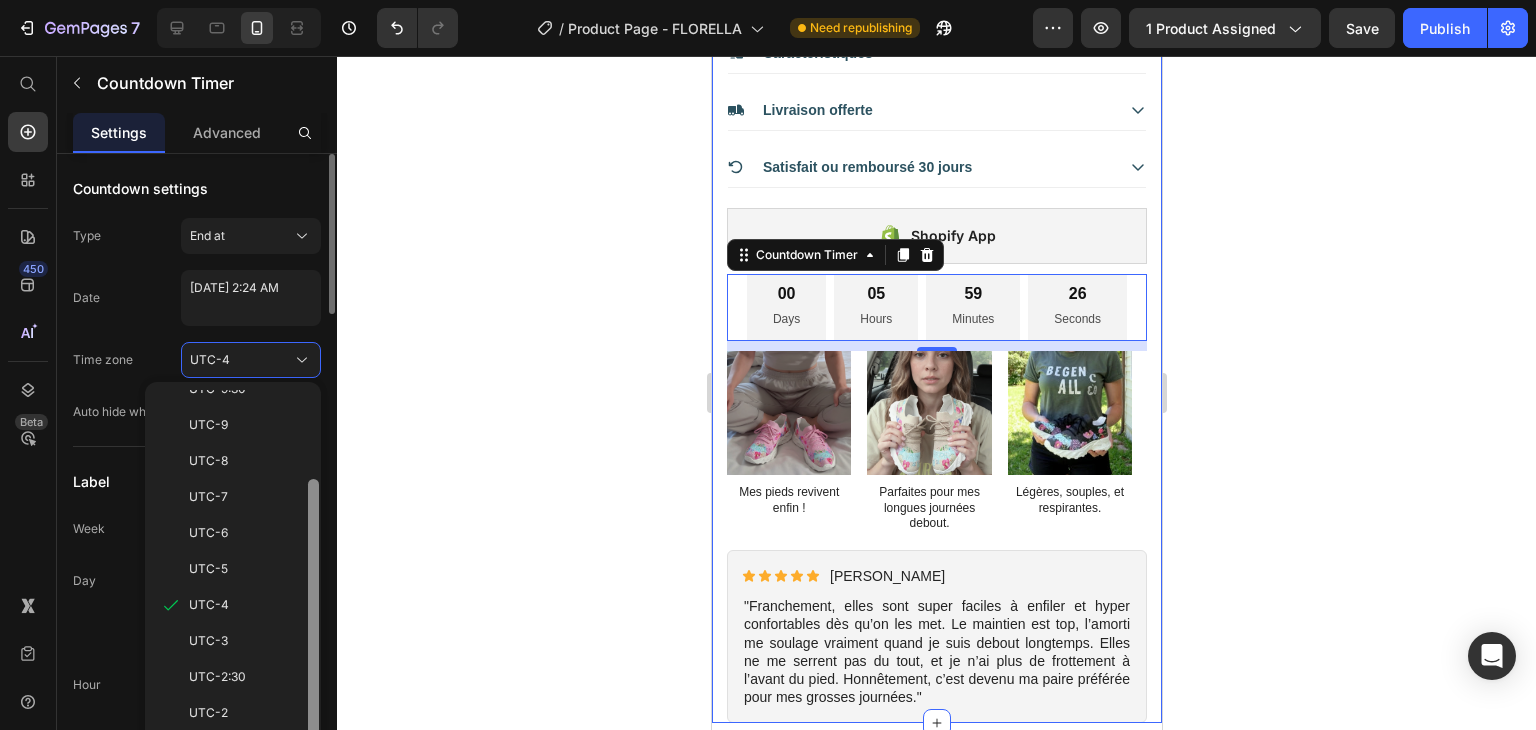 scroll, scrollTop: 160, scrollLeft: 0, axis: vertical 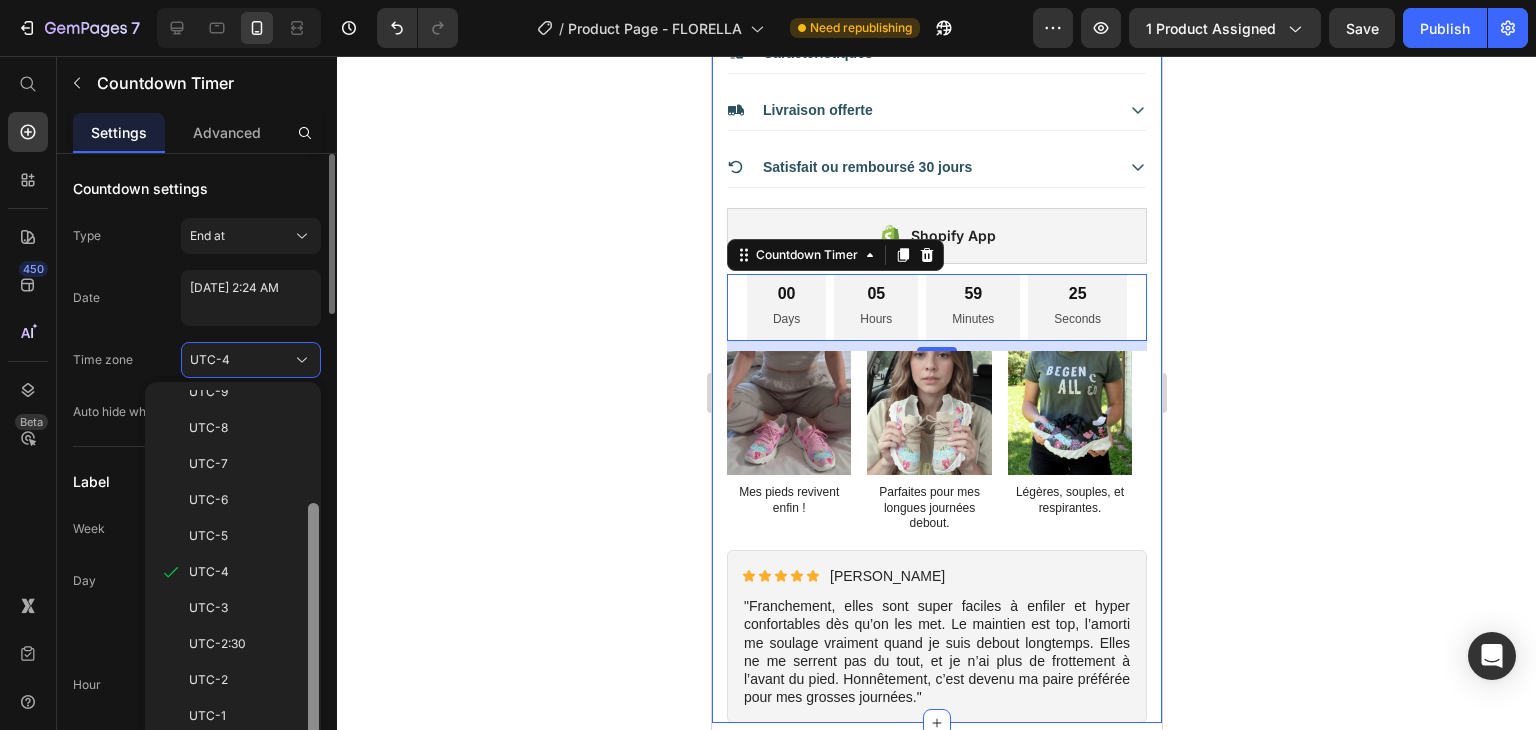 drag, startPoint x: 312, startPoint y: 428, endPoint x: 306, endPoint y: 574, distance: 146.12323 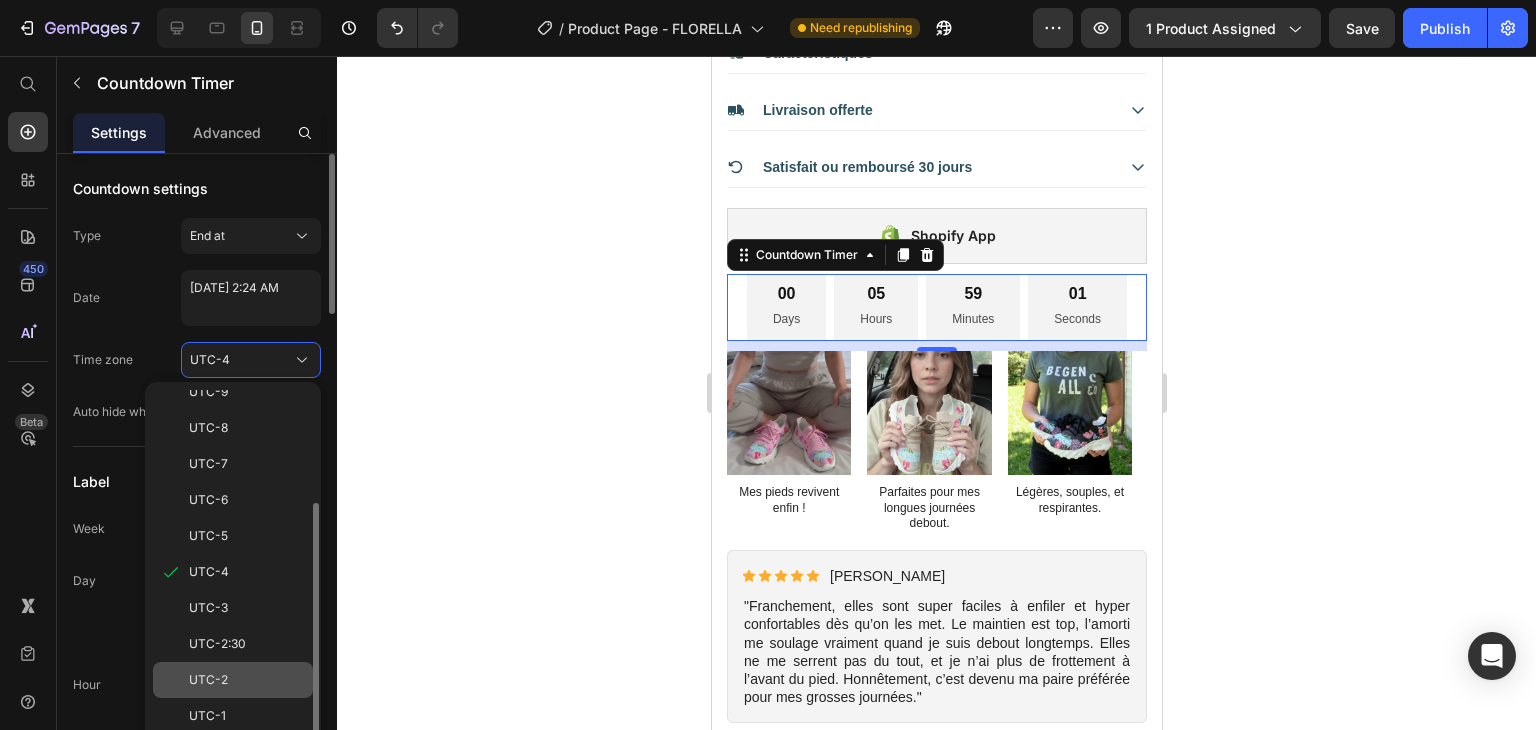 click on "UTC-2" at bounding box center [247, 680] 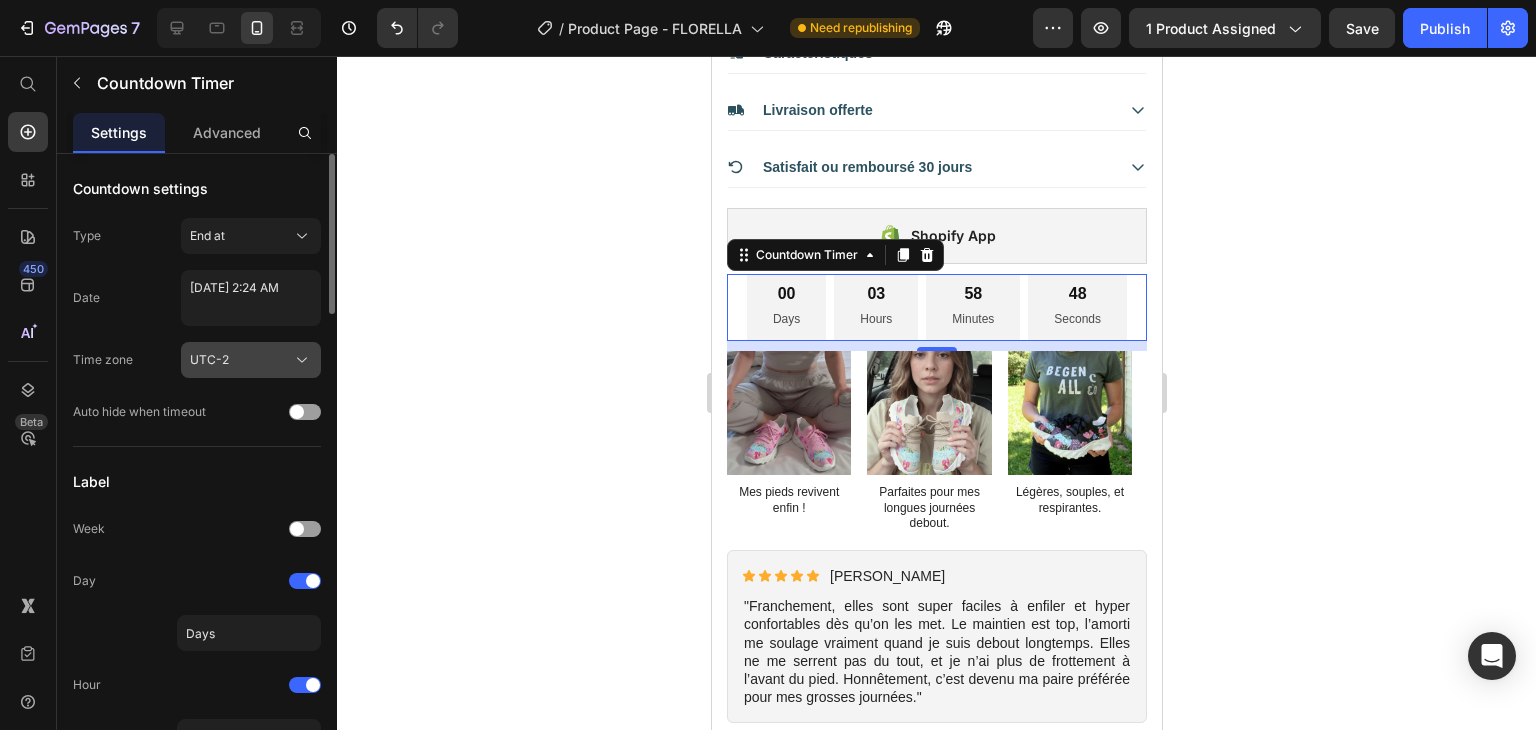 click on "UTC-2" 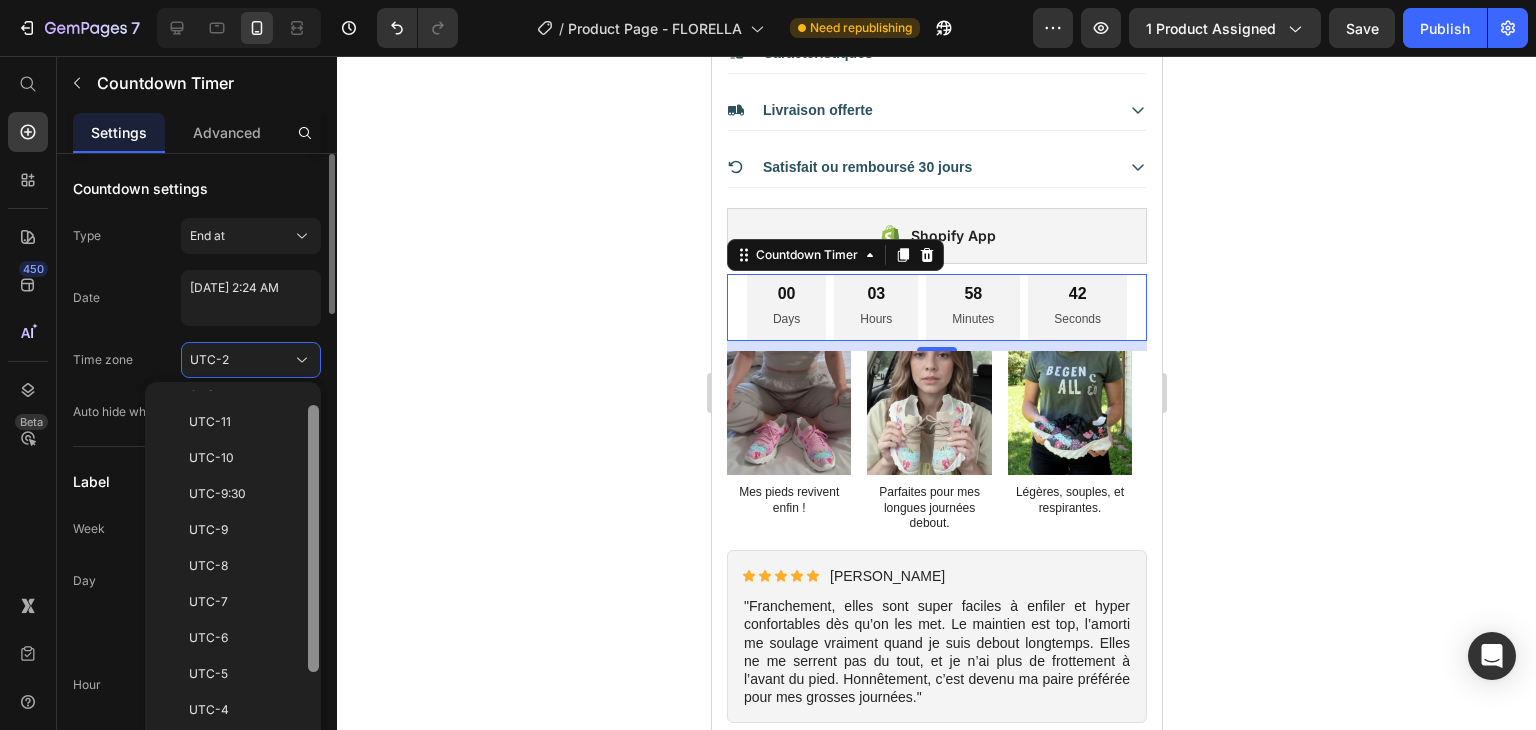 scroll, scrollTop: 0, scrollLeft: 0, axis: both 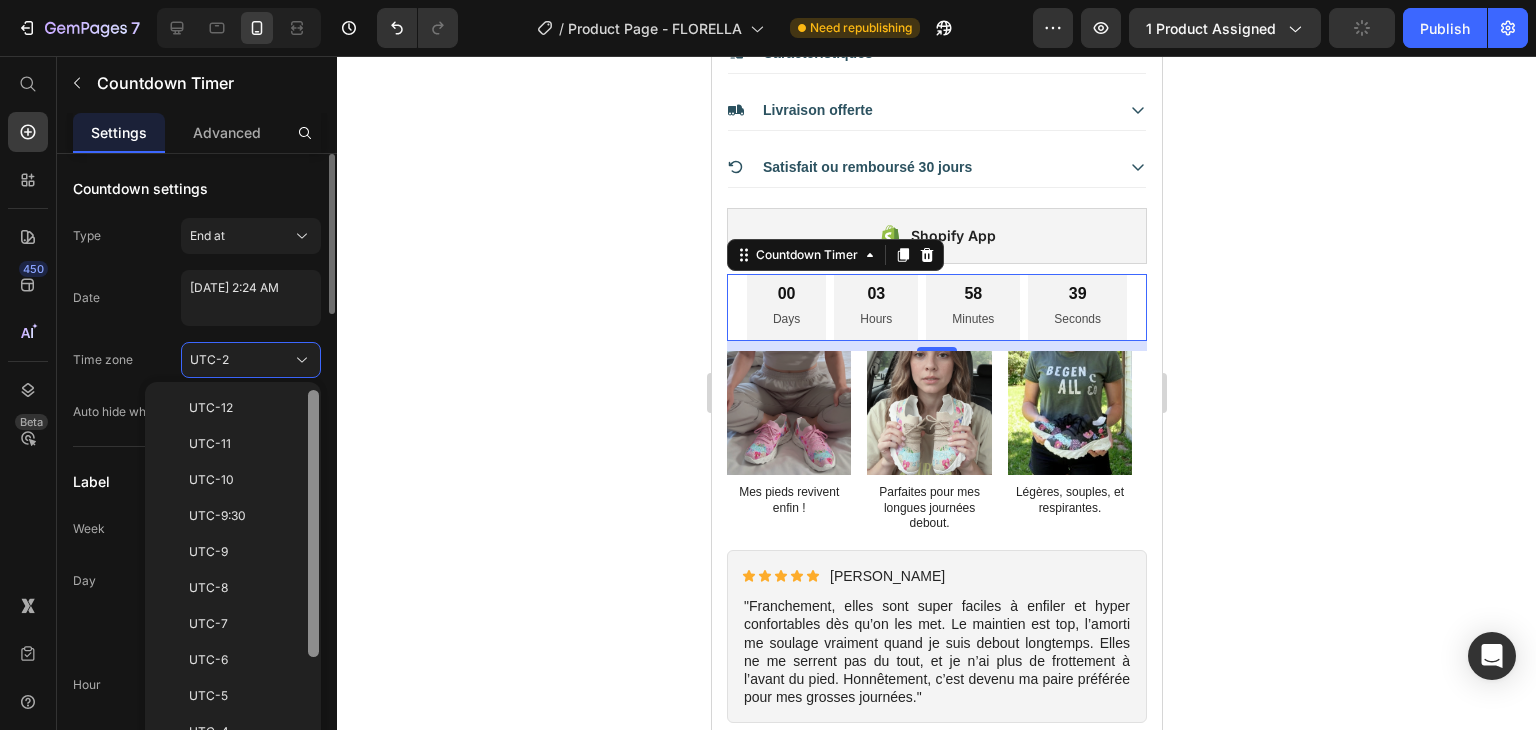 drag, startPoint x: 312, startPoint y: 445, endPoint x: 317, endPoint y: 481, distance: 36.345562 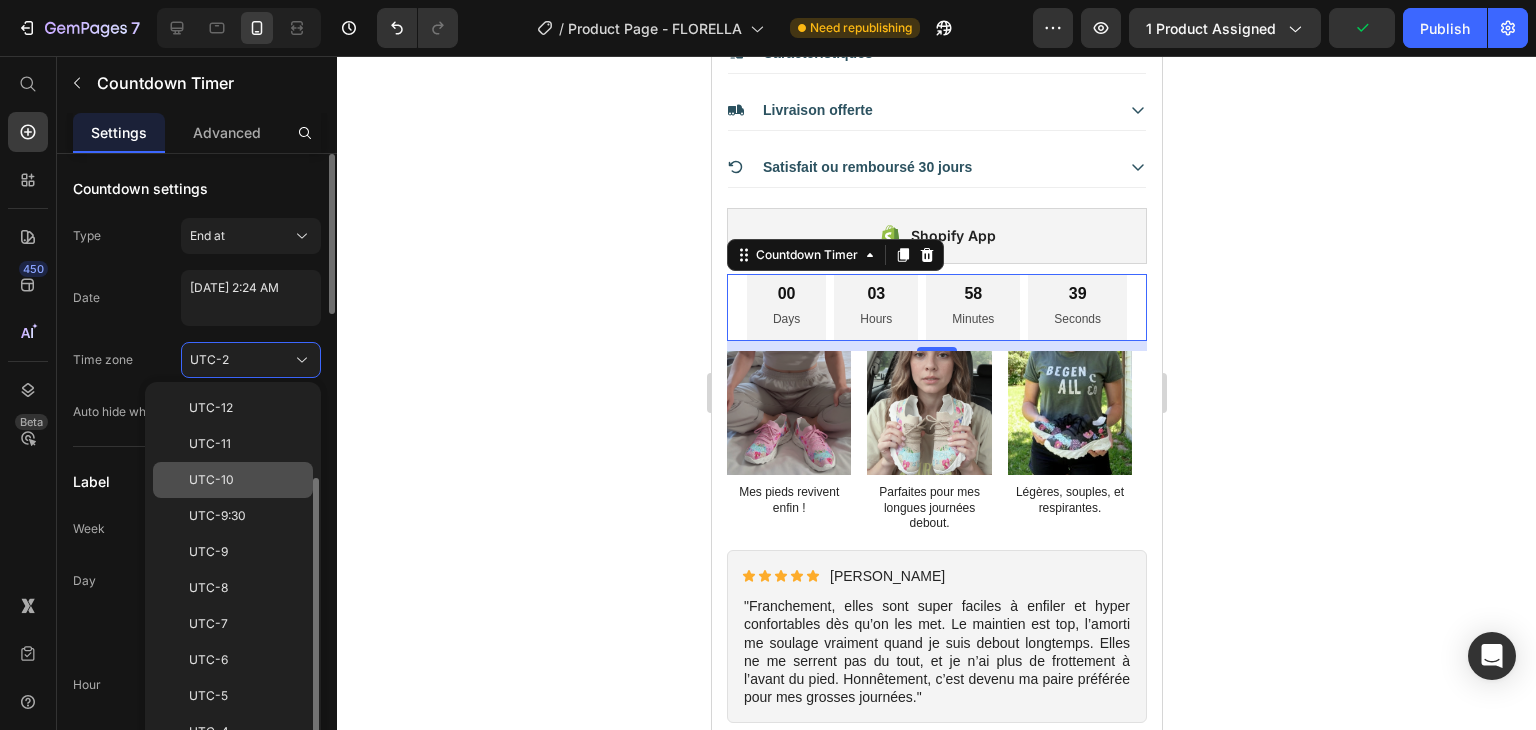 scroll, scrollTop: 52, scrollLeft: 0, axis: vertical 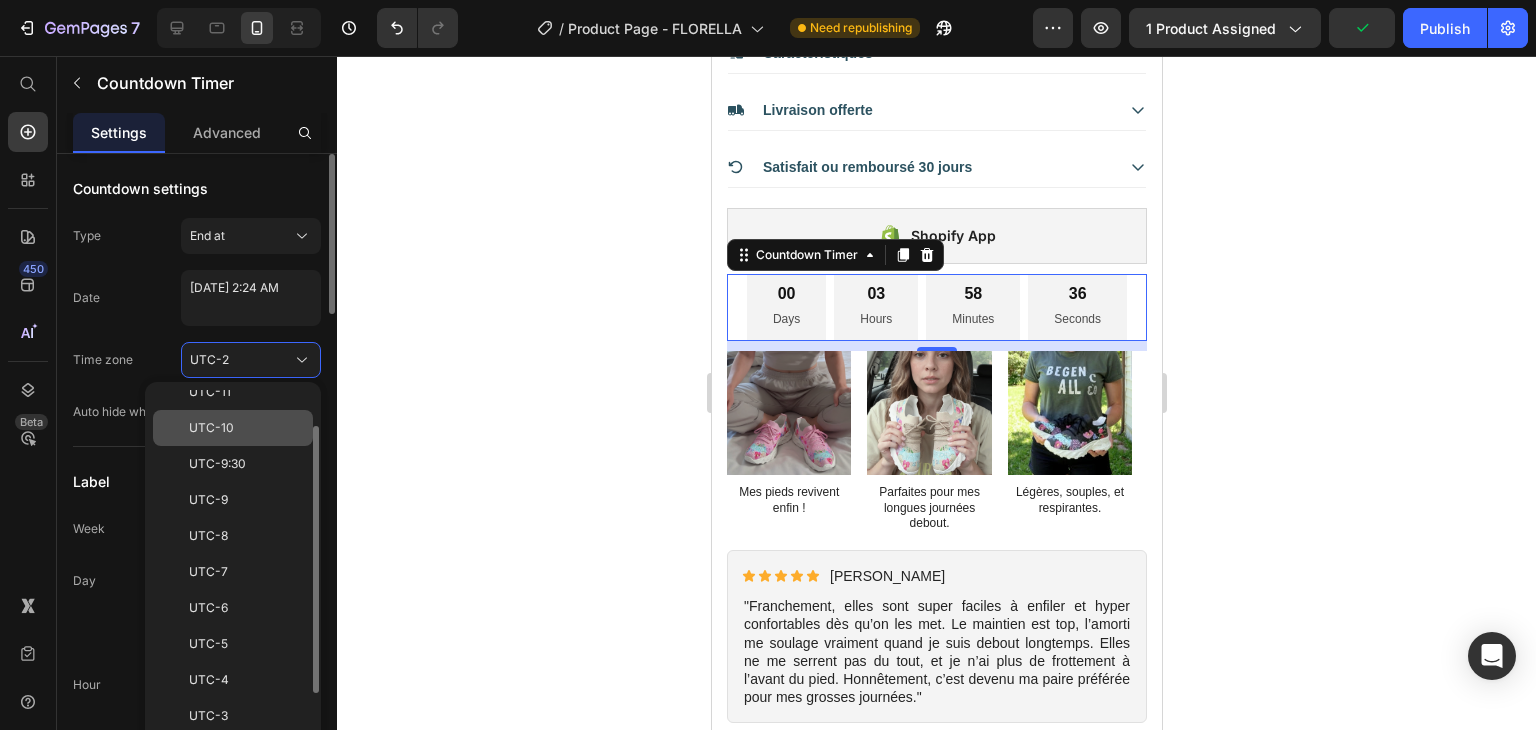 click on "UTC-10" at bounding box center (247, 428) 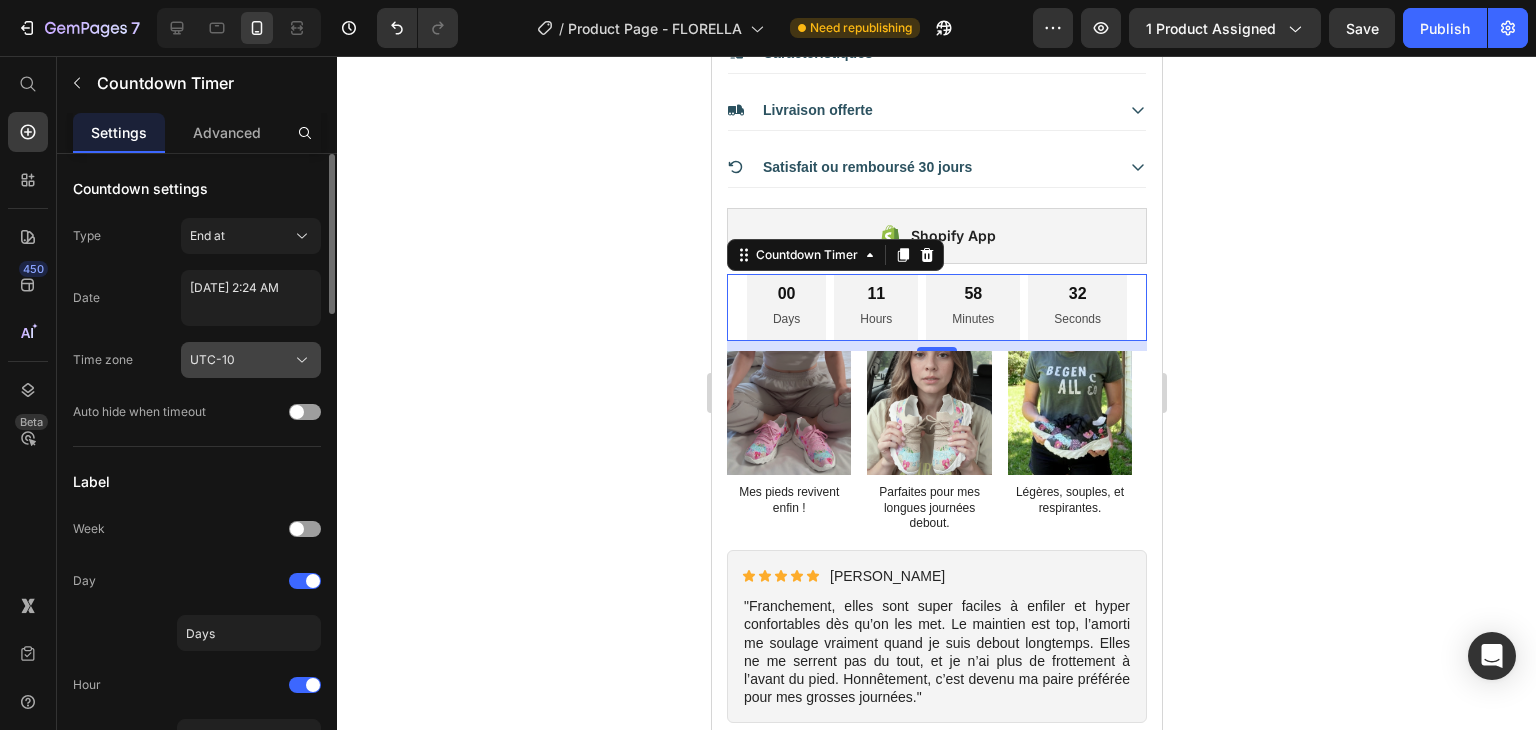 click on "UTC-10" 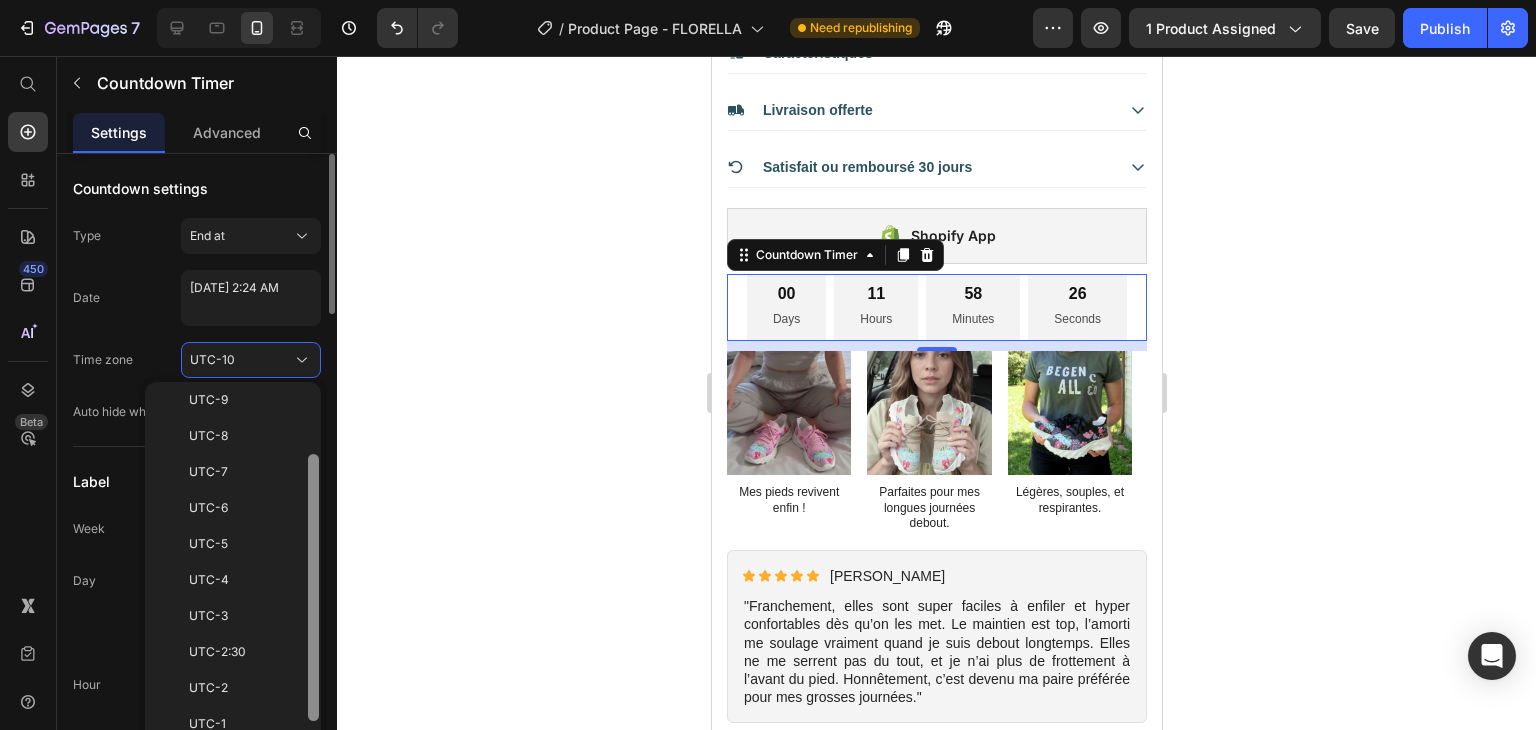 scroll, scrollTop: 160, scrollLeft: 0, axis: vertical 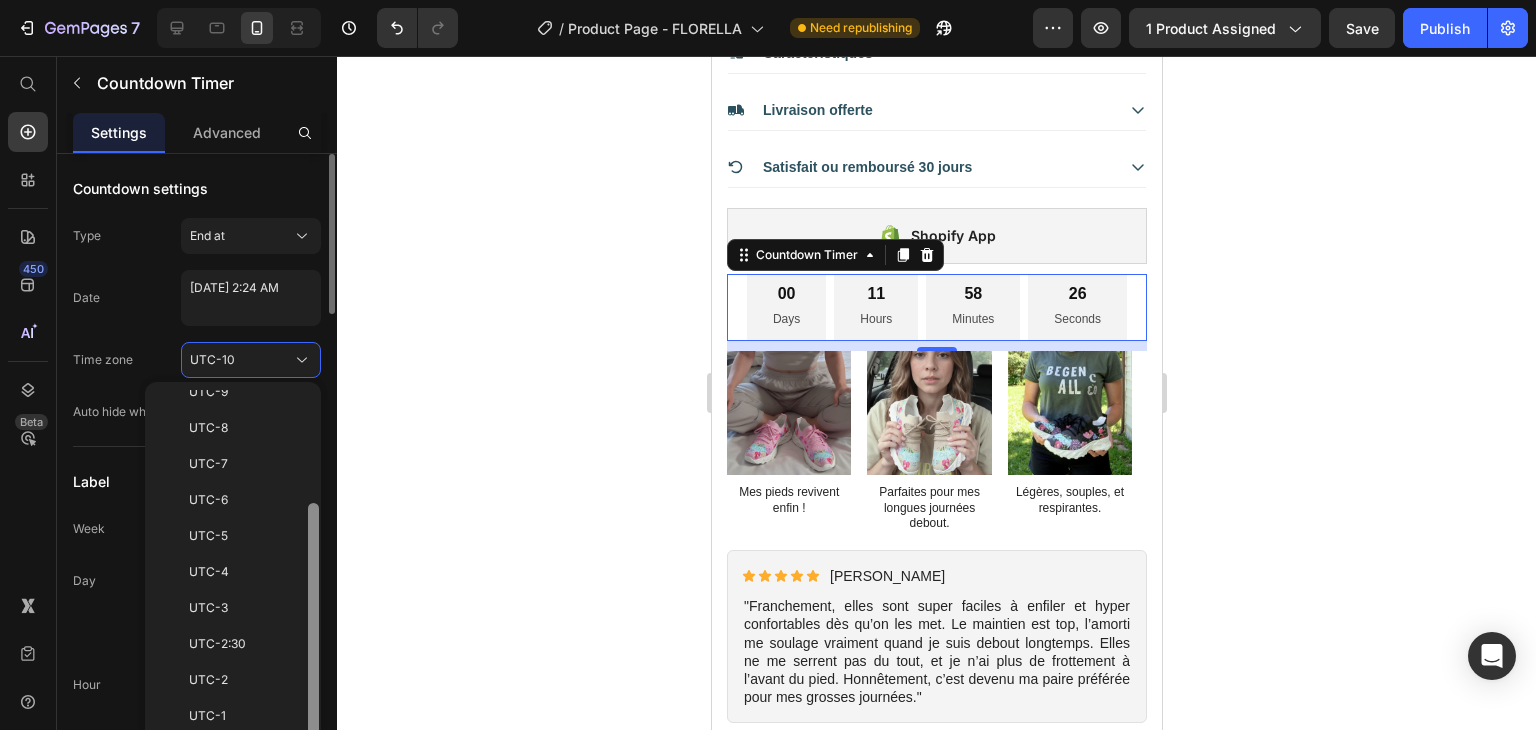 drag, startPoint x: 314, startPoint y: 613, endPoint x: 308, endPoint y: 717, distance: 104.172935 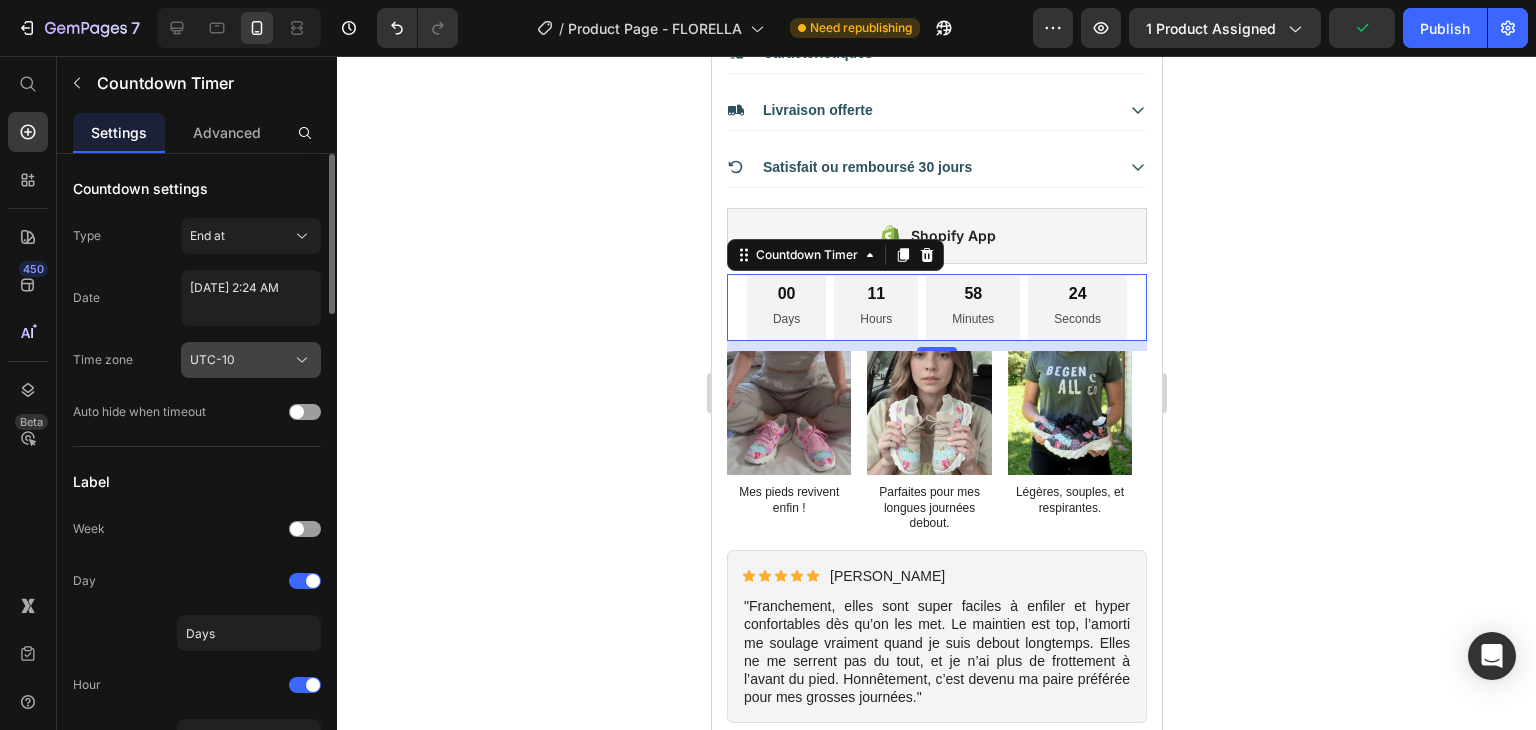 click 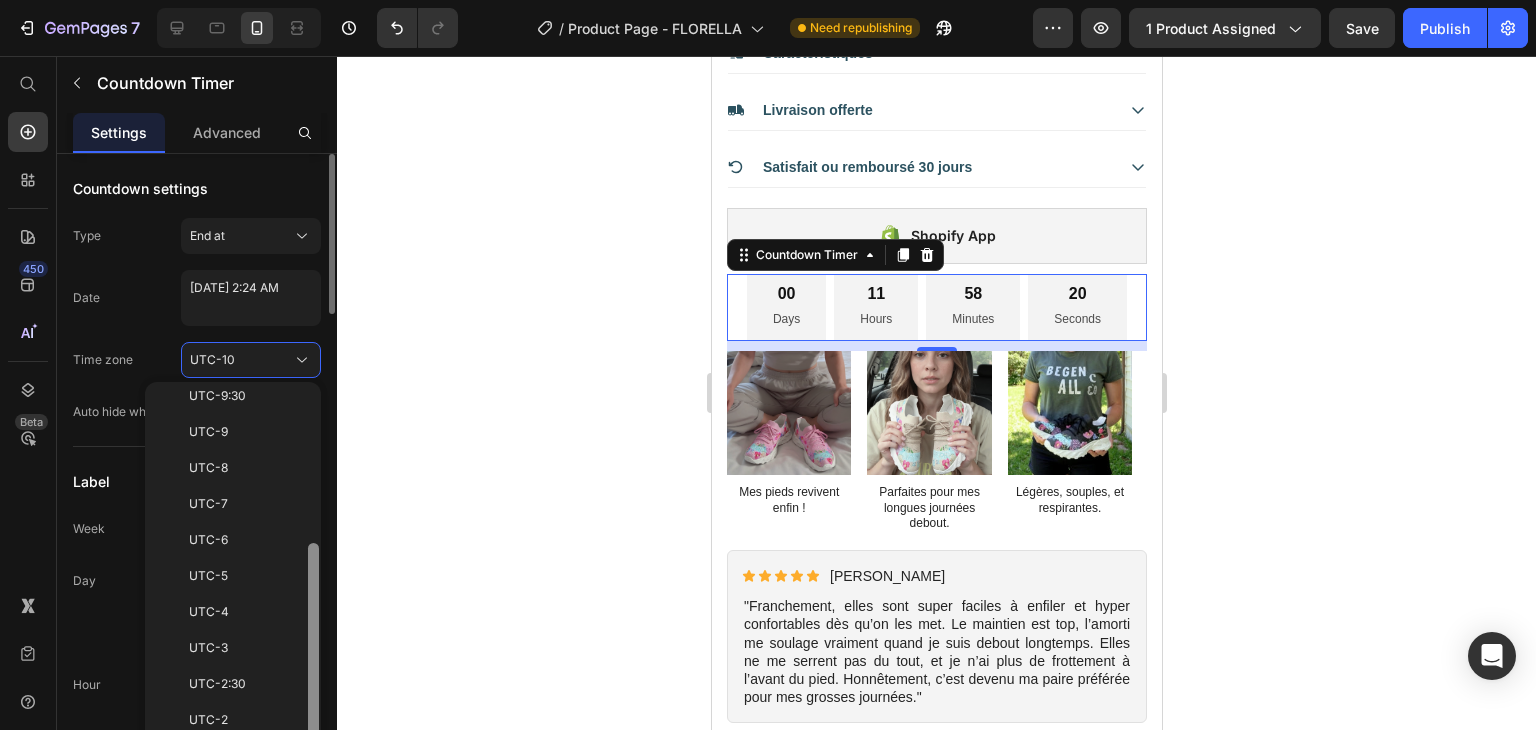 scroll, scrollTop: 160, scrollLeft: 0, axis: vertical 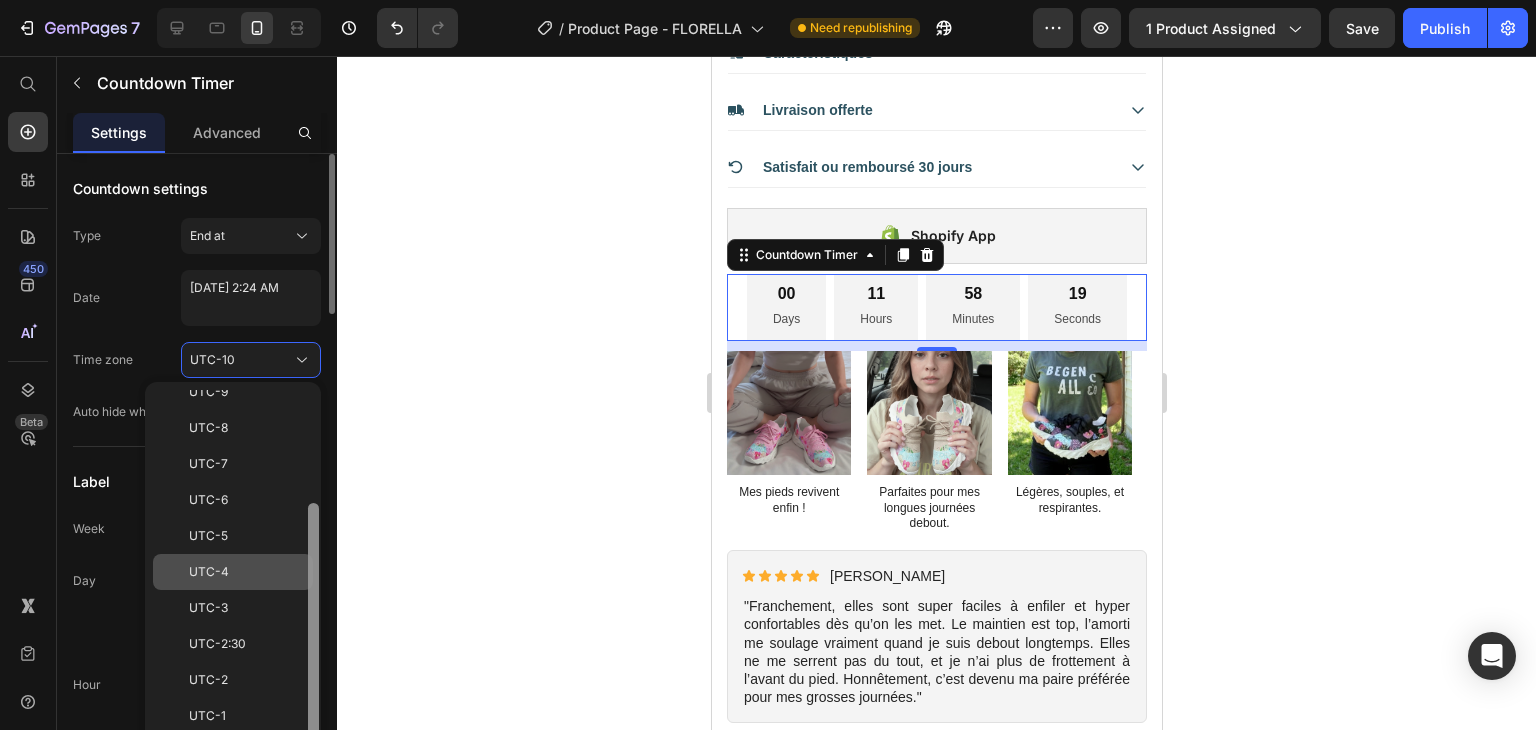 drag, startPoint x: 312, startPoint y: 400, endPoint x: 304, endPoint y: 573, distance: 173.18488 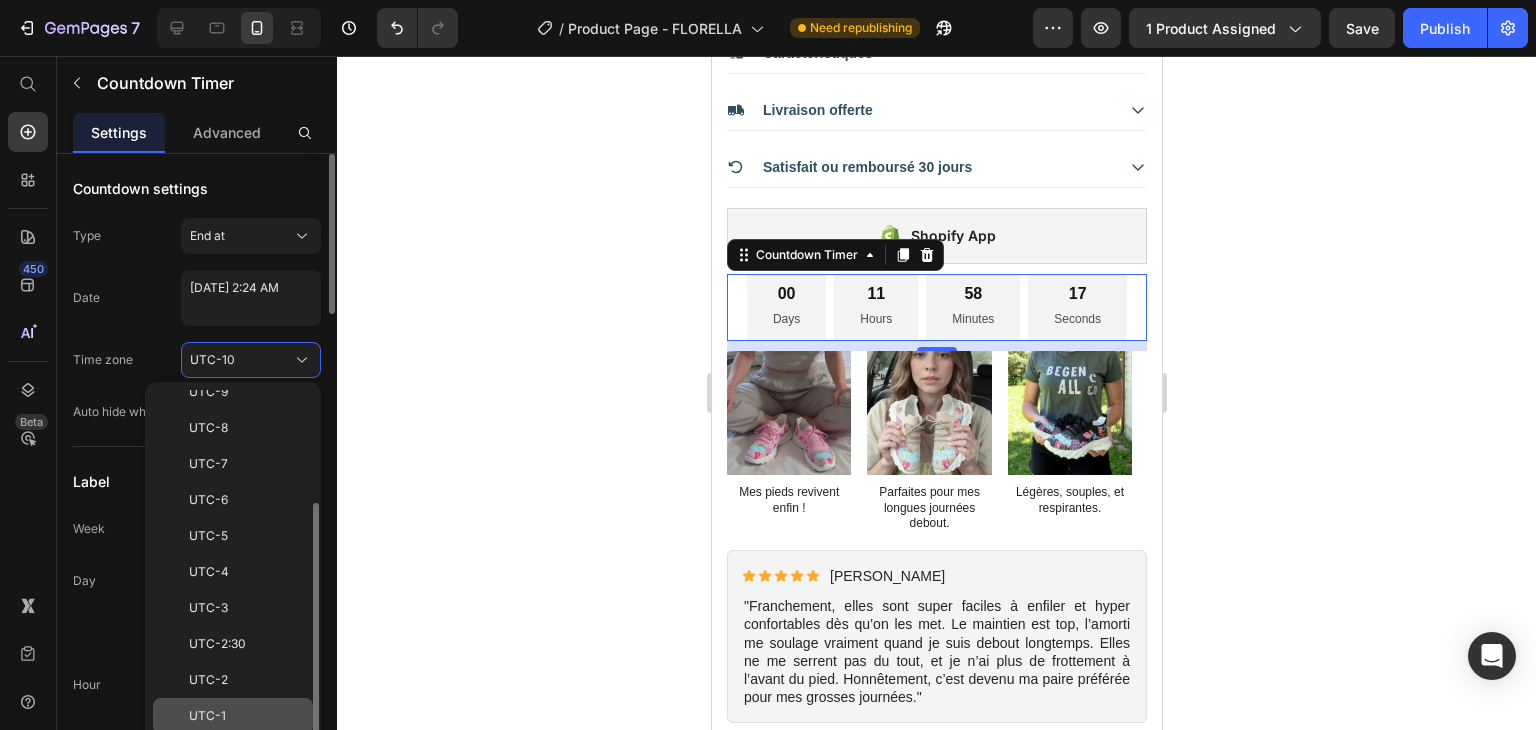 click on "UTC-1" 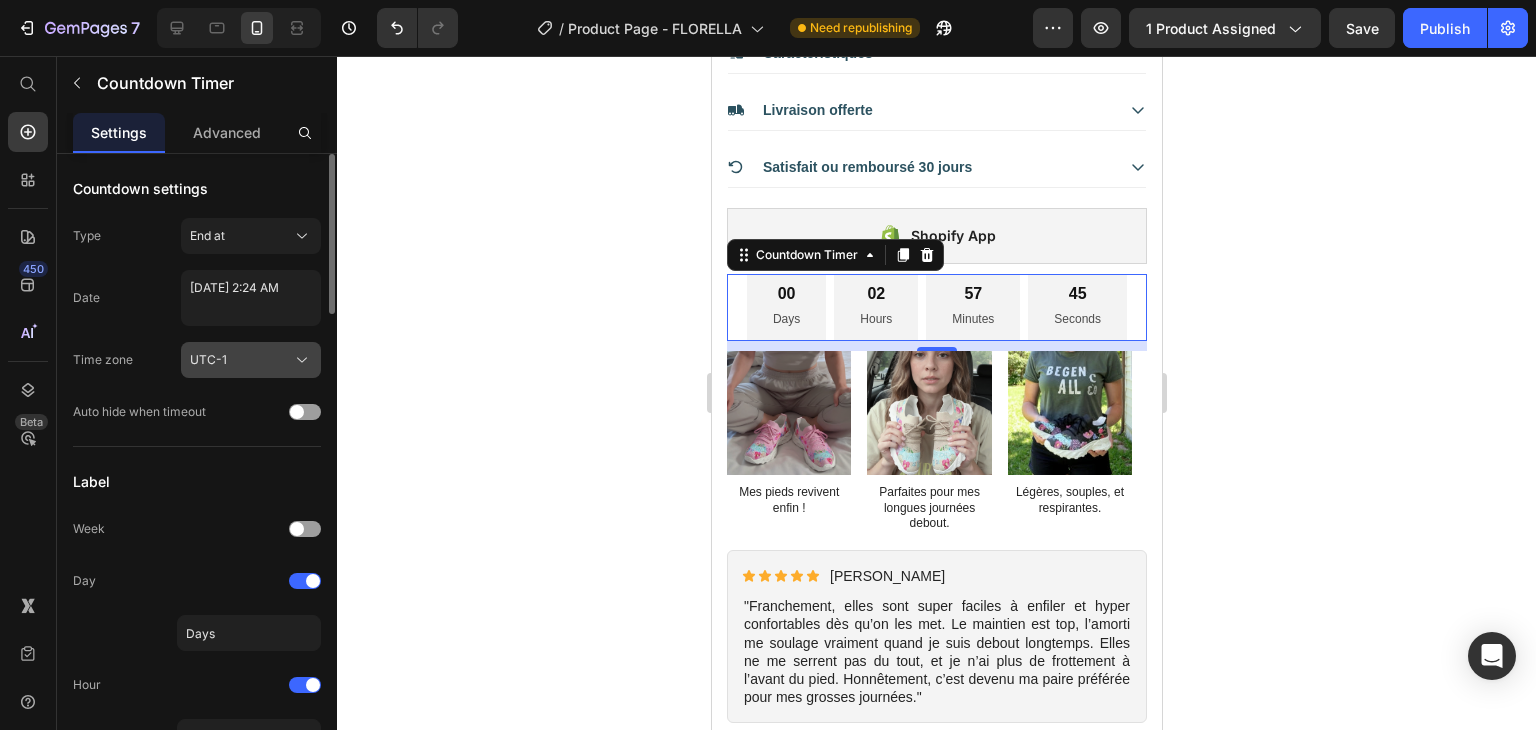 click on "UTC-1" 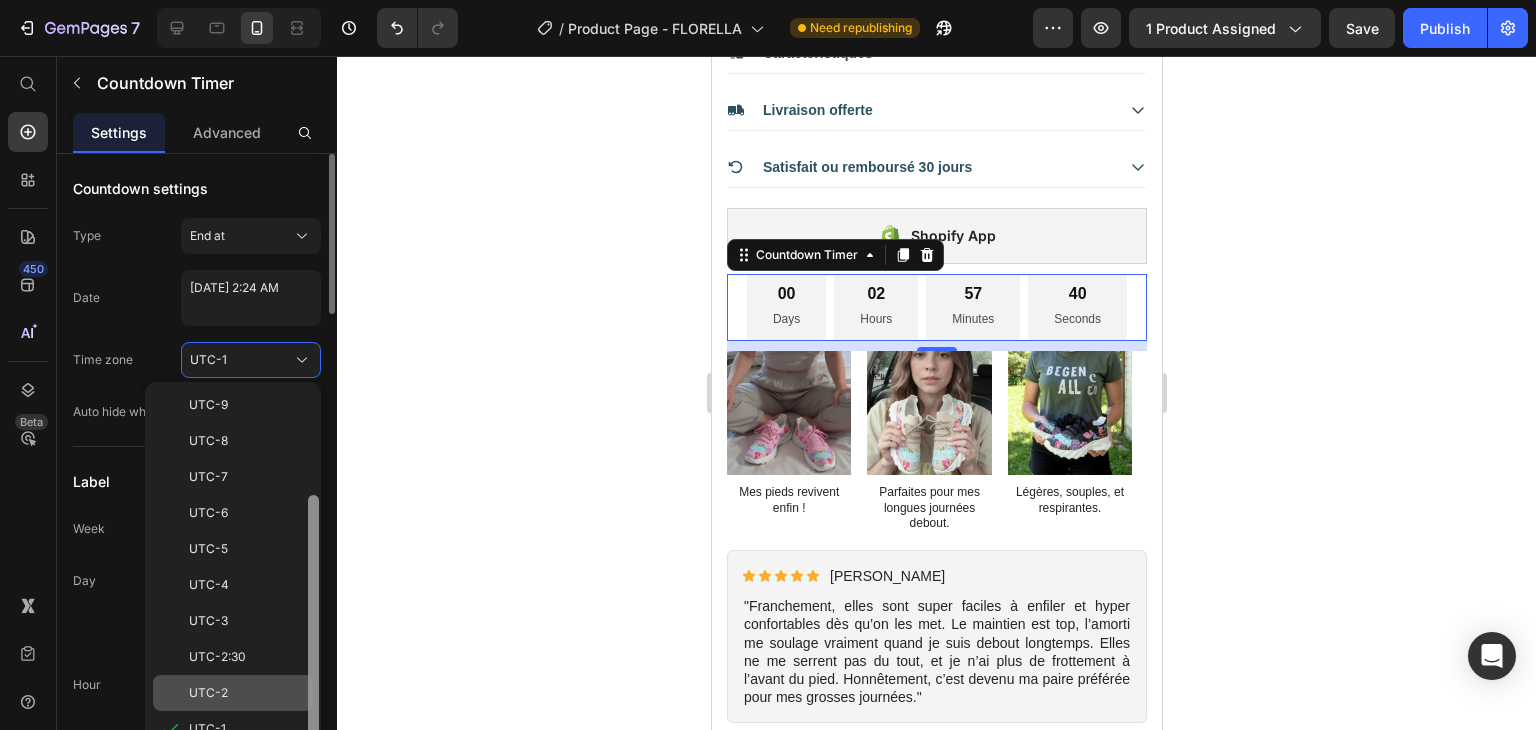 scroll, scrollTop: 148, scrollLeft: 0, axis: vertical 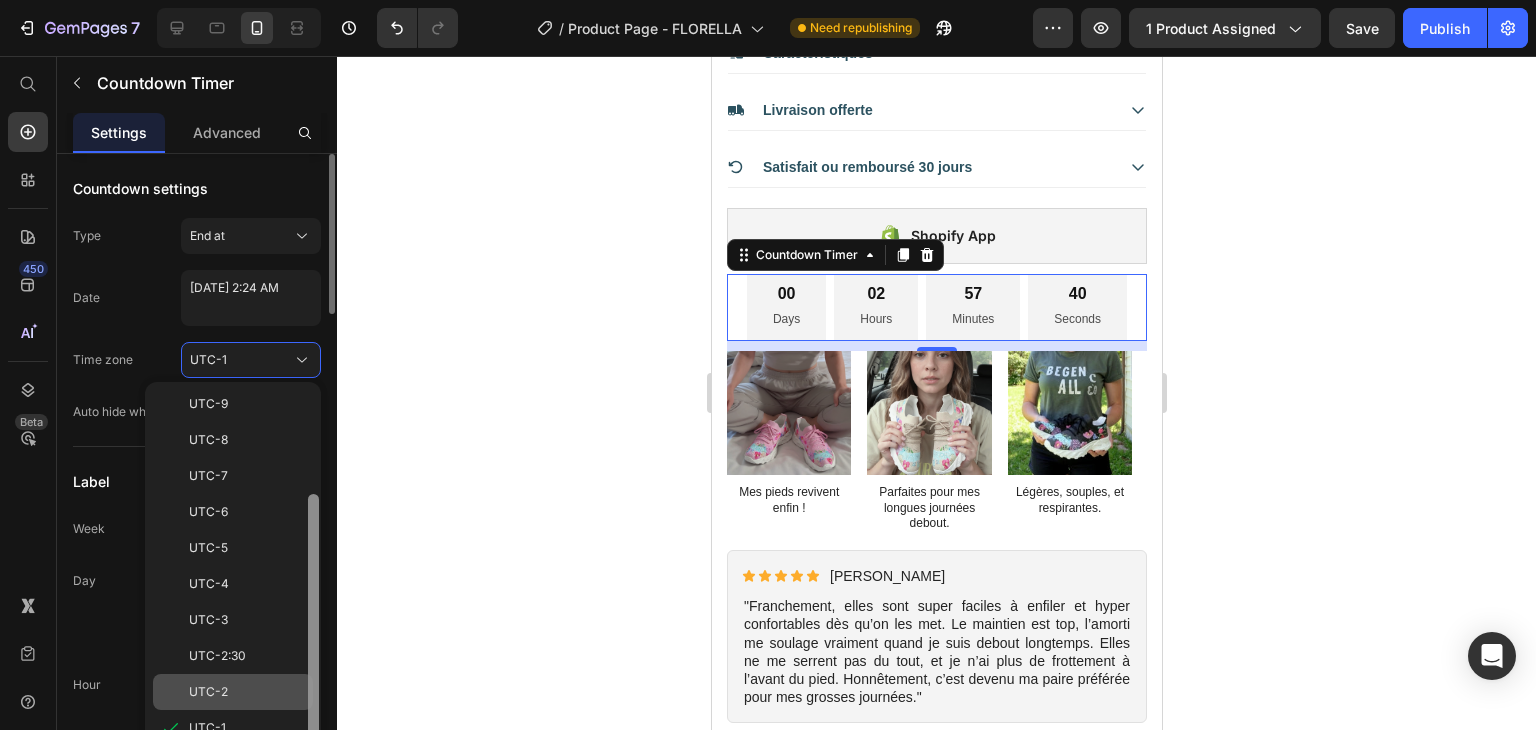 drag, startPoint x: 310, startPoint y: 585, endPoint x: 300, endPoint y: 690, distance: 105.47511 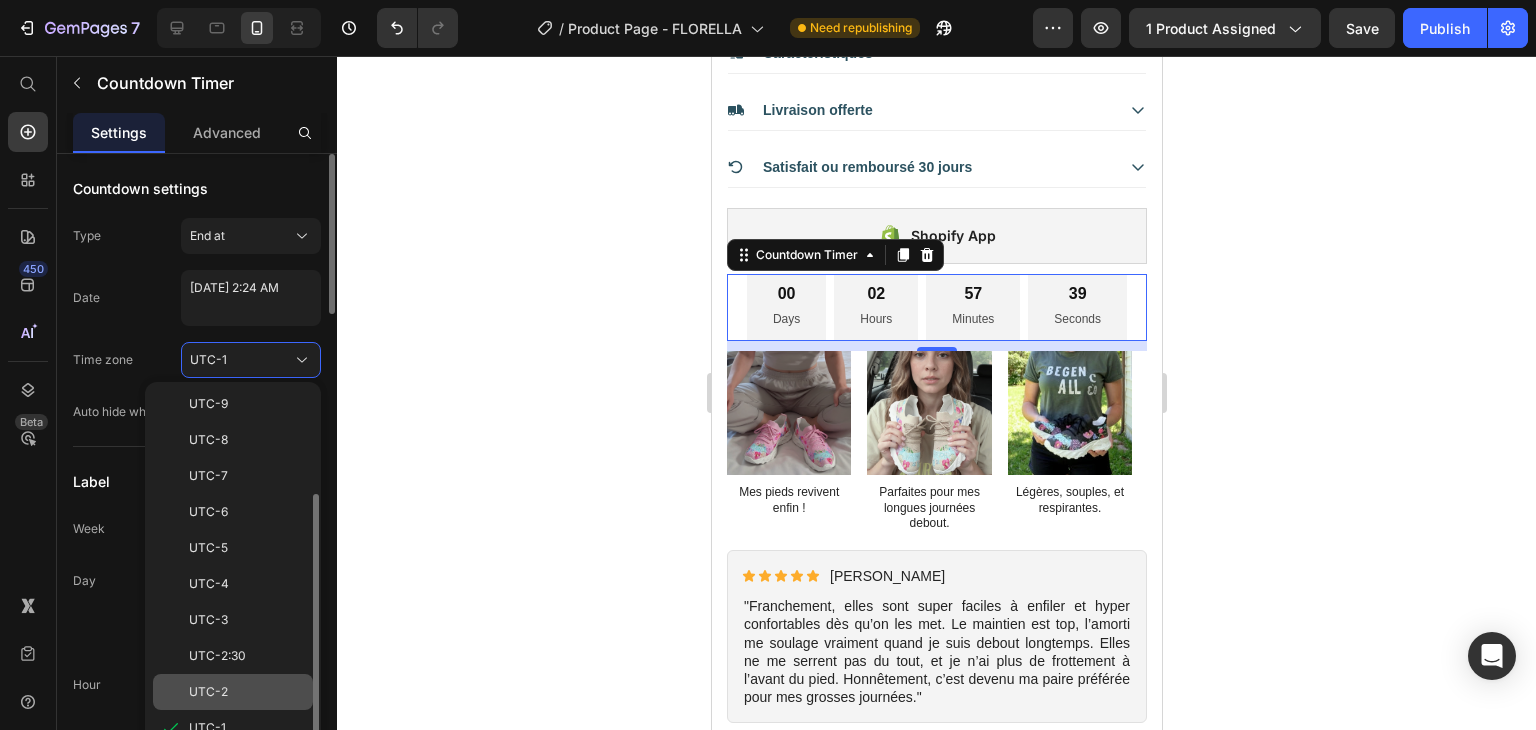 click on "UTC-2" at bounding box center (247, 692) 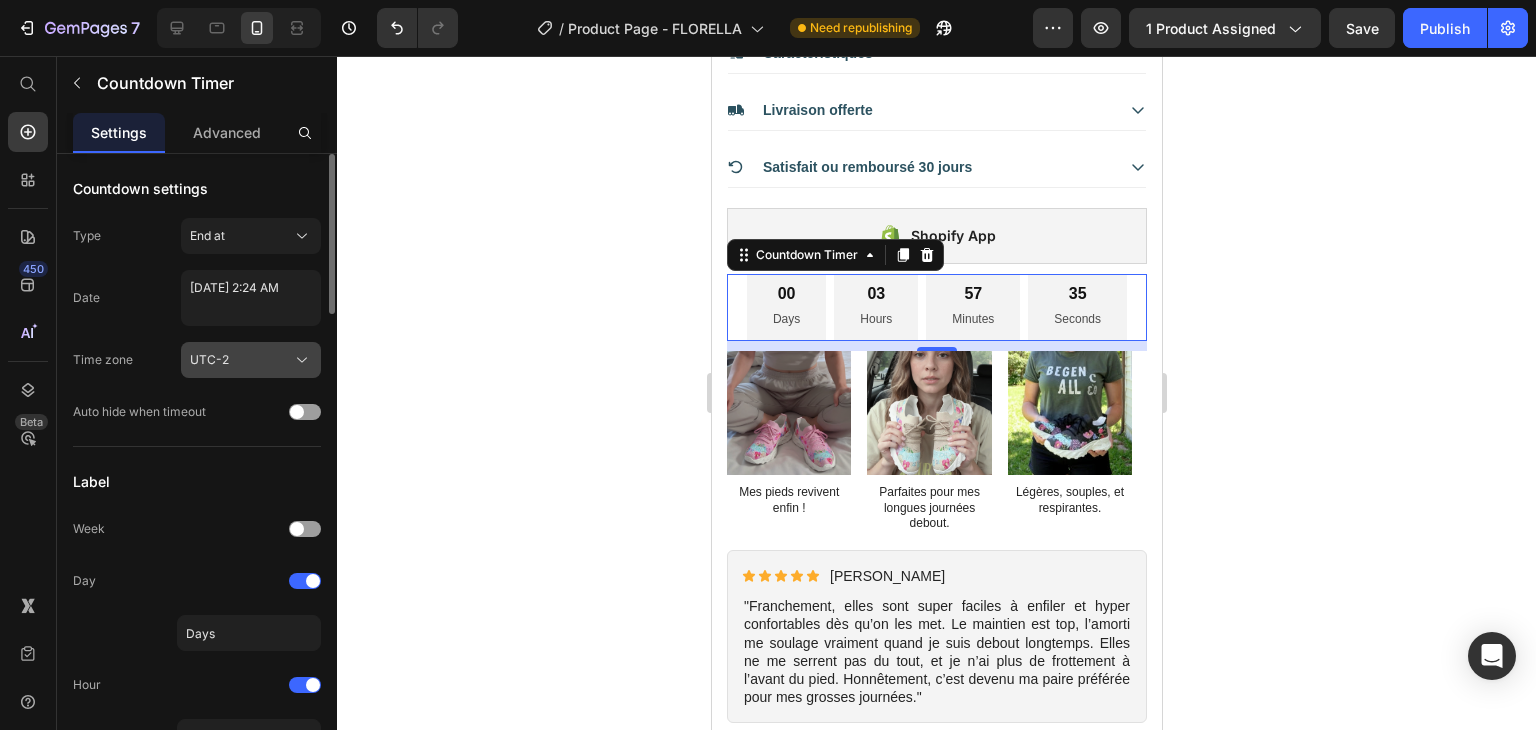 click on "UTC-2" at bounding box center [251, 360] 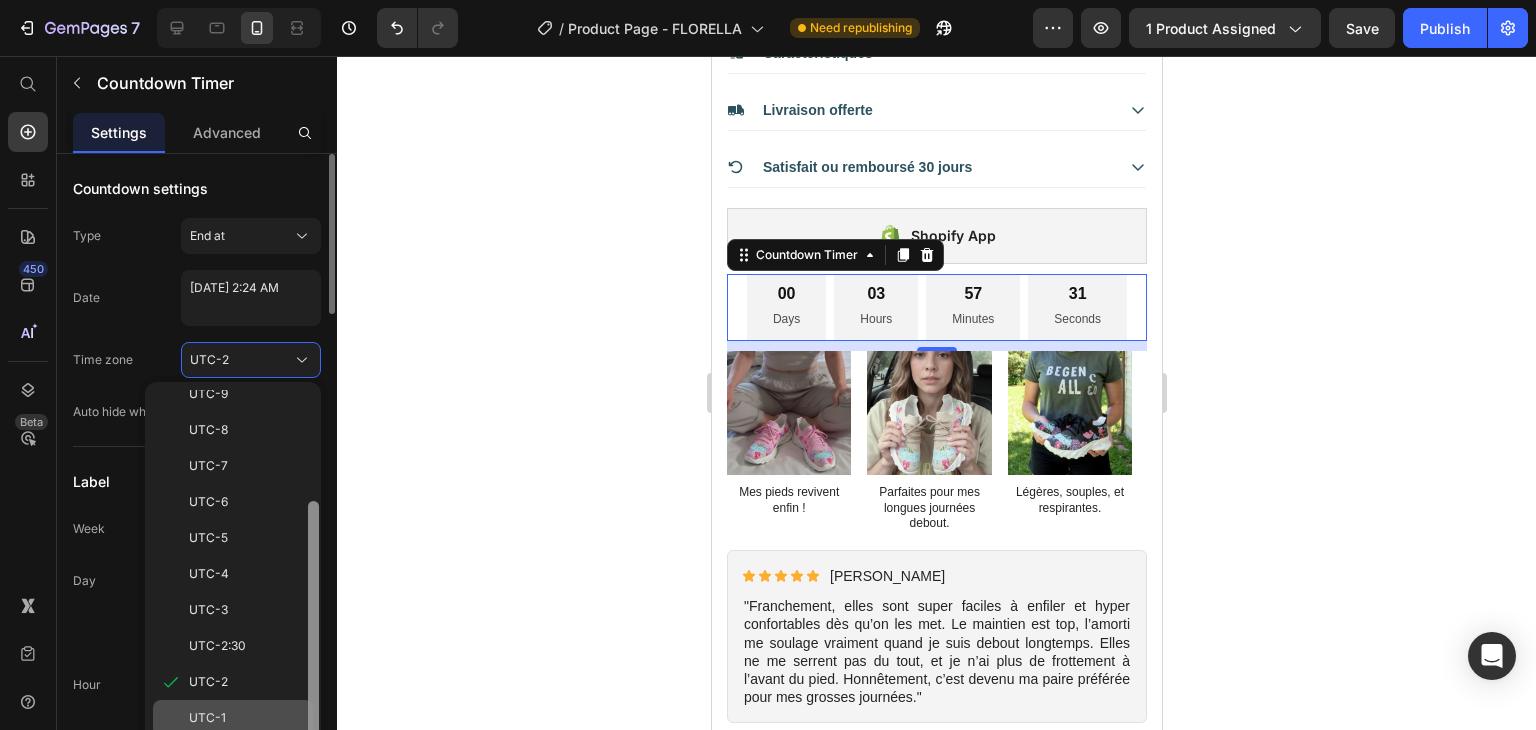scroll, scrollTop: 160, scrollLeft: 0, axis: vertical 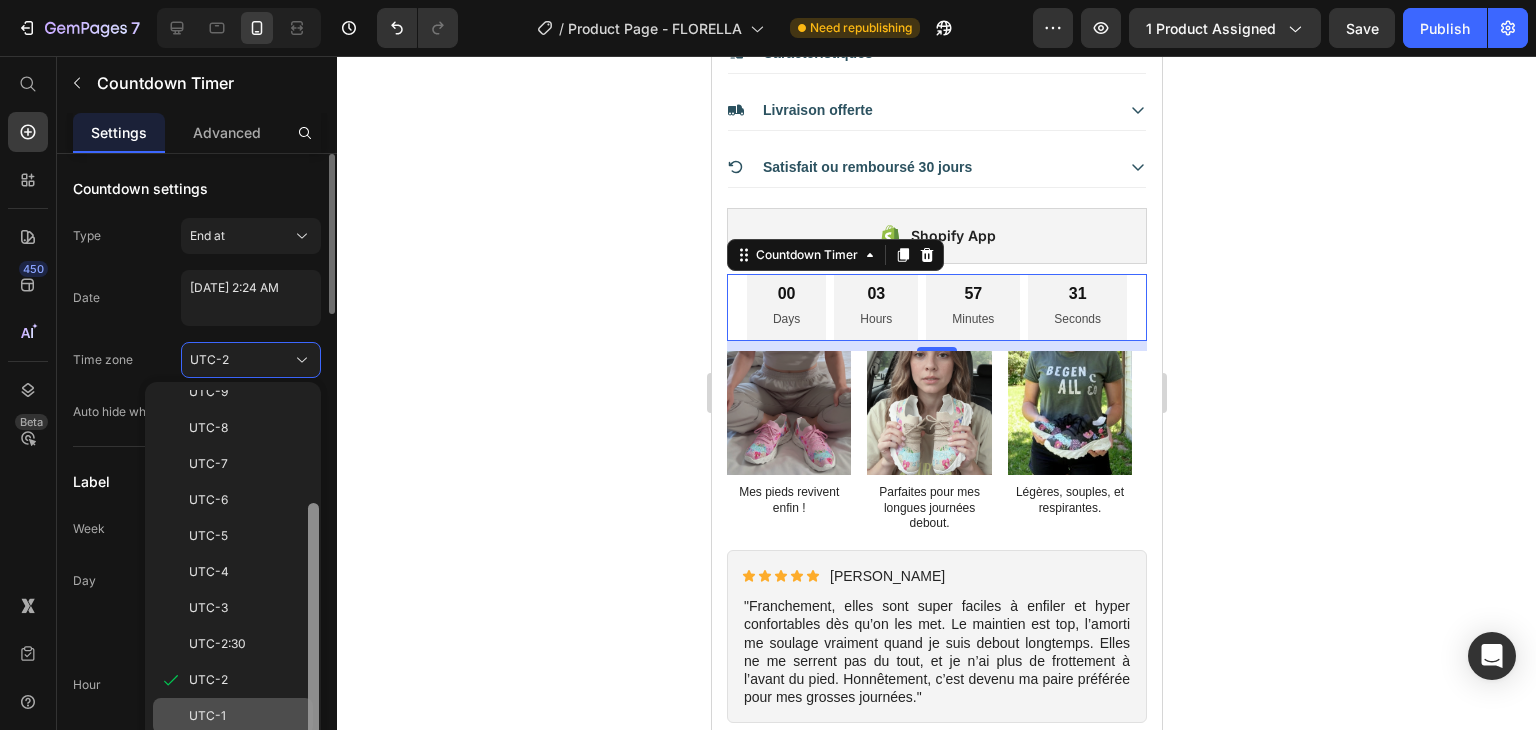 drag, startPoint x: 316, startPoint y: 597, endPoint x: 304, endPoint y: 710, distance: 113.63538 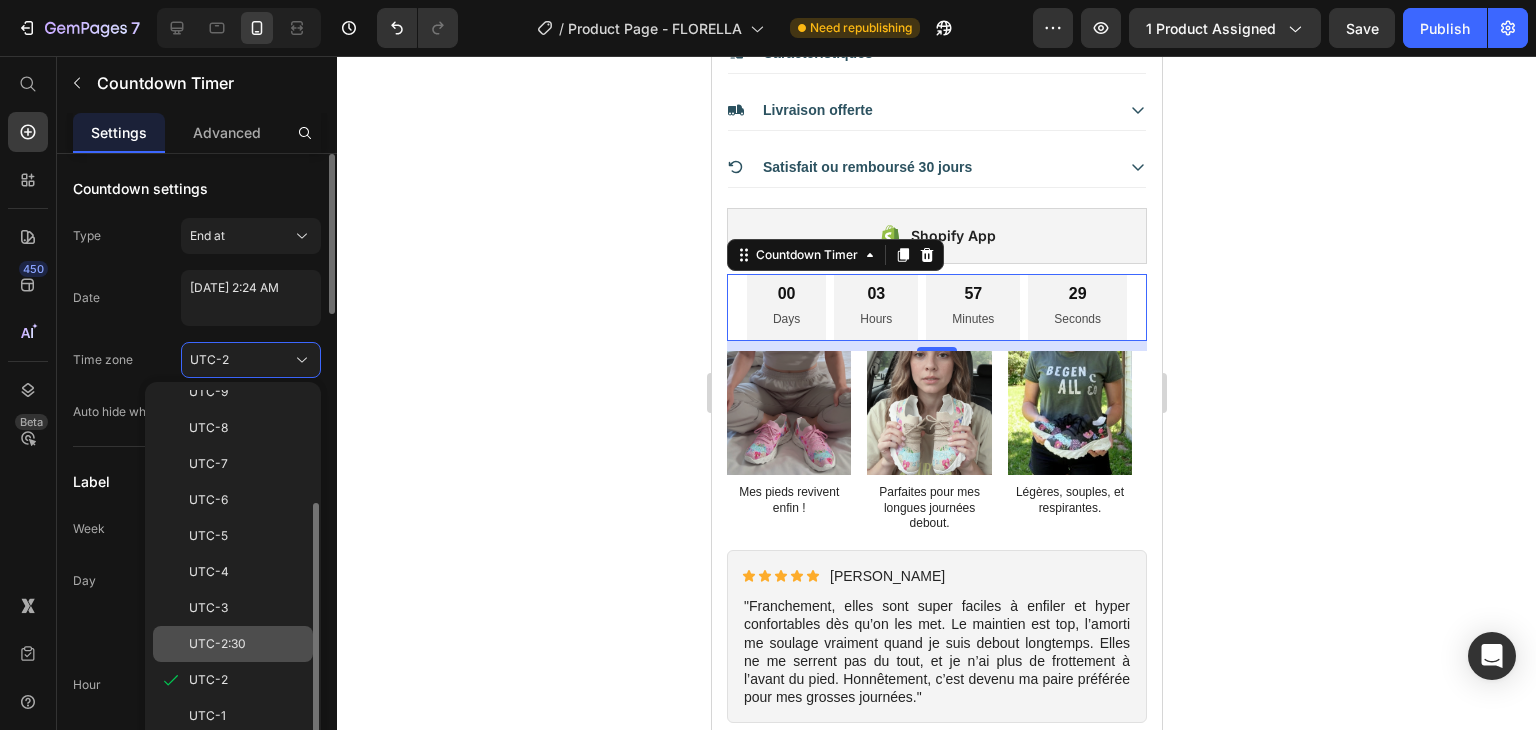 click on "UTC-2:30" 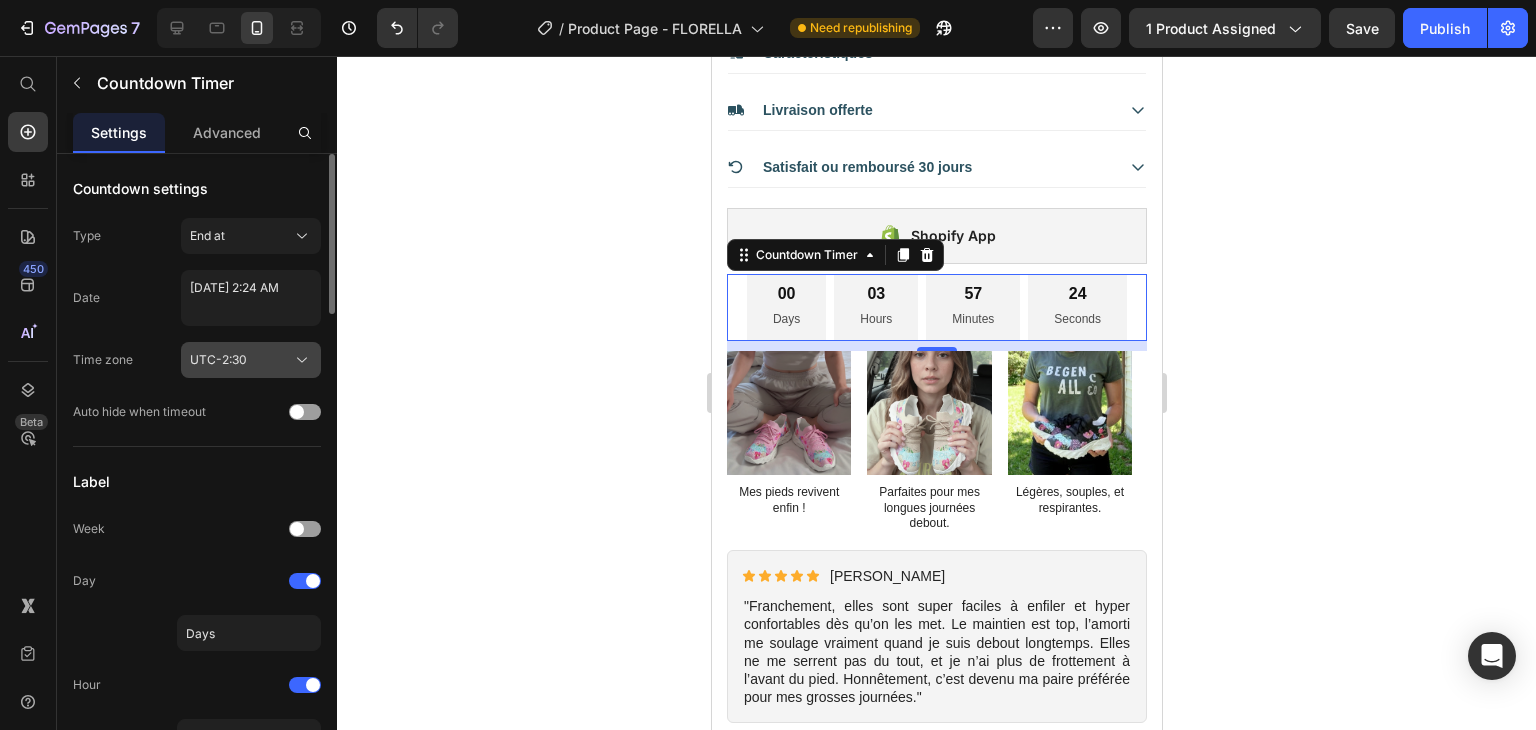 click 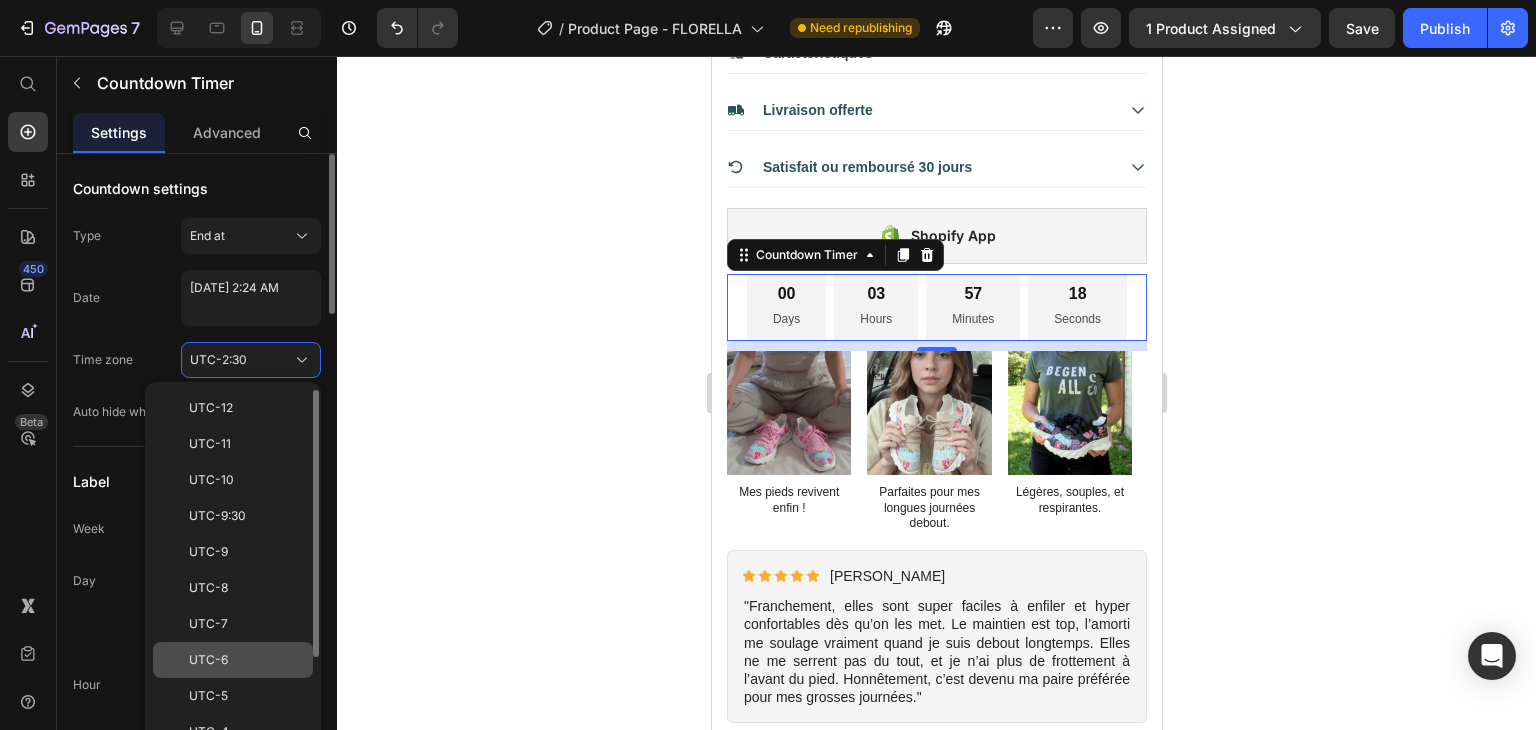 click on "UTC-6" at bounding box center (247, 660) 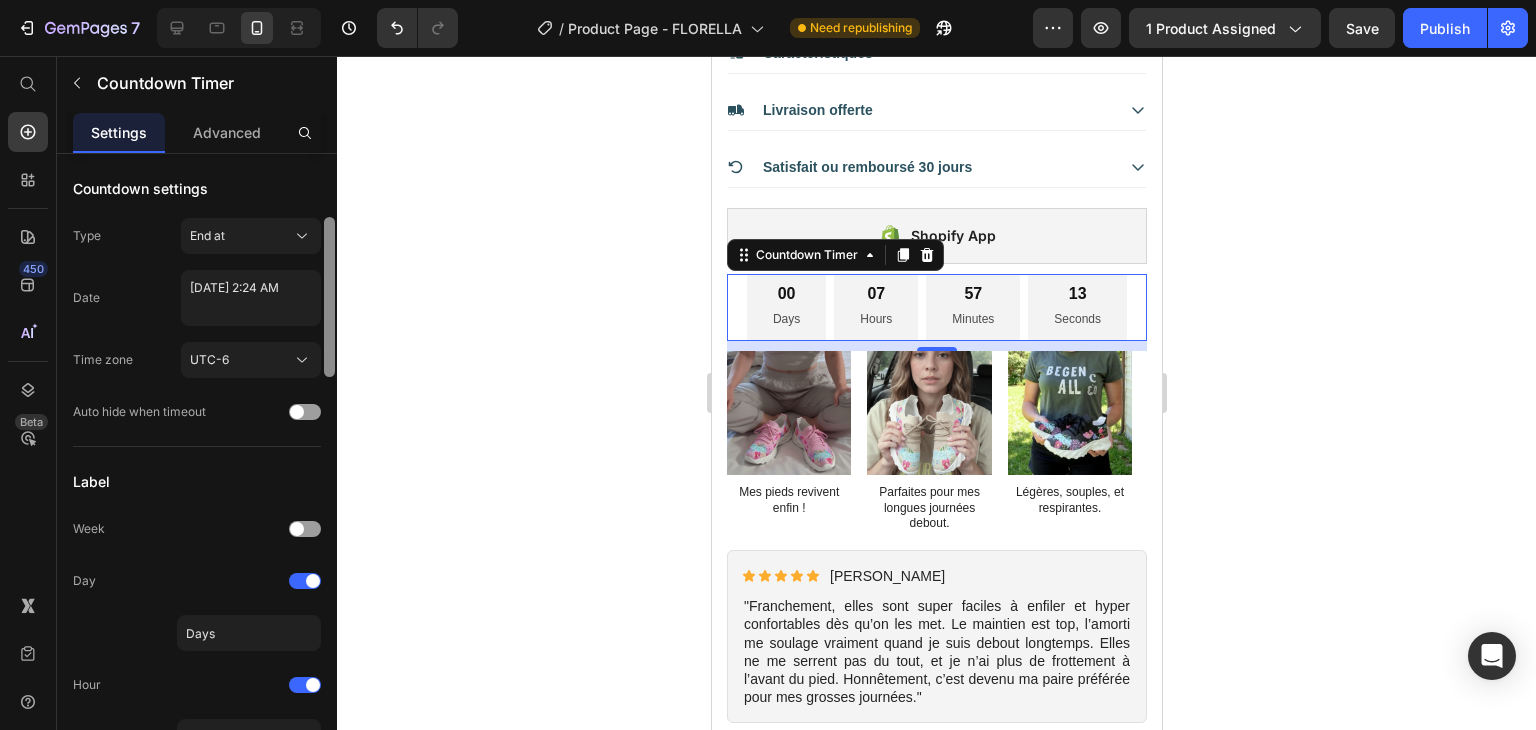 scroll, scrollTop: 70, scrollLeft: 0, axis: vertical 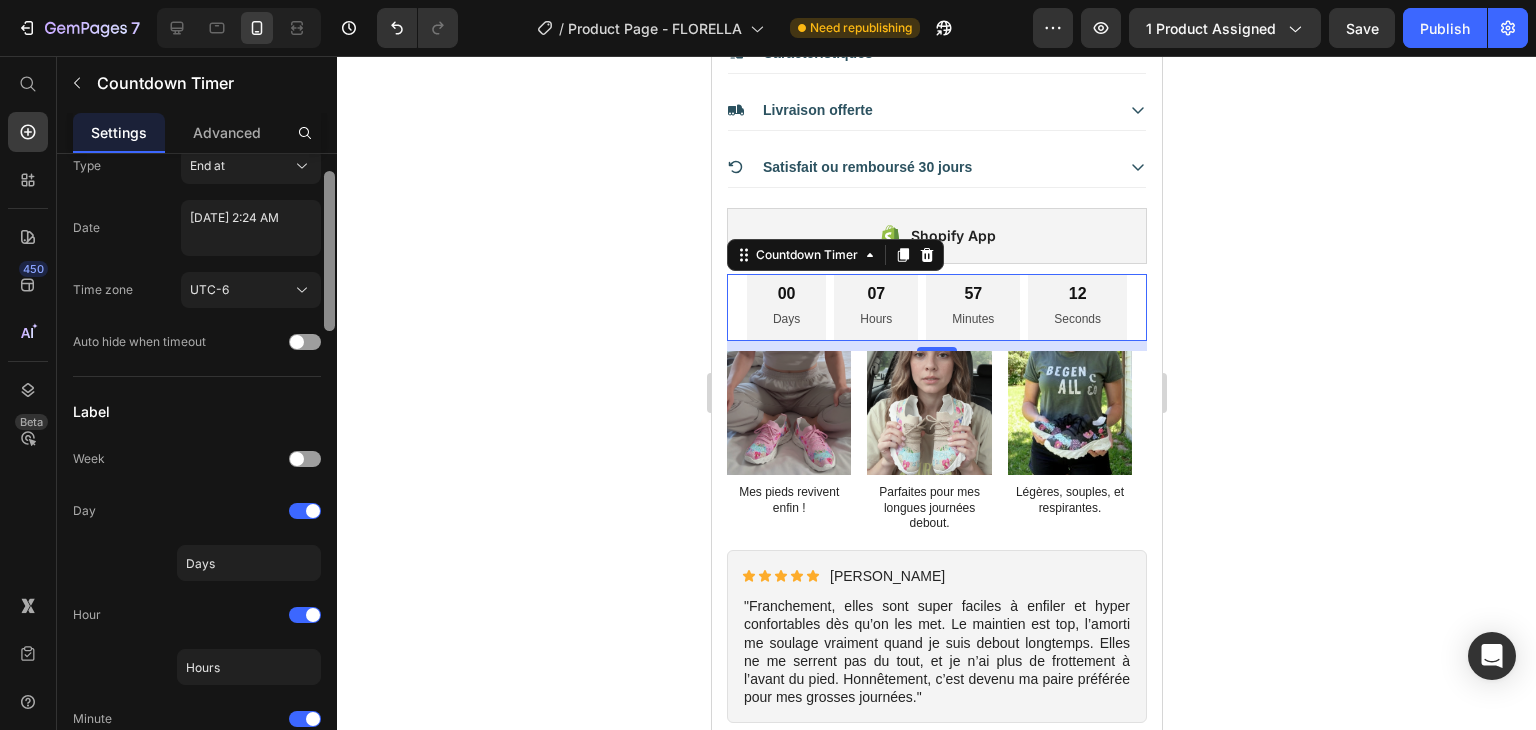 drag, startPoint x: 332, startPoint y: 293, endPoint x: 332, endPoint y: 311, distance: 18 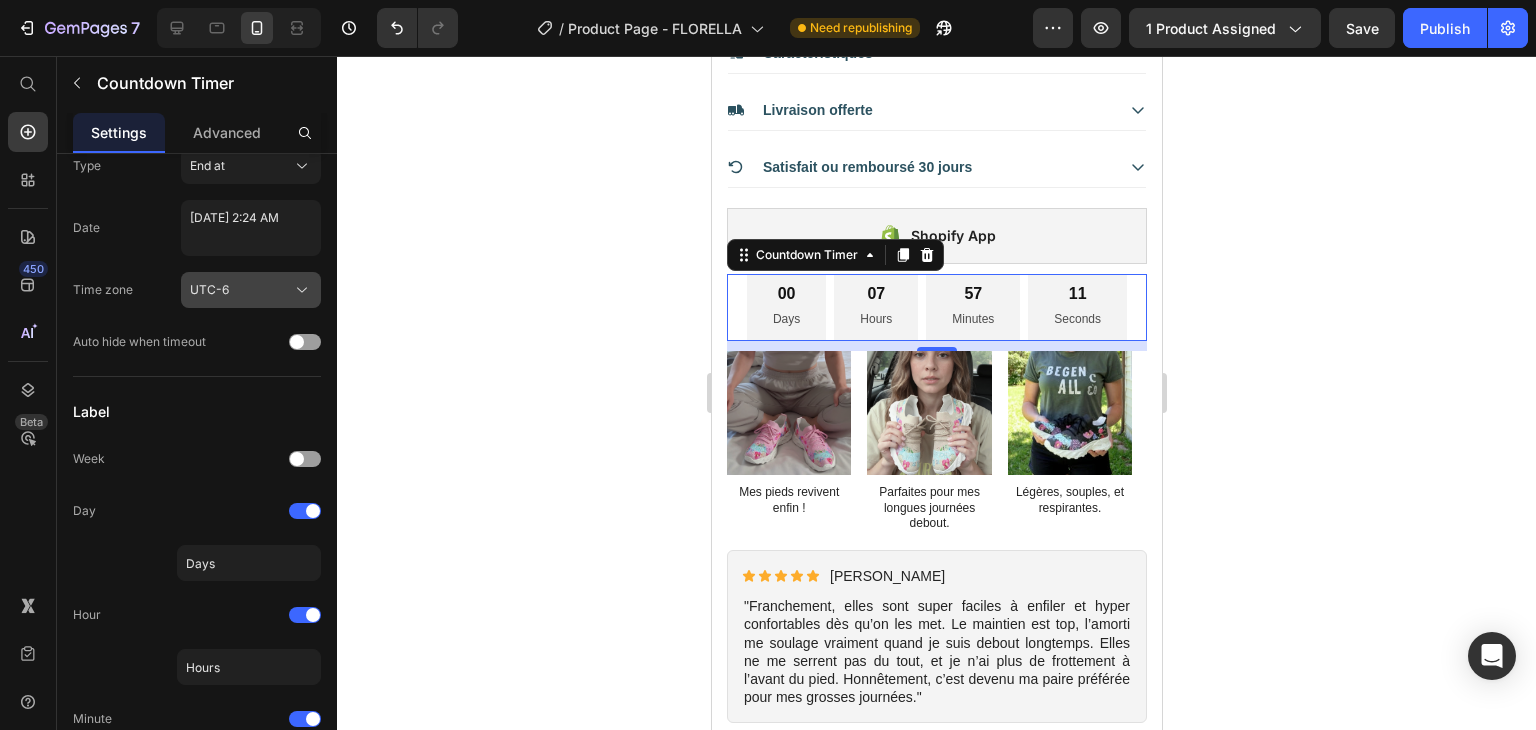 click 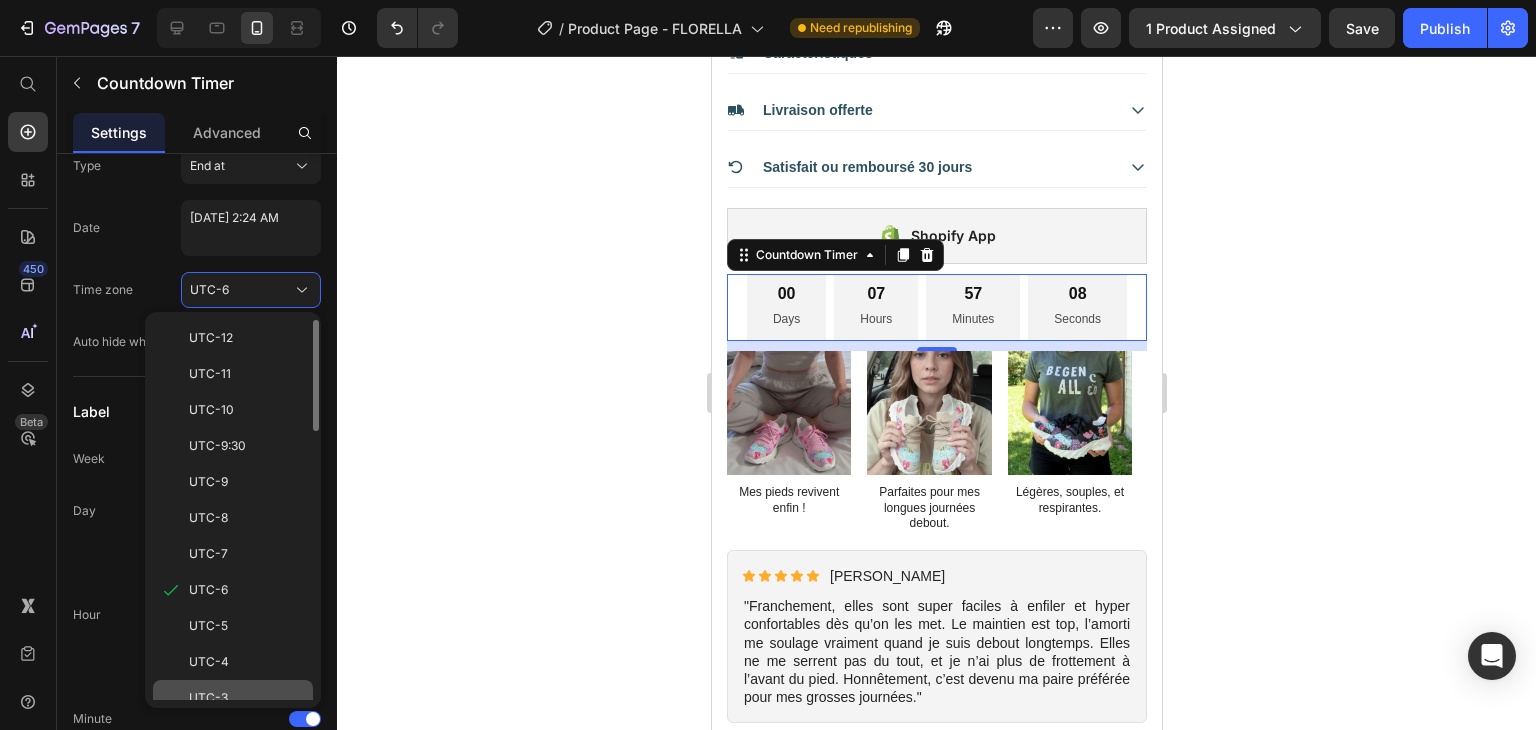 click on "UTC-3" 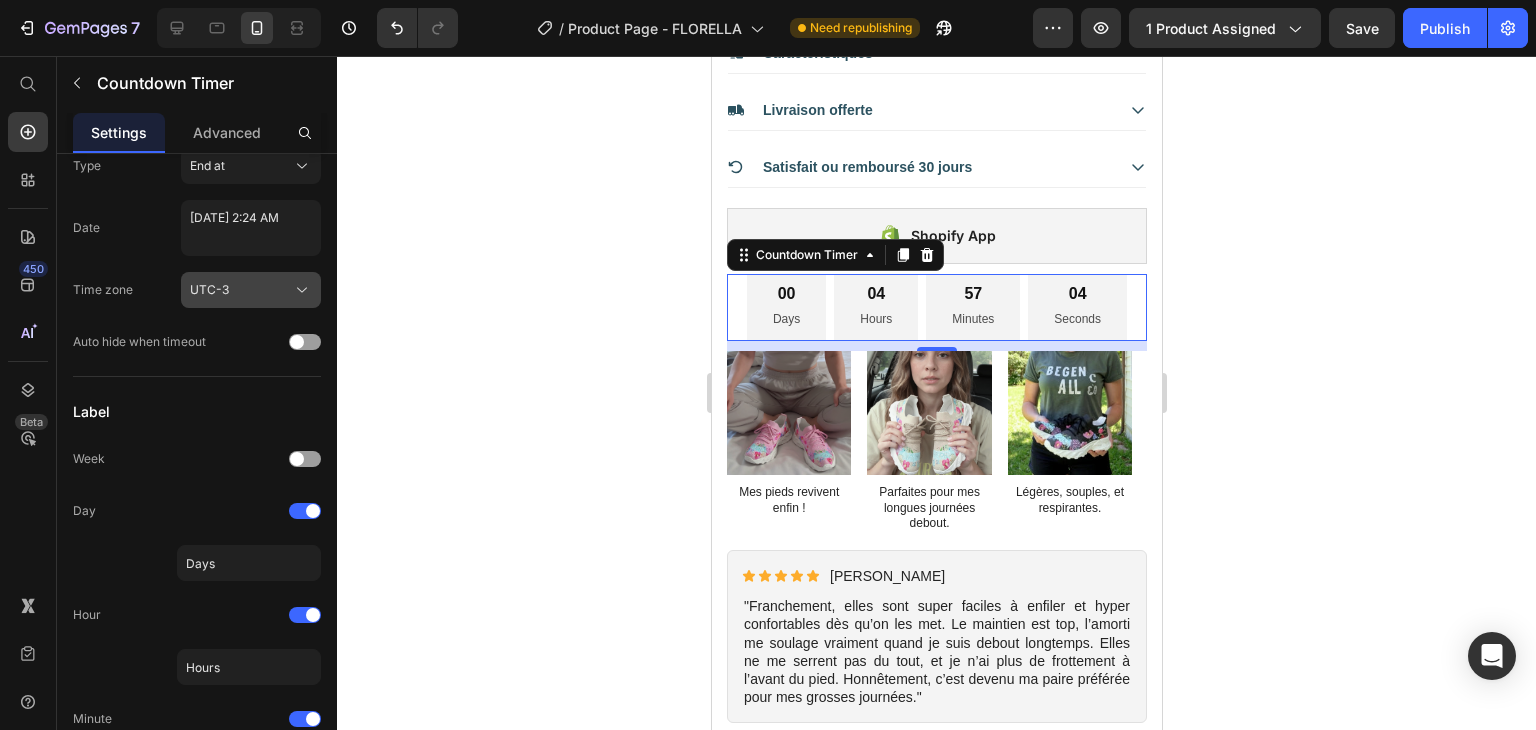 click 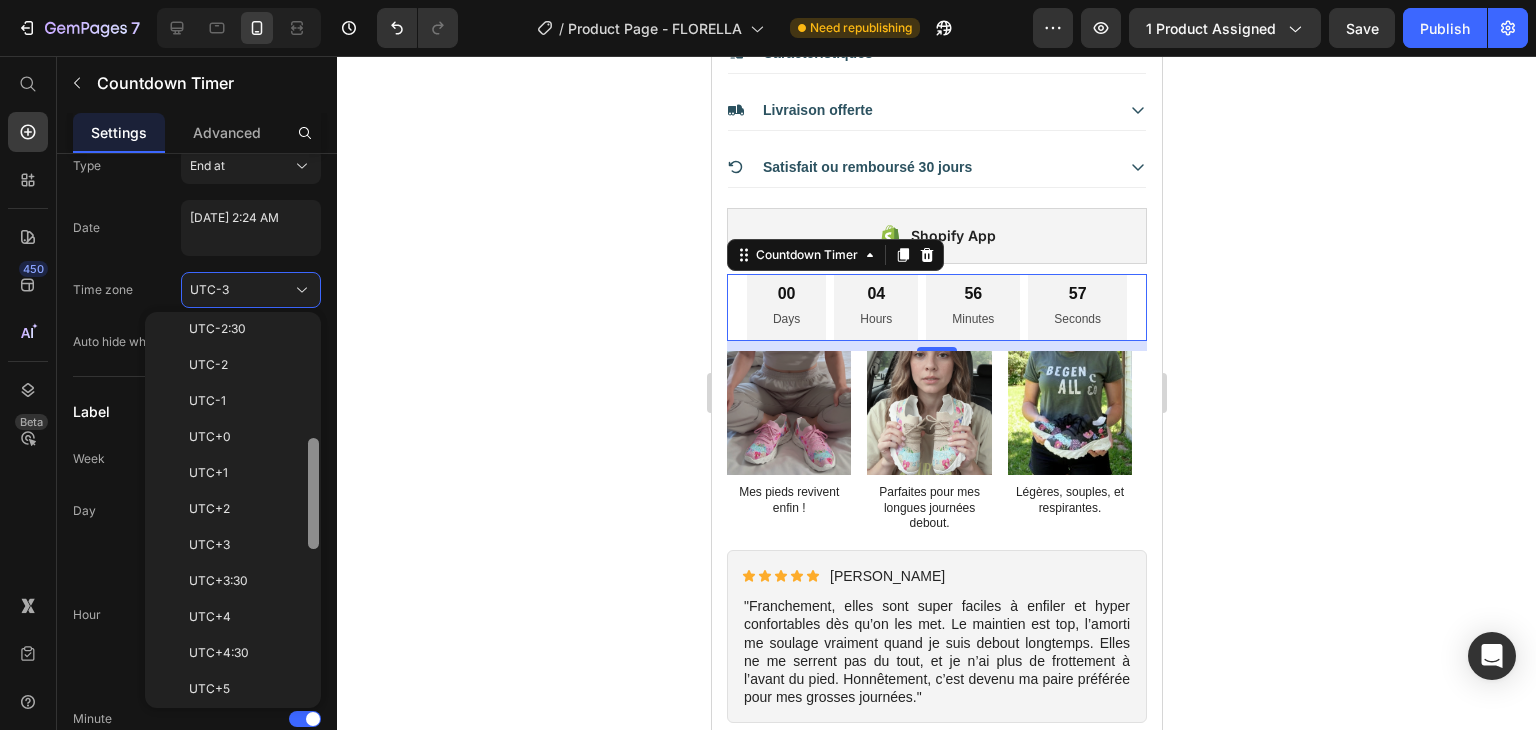 drag, startPoint x: 316, startPoint y: 353, endPoint x: 308, endPoint y: 473, distance: 120.26637 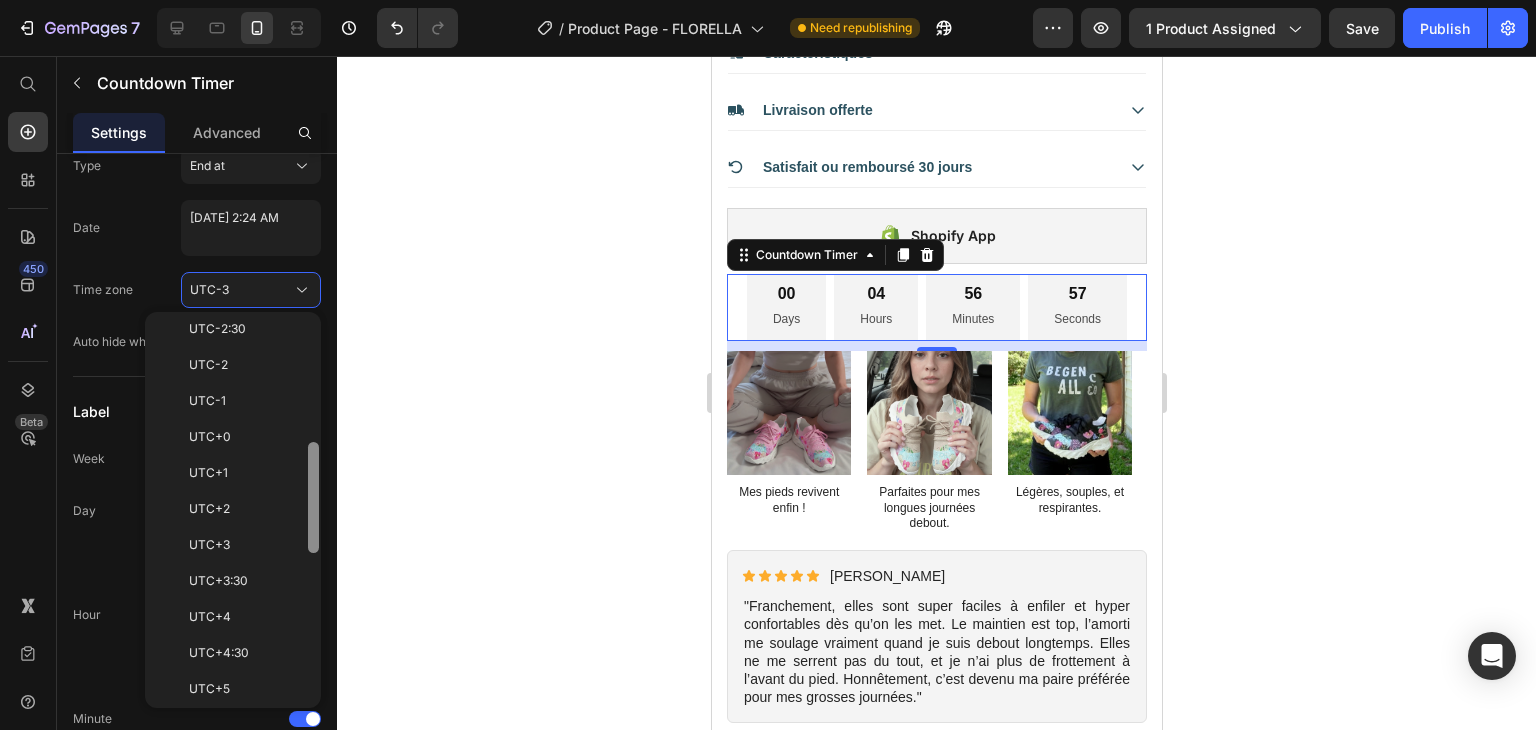 scroll, scrollTop: 408, scrollLeft: 0, axis: vertical 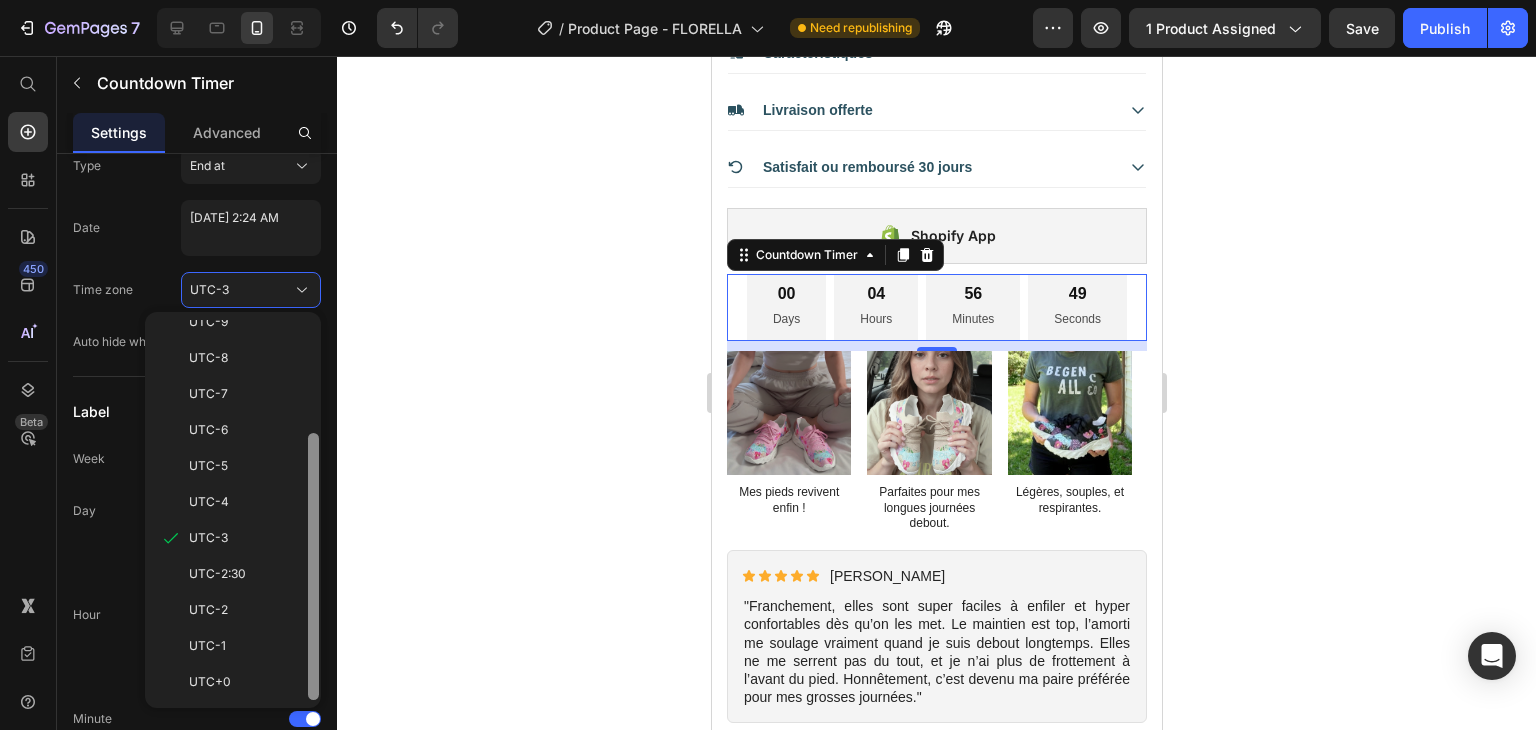 drag, startPoint x: 312, startPoint y: 493, endPoint x: 312, endPoint y: 561, distance: 68 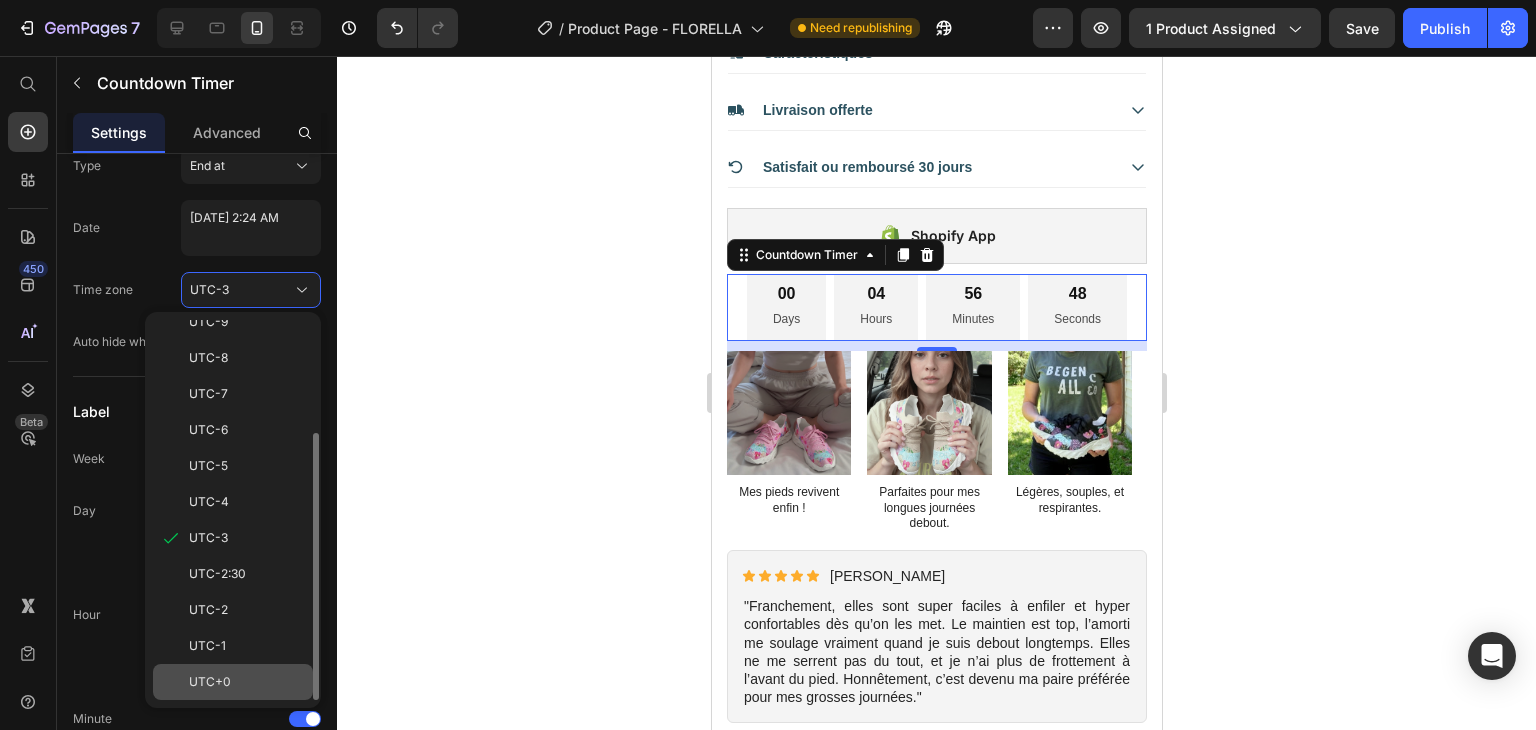 click on "UTC+0" at bounding box center [210, 682] 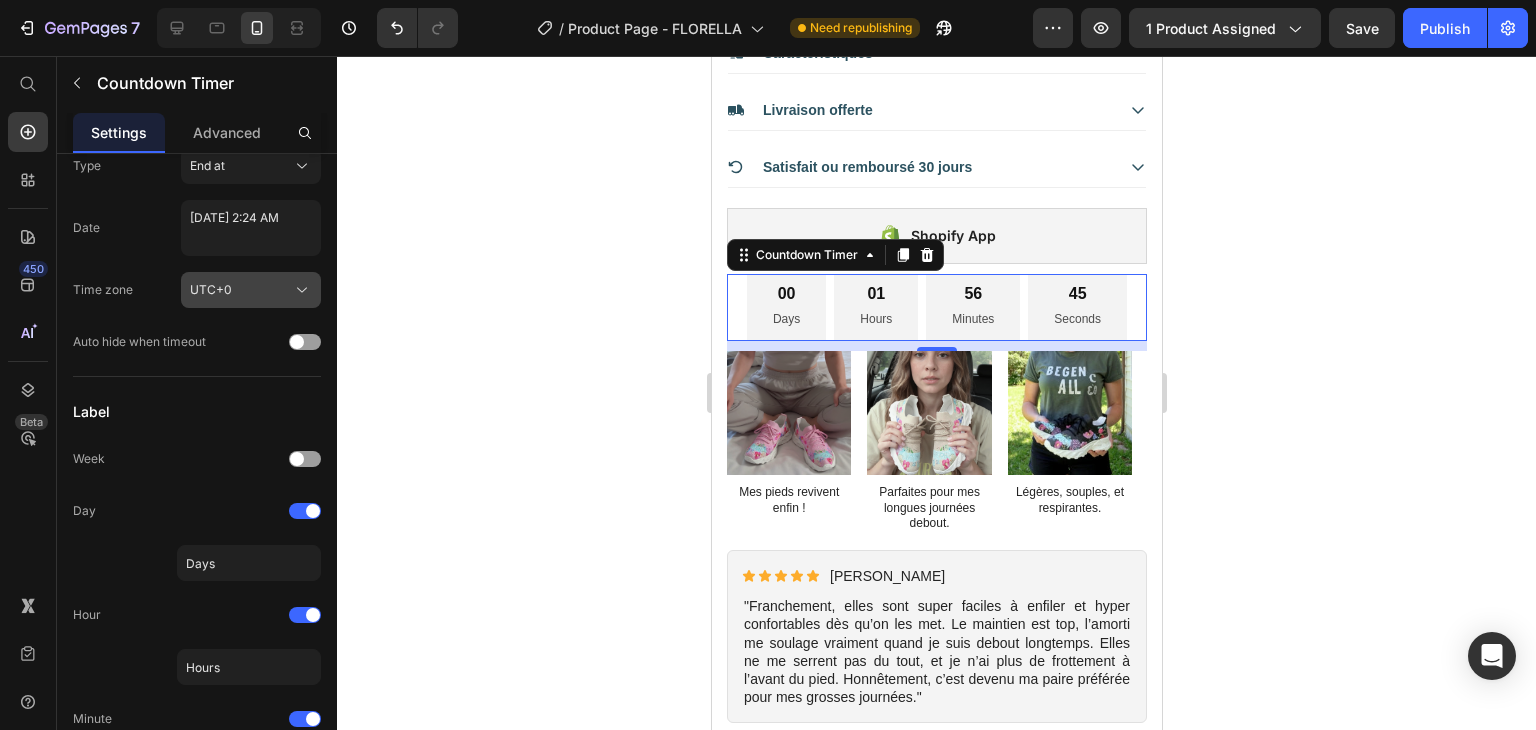 click on "UTC+0" at bounding box center (251, 290) 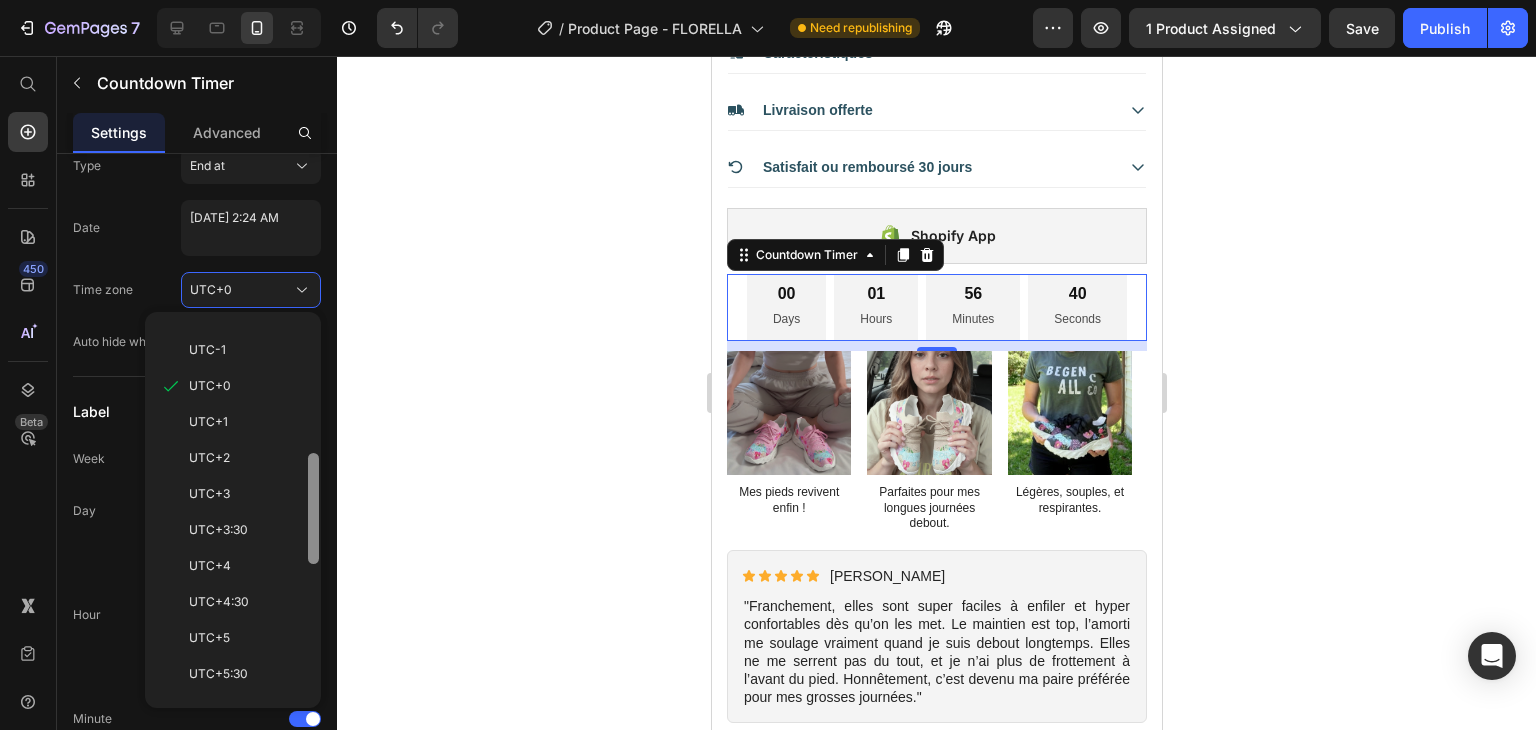 scroll, scrollTop: 469, scrollLeft: 0, axis: vertical 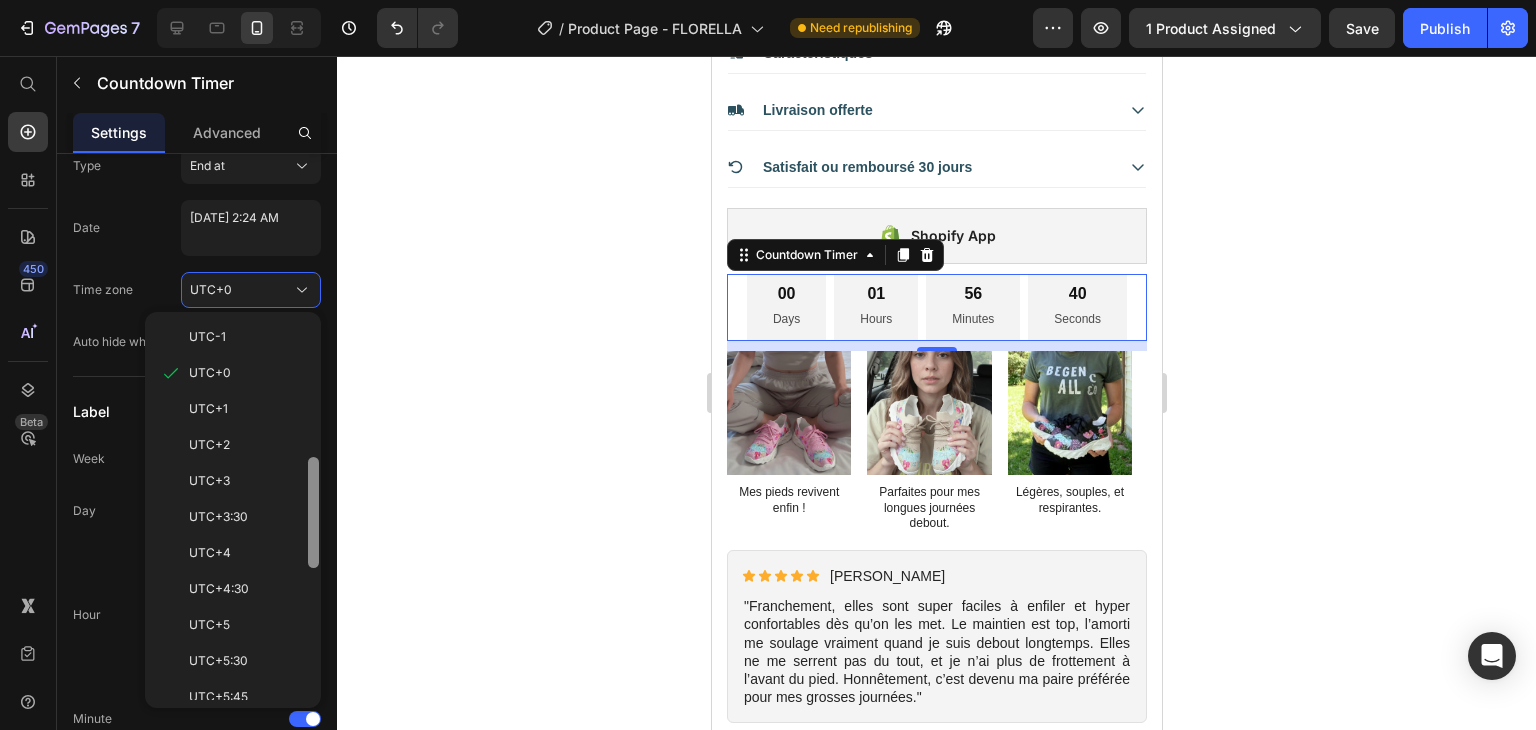 drag, startPoint x: 315, startPoint y: 379, endPoint x: 311, endPoint y: 517, distance: 138.05795 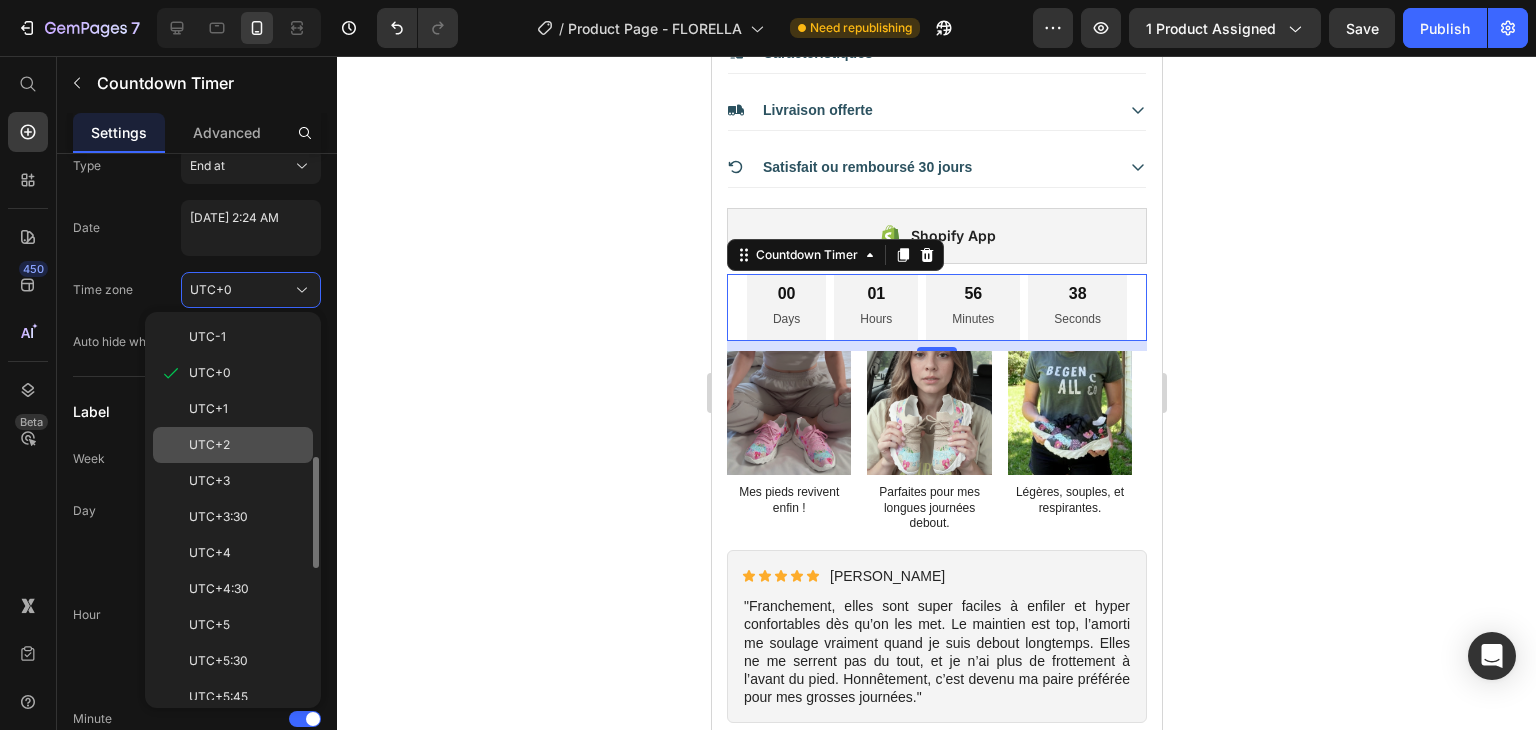click on "UTC+2" at bounding box center [247, 445] 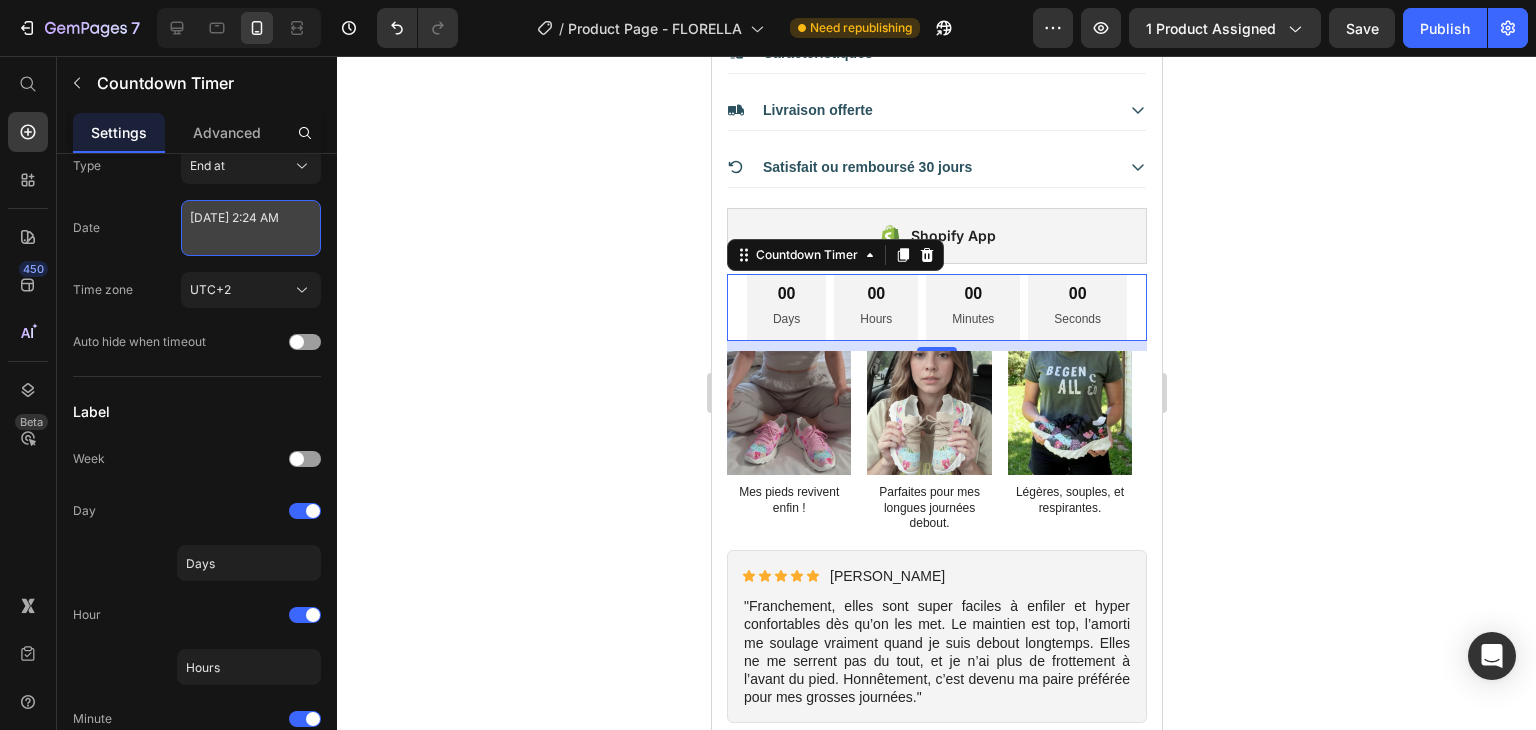 select on "2" 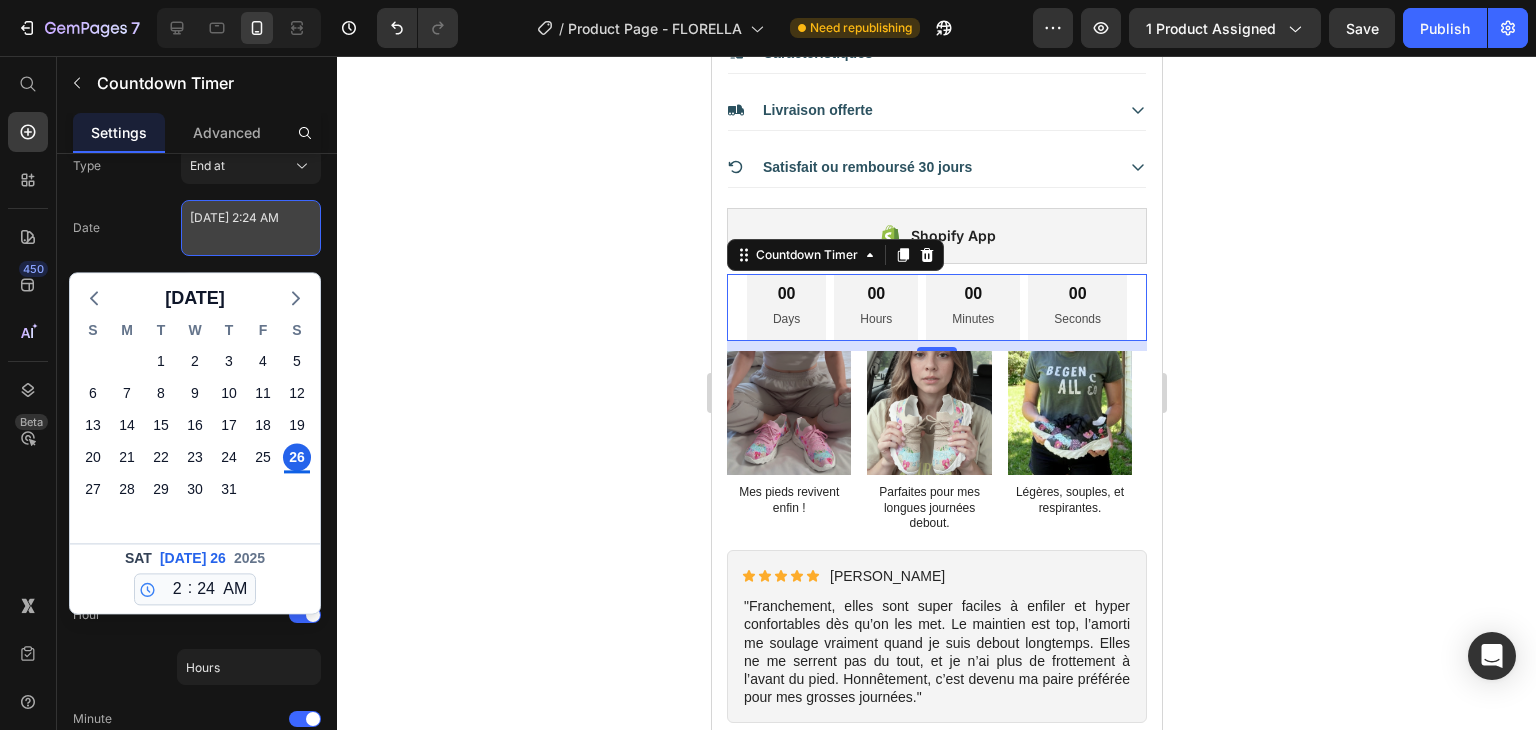 click on "[DATE] 2:24 AM" at bounding box center [251, 228] 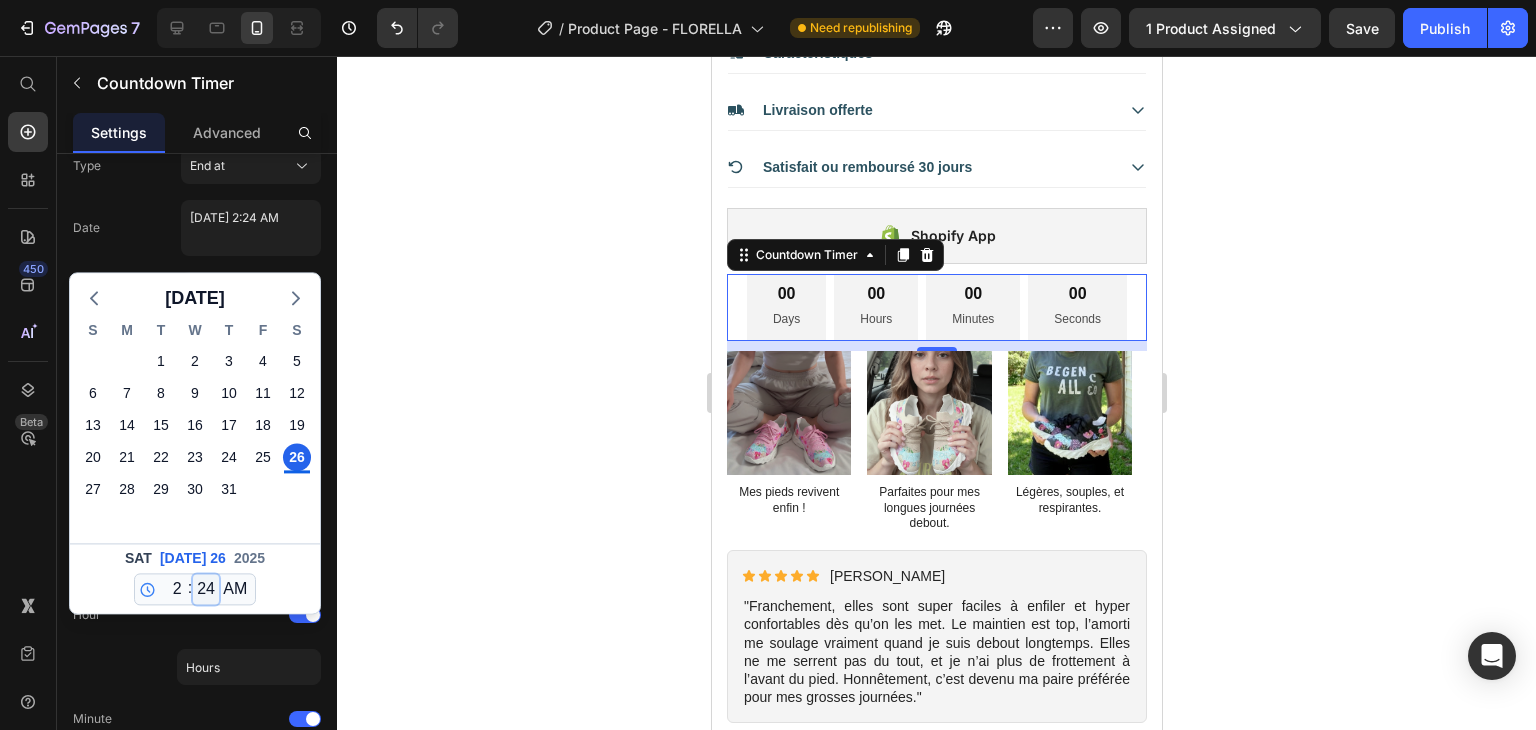 click on "00 01 02 03 04 05 06 07 08 09 10 11 12 13 14 15 16 17 18 19 20 21 22 23 24 25 26 27 28 29 30 31 32 33 34 35 36 37 38 39 40 41 42 43 44 45 46 47 48 49 50 51 52 53 54 55 56 57 58 59" at bounding box center (206, 589) 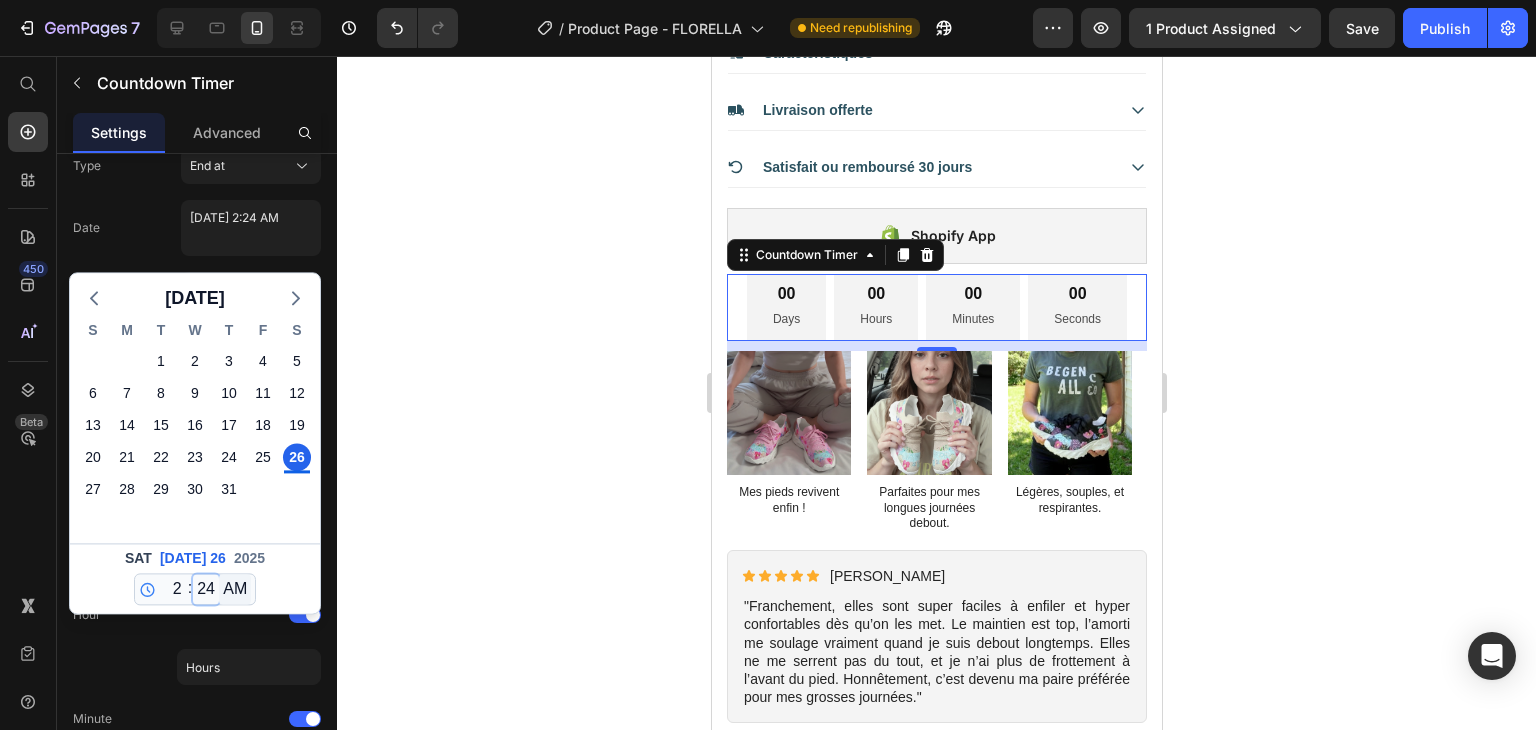 select on "28" 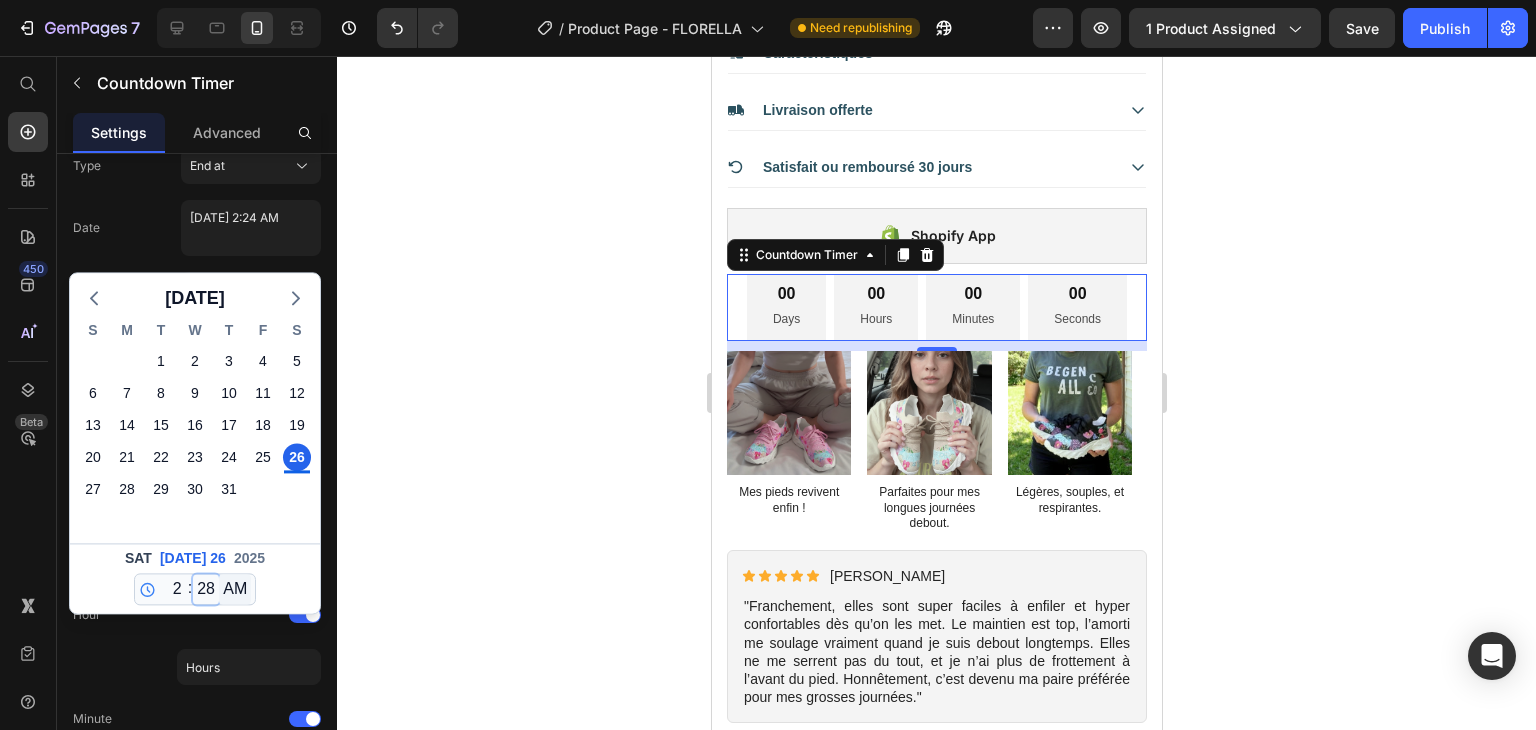 click on "00 01 02 03 04 05 06 07 08 09 10 11 12 13 14 15 16 17 18 19 20 21 22 23 24 25 26 27 28 29 30 31 32 33 34 35 36 37 38 39 40 41 42 43 44 45 46 47 48 49 50 51 52 53 54 55 56 57 58 59" at bounding box center (206, 589) 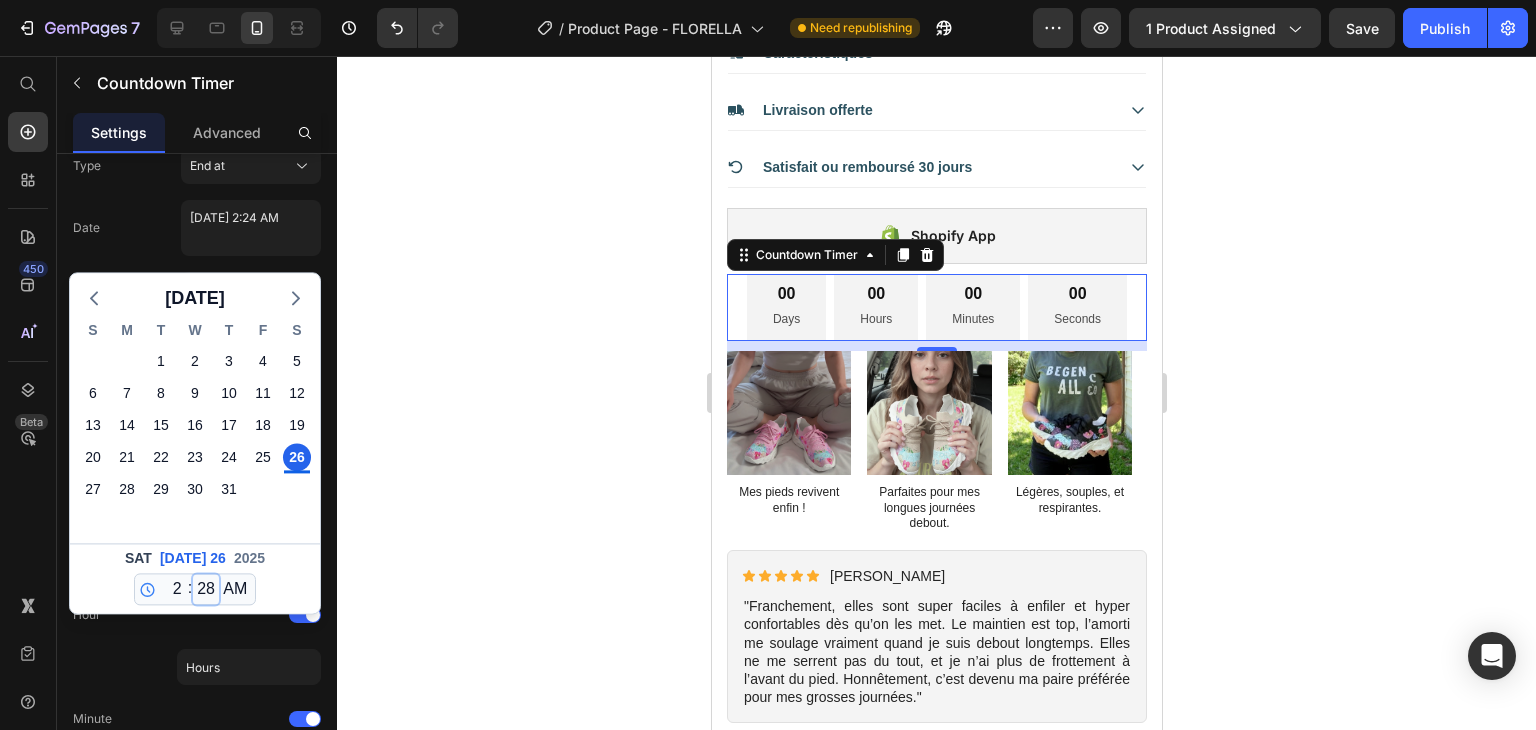 type on "[DATE] 2:28 AM" 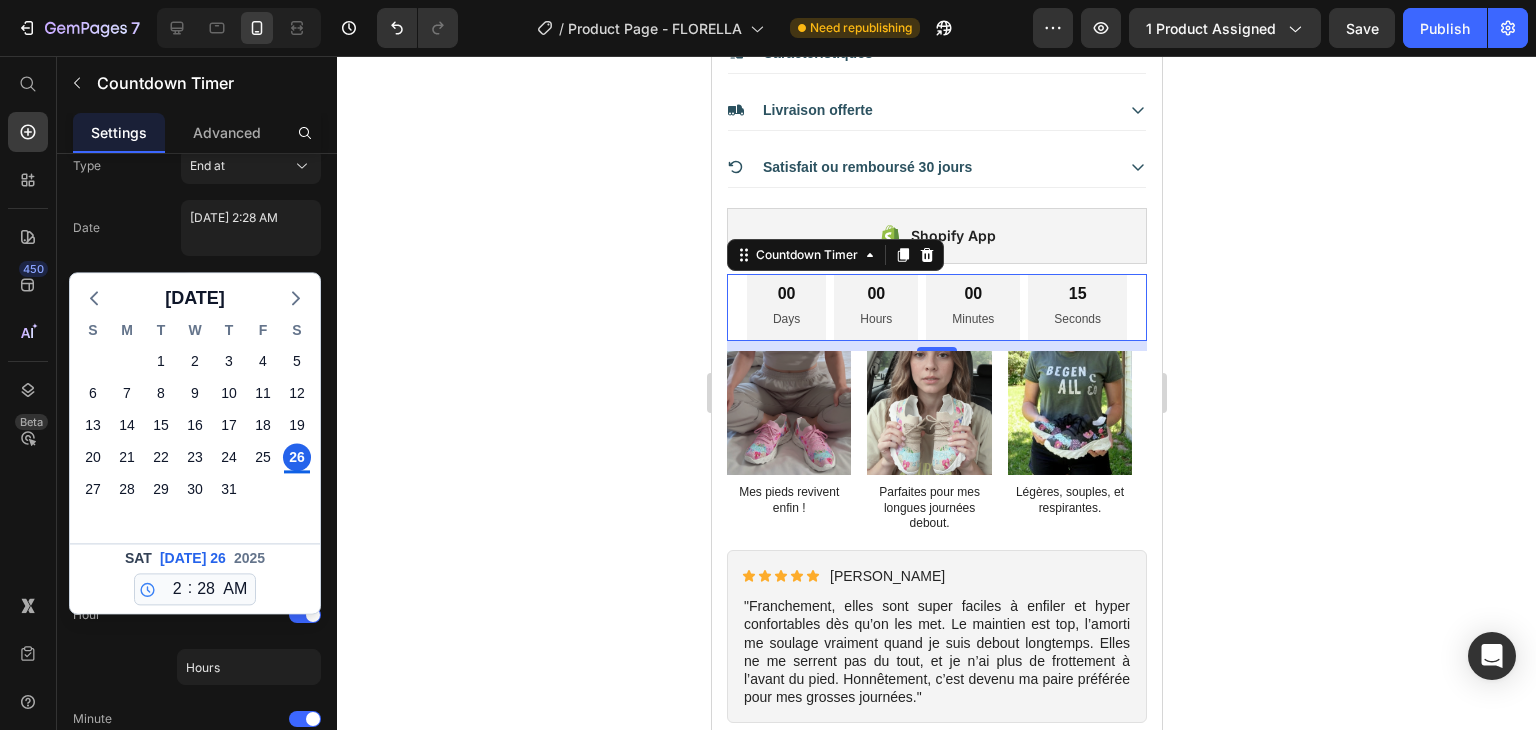 click 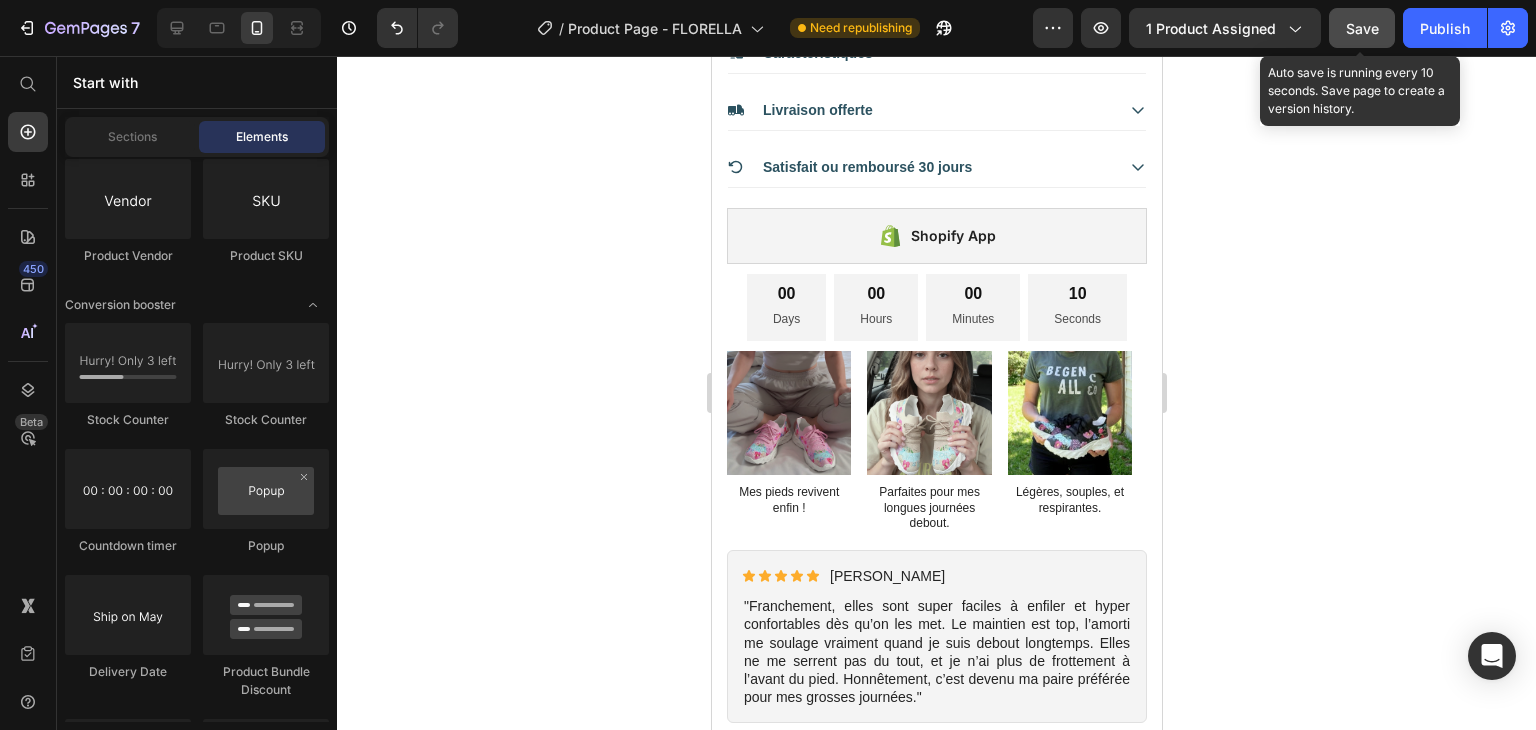 click on "Save" at bounding box center [1362, 28] 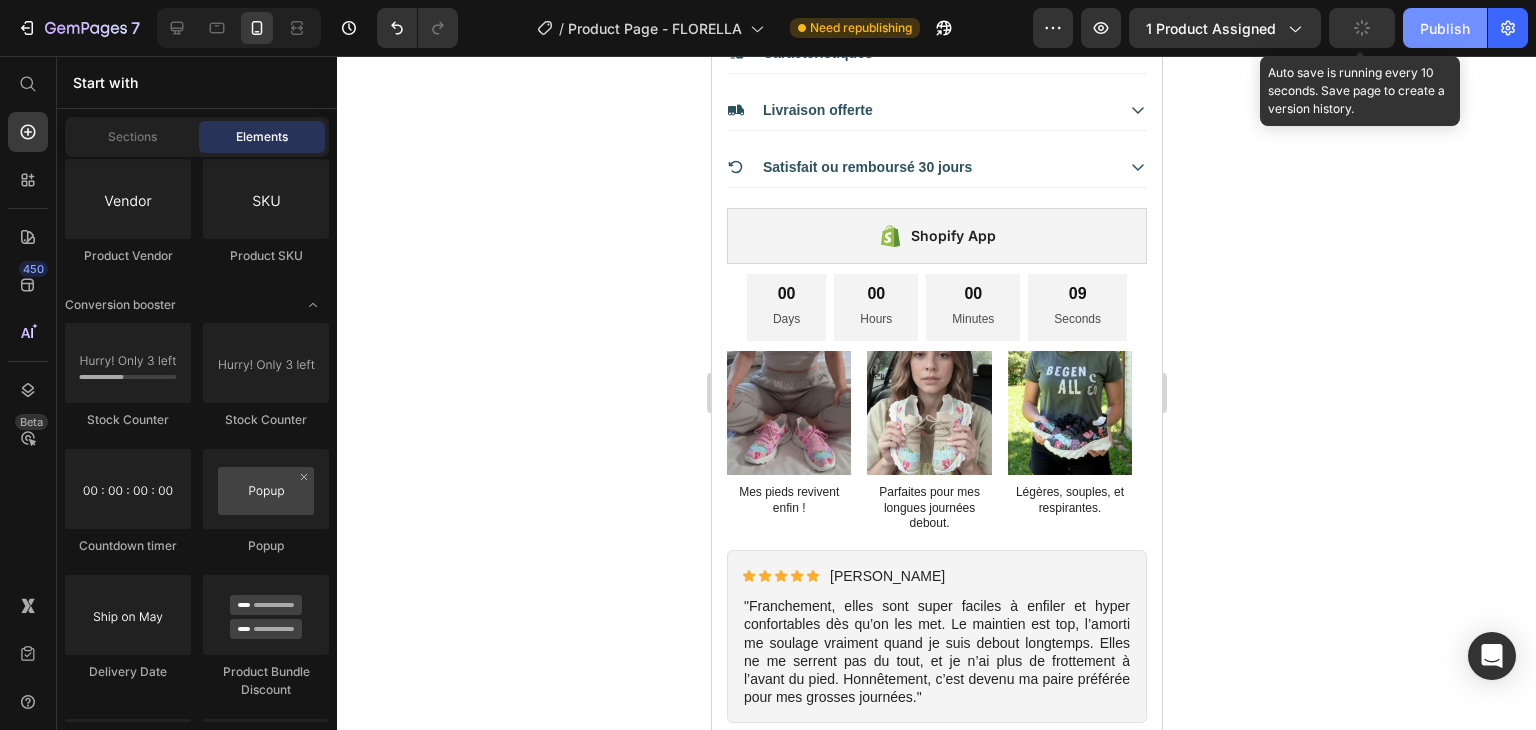click on "Publish" at bounding box center (1445, 28) 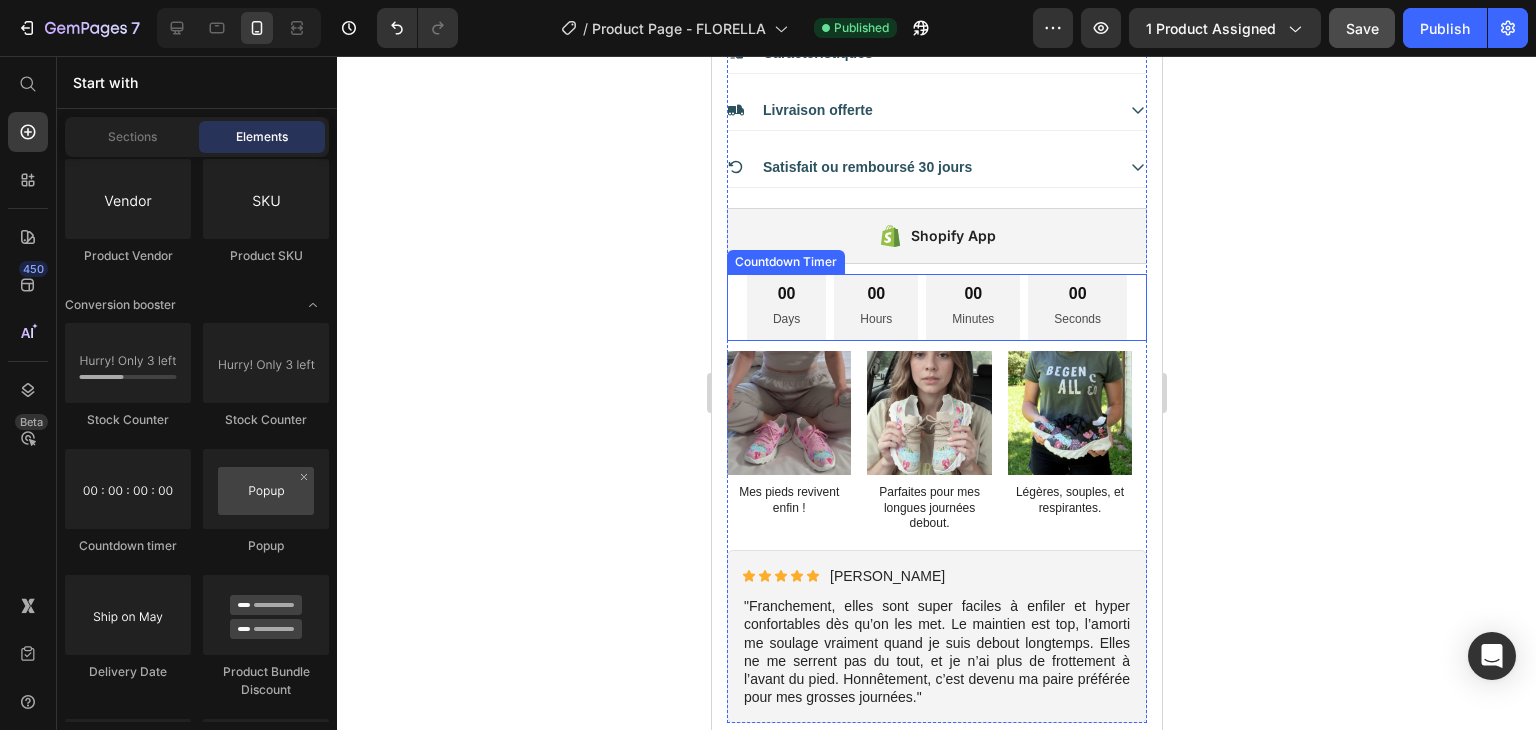 click on "00 Minutes" at bounding box center (972, 307) 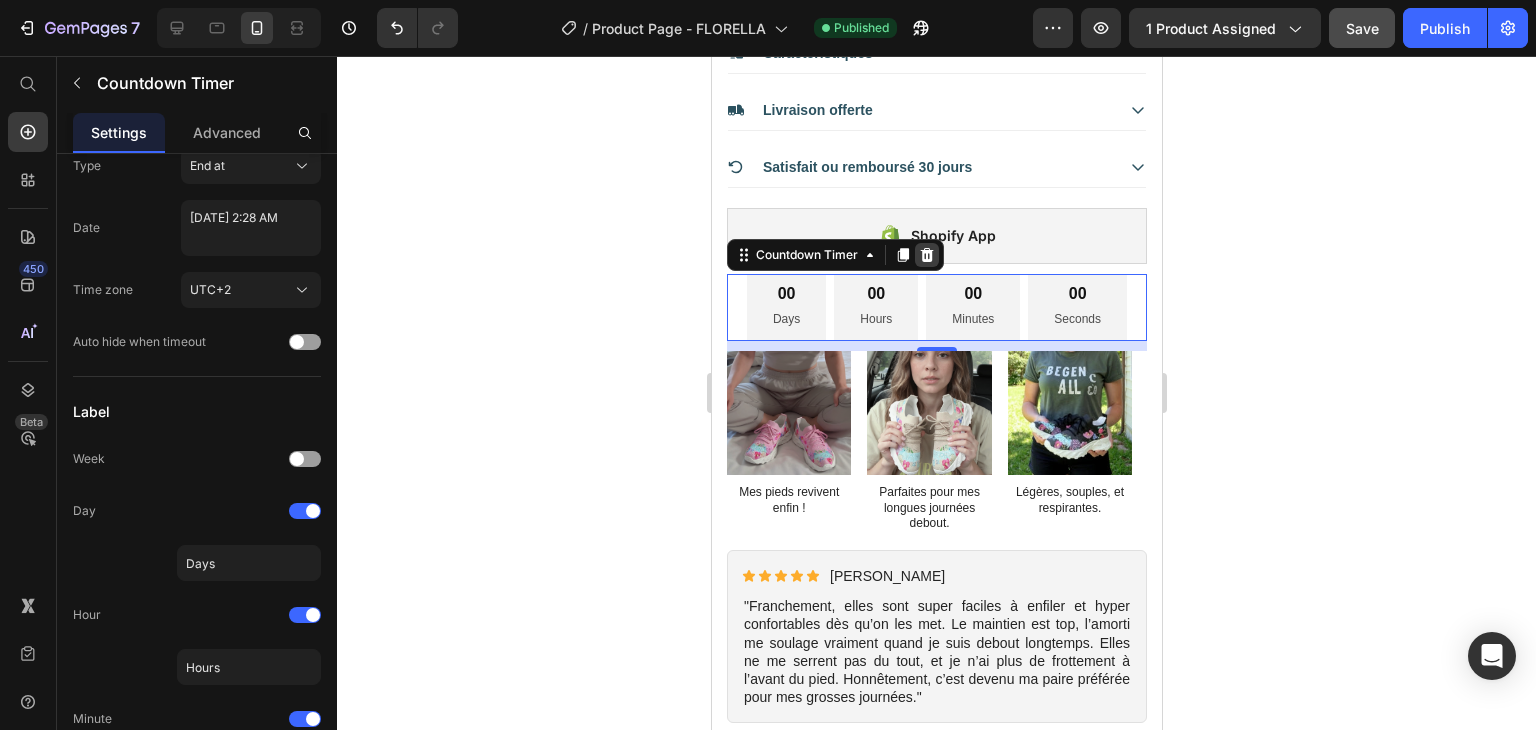 click 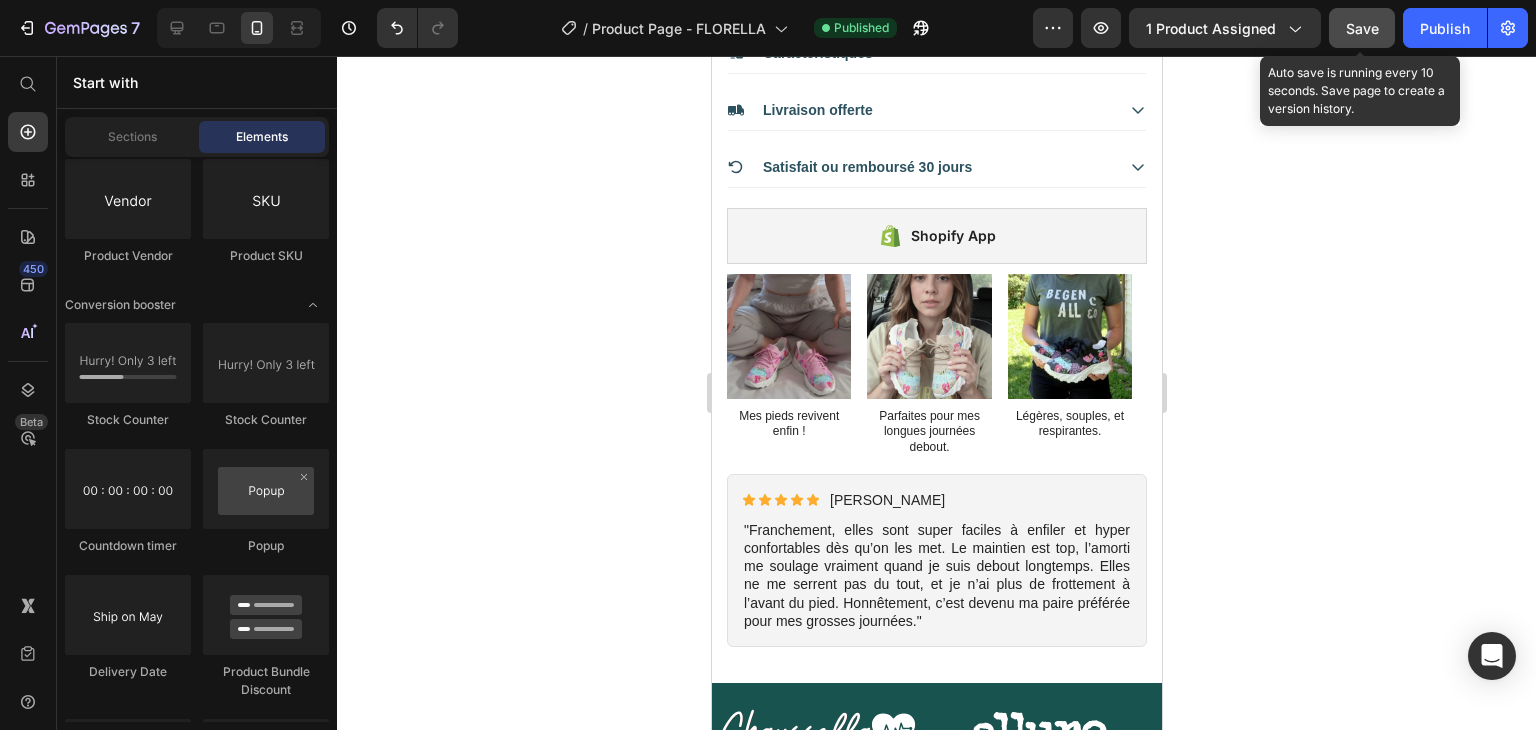 click on "Save" at bounding box center (1362, 28) 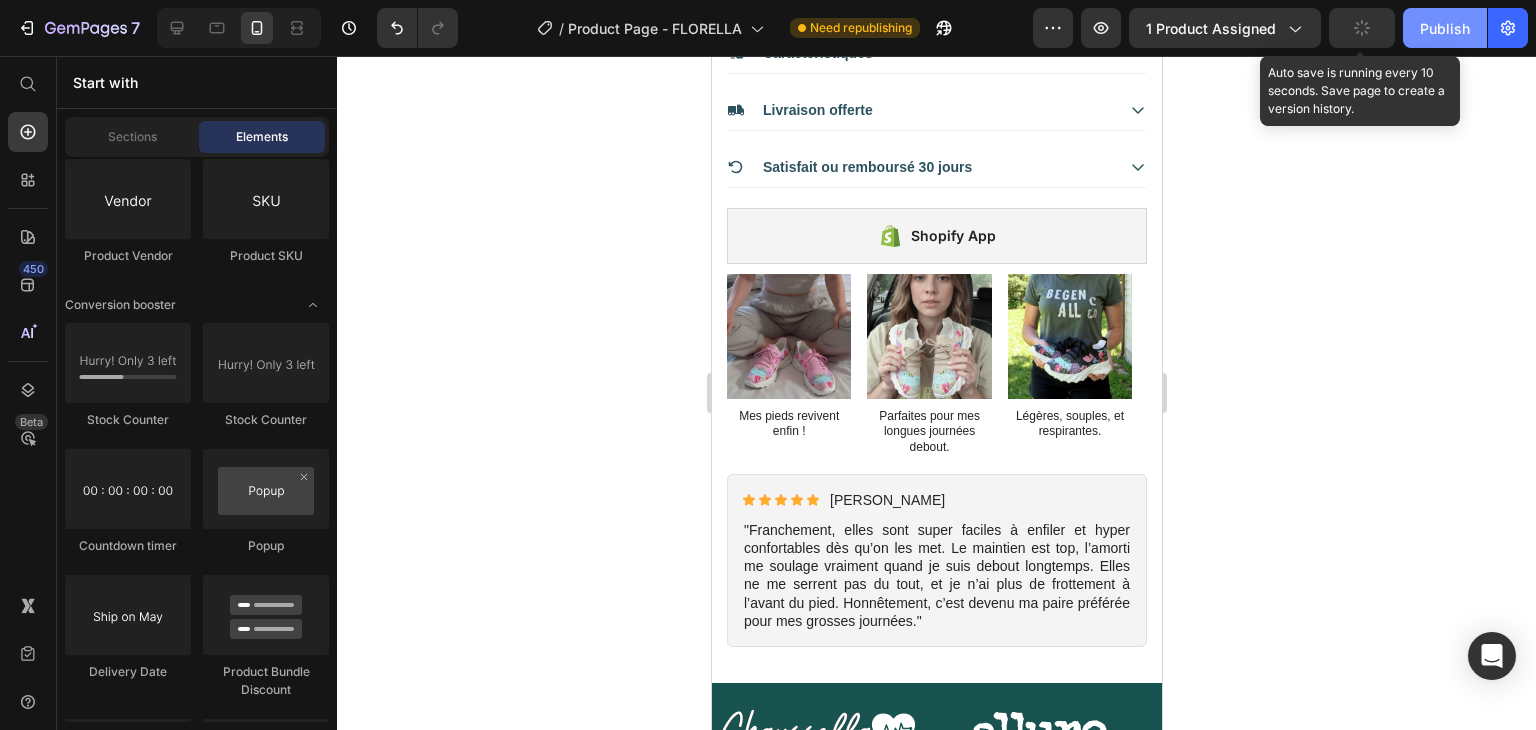 click on "Publish" 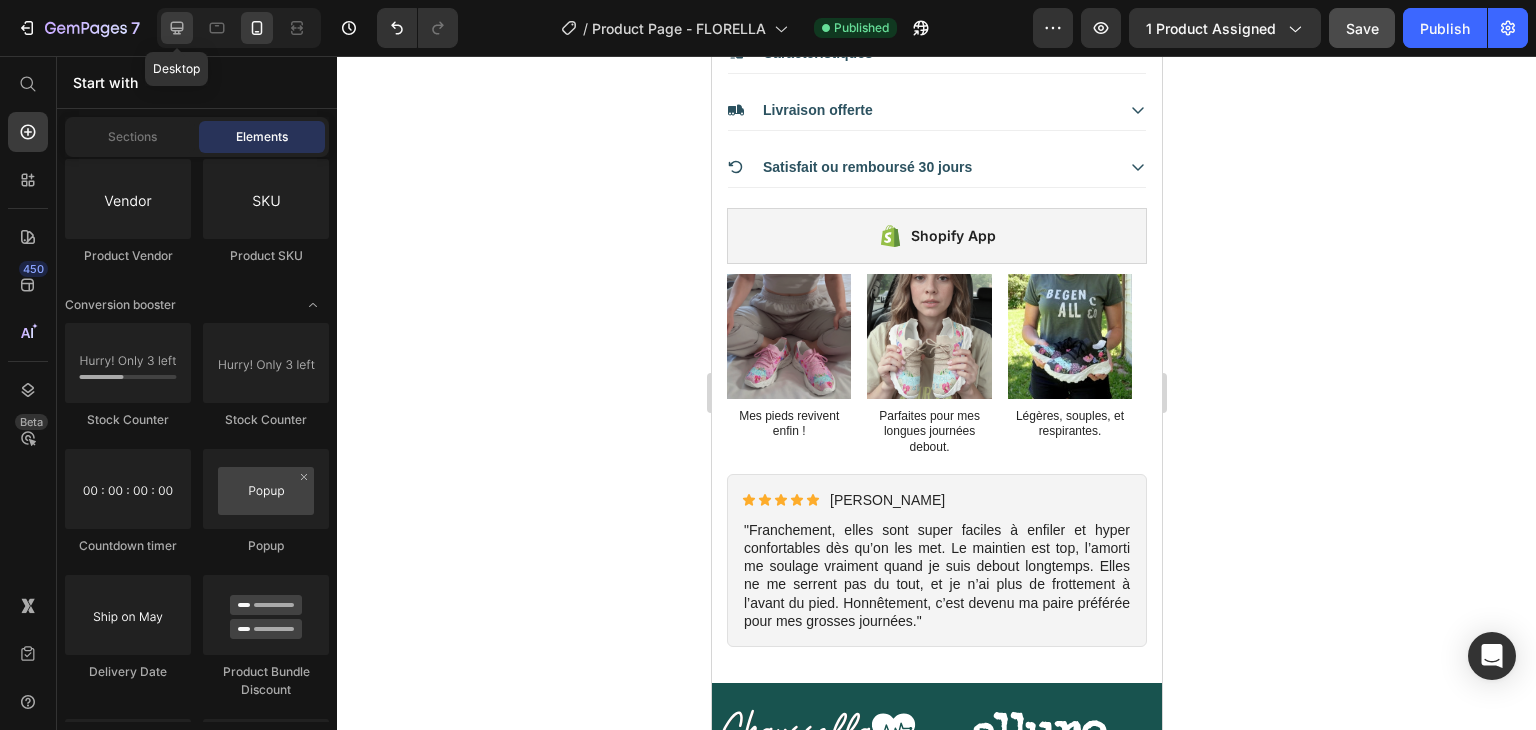 click 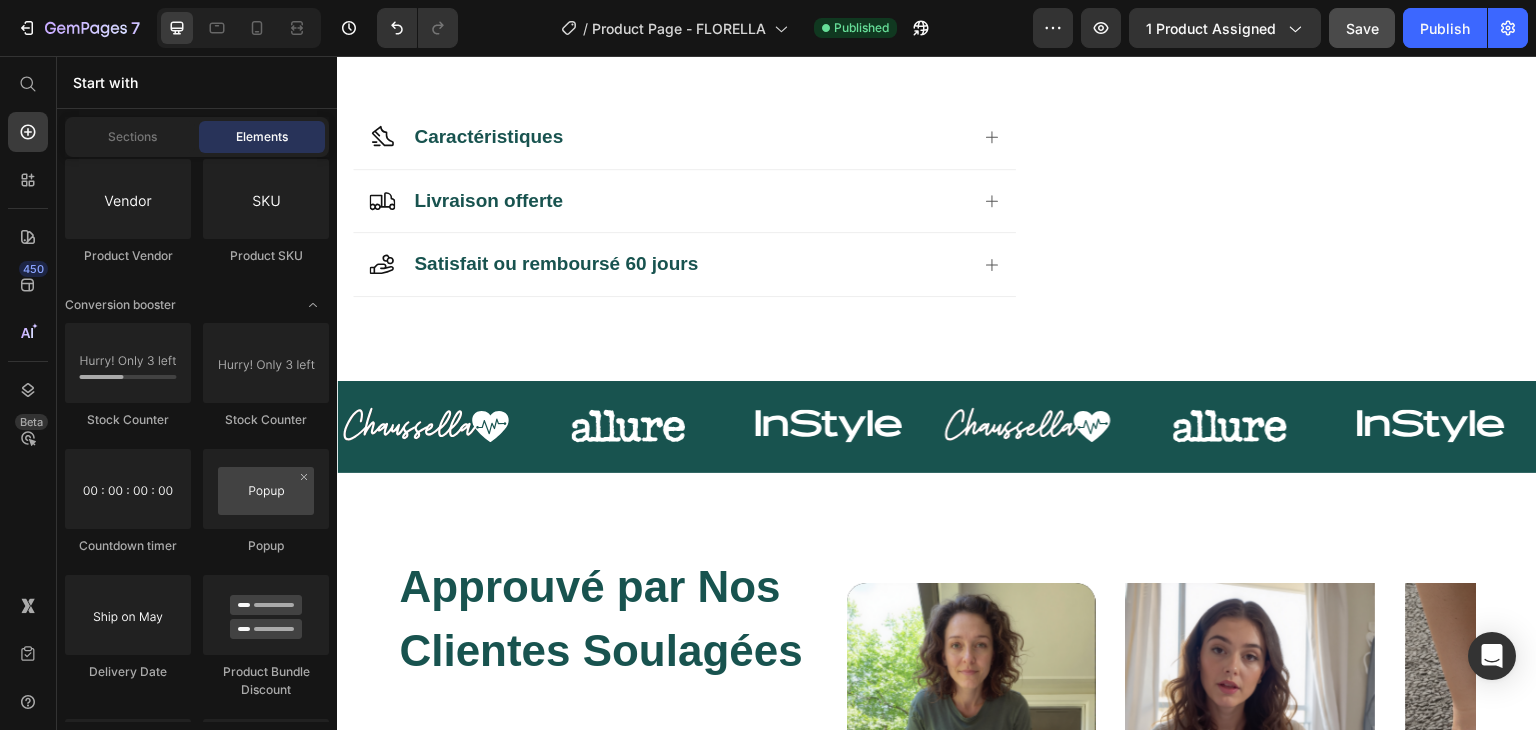 radio on "false" 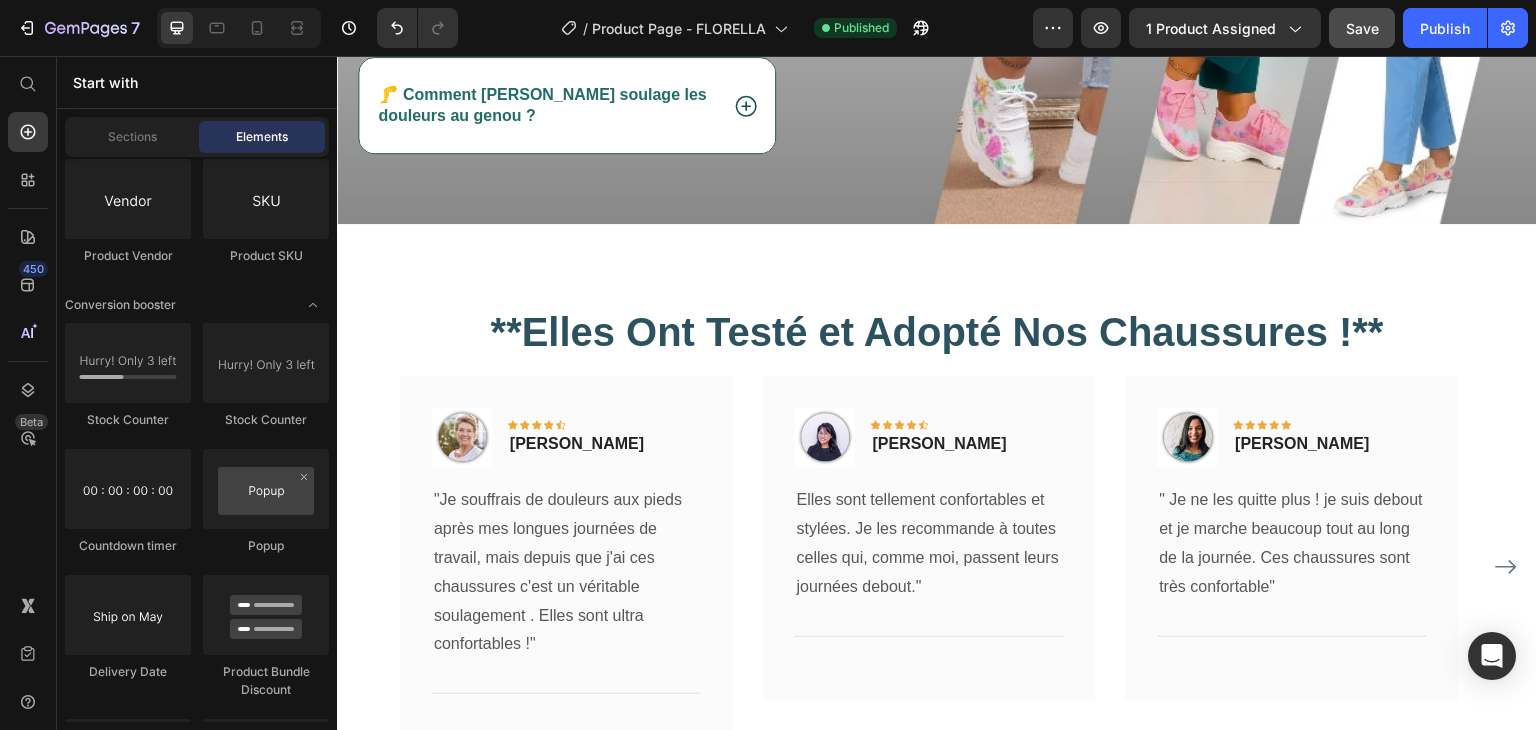scroll, scrollTop: 5671, scrollLeft: 0, axis: vertical 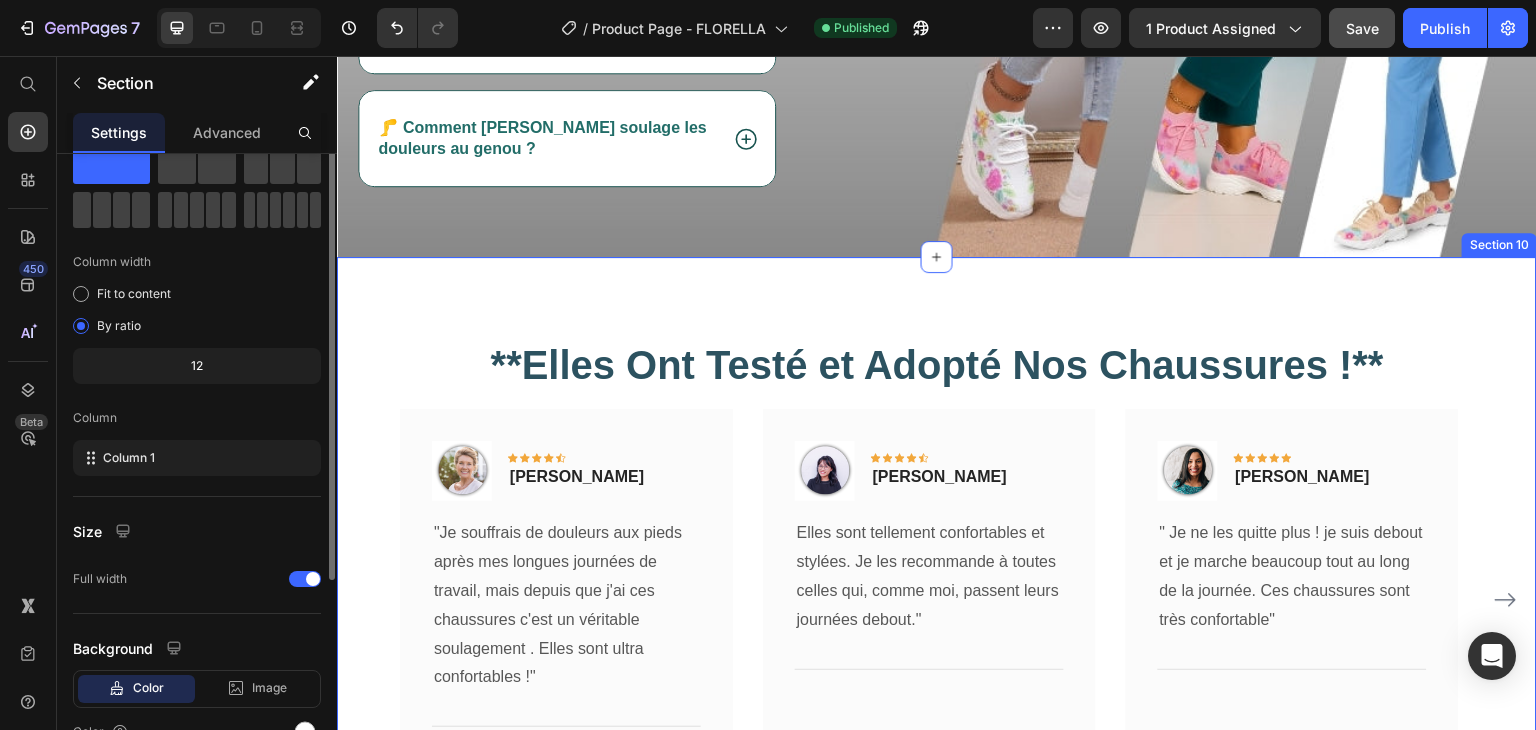 click on "**Elles Ont Testé et Adopté Nos Chaussures !** Heading
Image
Icon
Icon
Icon
Icon
Icon Row [PERSON_NAME] Text block Row "Je souffrais de douleurs aux pieds après mes longues journées de travail, mais depuis que j'ai ces chaussures c'est un véritable soulagement . Elles sont ultra confortables !" Text block                Title Line Row Image
Icon
Icon
Icon
Icon
Icon Row [PERSON_NAME] Text block Row Elles sont tellement confortables et stylées. Je les recommande à toutes celles qui, comme moi, passent leurs journées debout." Text block                Title Line Row Image
Icon
Icon
Icon
Icon
Icon Row [PERSON_NAME] Text block Row " Je ne les quitte plus ! je suis debout et je marche beaucoup tout au long de la journée. Ces chaussures sont très confortable" Title" at bounding box center (937, 578) 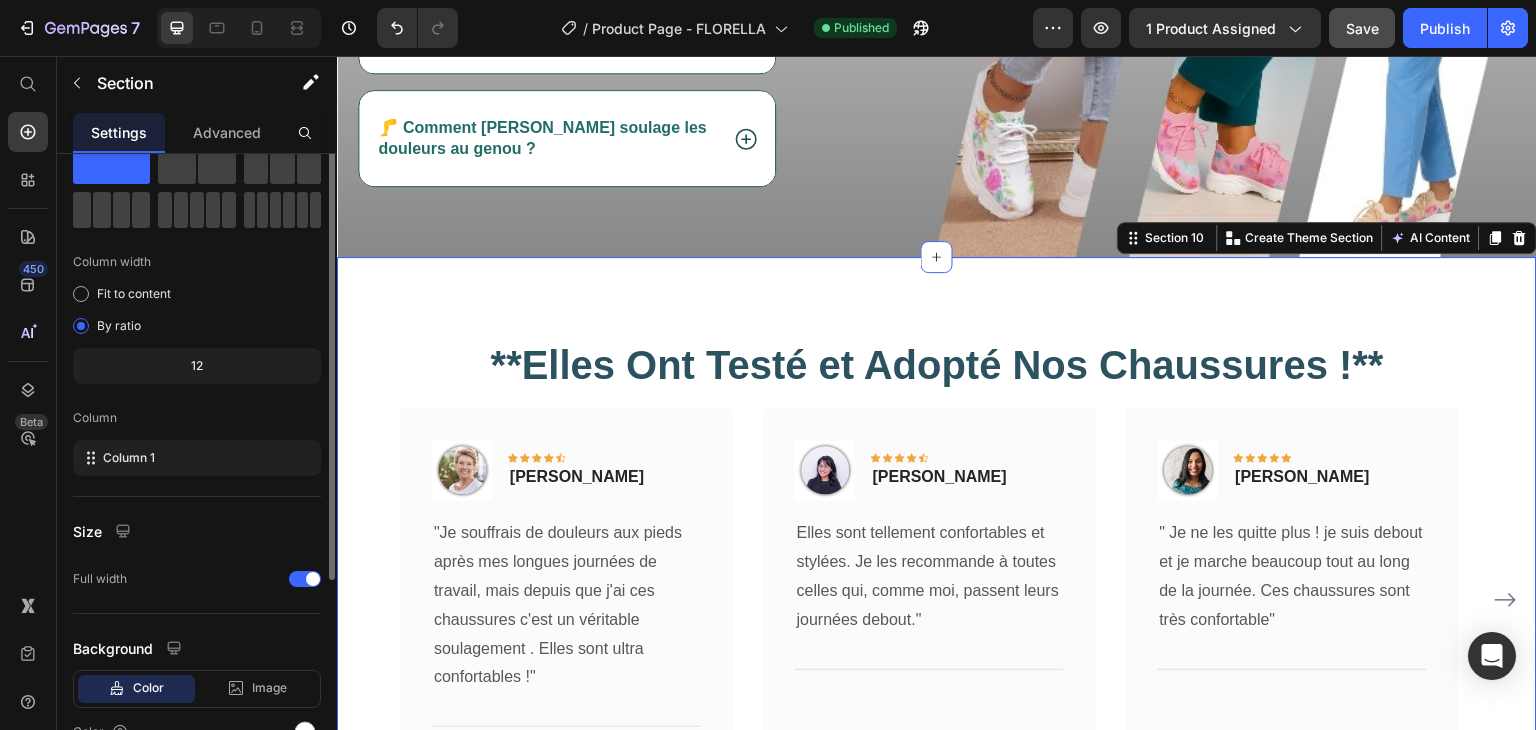 scroll, scrollTop: 0, scrollLeft: 0, axis: both 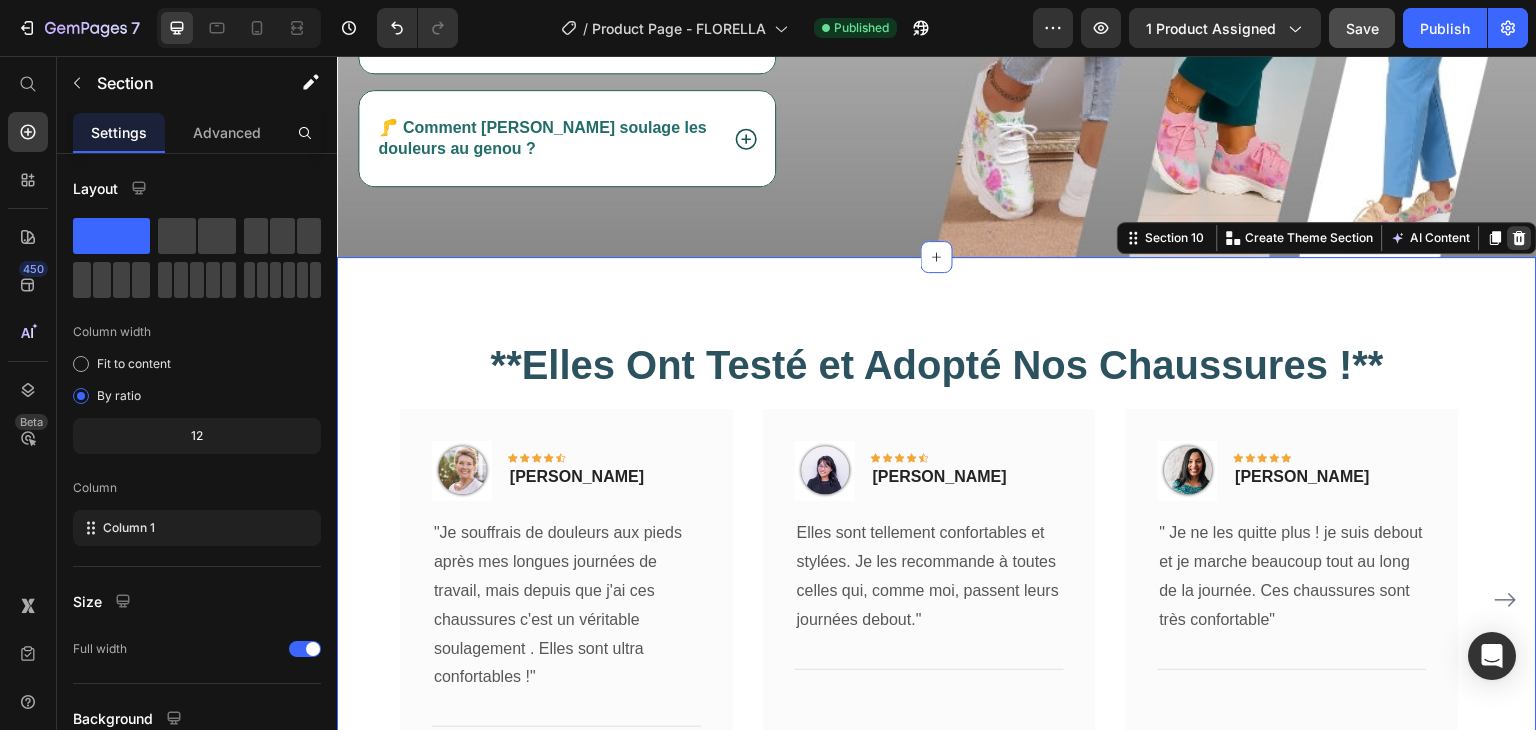 click 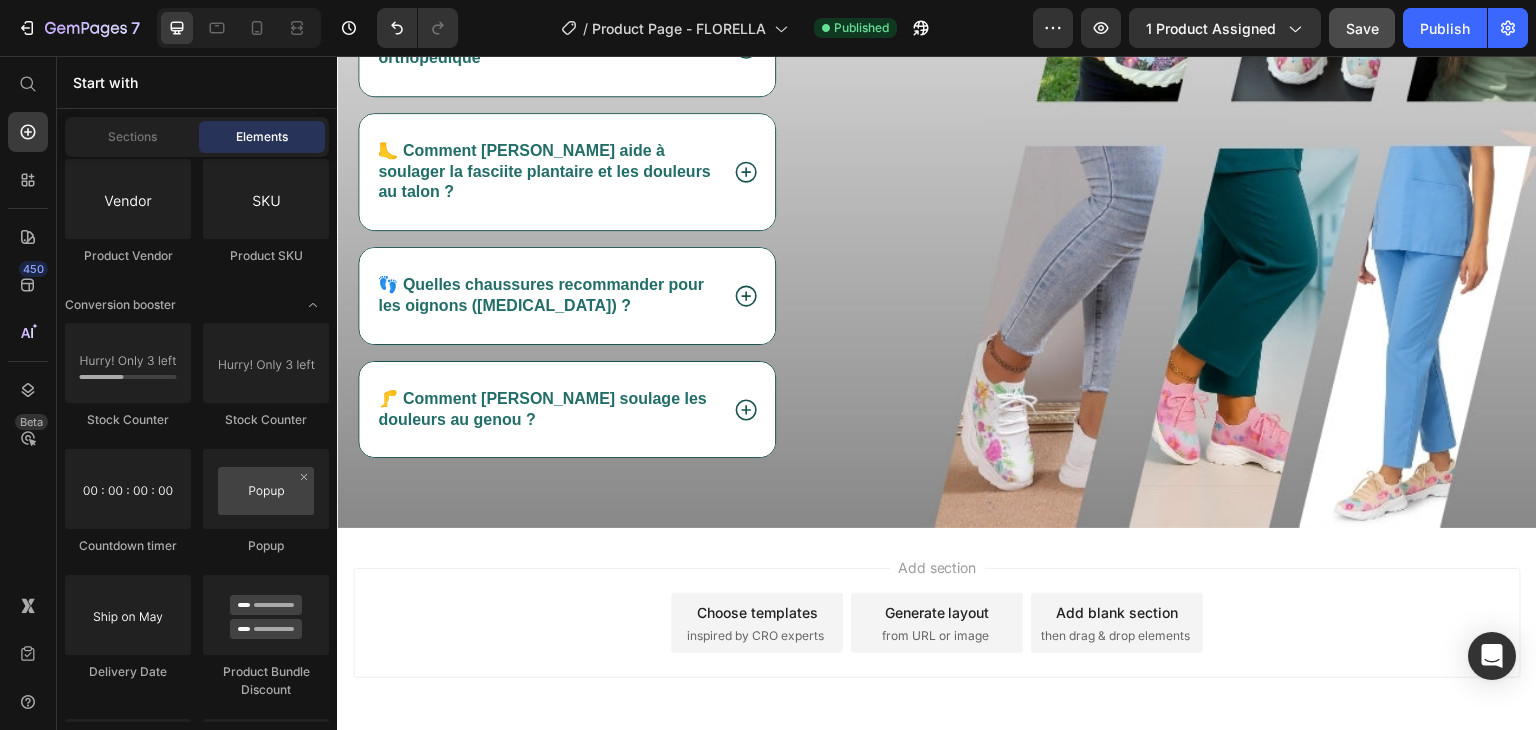 scroll, scrollTop: 5460, scrollLeft: 0, axis: vertical 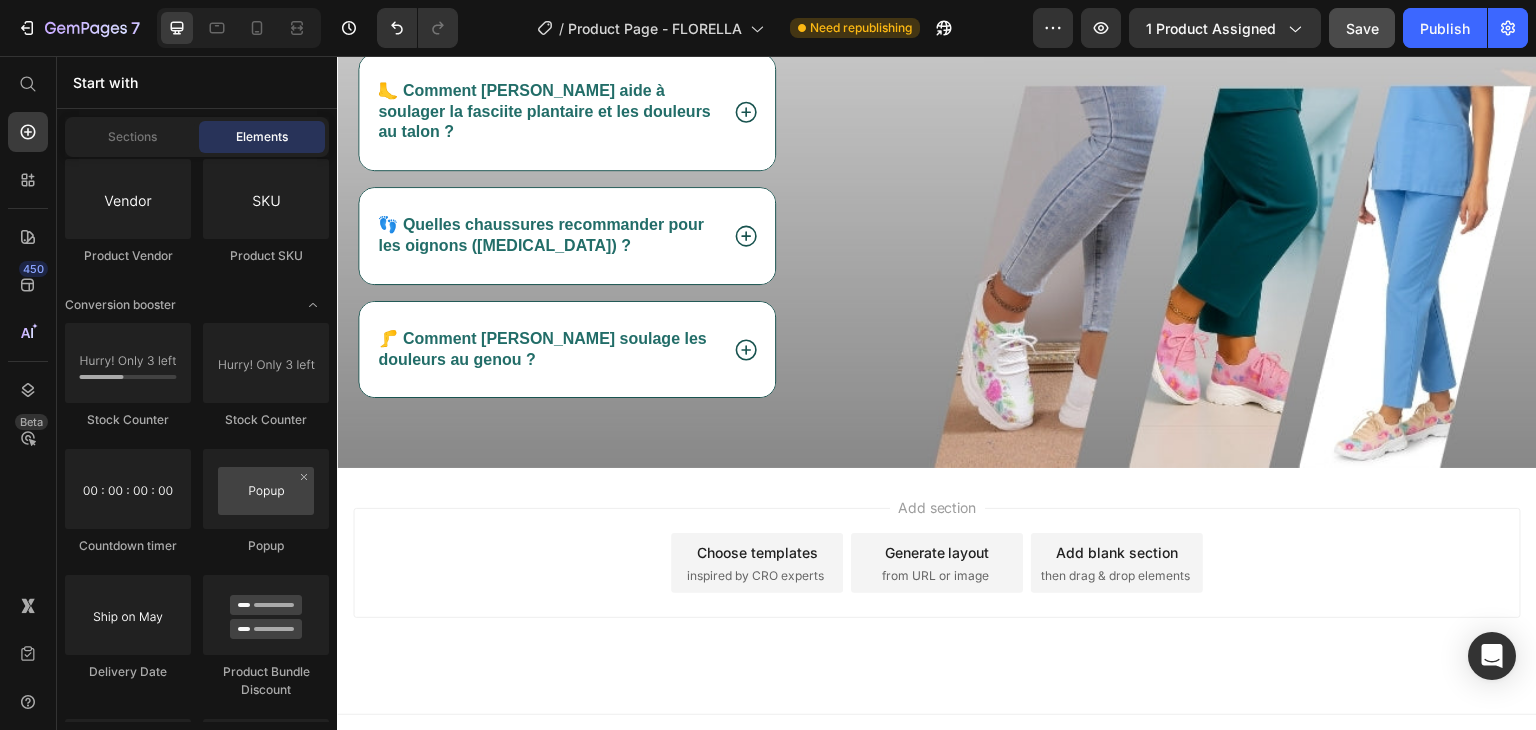 click on "Add section Choose templates inspired by CRO experts Generate layout from URL or image Add blank section then drag & drop elements" at bounding box center [937, 591] 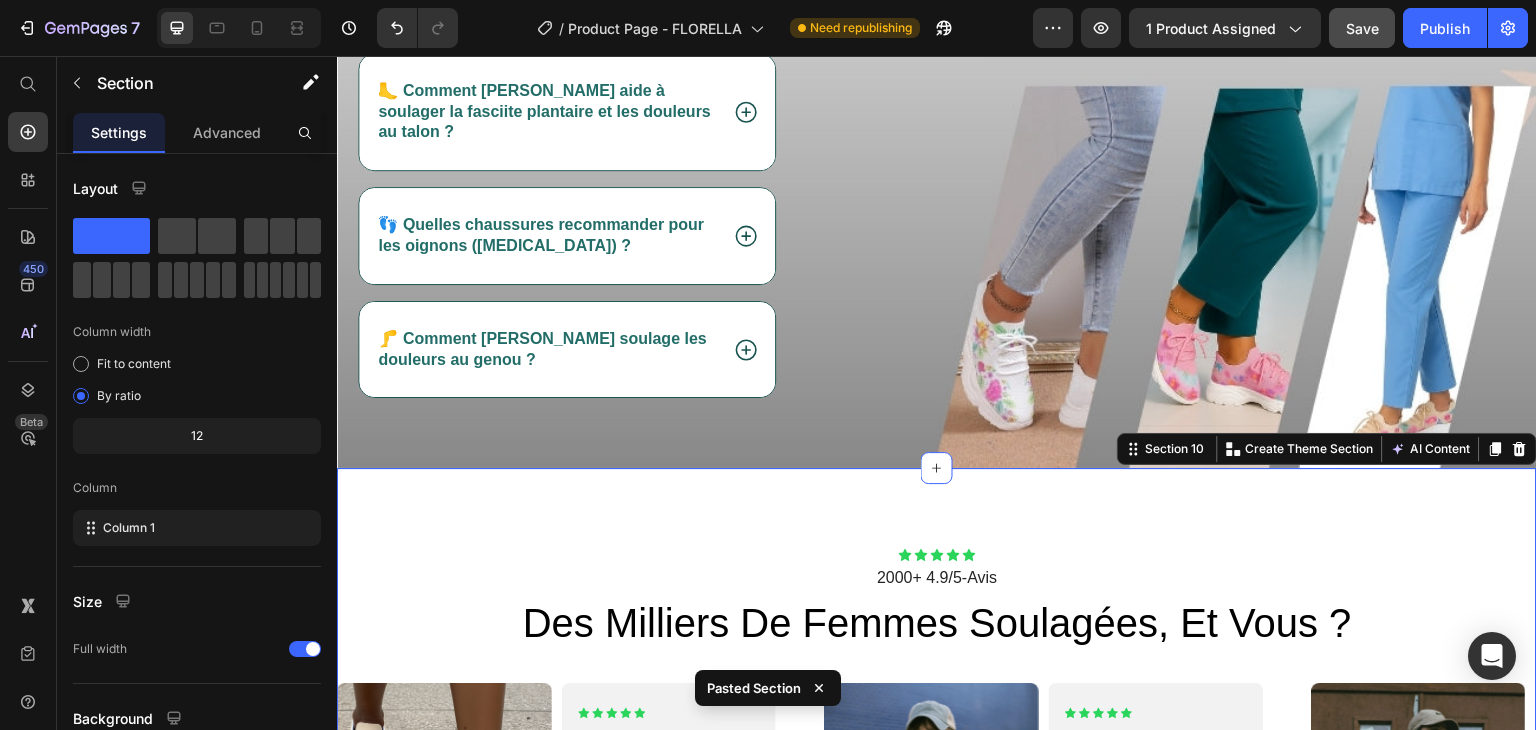 scroll, scrollTop: 5793, scrollLeft: 0, axis: vertical 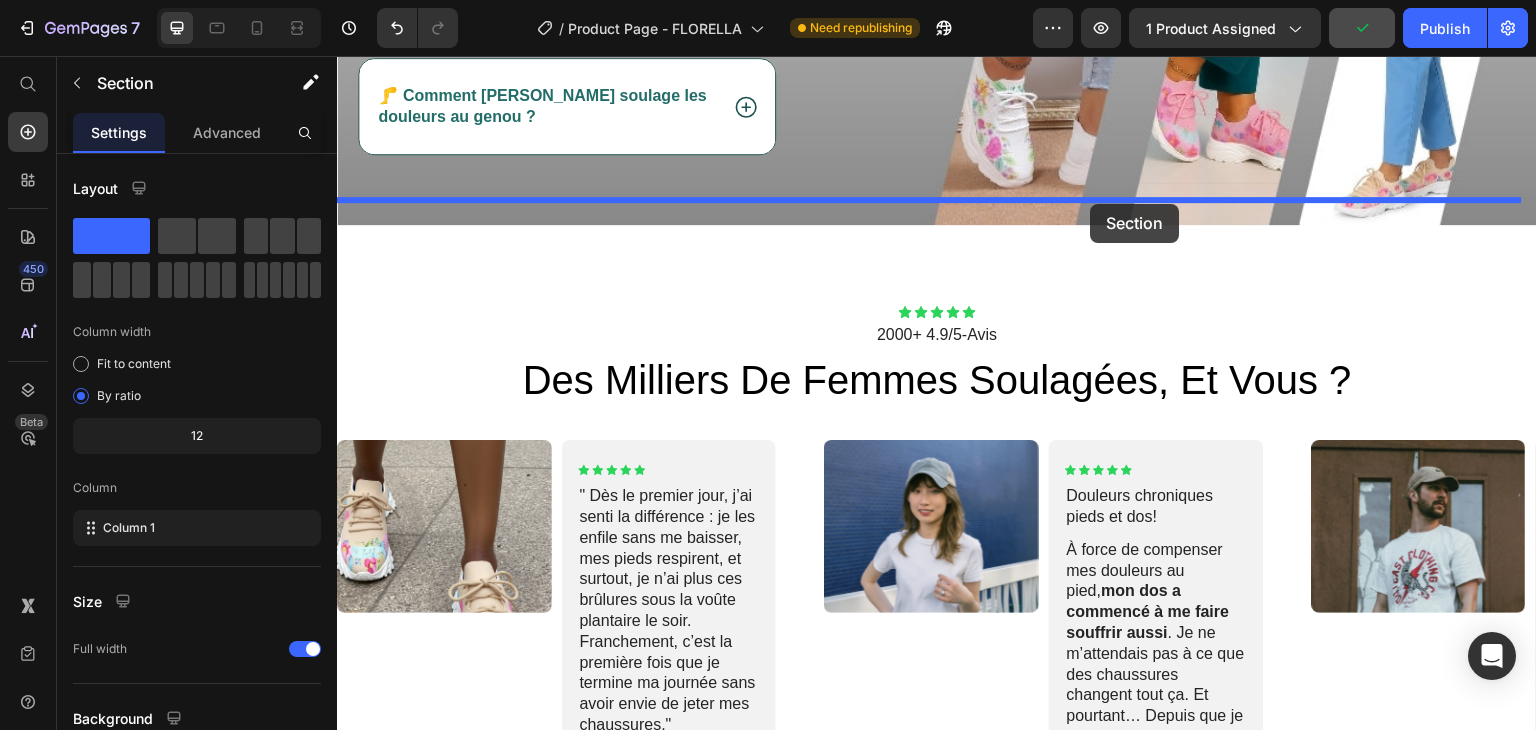 drag, startPoint x: 1114, startPoint y: 368, endPoint x: 1091, endPoint y: 204, distance: 165.60495 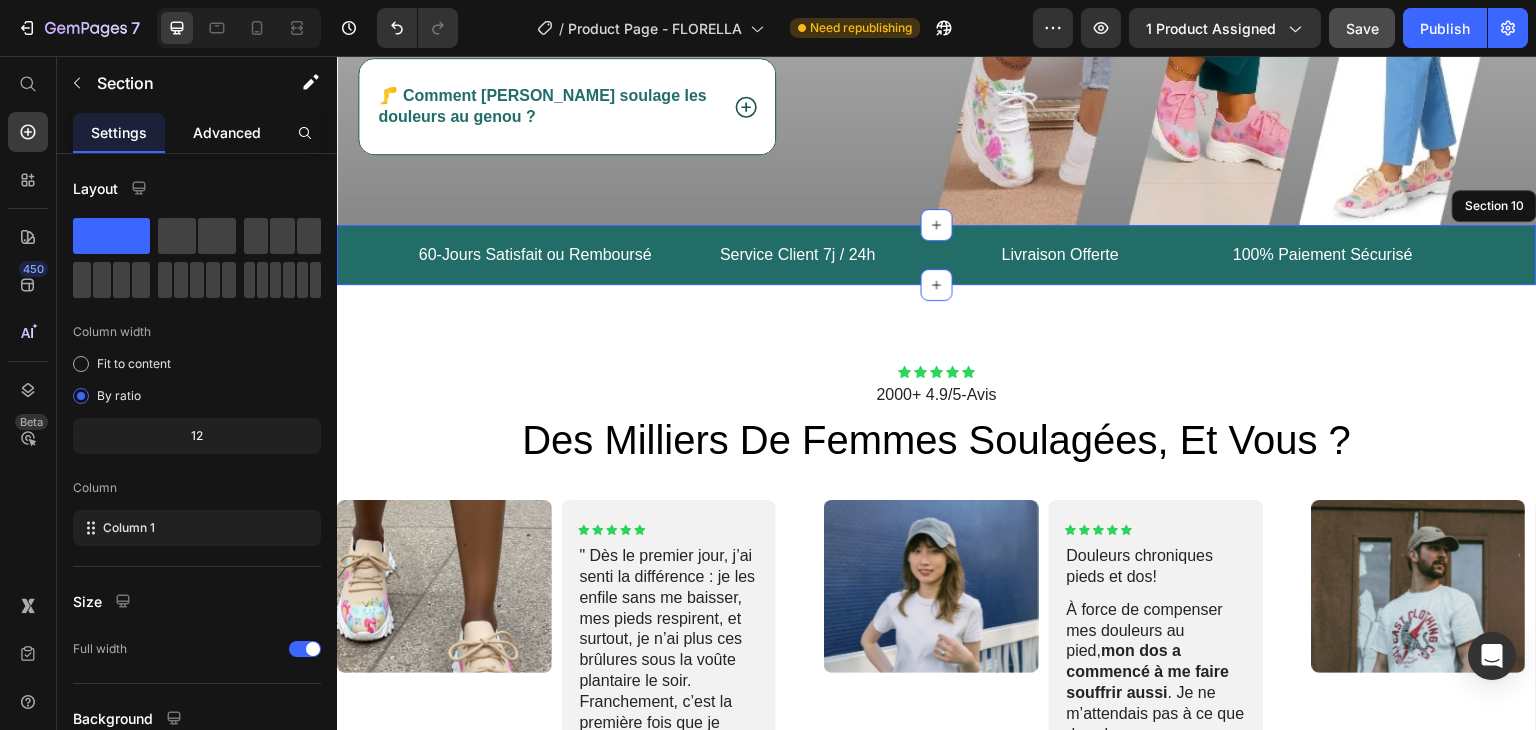 click on "Advanced" at bounding box center (227, 132) 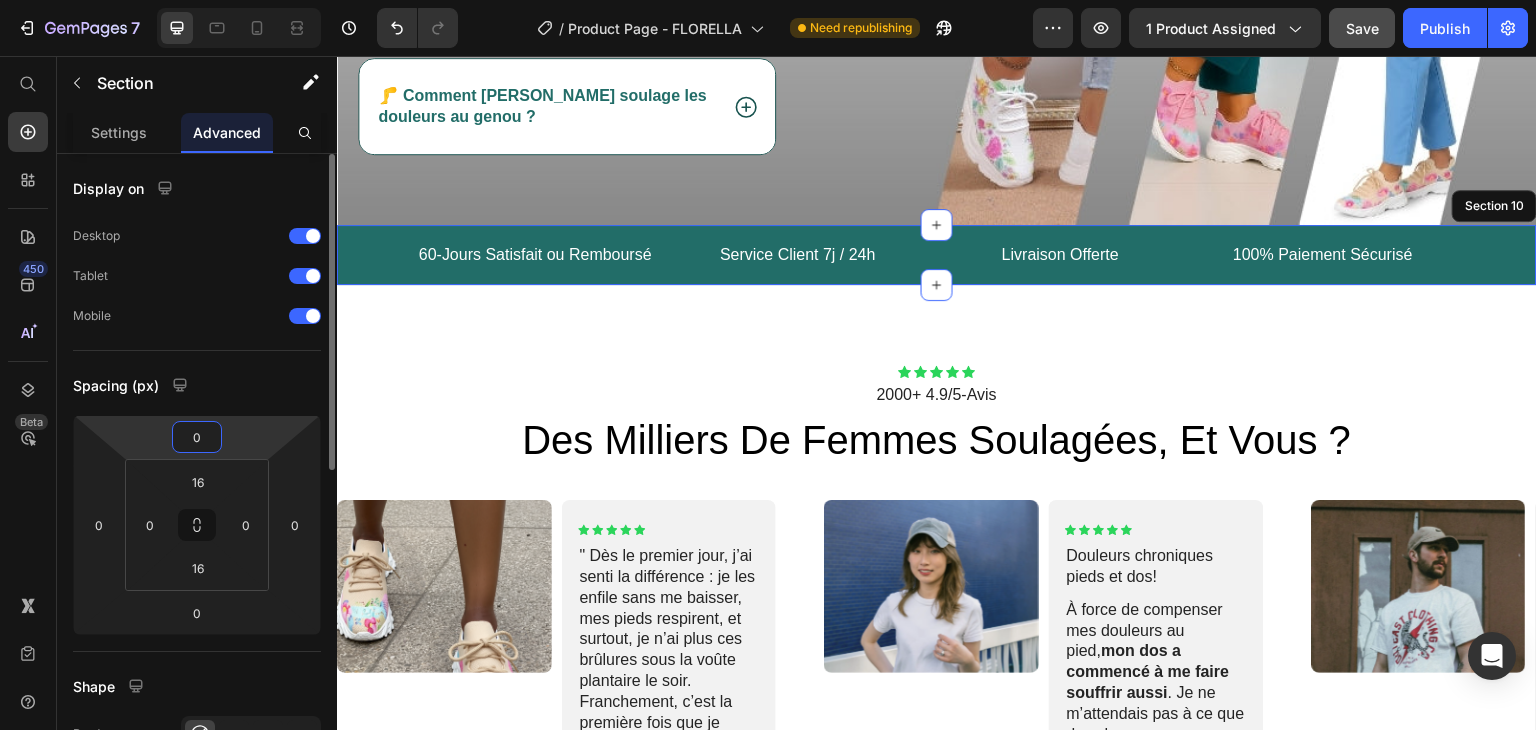 click on "0" at bounding box center (197, 437) 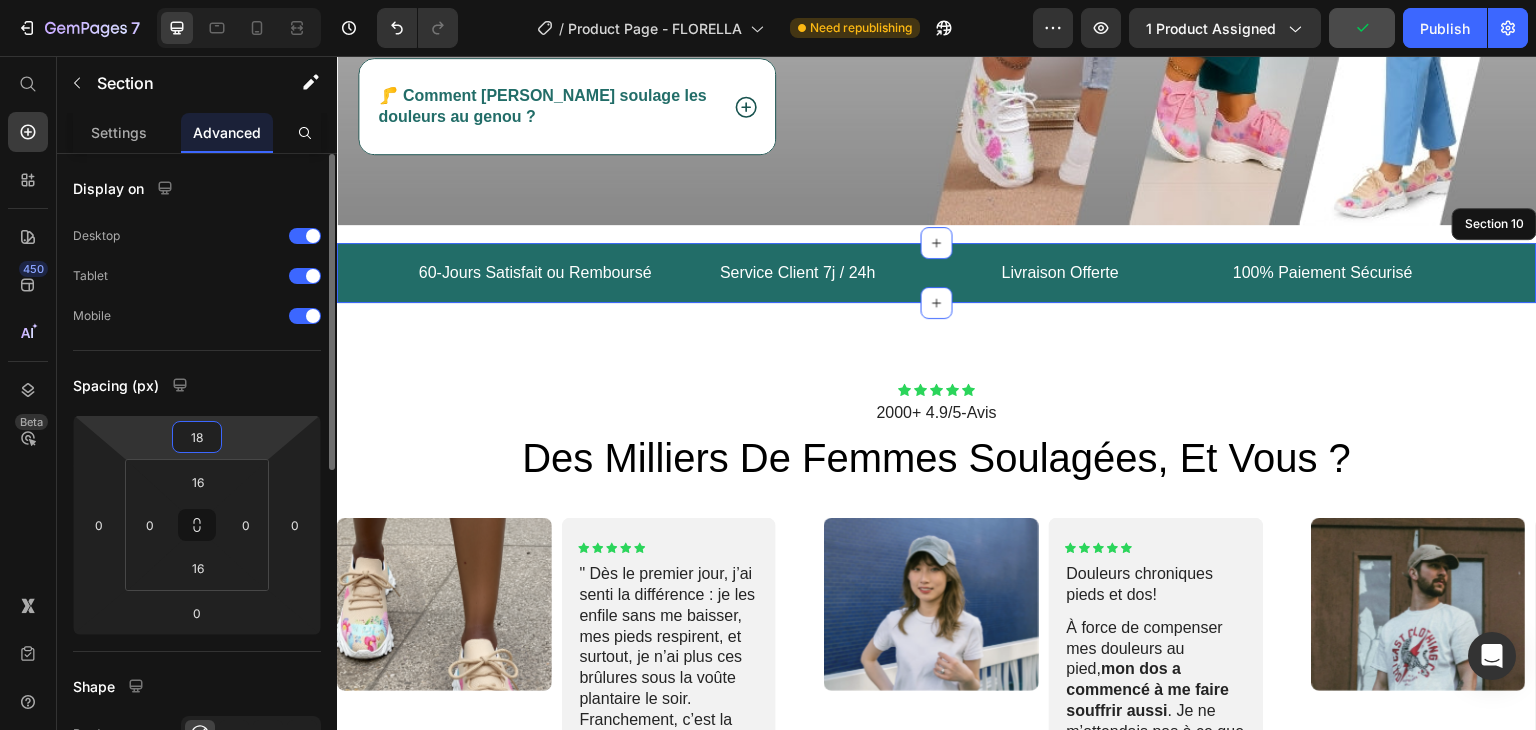type on "1" 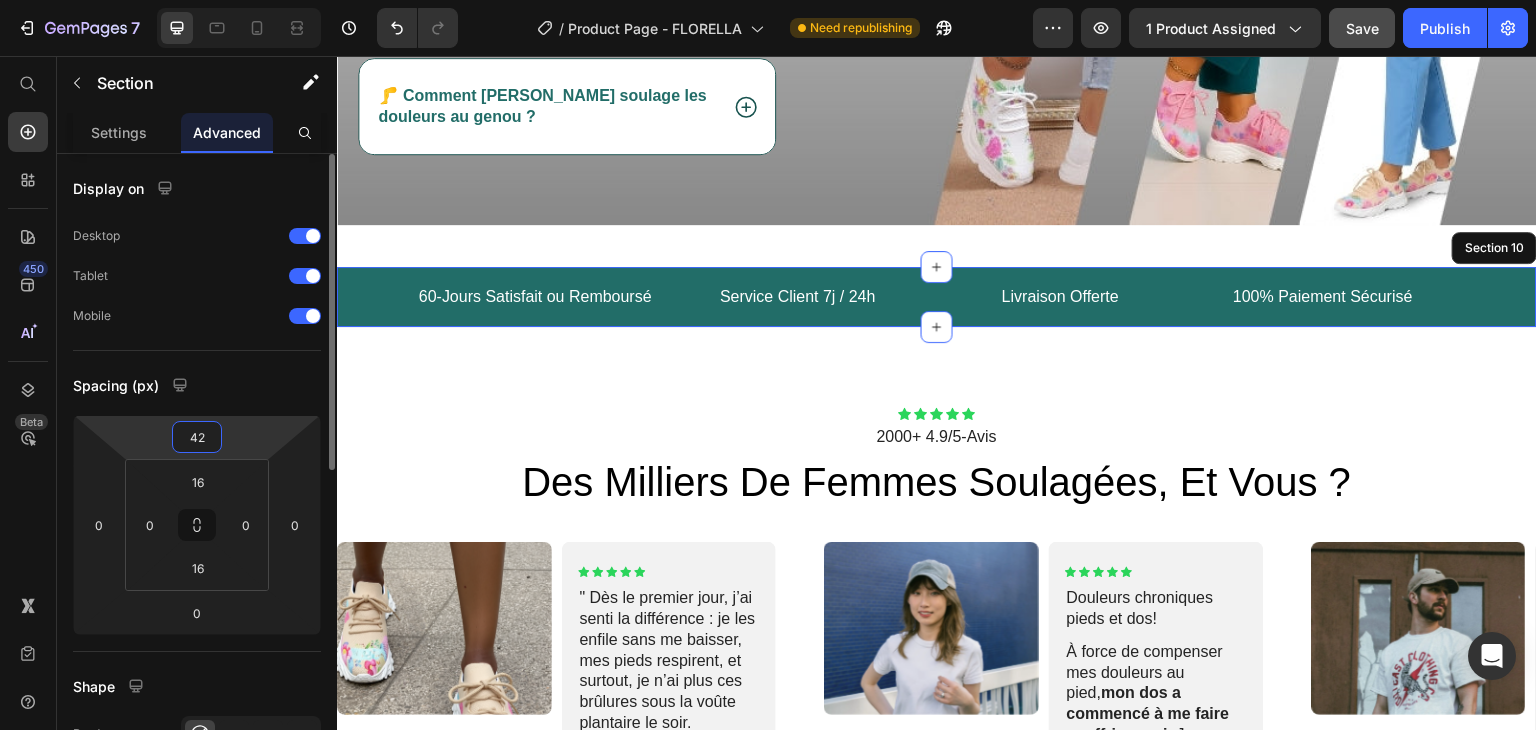 type on "4" 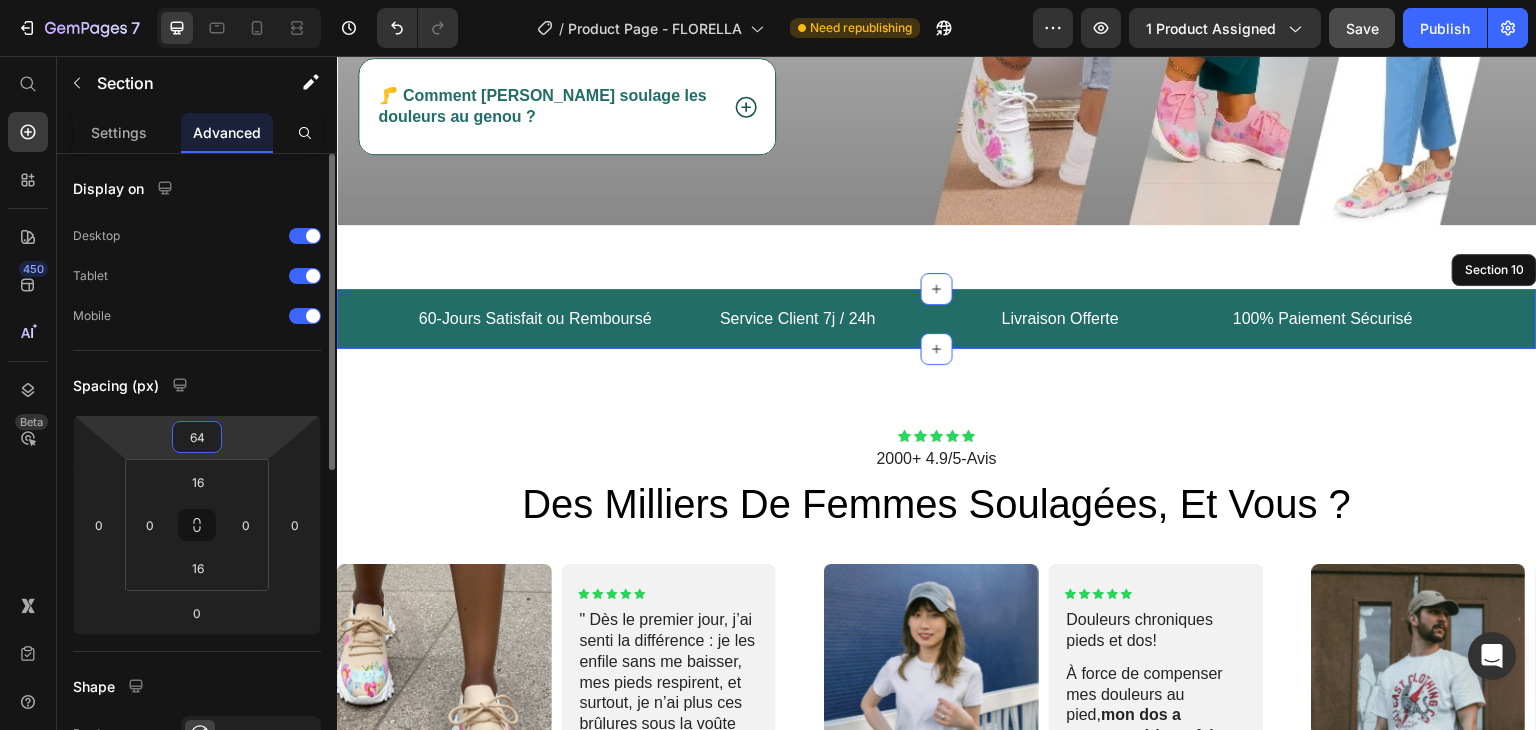 type on "6" 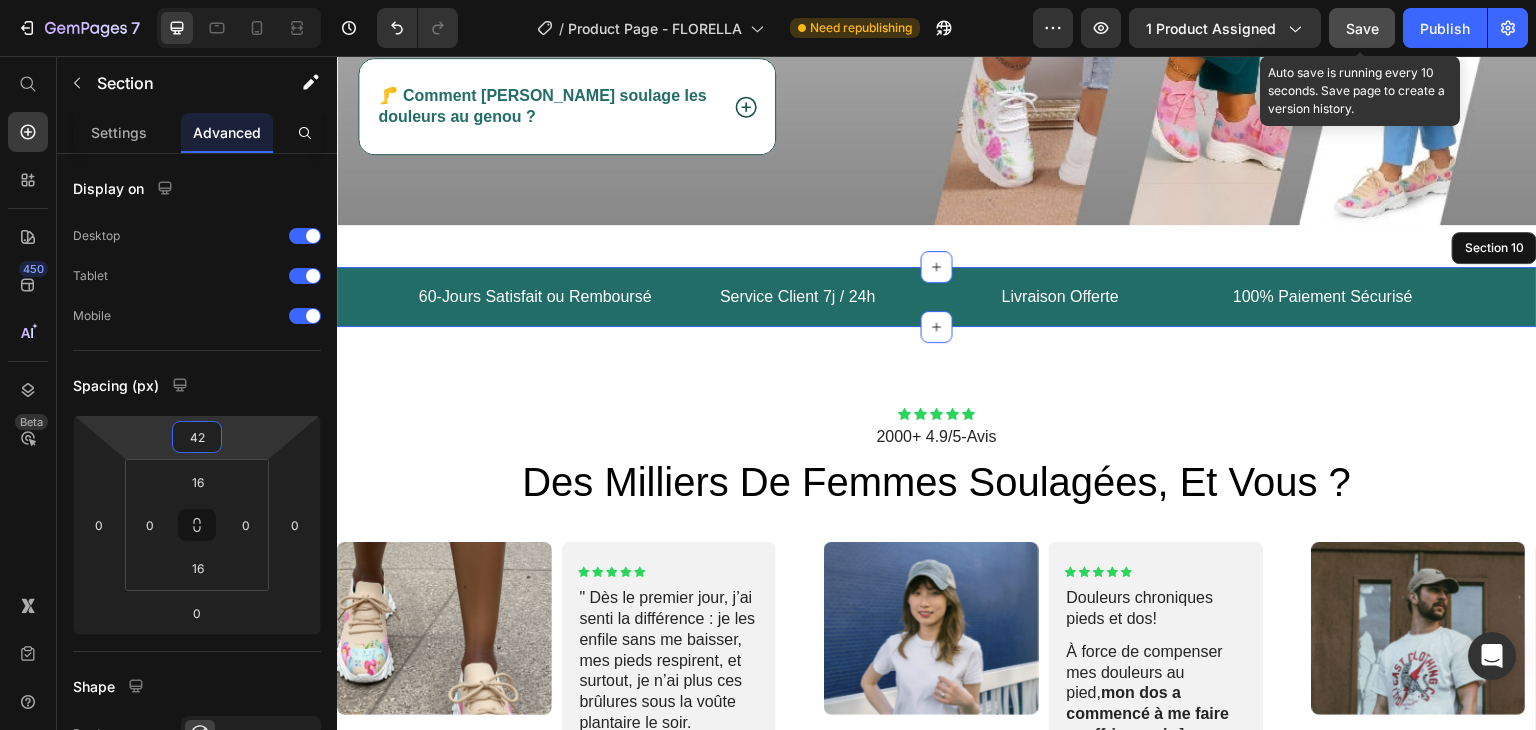 type on "42" 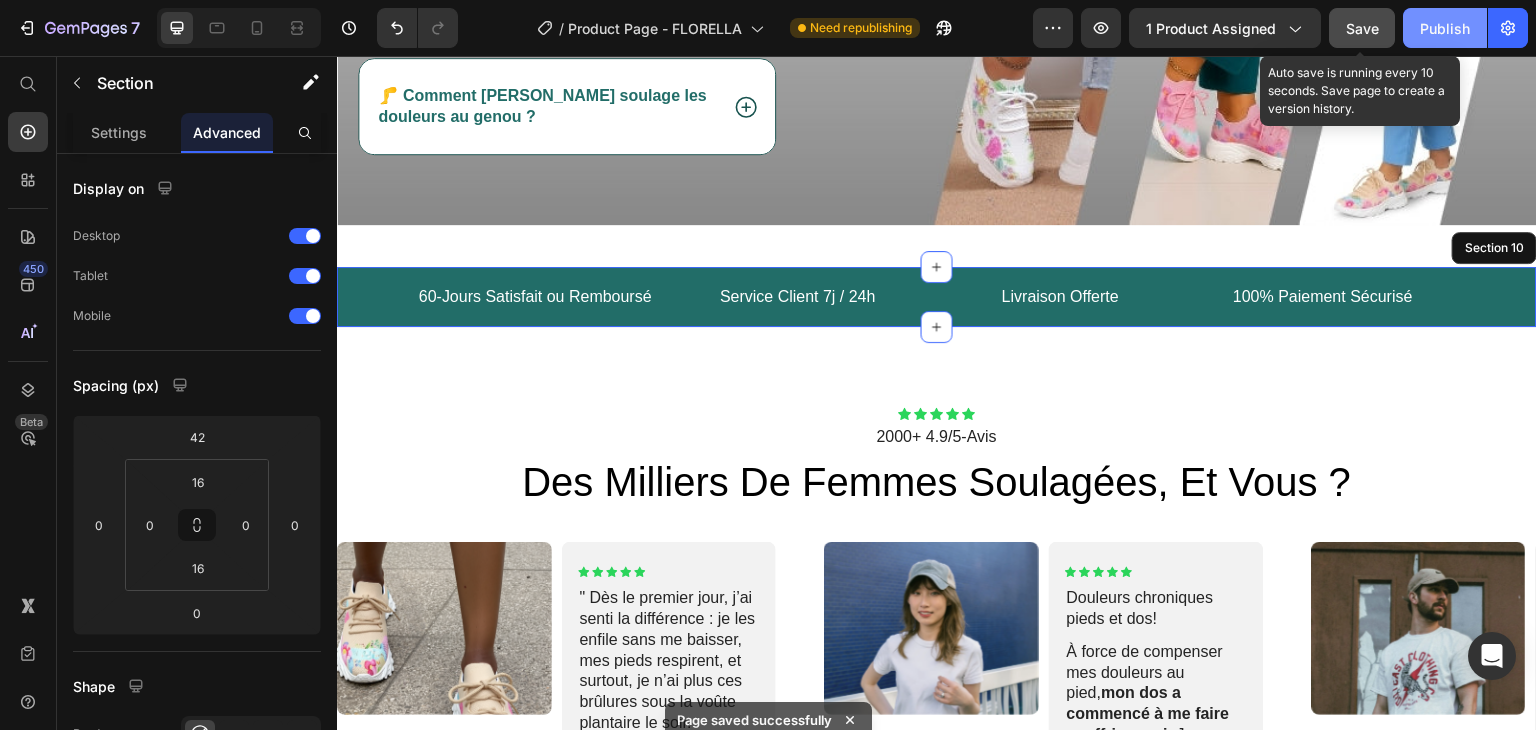click on "Publish" at bounding box center (1445, 28) 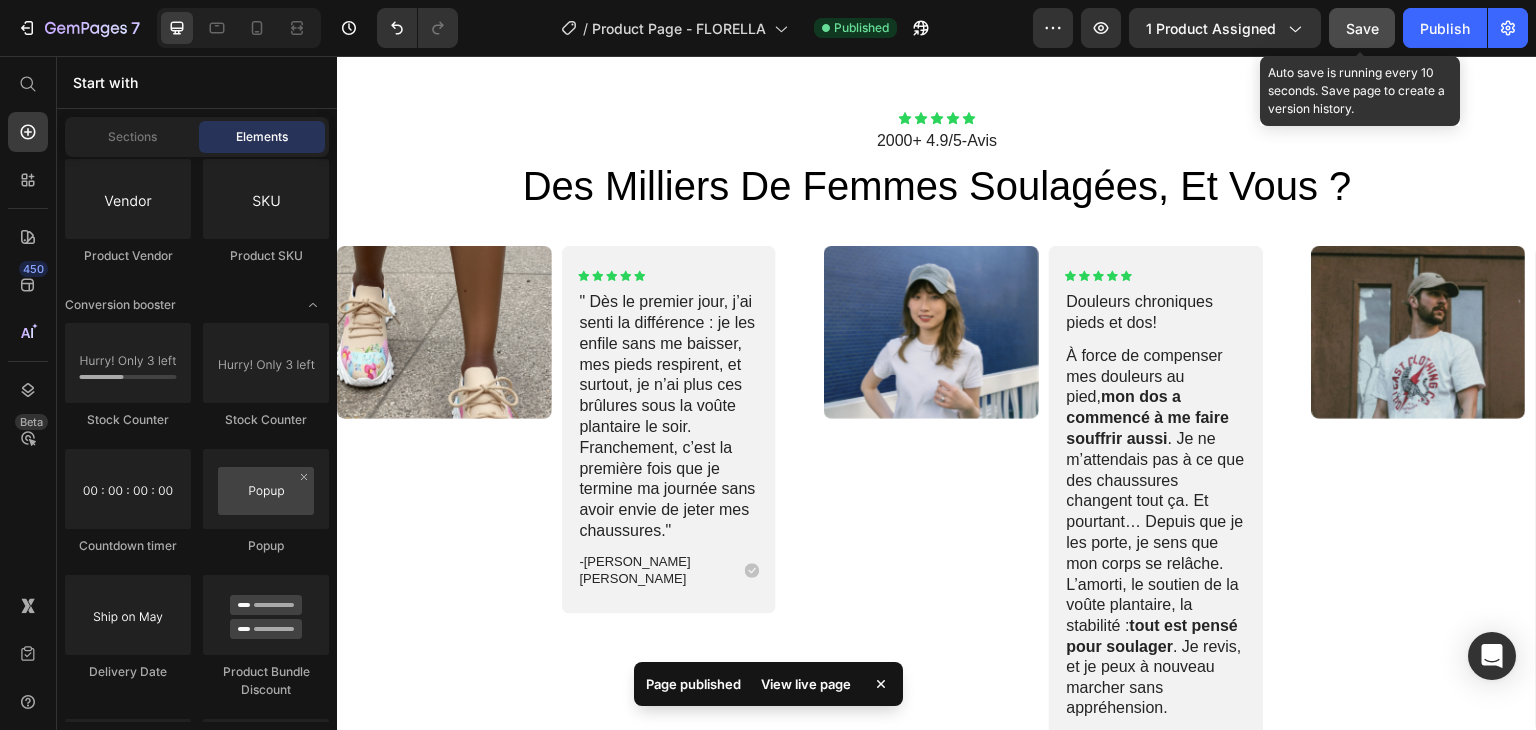 scroll, scrollTop: 6026, scrollLeft: 0, axis: vertical 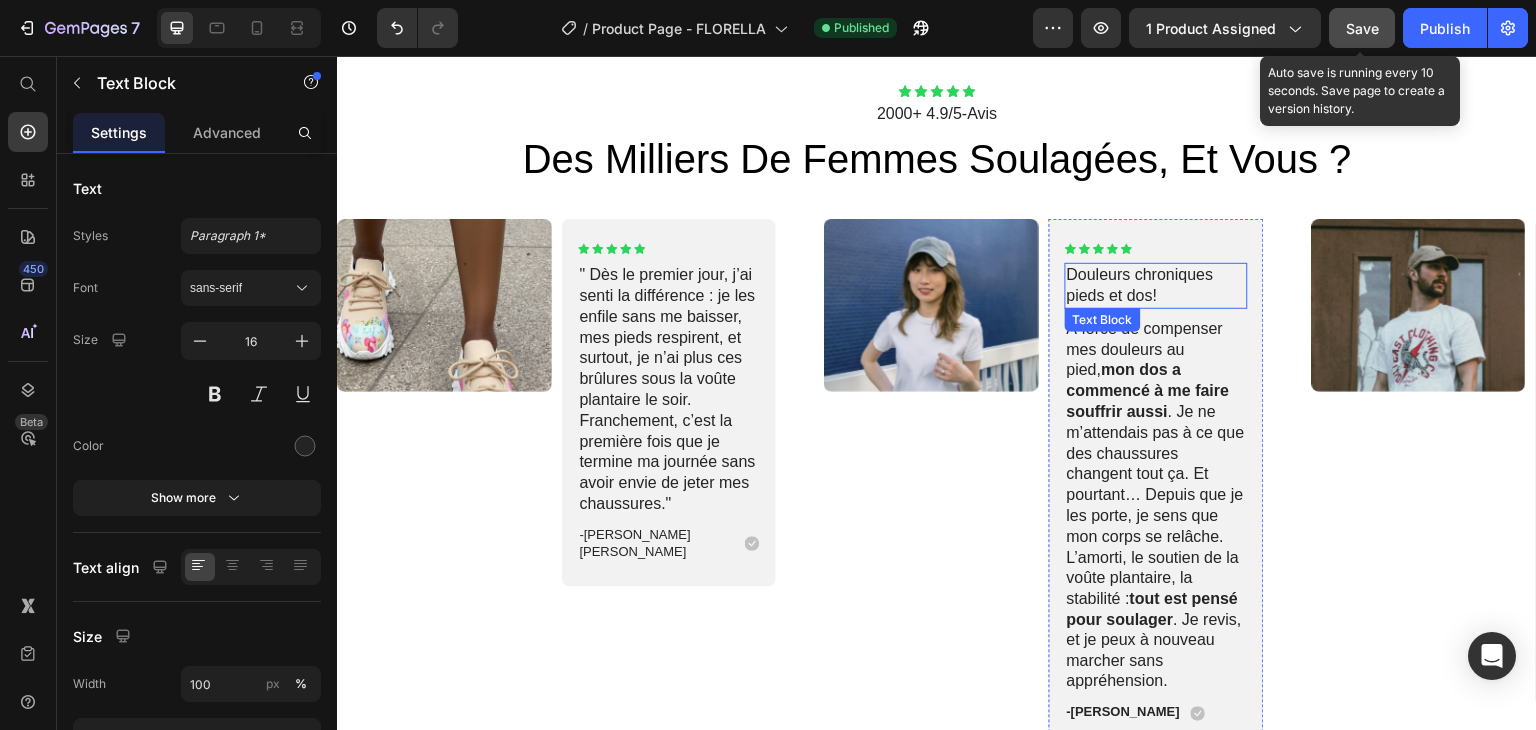 click on "Douleurs chroniques pieds et dos!" at bounding box center (1156, 286) 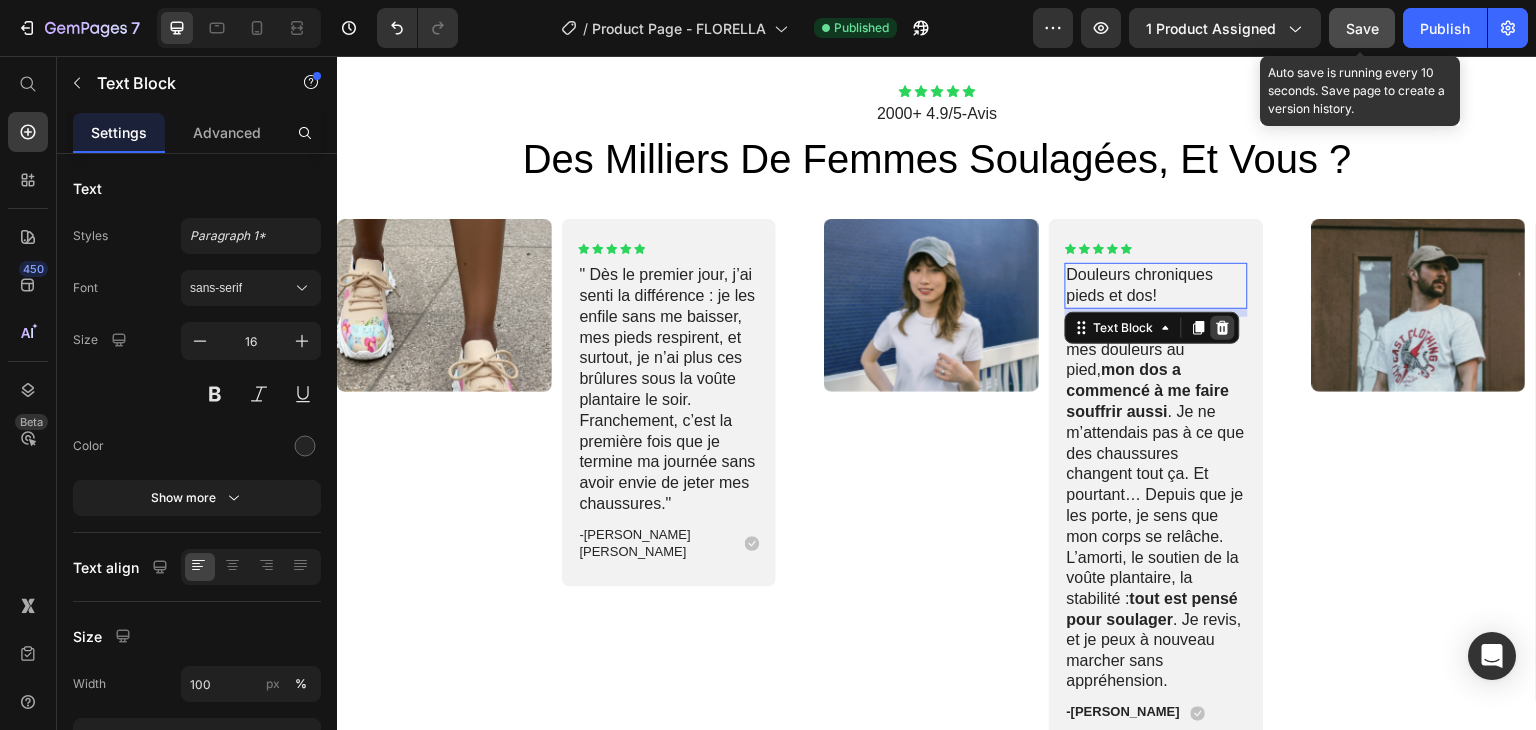 click 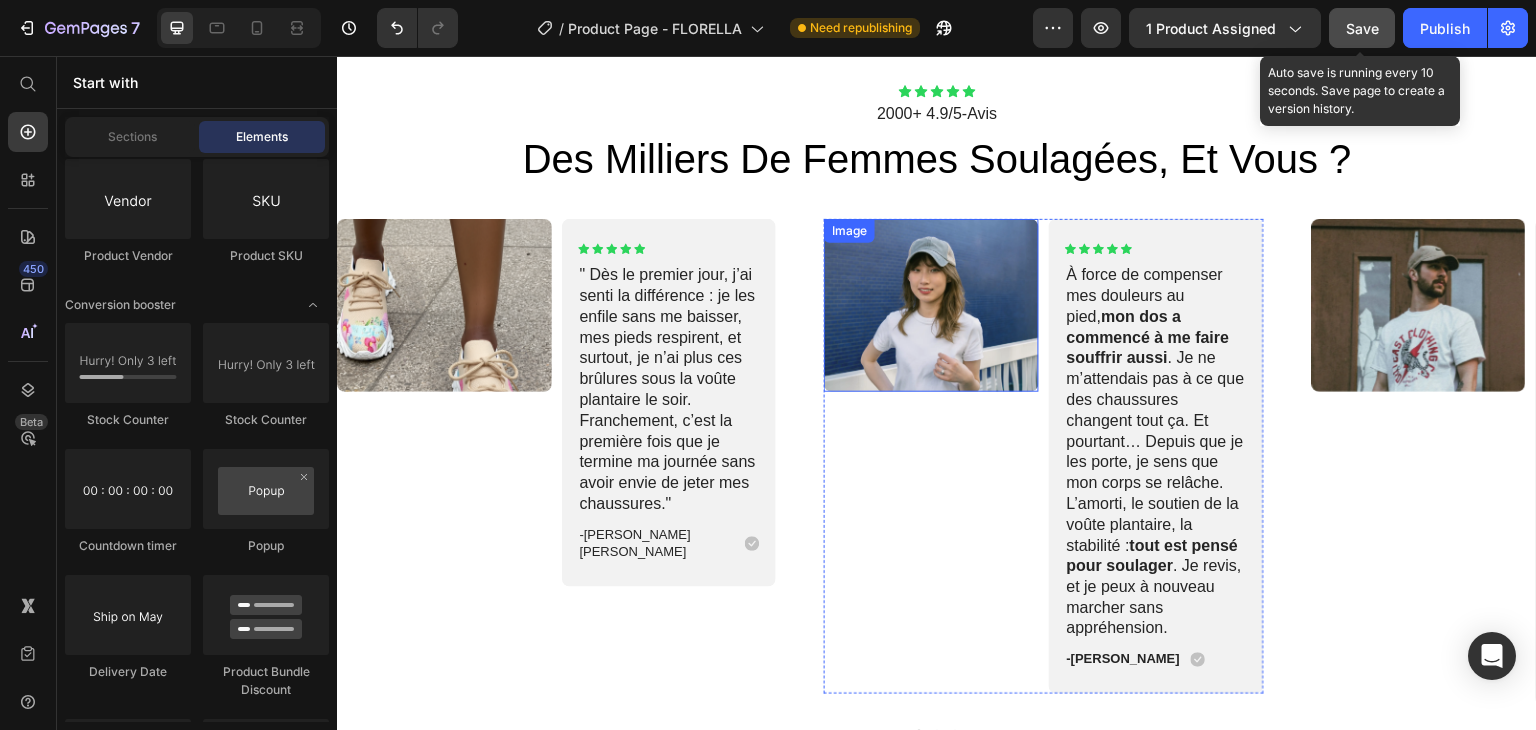 click at bounding box center [931, 305] 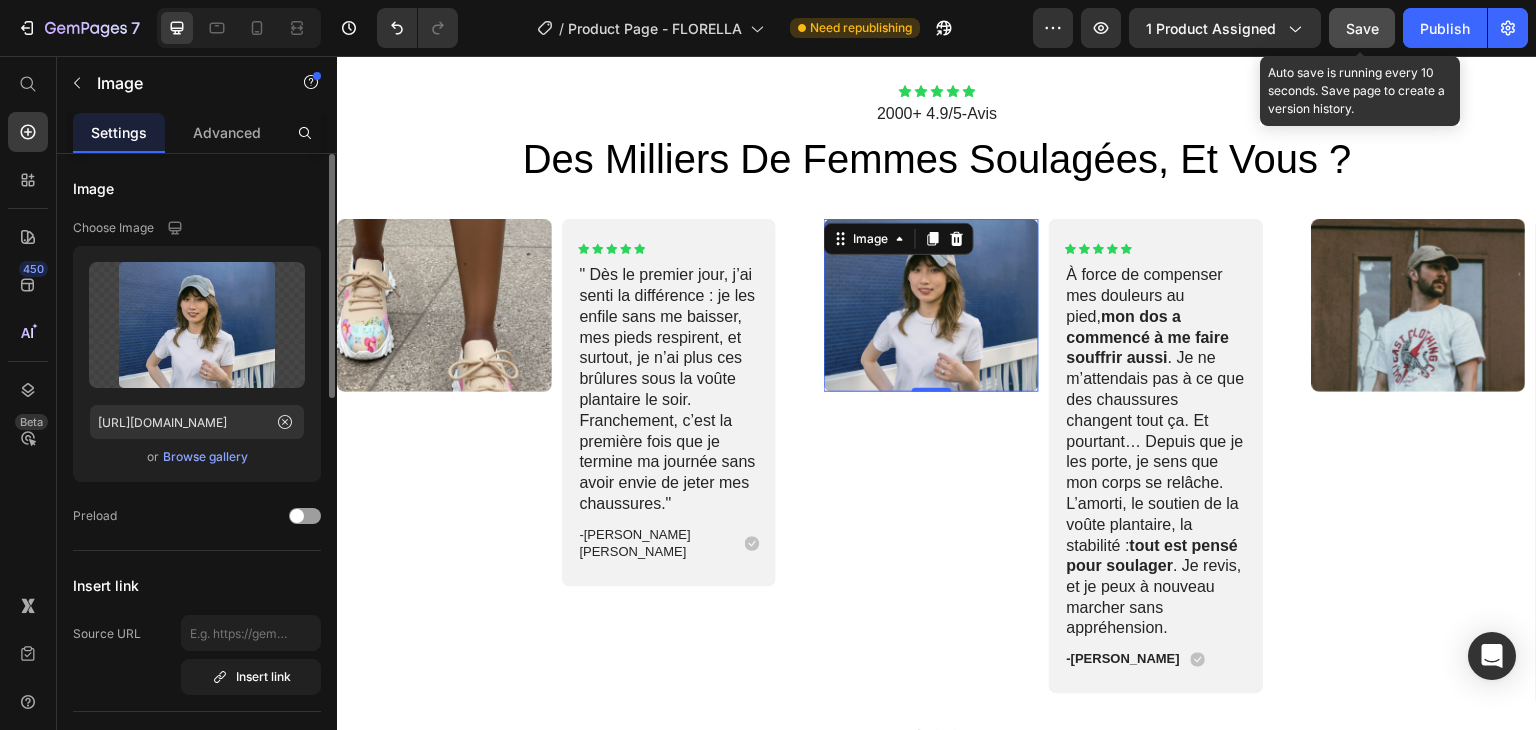 click on "Browse gallery" at bounding box center (205, 457) 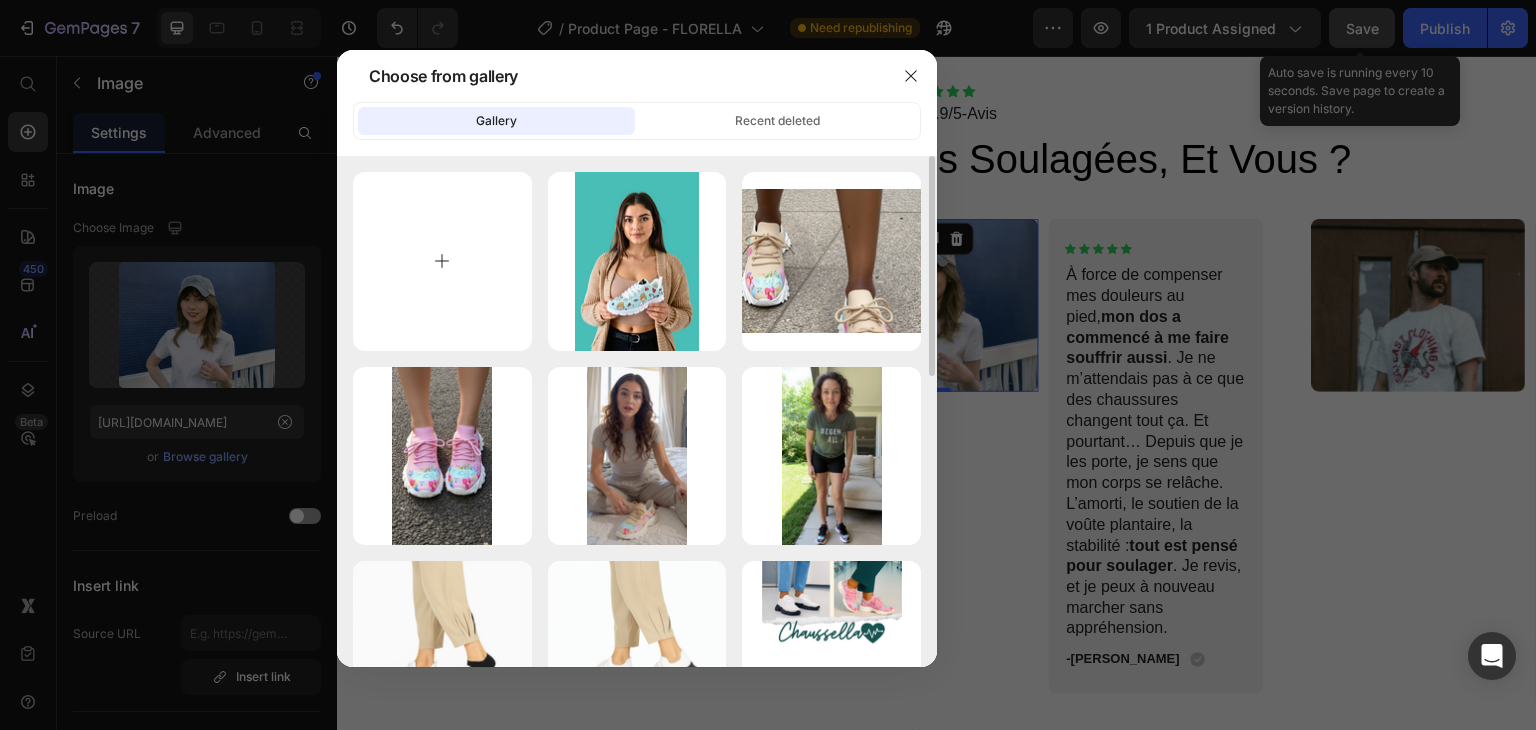 click at bounding box center (442, 261) 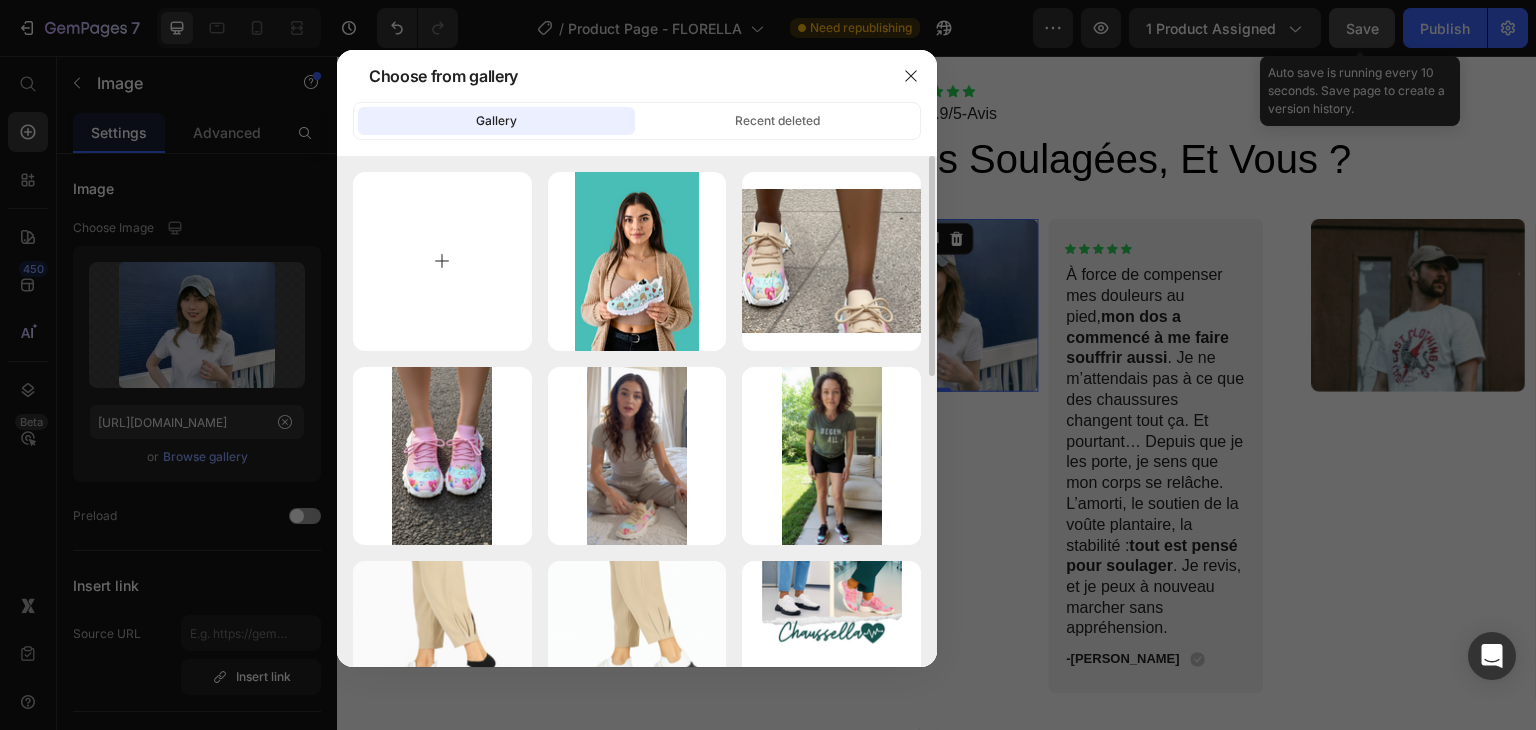 type on "C:\fakepath\2.png" 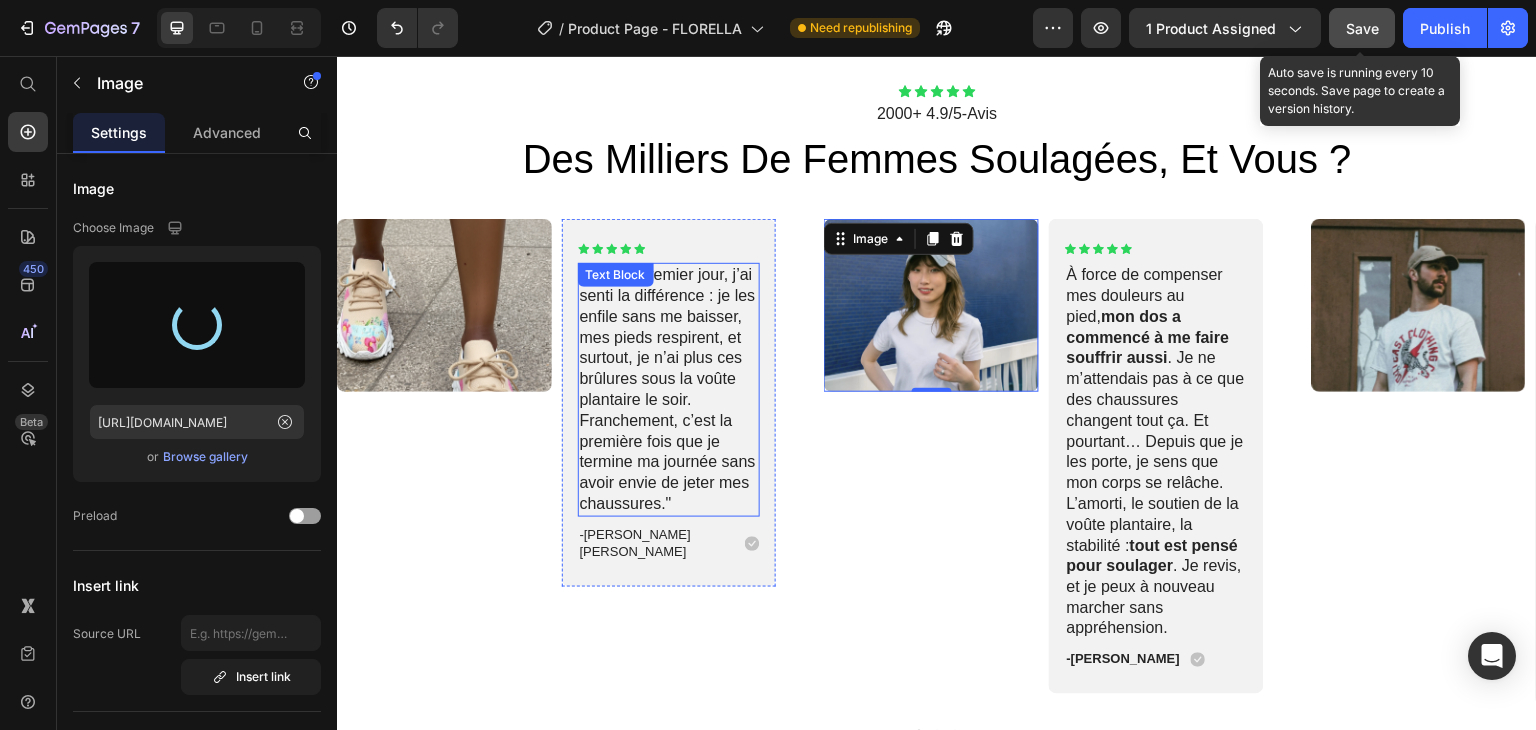 type on "[URL][DOMAIN_NAME]" 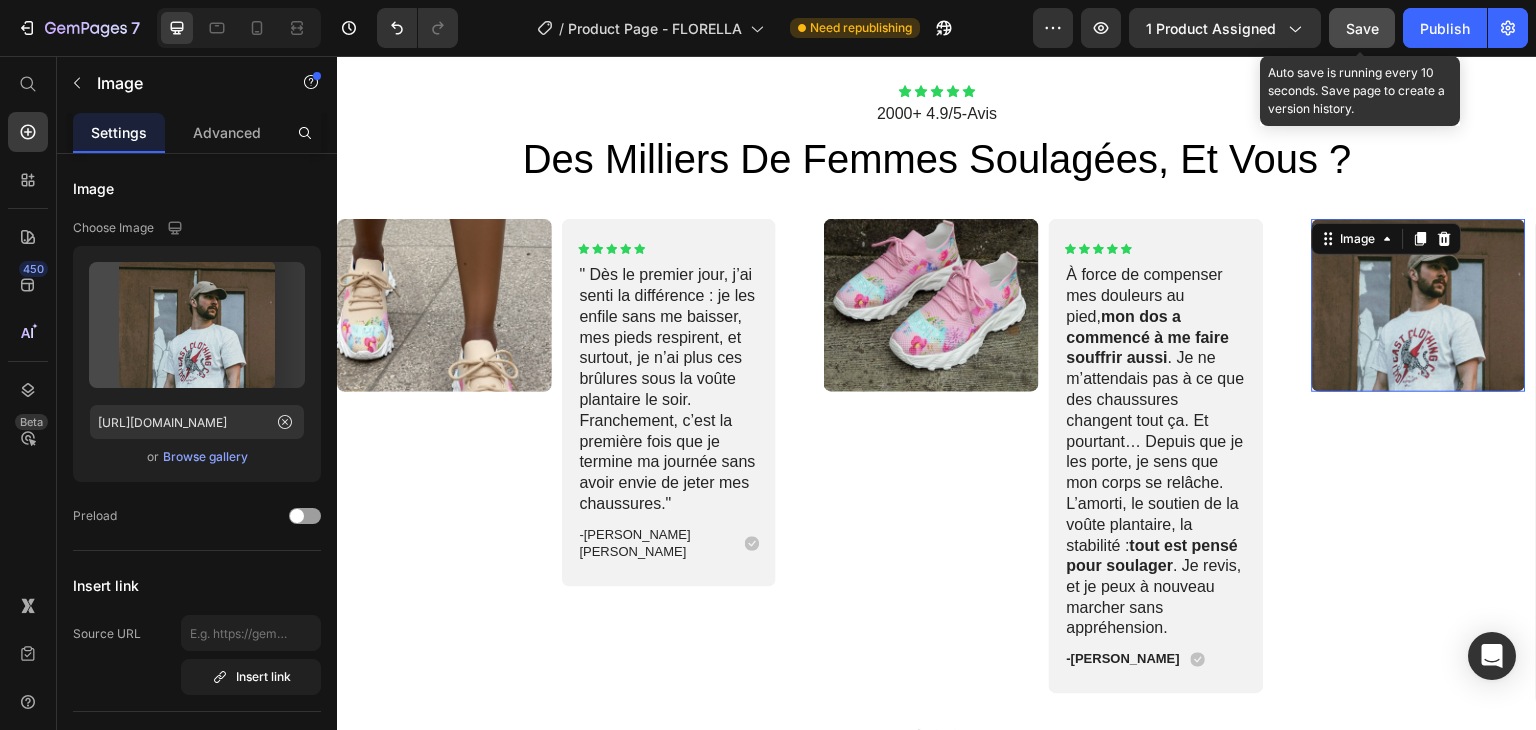 click at bounding box center [1419, 305] 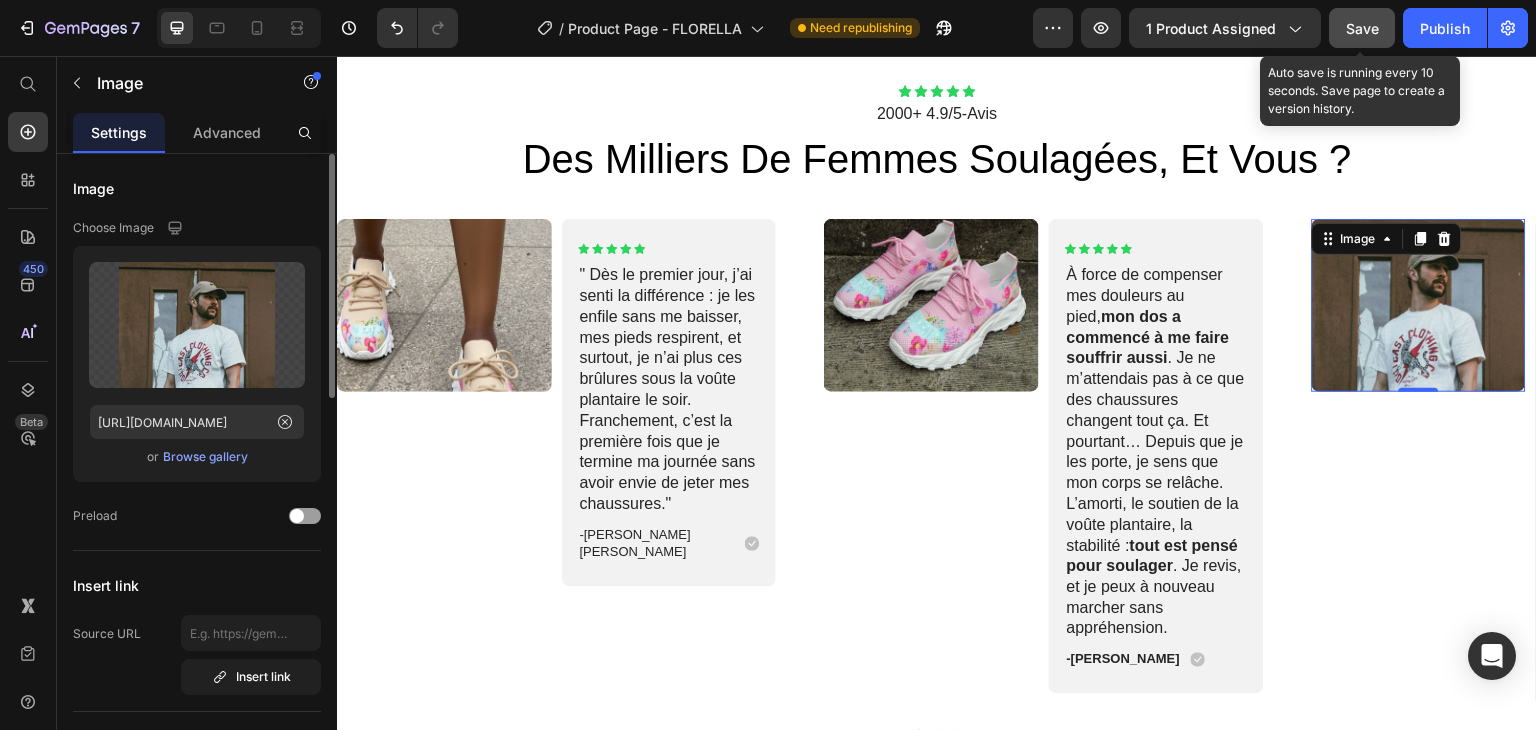 click on "Browse gallery" at bounding box center (205, 457) 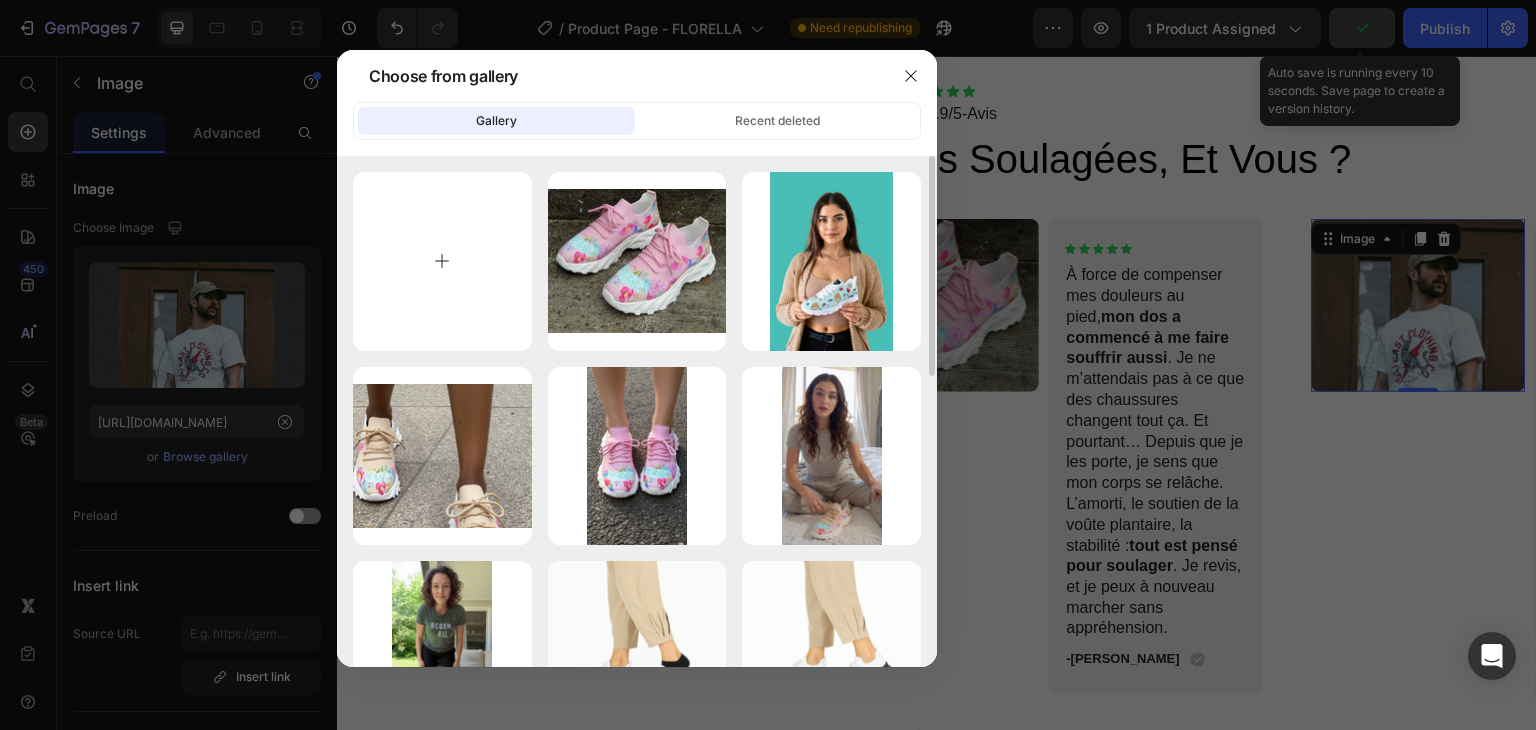 click at bounding box center (442, 261) 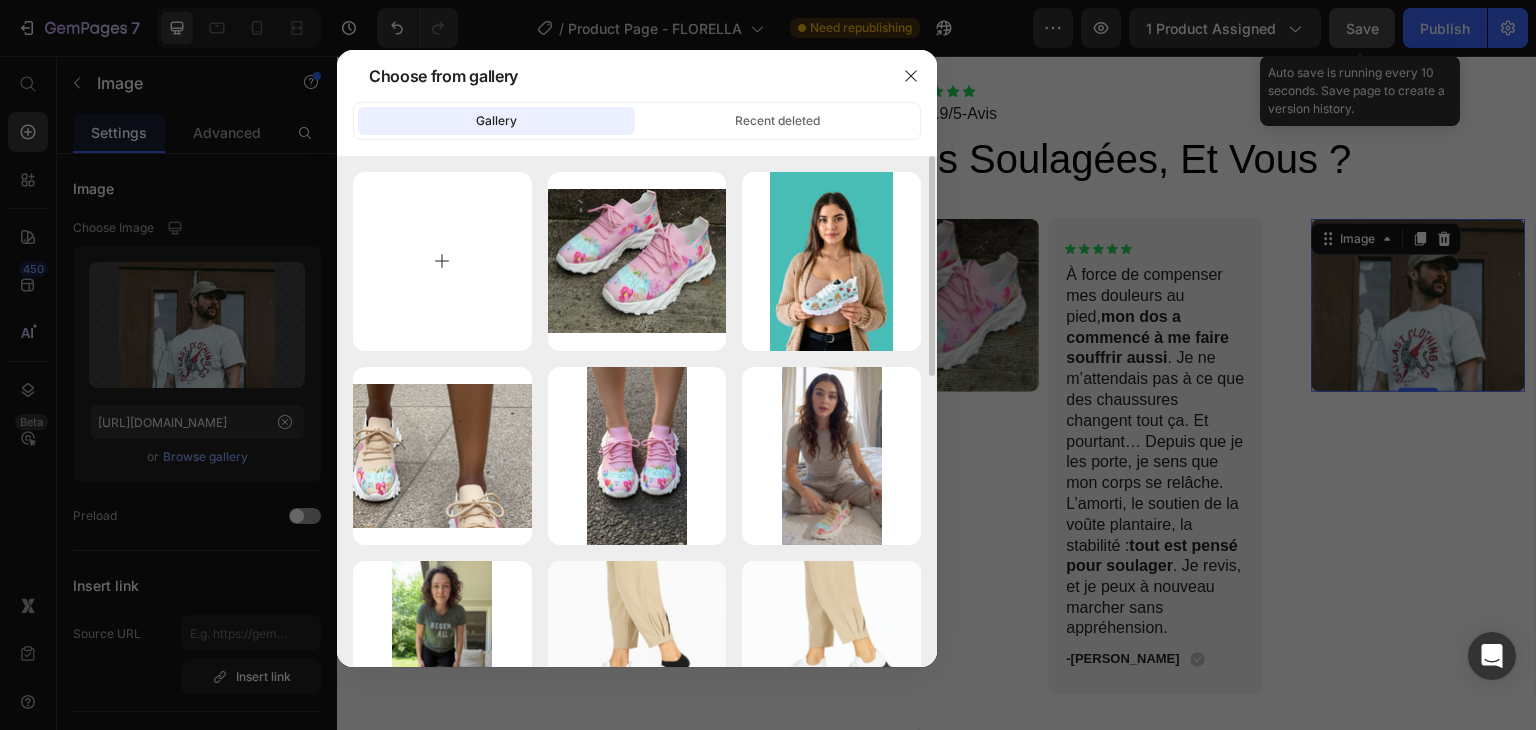 type on "C:\fakepath\3.png" 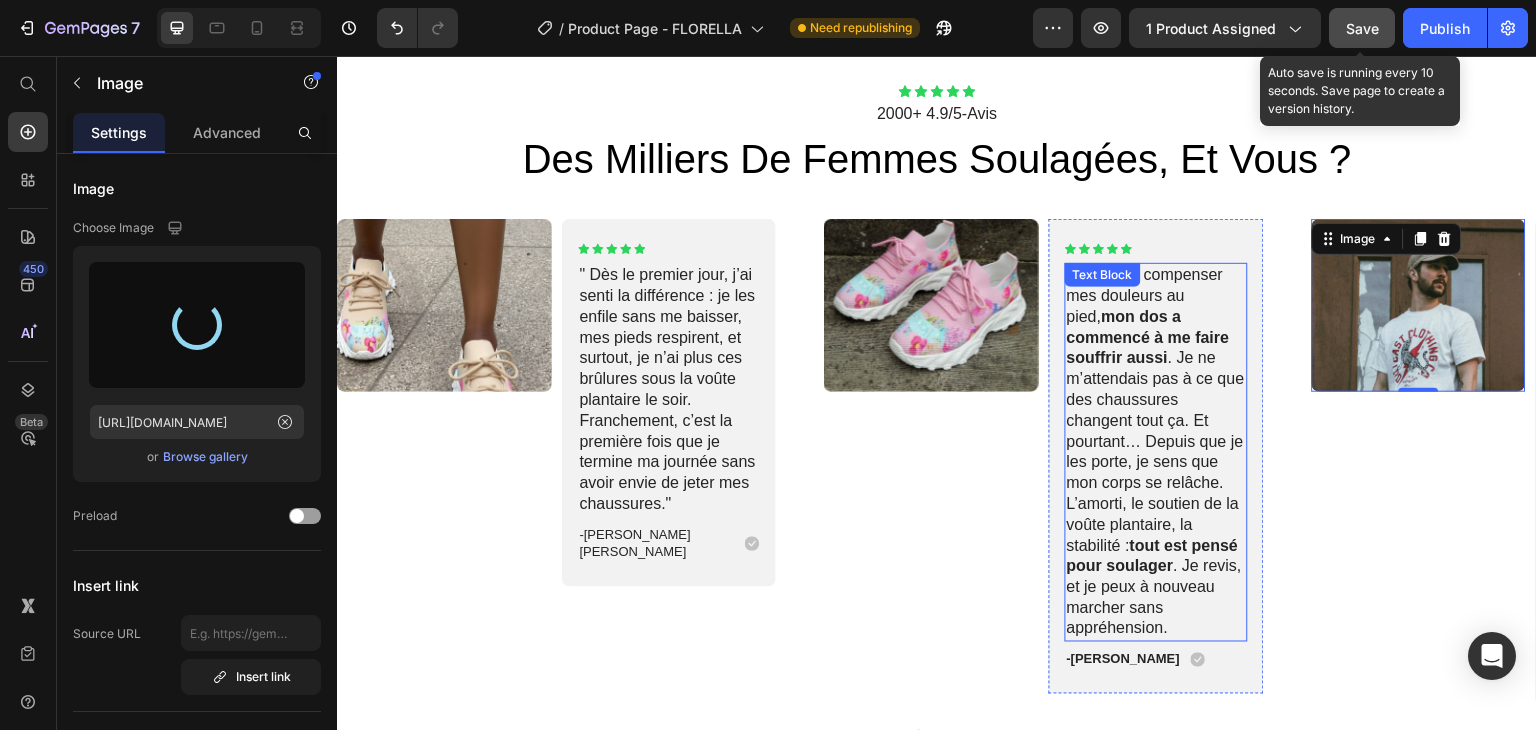 type on "[URL][DOMAIN_NAME]" 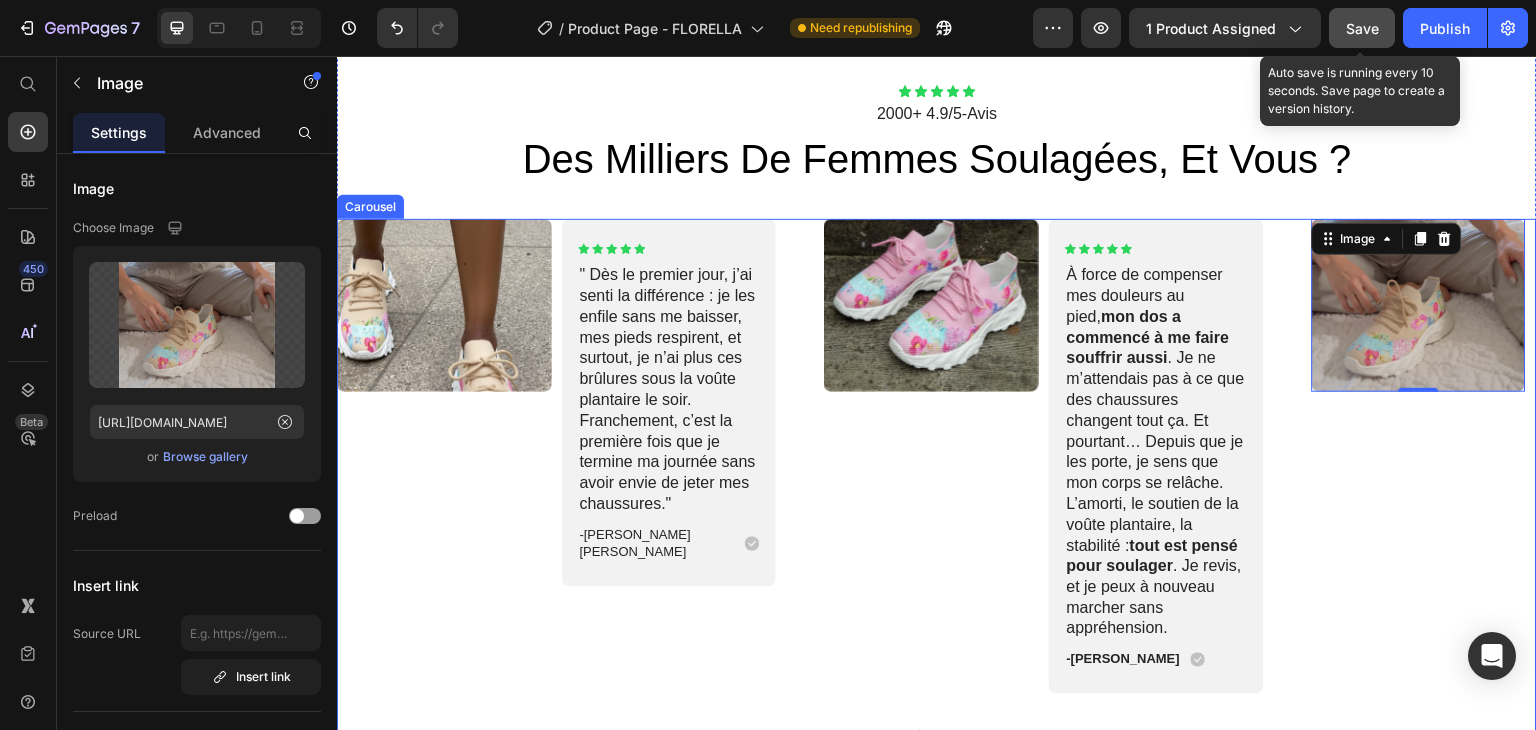 click at bounding box center (955, 735) 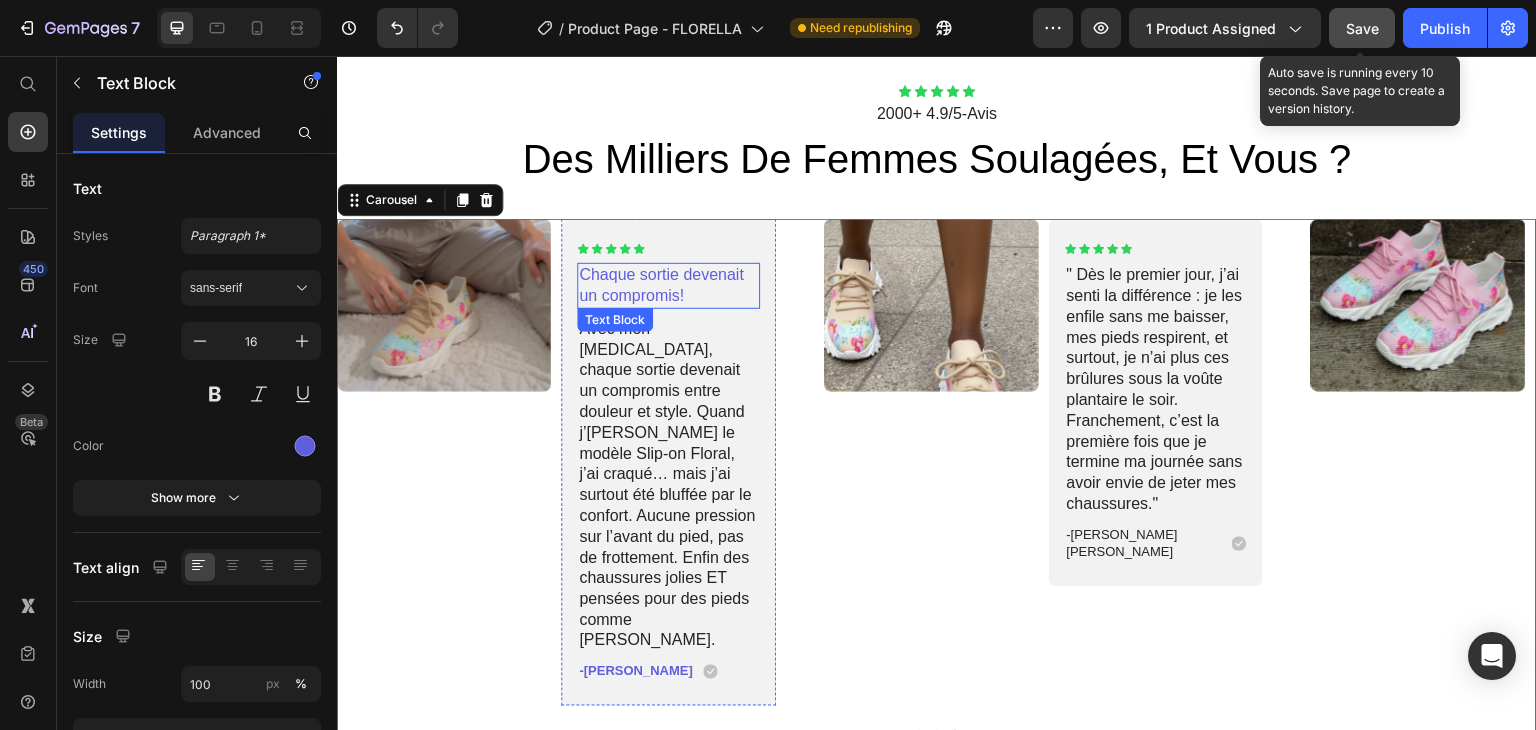 click on "Chaque sortie devenait un compromis!" at bounding box center (669, 286) 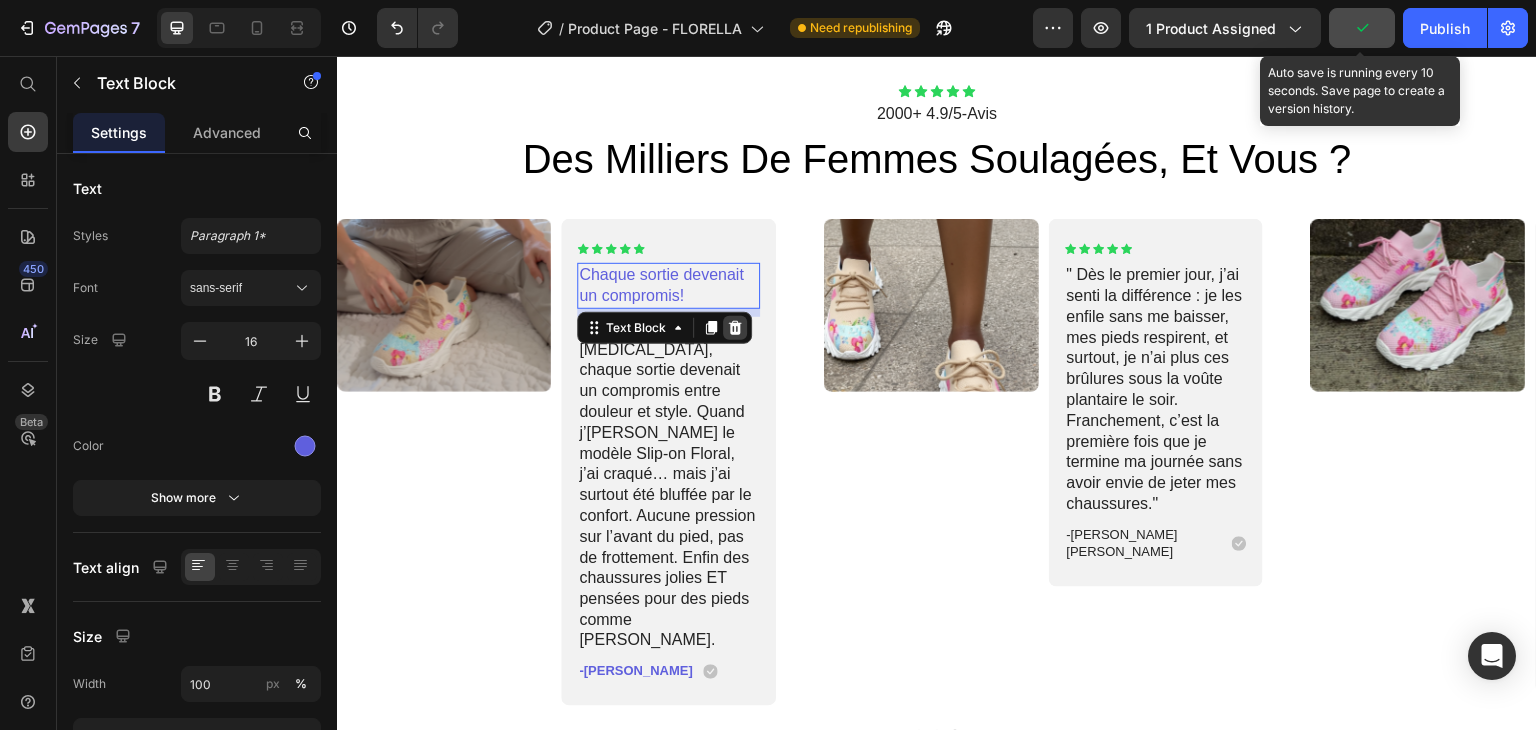 click 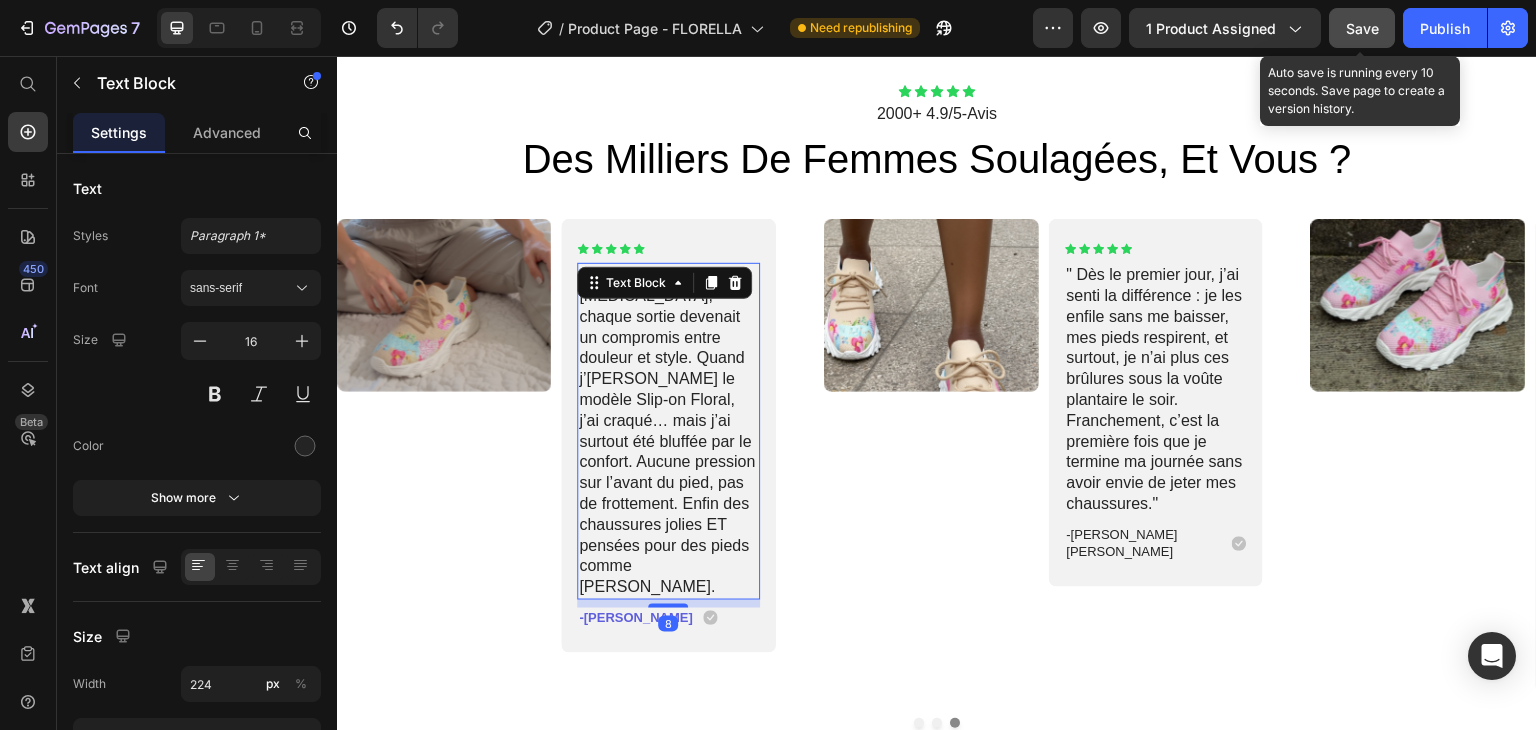 click on "Avec mon [MEDICAL_DATA], chaque sortie devenait un compromis entre douleur et style. Quand j’[PERSON_NAME] le modèle Slip-on Floral, j’ai craqué… mais j’ai surtout été bluffée par le confort. Aucune pression sur l’avant du pied, pas de frottement. Enfin des chaussures jolies ET pensées pour des pieds comme [PERSON_NAME]." at bounding box center [669, 431] 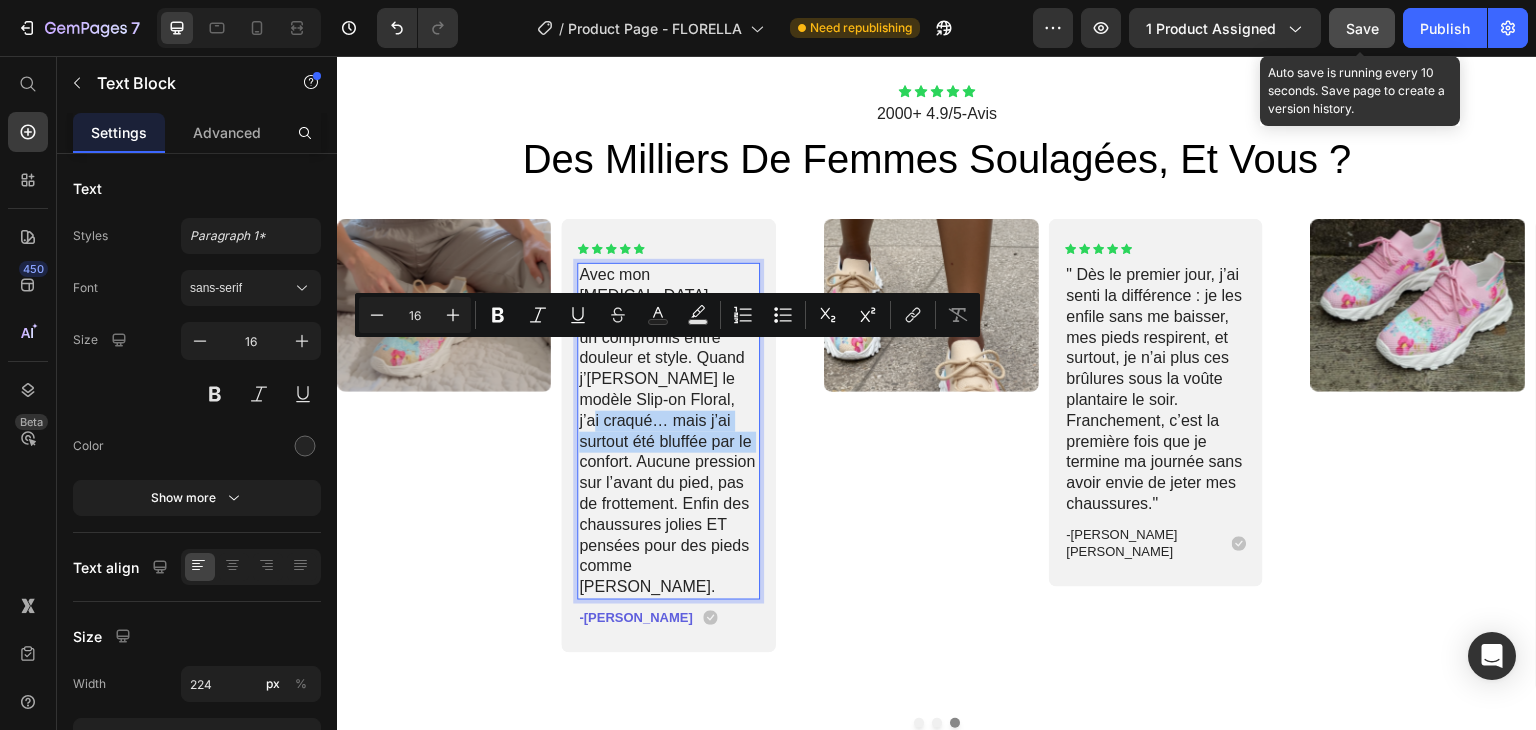 drag, startPoint x: 719, startPoint y: 354, endPoint x: 683, endPoint y: 396, distance: 55.31727 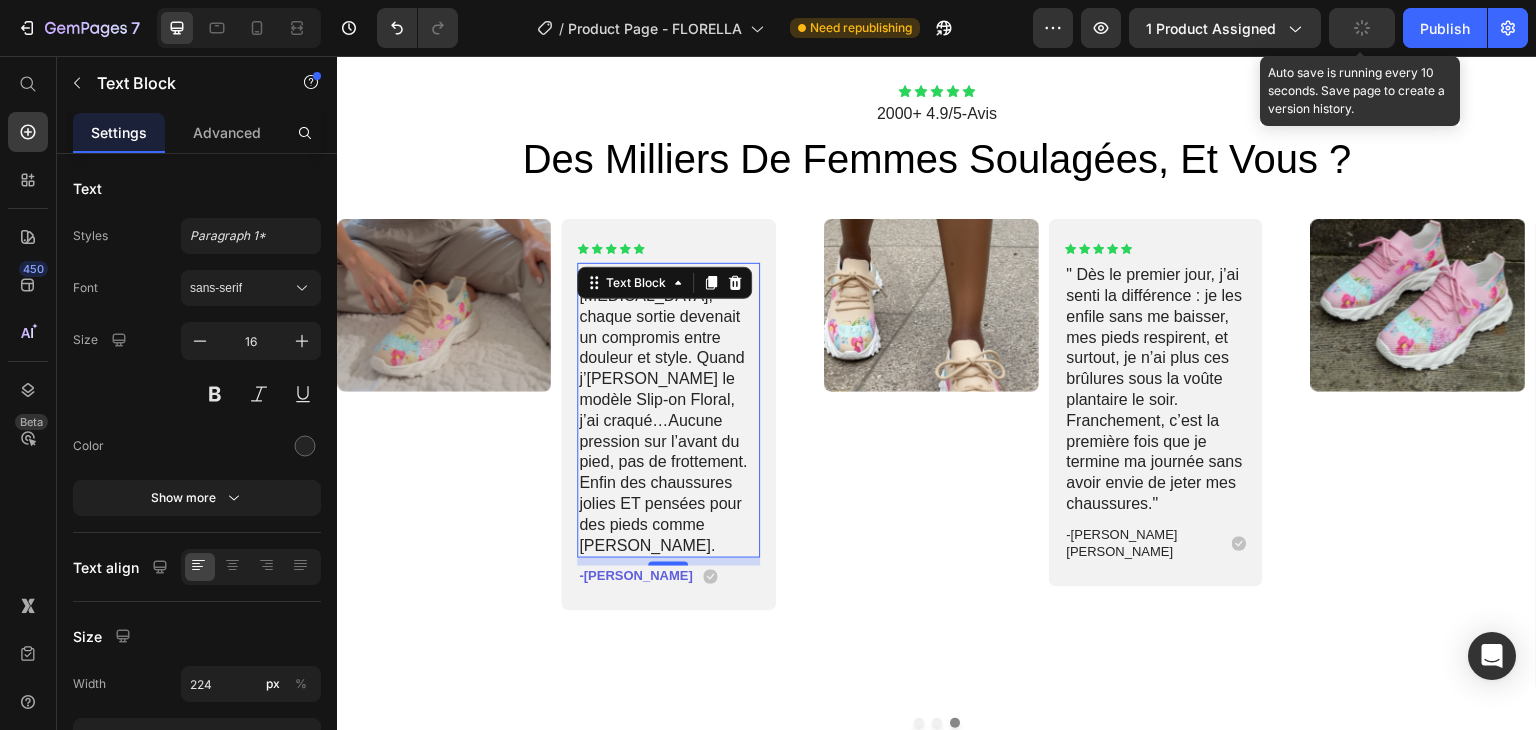 click 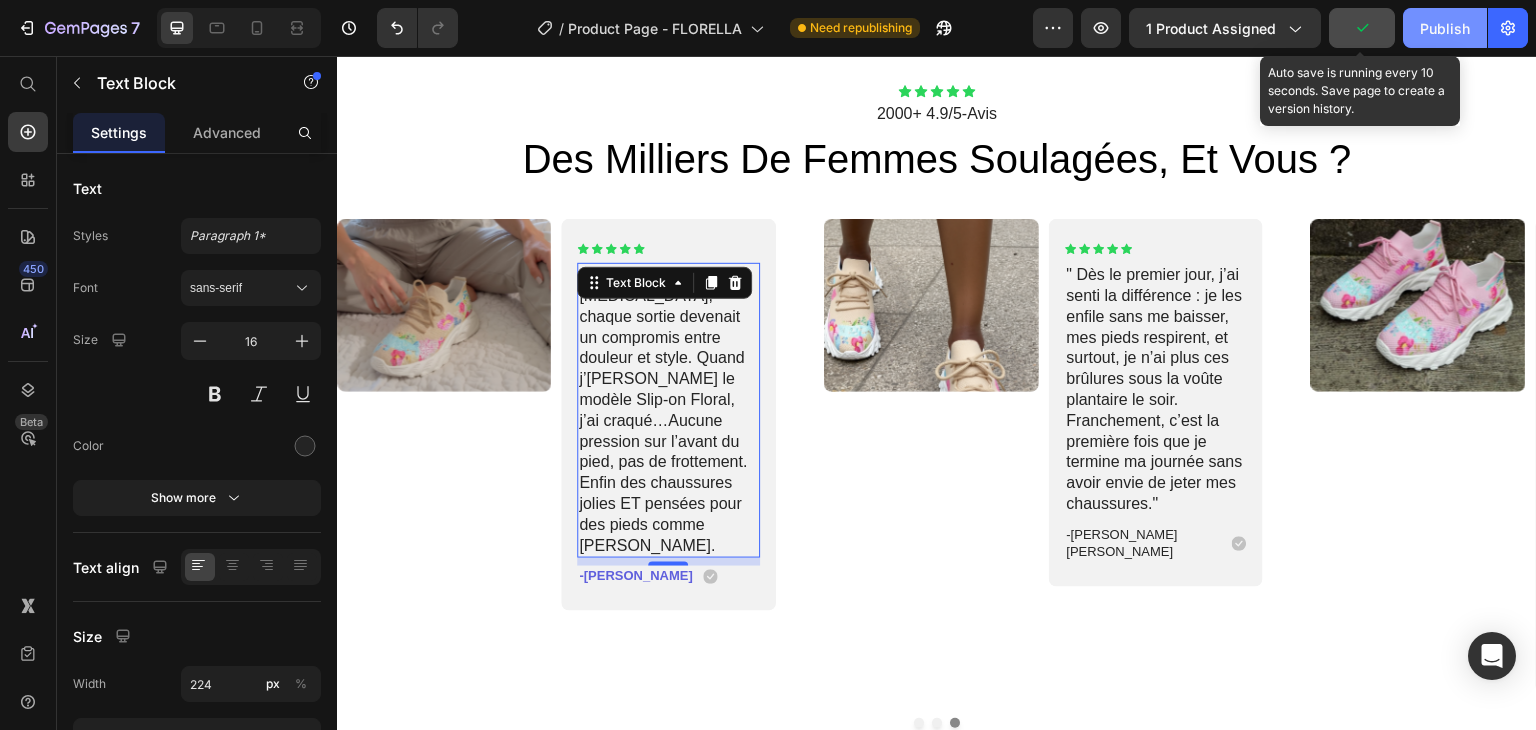 click on "Publish" at bounding box center (1445, 28) 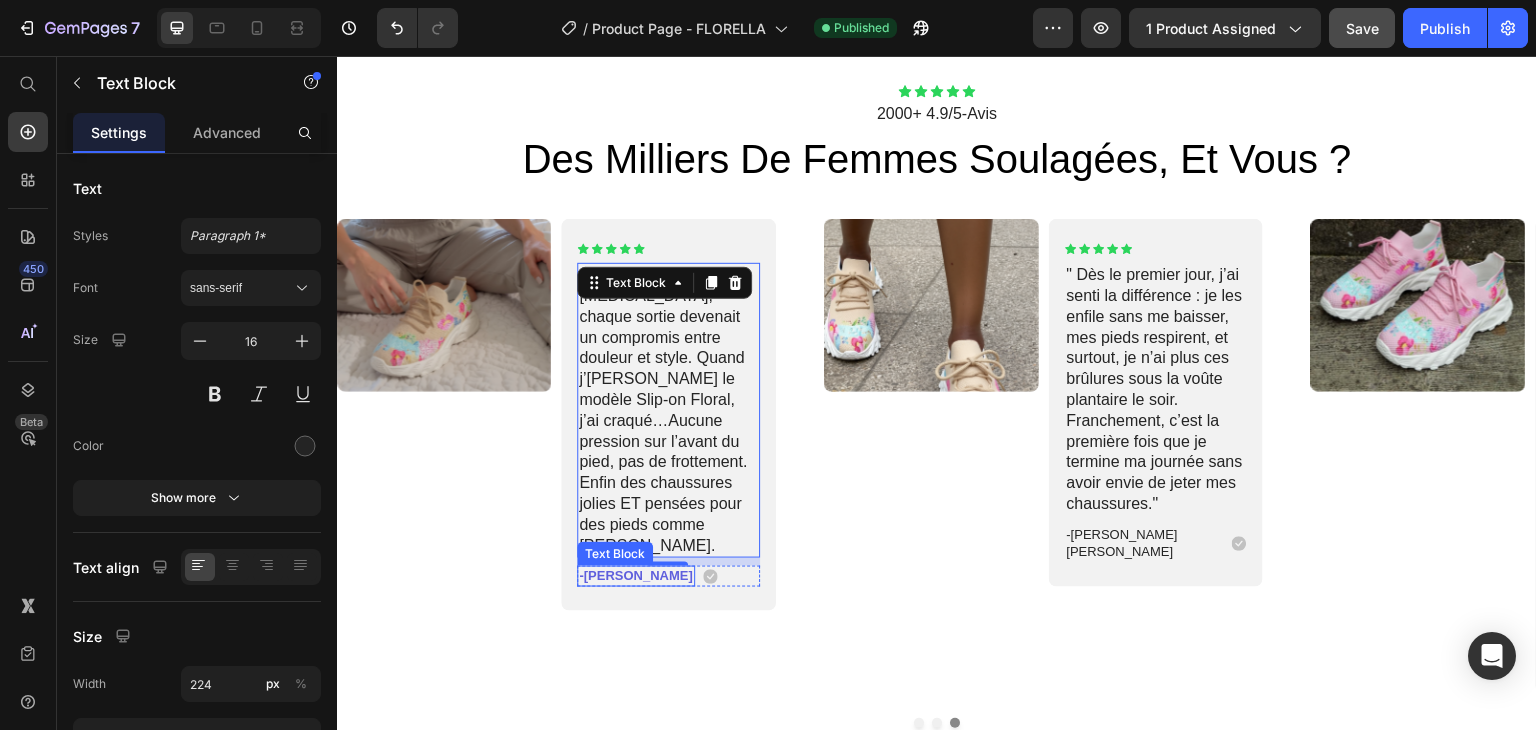 click on "-[PERSON_NAME]" at bounding box center [636, 576] 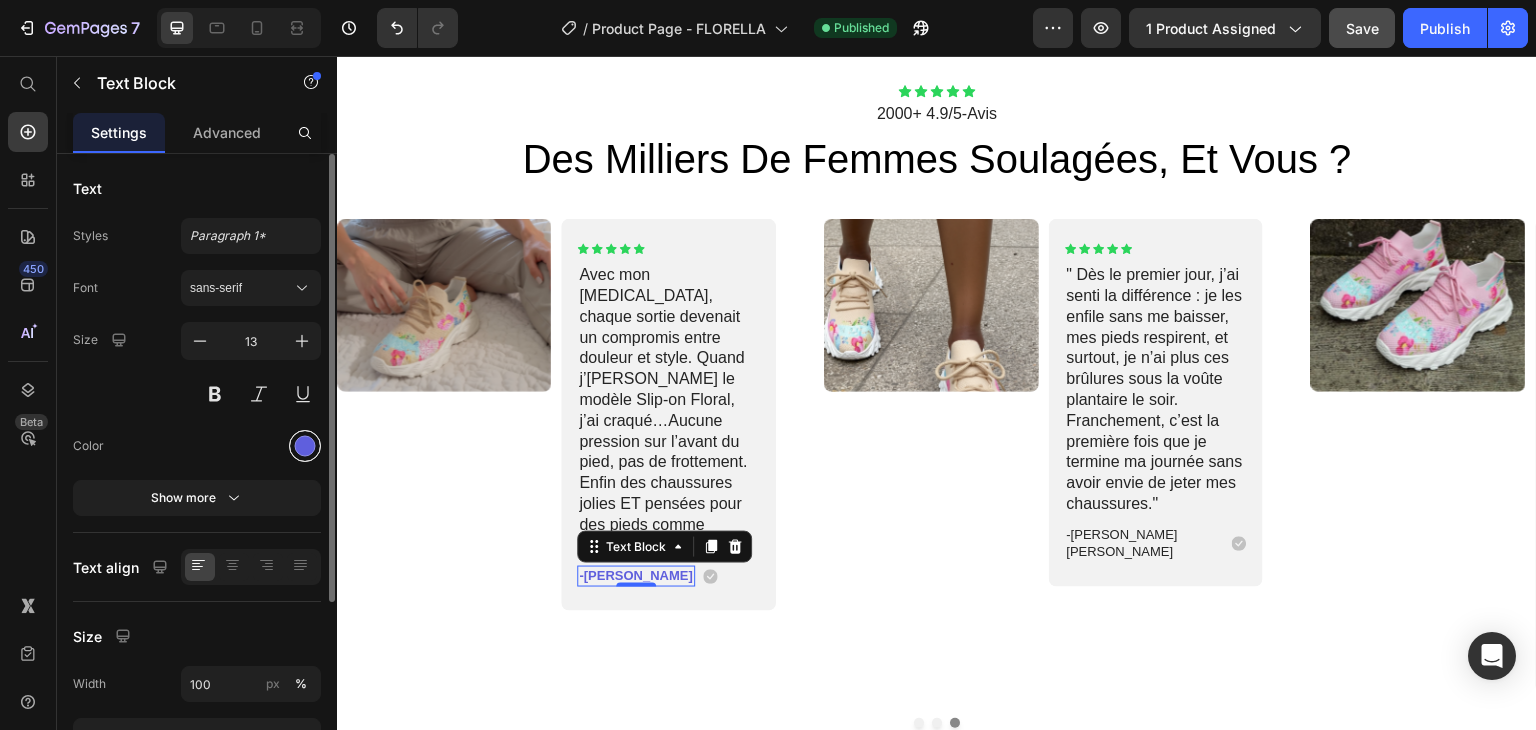 click at bounding box center [305, 446] 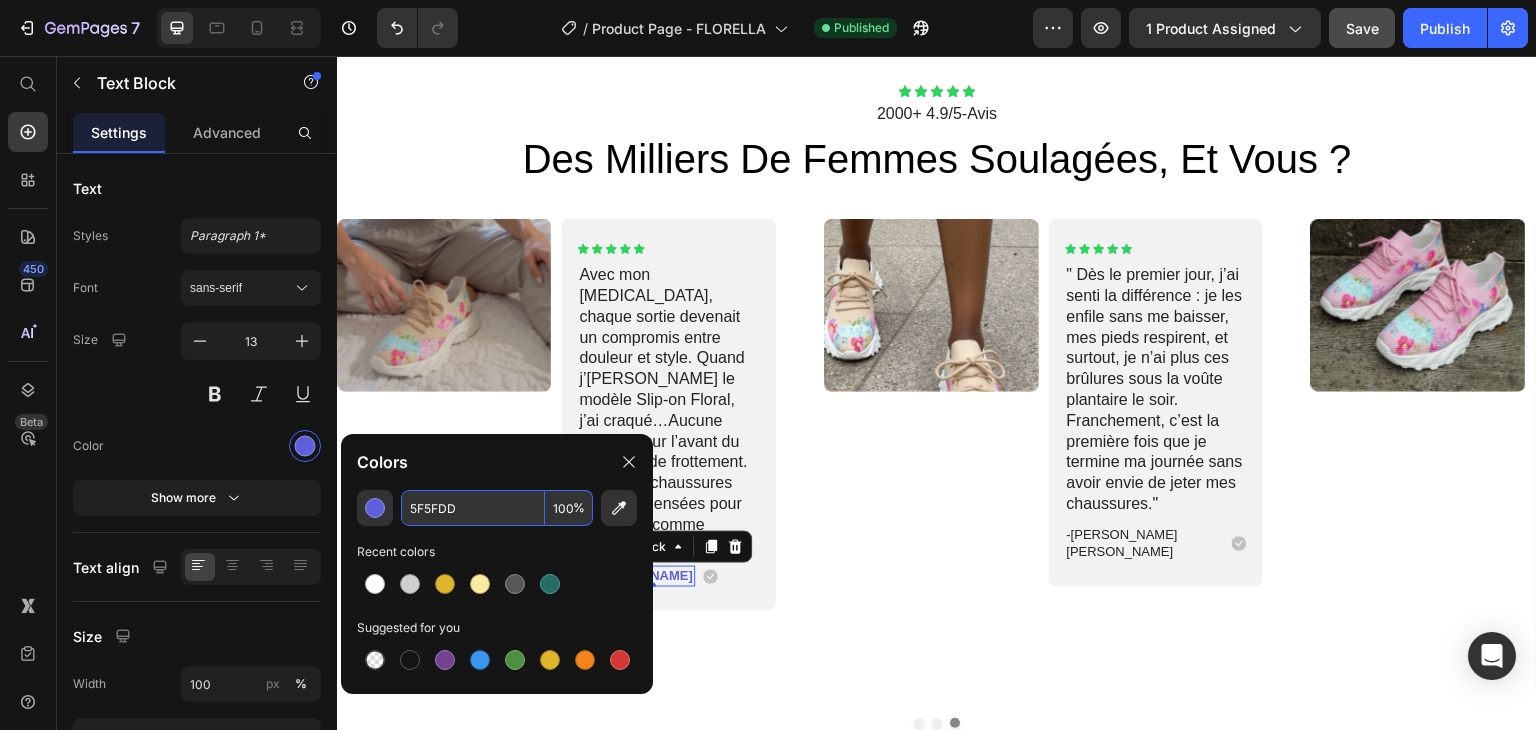 click on "5F5FDD" at bounding box center (473, 508) 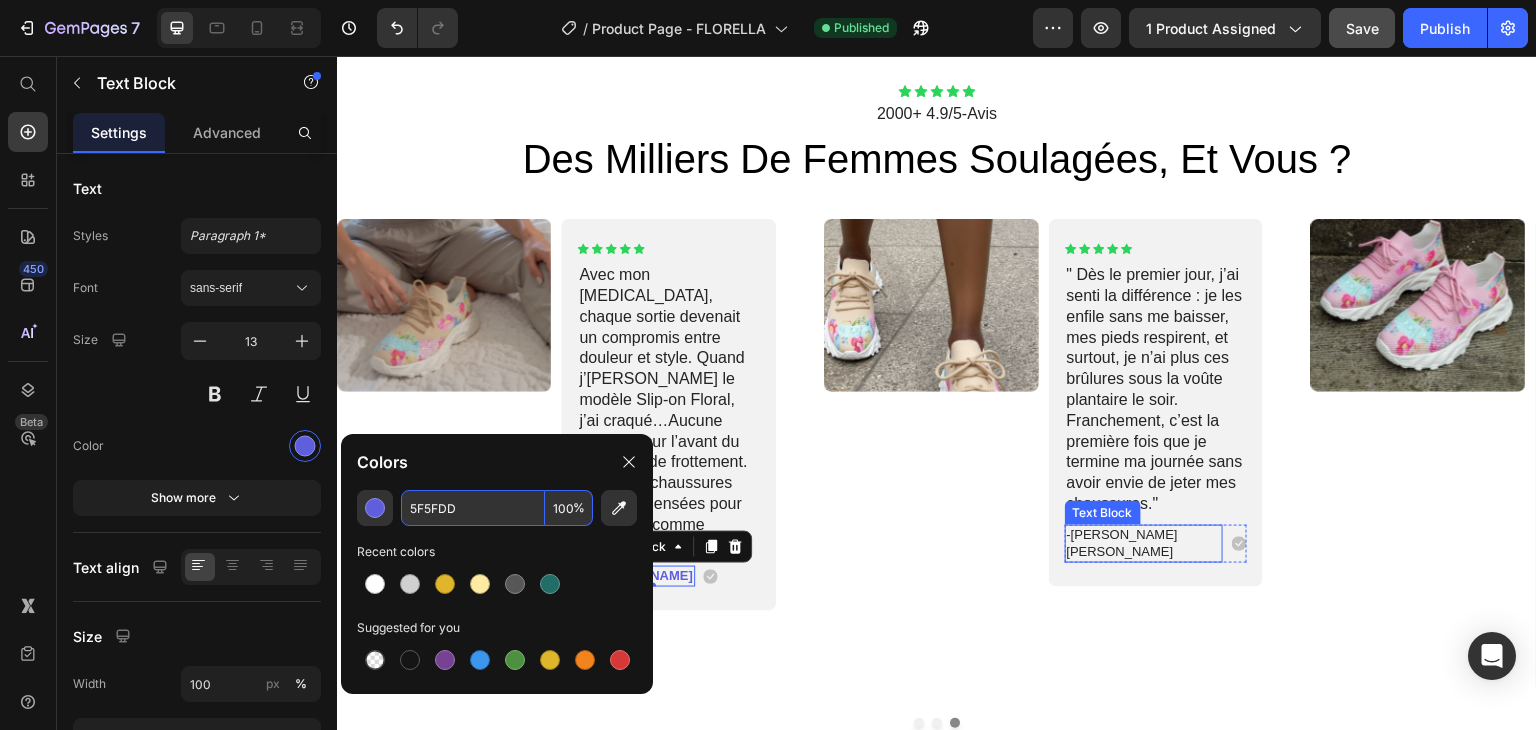 click on "-[PERSON_NAME] [PERSON_NAME]" at bounding box center [1144, 544] 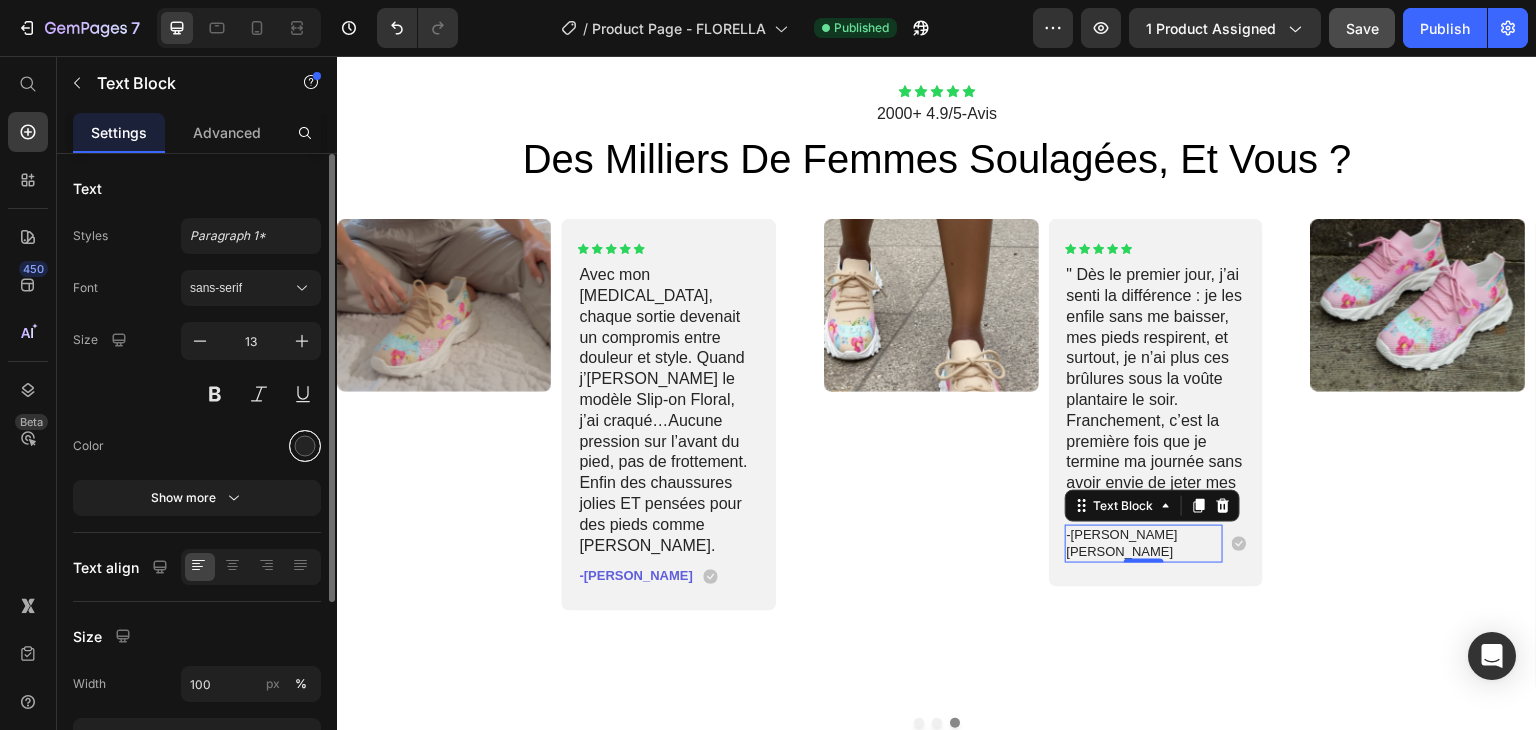 click at bounding box center (305, 446) 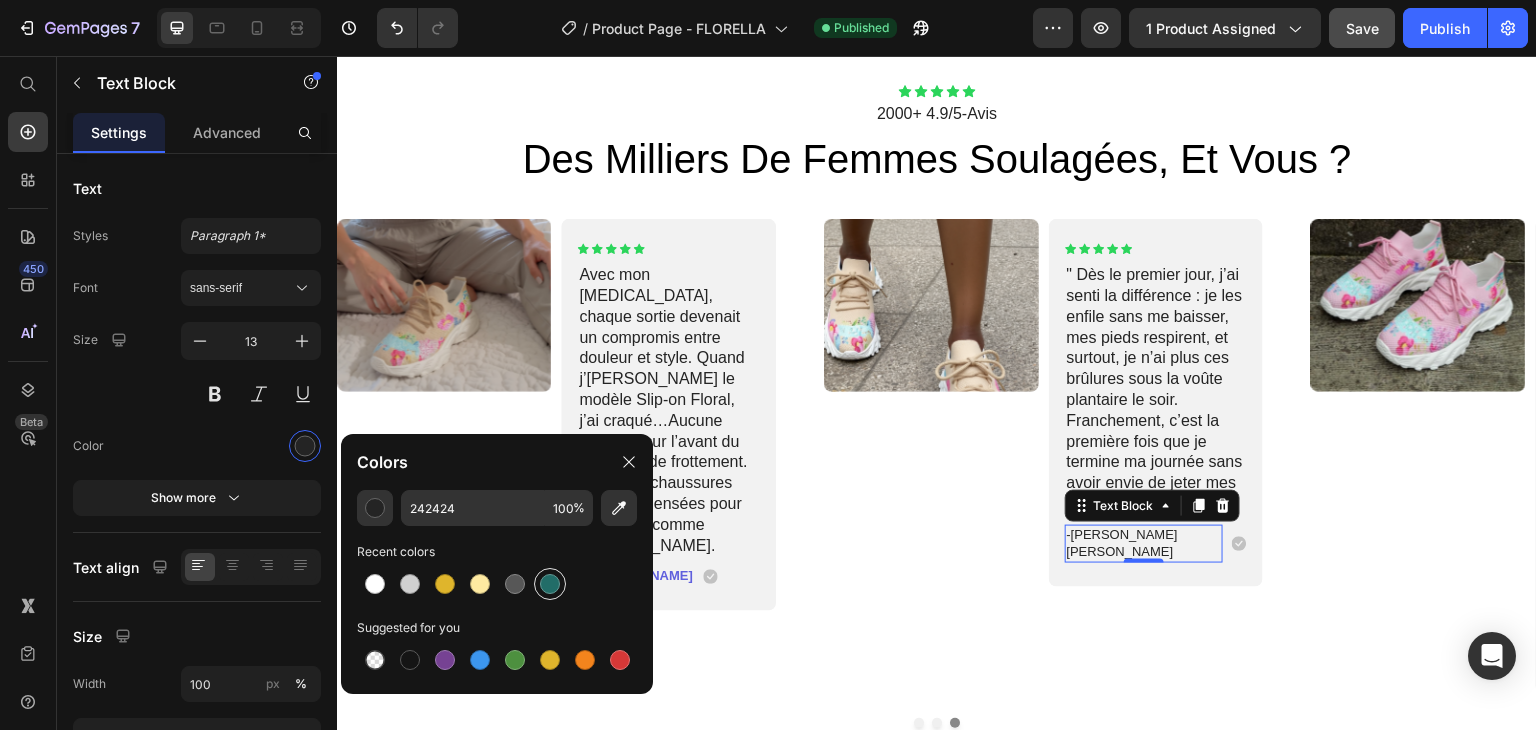 click at bounding box center (550, 584) 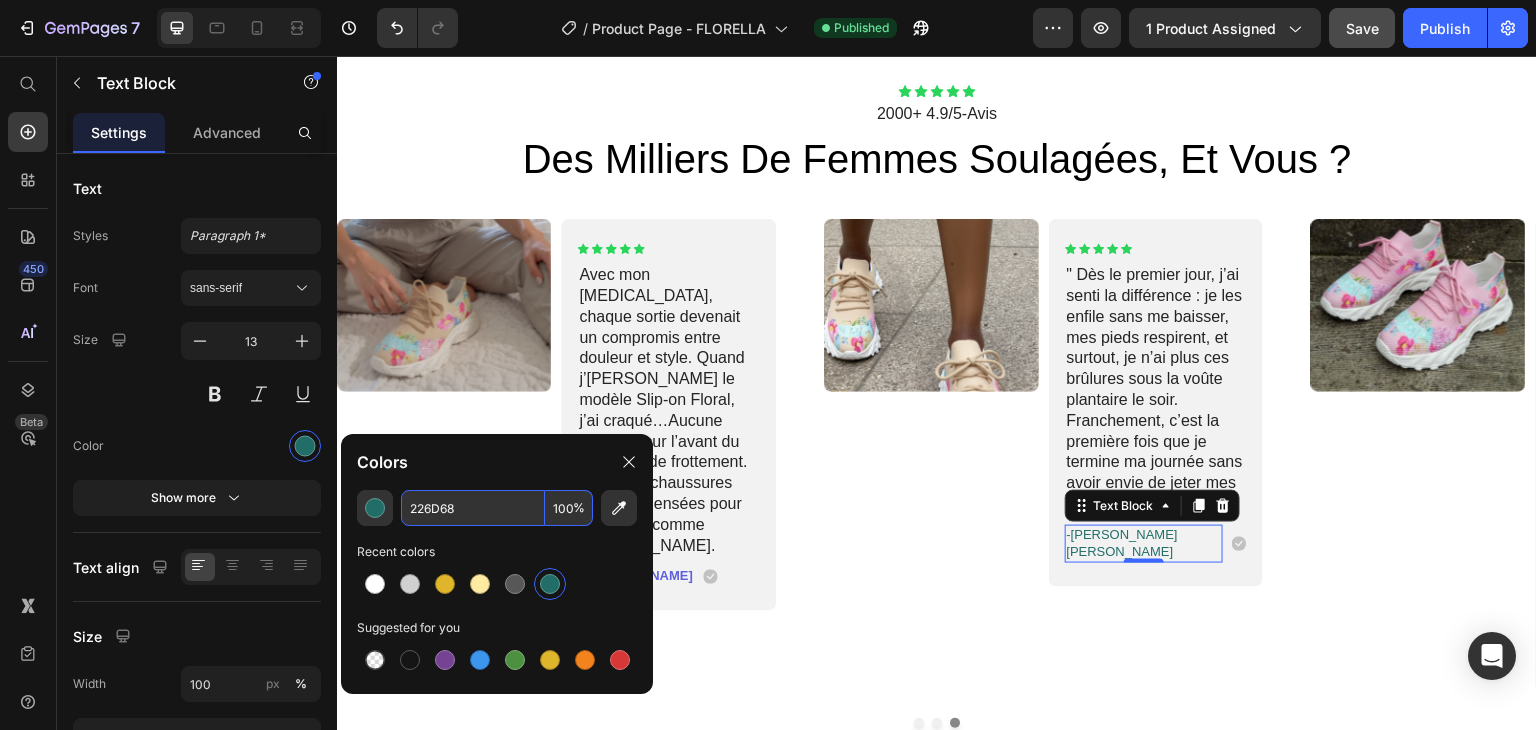 click on "226D68" at bounding box center [473, 508] 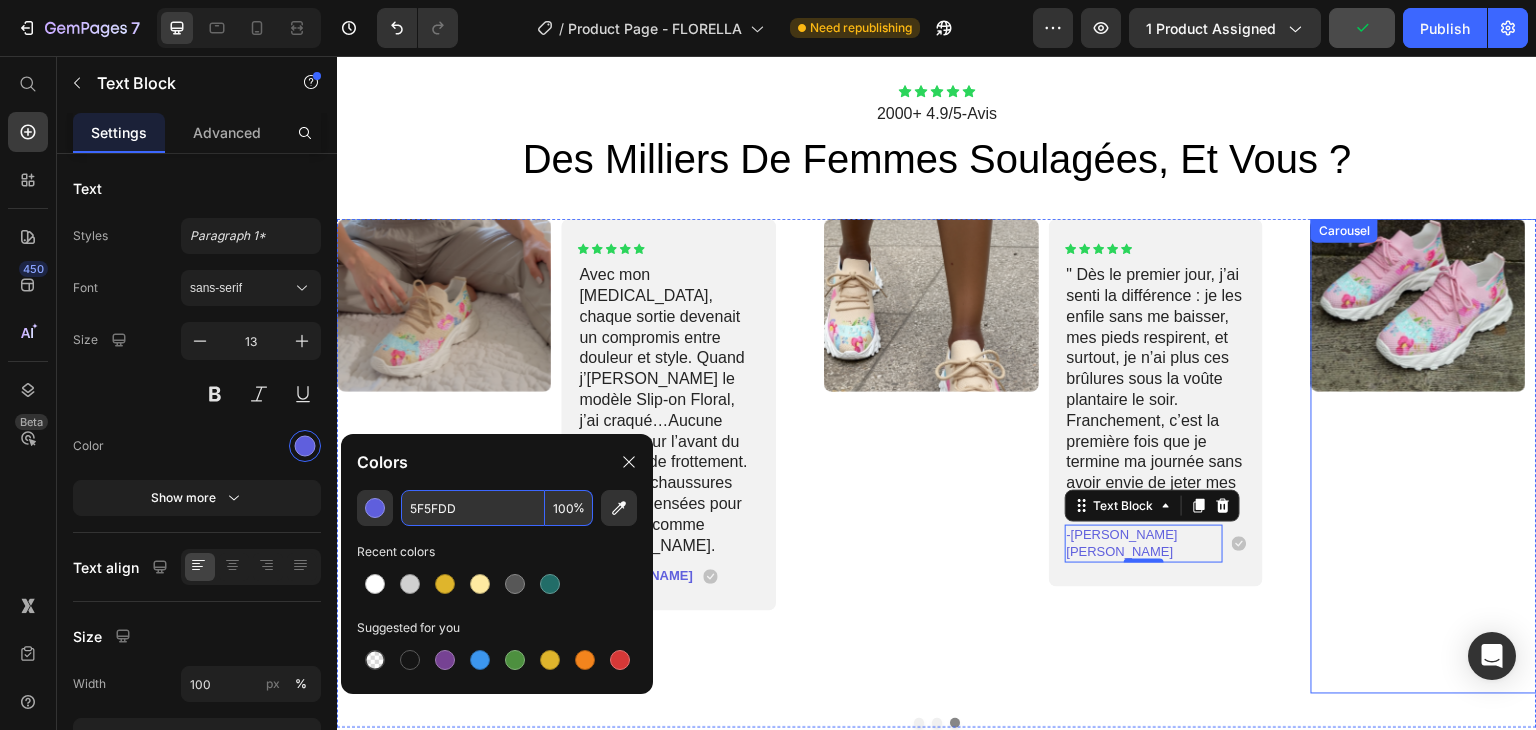 click on "Image" at bounding box center [1419, 456] 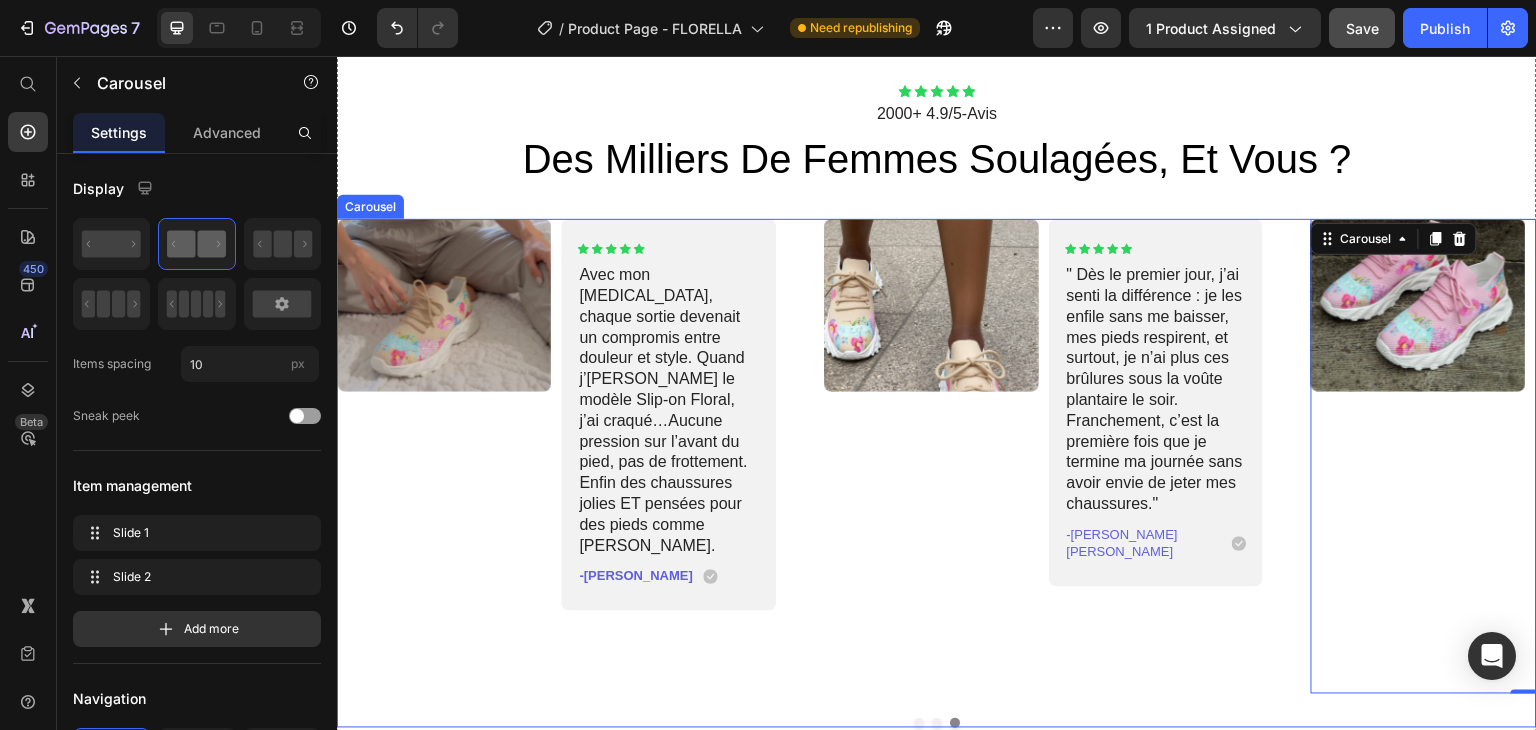 click at bounding box center [919, 723] 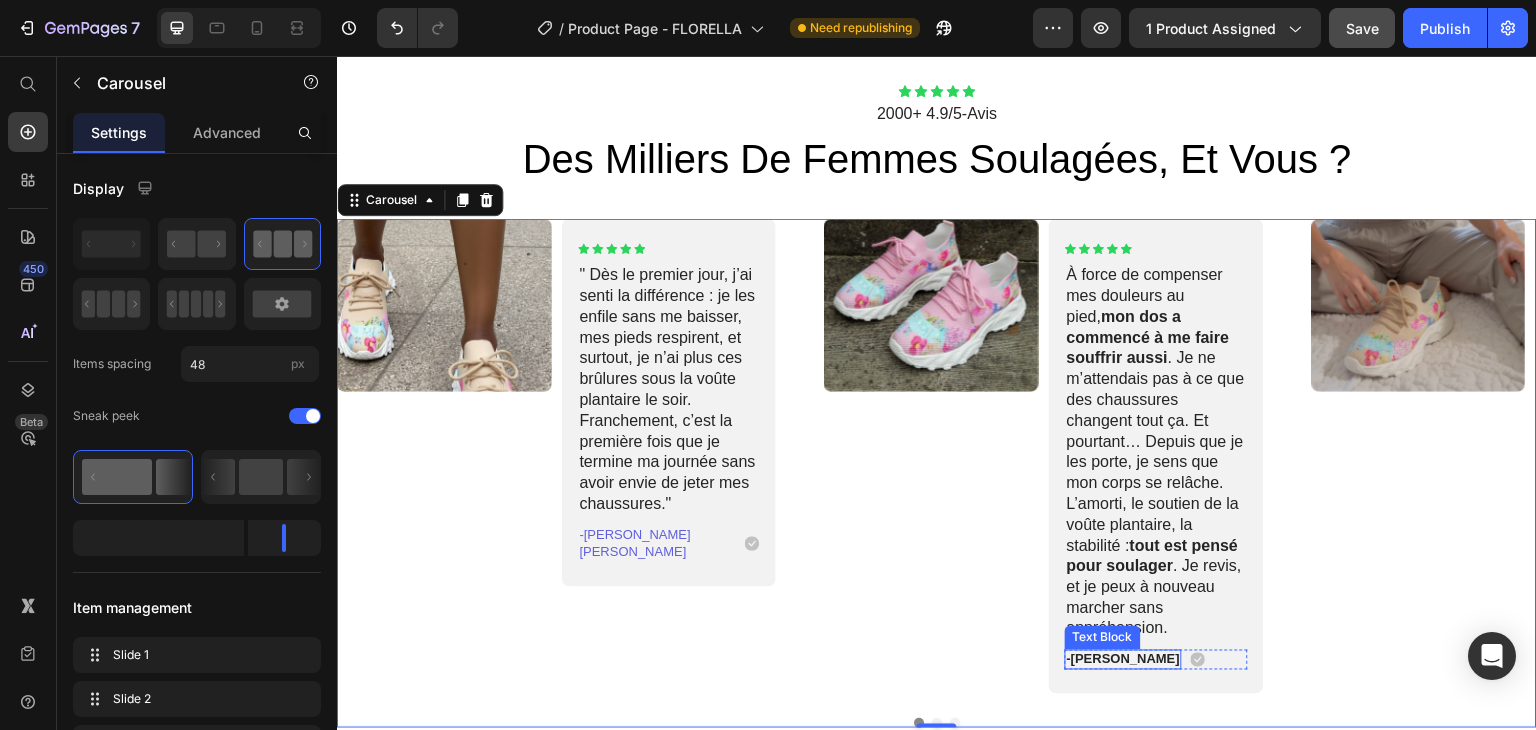 click on "-[PERSON_NAME]" at bounding box center [1123, 660] 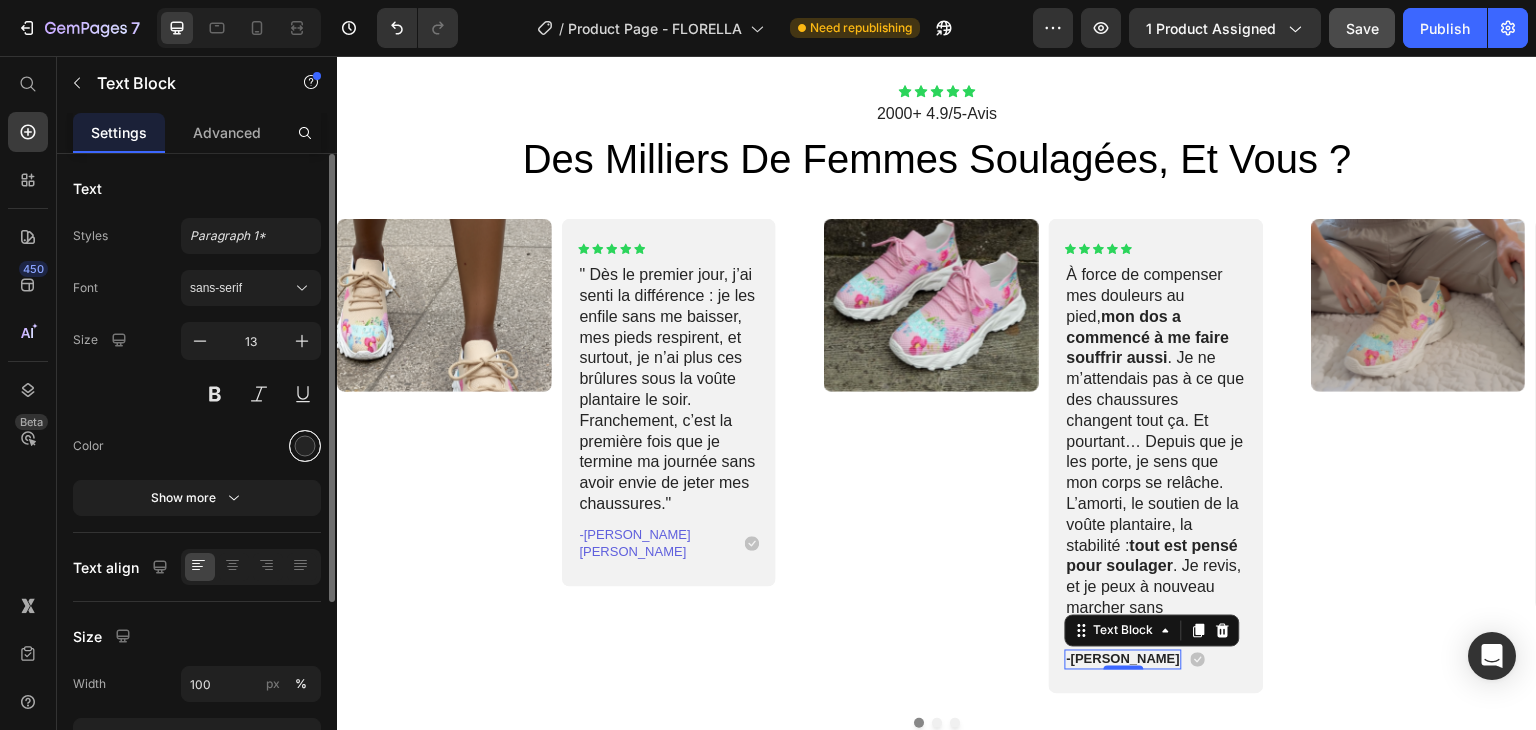 click at bounding box center (305, 446) 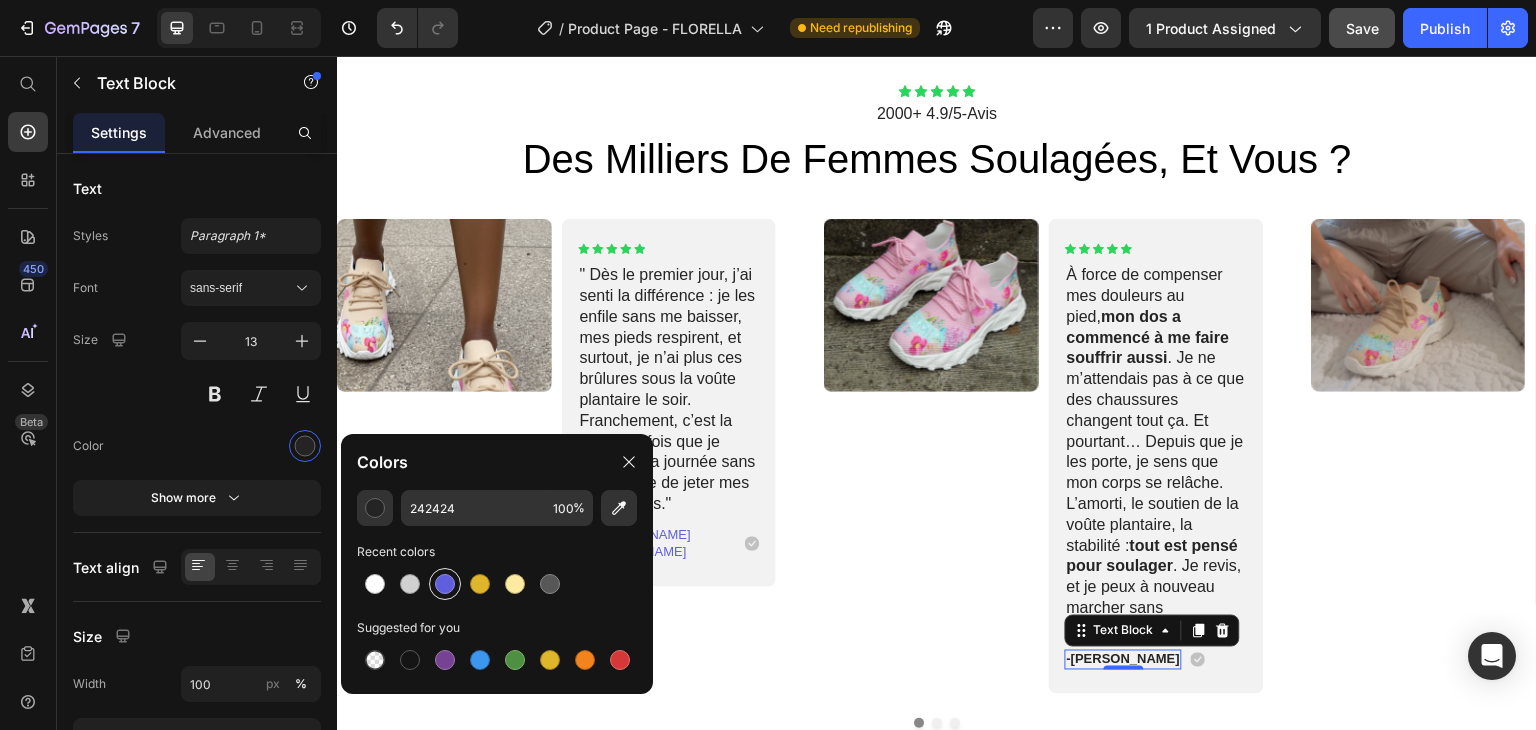 click at bounding box center [445, 584] 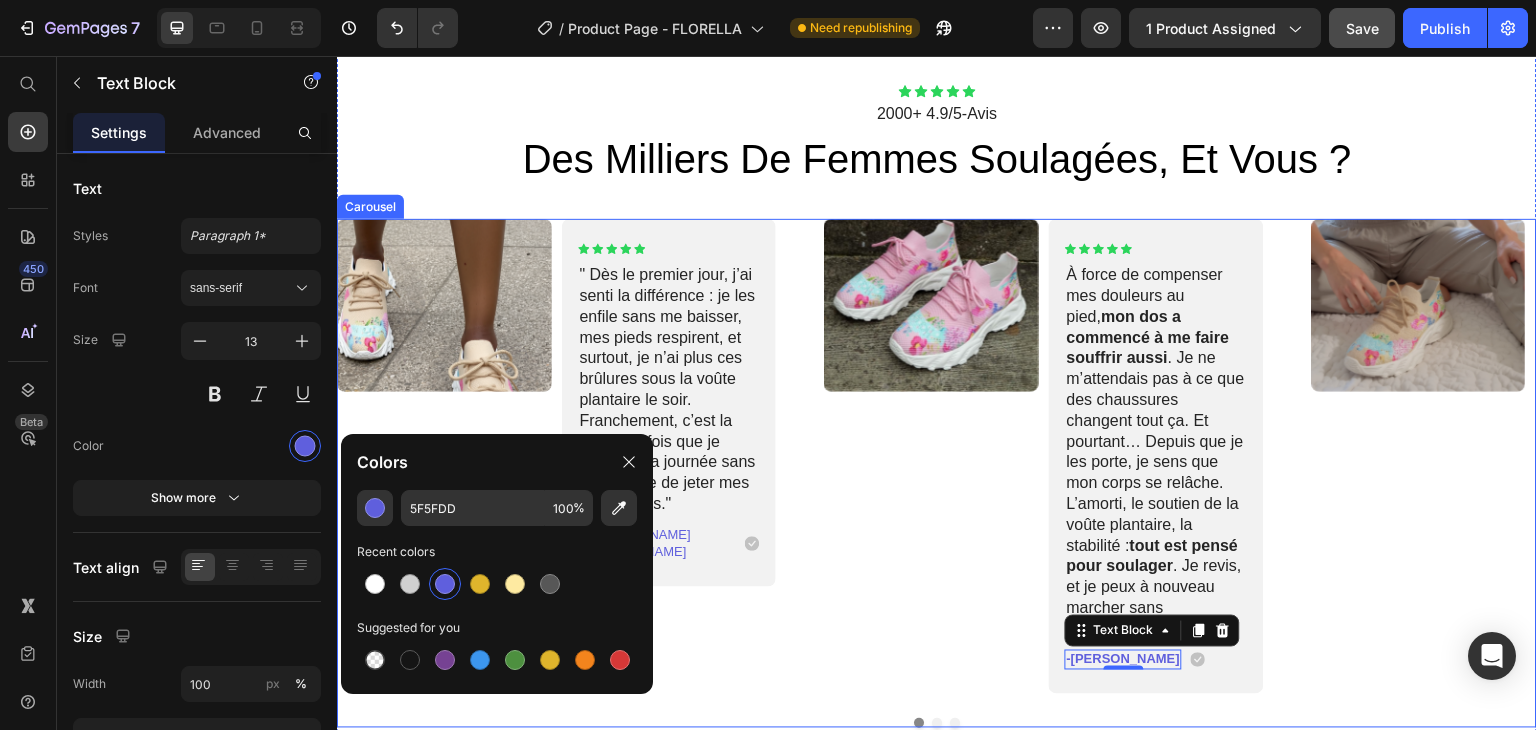 click on "Image
Icon
Icon
Icon
Icon
Icon Icon List " Dès le premier jour, j’ai senti la différence : je les enfile sans me baisser, mes pieds respirent, et surtout, je n’ai plus ces brûlures sous la voûte plantaire le soir. Franchement, c’est la première fois que [PERSON_NAME] ma journée sans avoir envie [PERSON_NAME] mes chaussures." Text Block -[PERSON_NAME] [PERSON_NAME] Text Block
Icon Row Row Carousel Image
Icon
Icon
Icon
Icon
Icon Icon List À force de compenser mes douleurs au pied,  mon dos a commencé à me faire souffrir aussi . Je ne m’attendais pas à ce que des chaussures changent tout ça. Et pourtant… Depuis que je les porte, [PERSON_NAME] que mon corps se relâche. L’amorti, le soutien de la voûte plantaire, la stabilité :  tout est pensé pour soulager . [PERSON_NAME], et je peux à nouveau marcher sans appréhension." at bounding box center (937, 456) 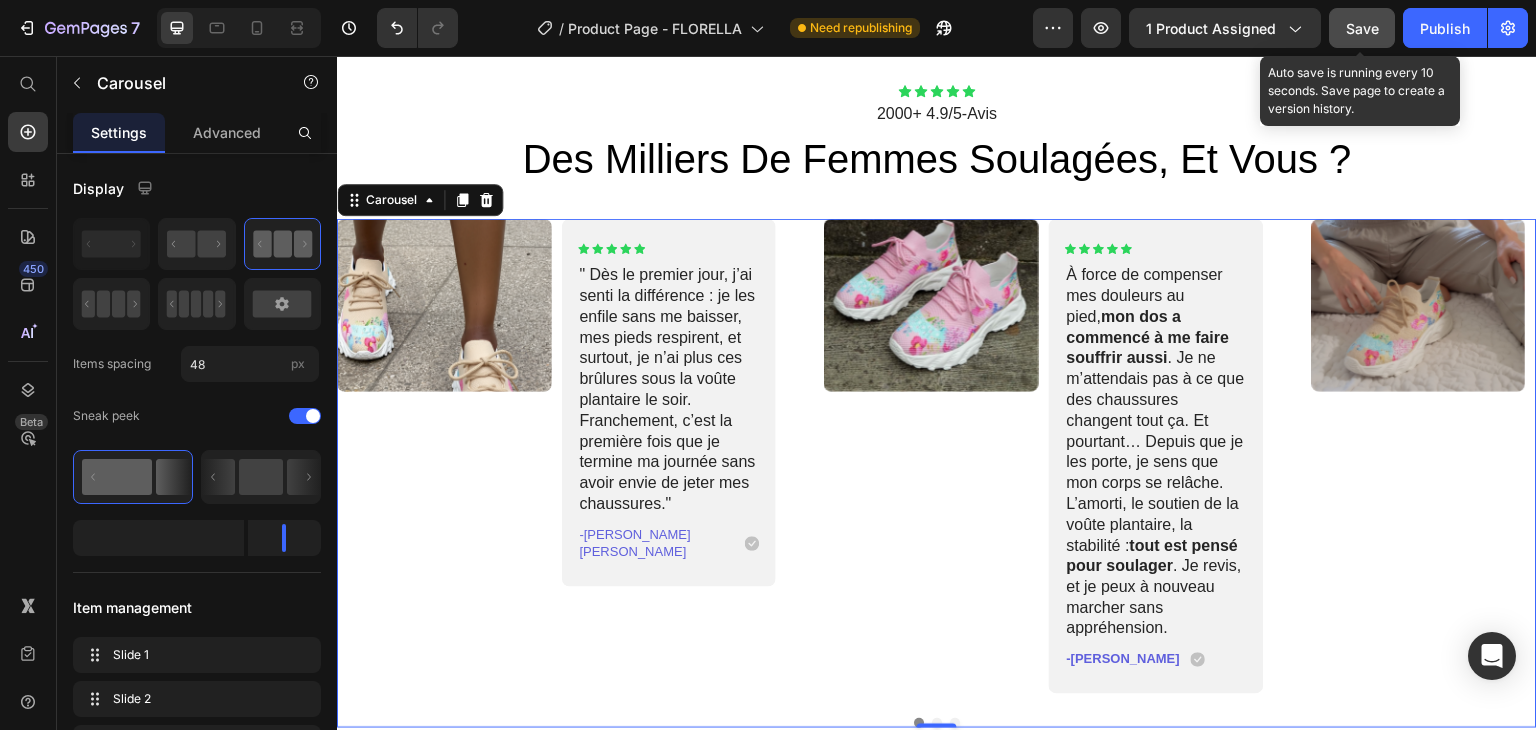 click on "Save" at bounding box center (1362, 28) 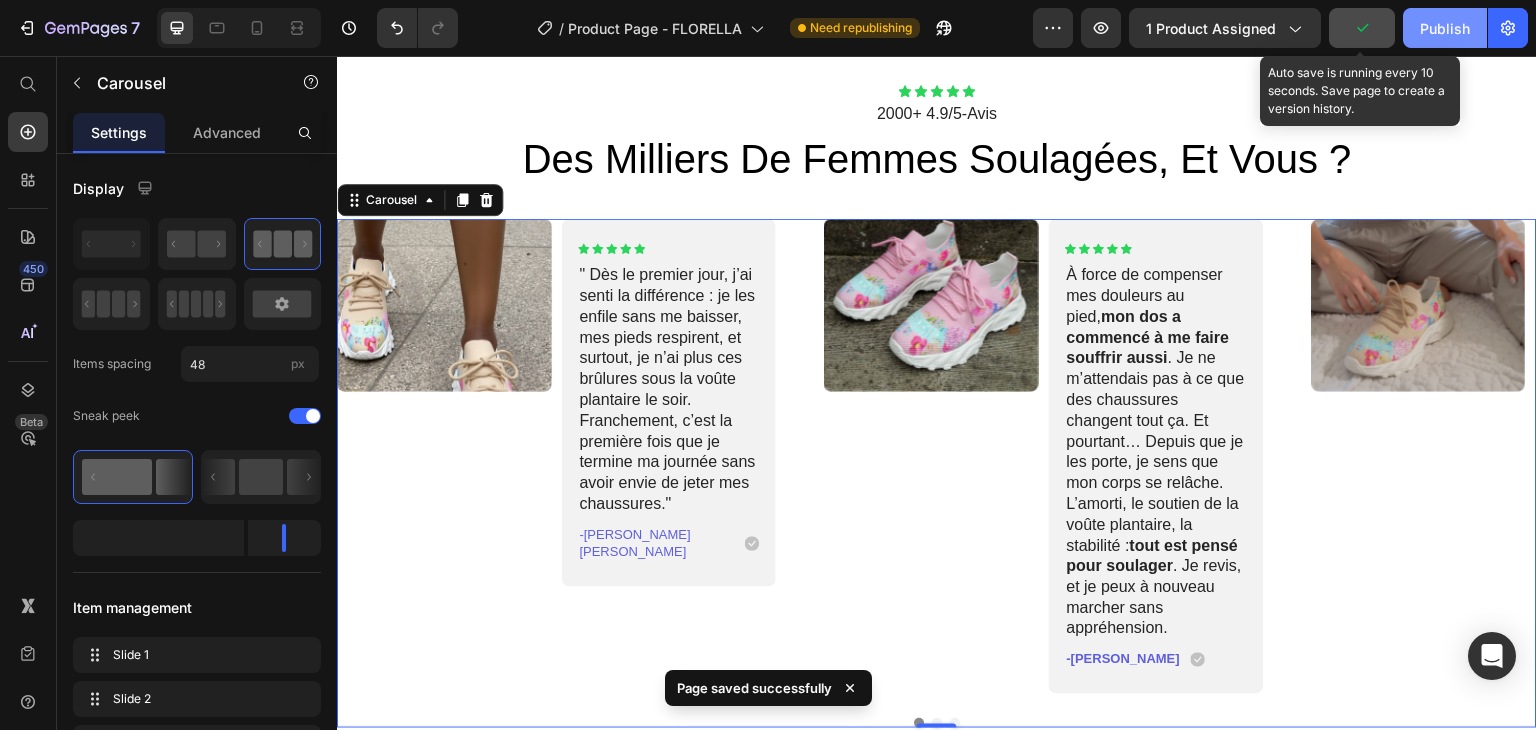 click on "Publish" 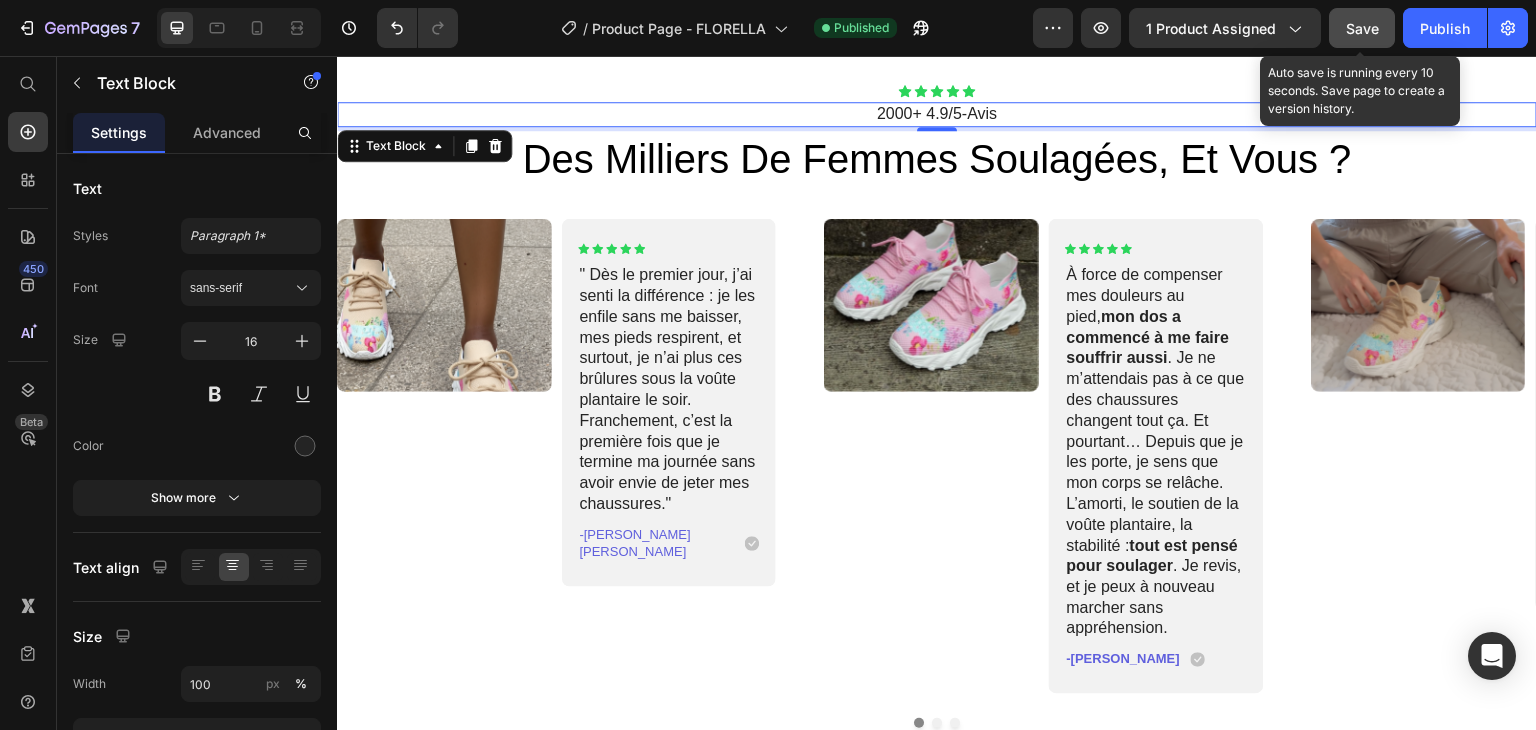 click on "2000+ 4.9/5-Avis" at bounding box center [937, 114] 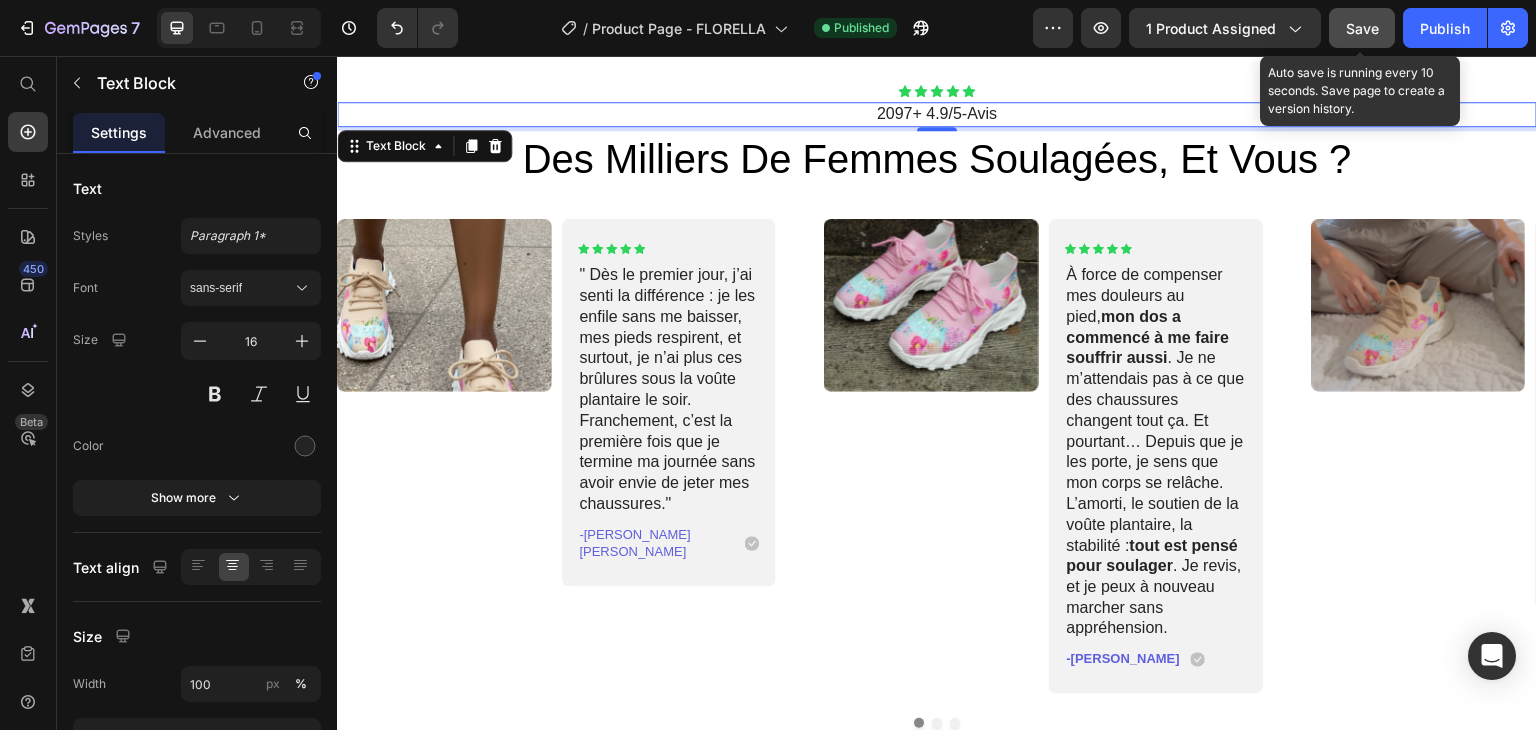 click on "Save" at bounding box center (1362, 28) 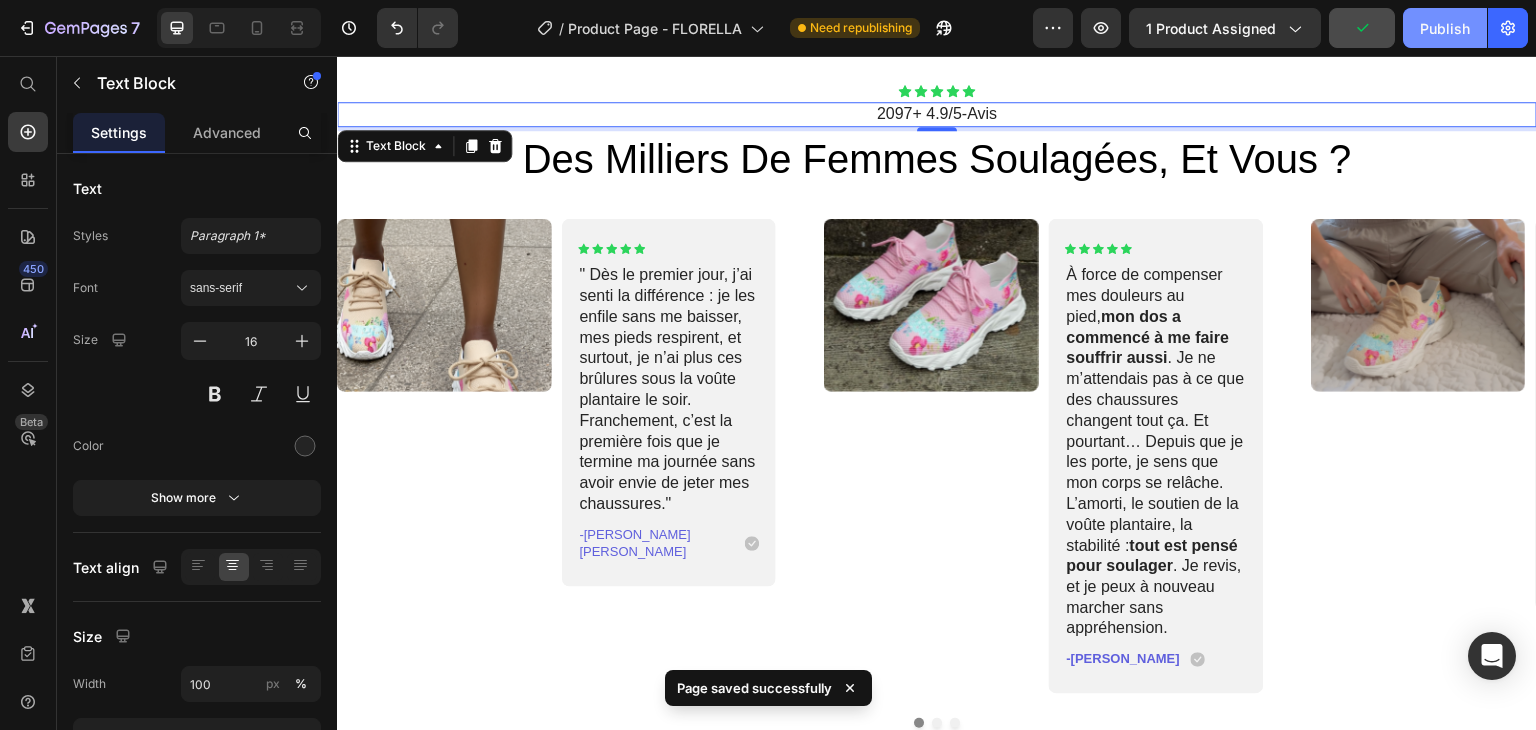 click on "Publish" 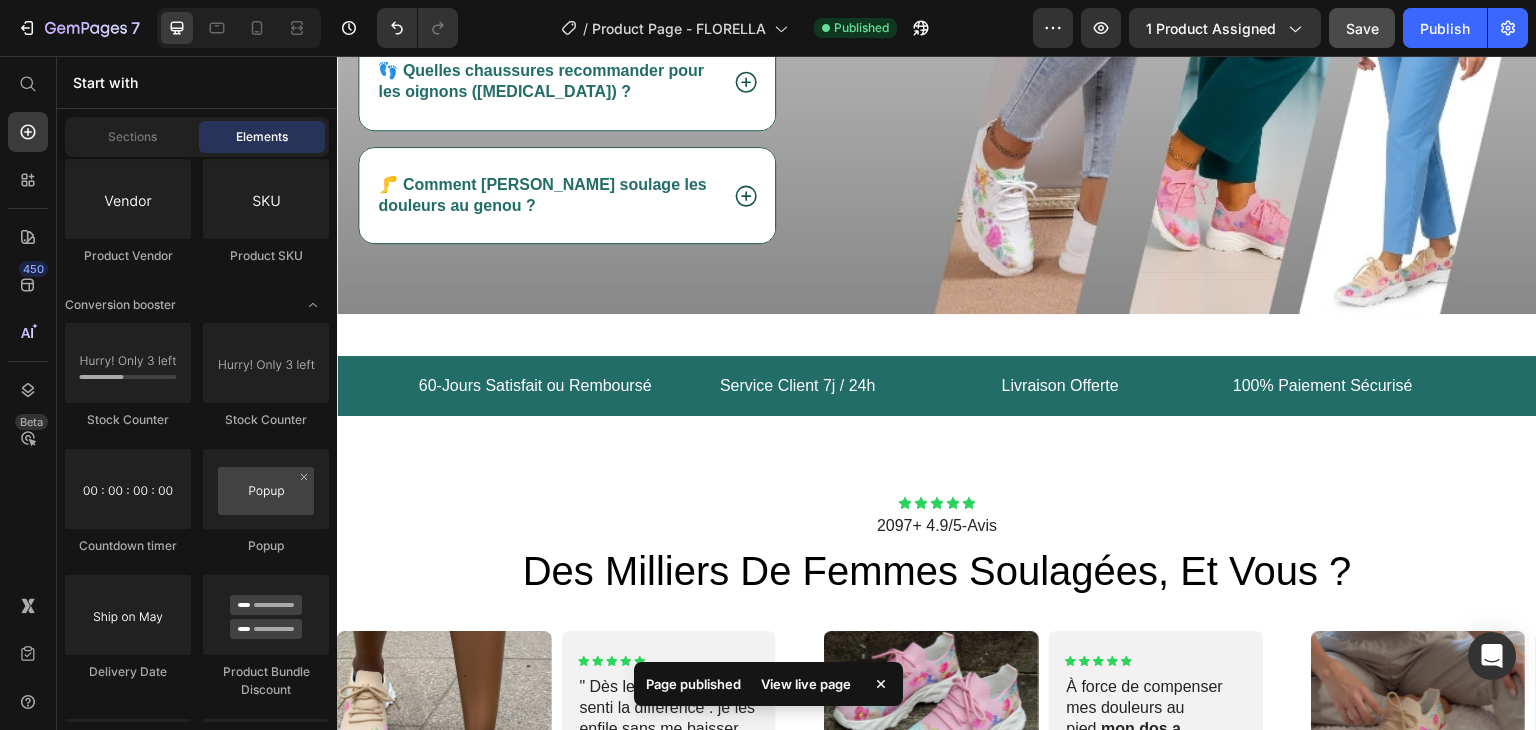 scroll, scrollTop: 5199, scrollLeft: 0, axis: vertical 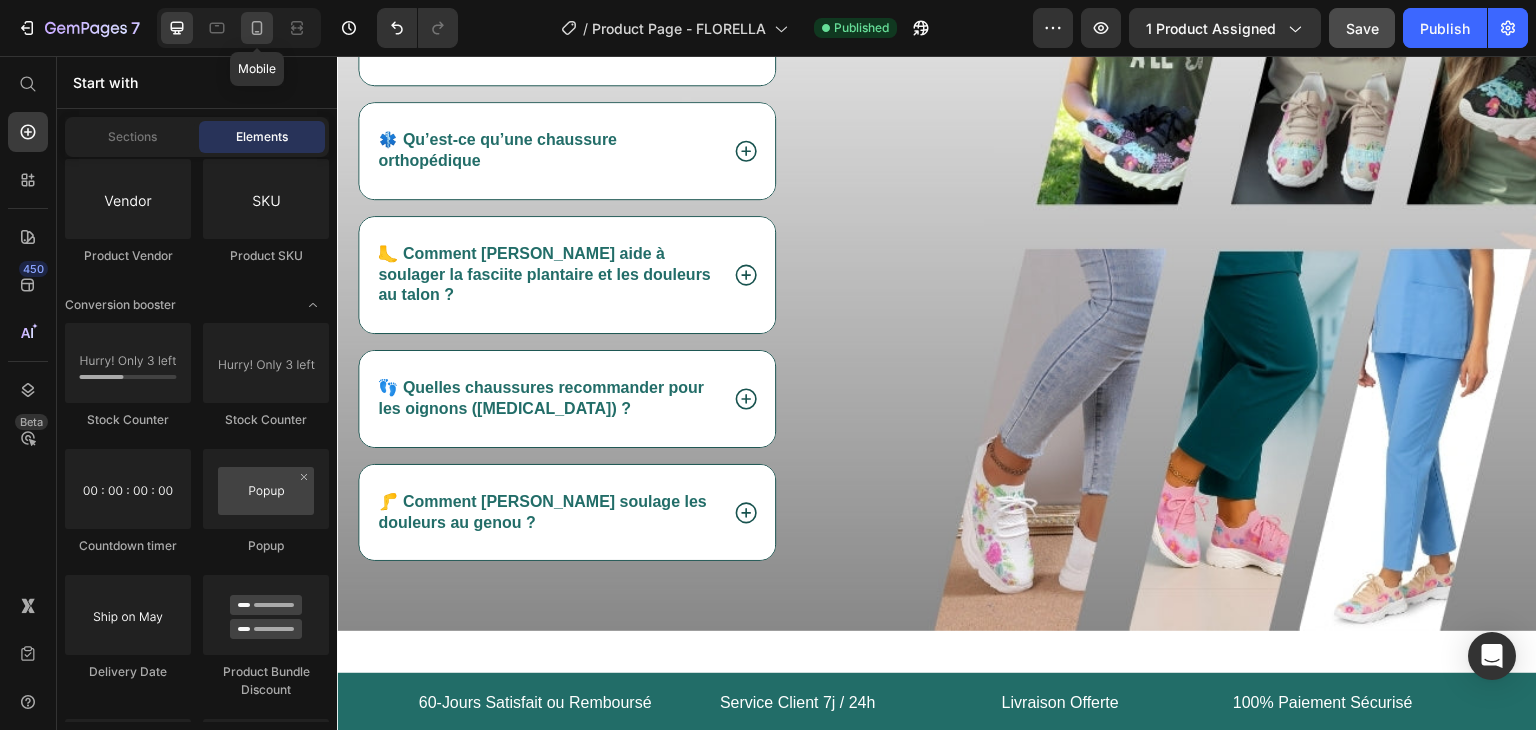 click 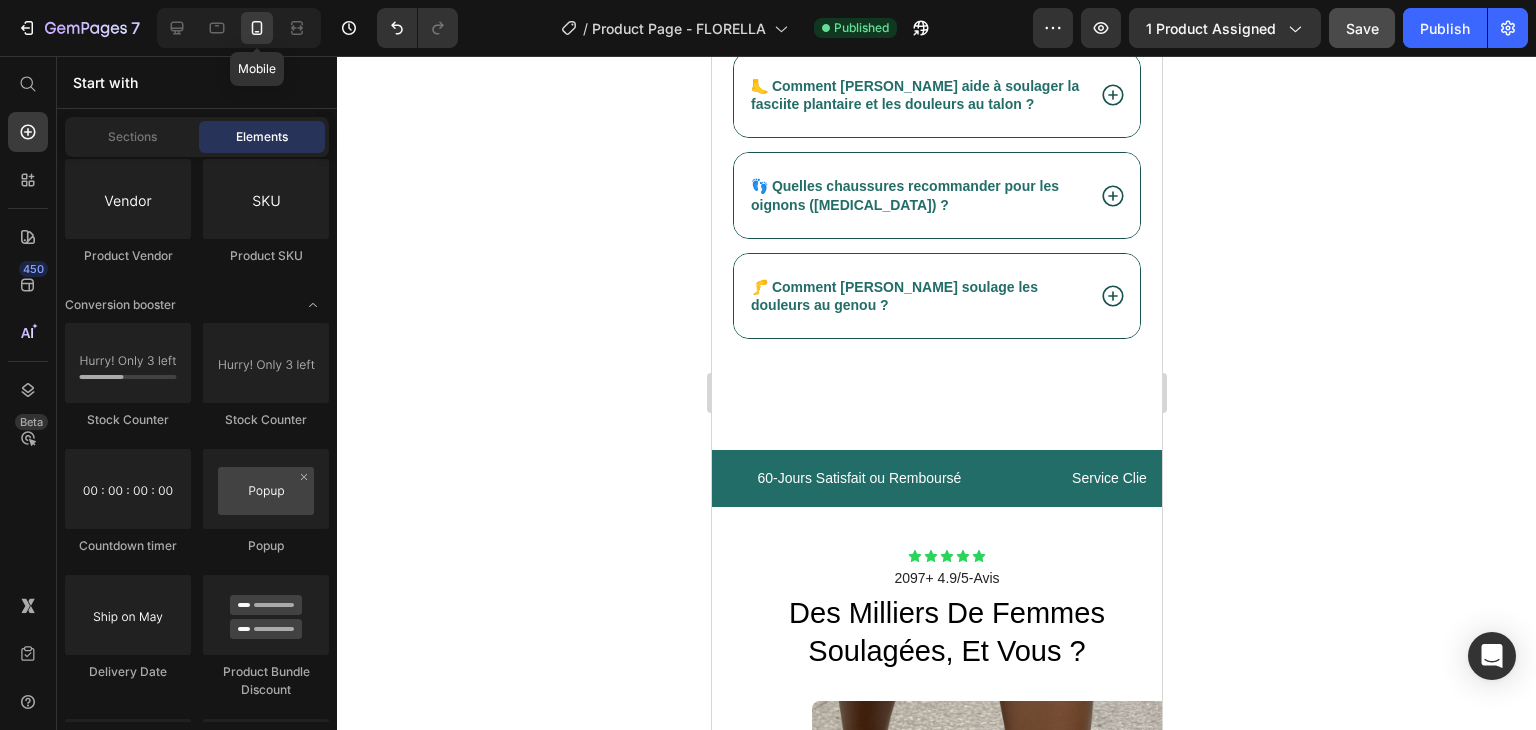 scroll, scrollTop: 5192, scrollLeft: 0, axis: vertical 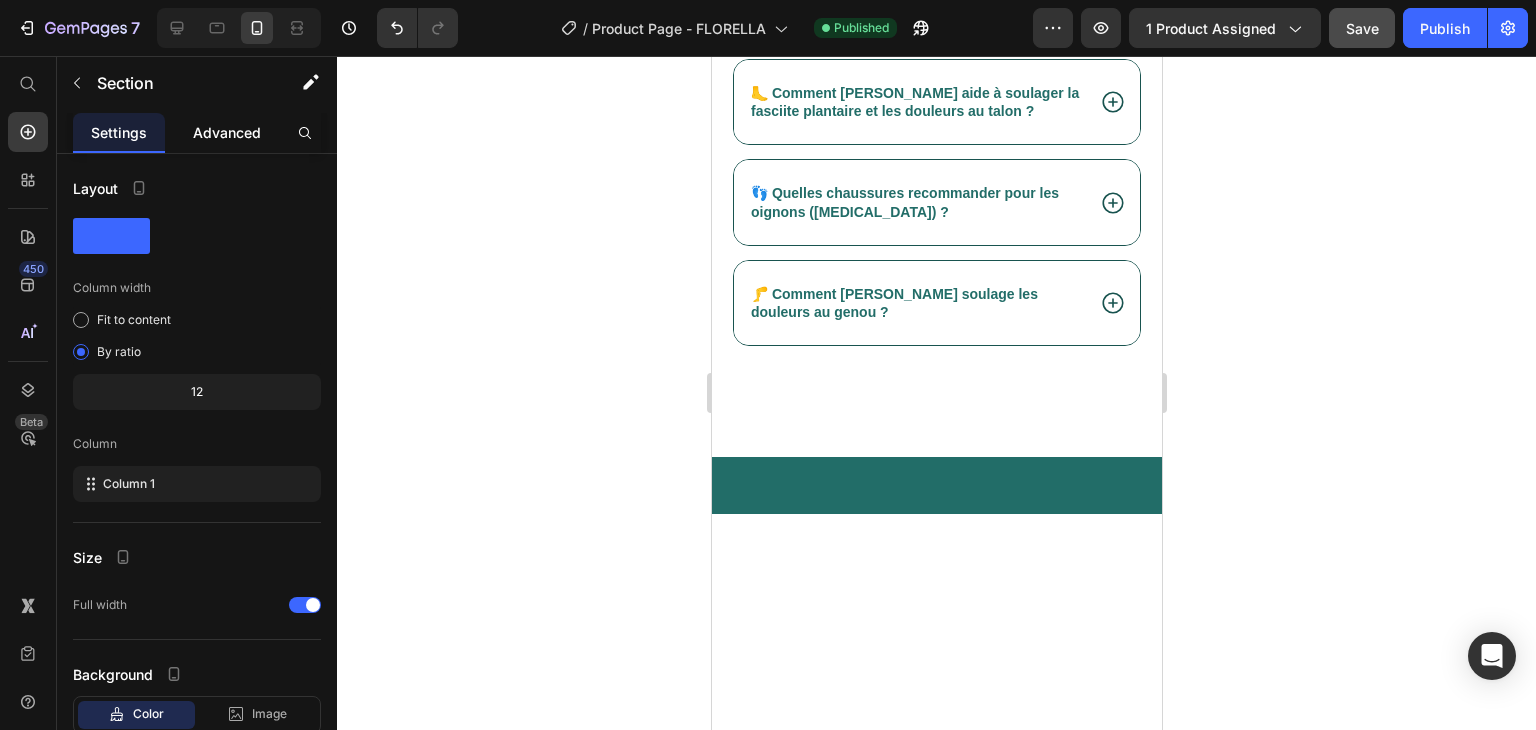 click on "Advanced" at bounding box center [227, 132] 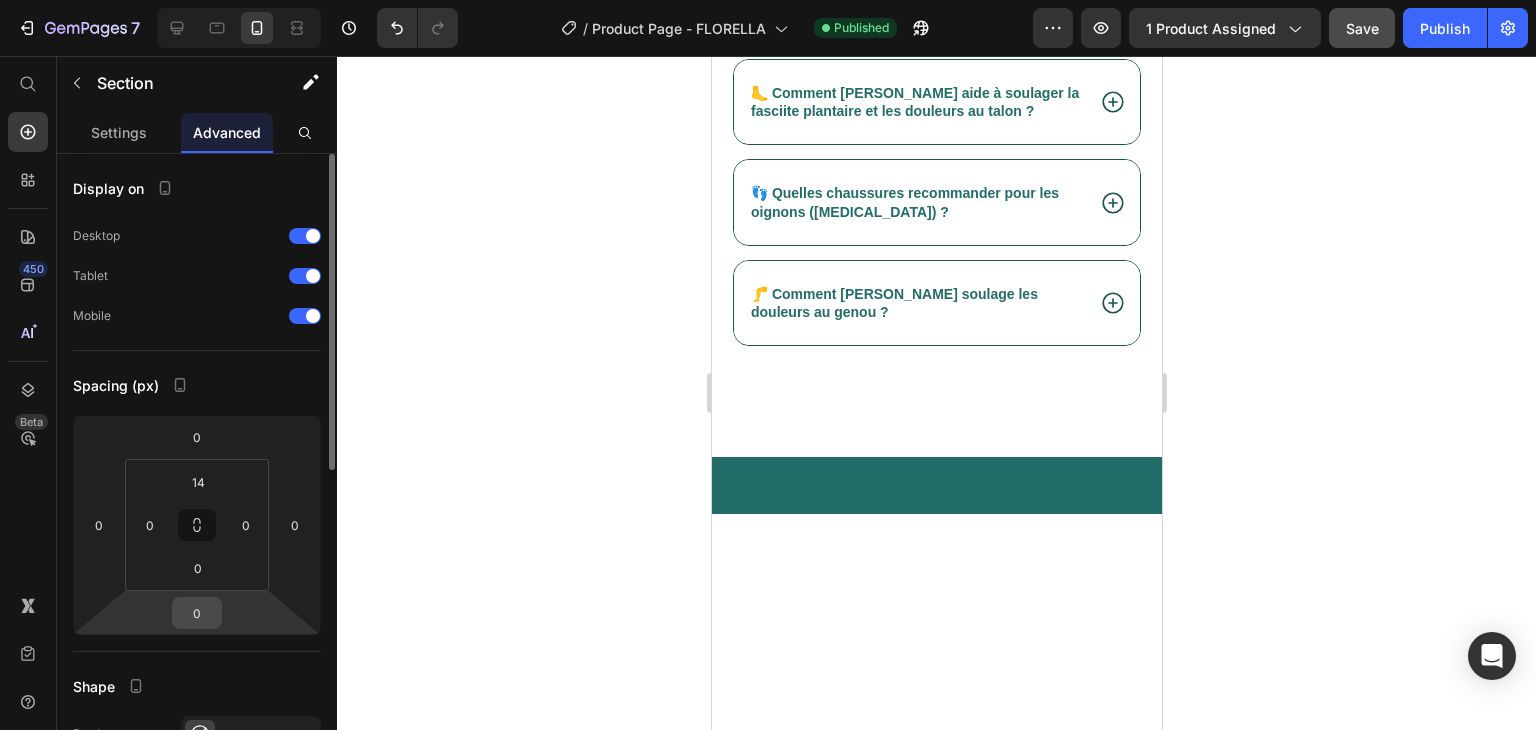 click on "0" at bounding box center [197, 613] 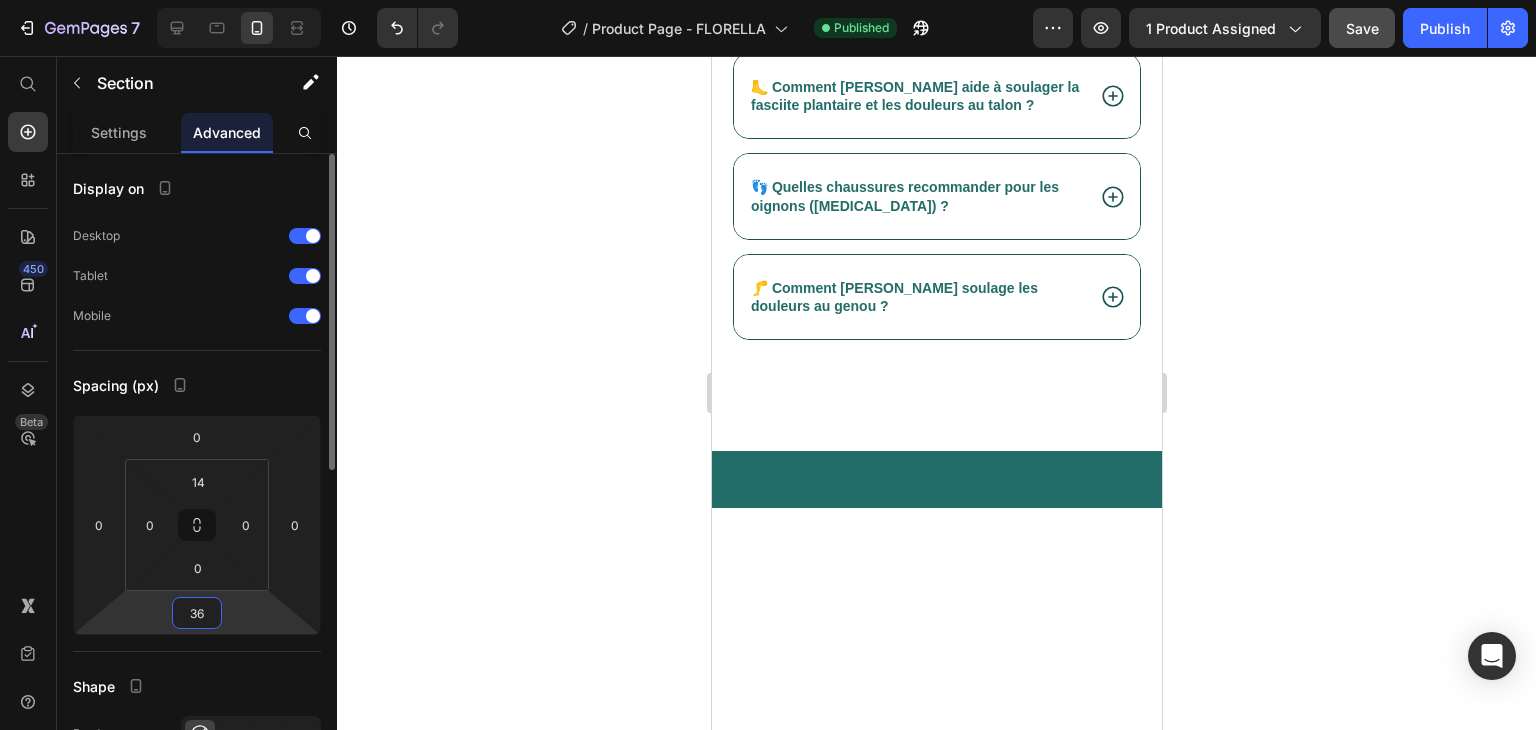 type on "3" 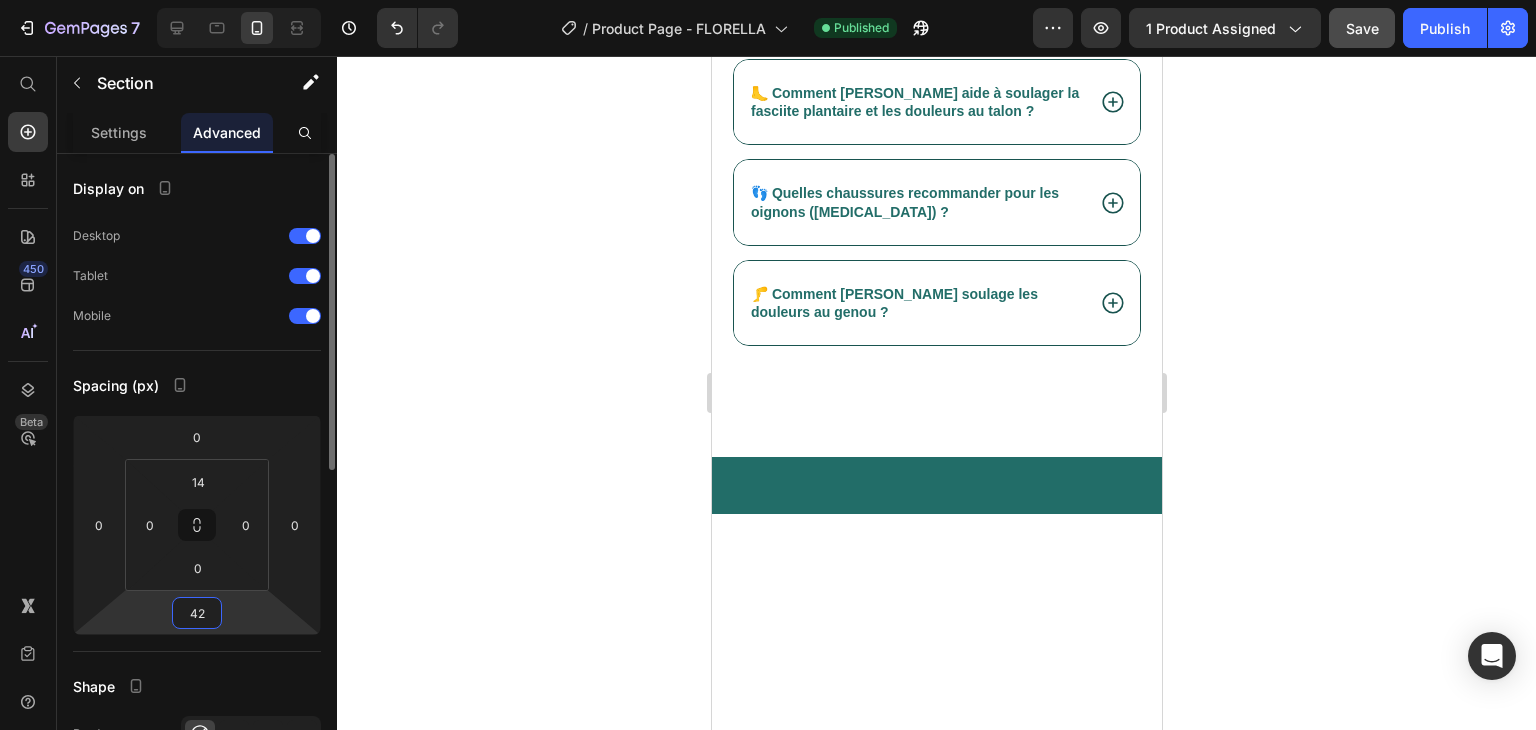 type on "4" 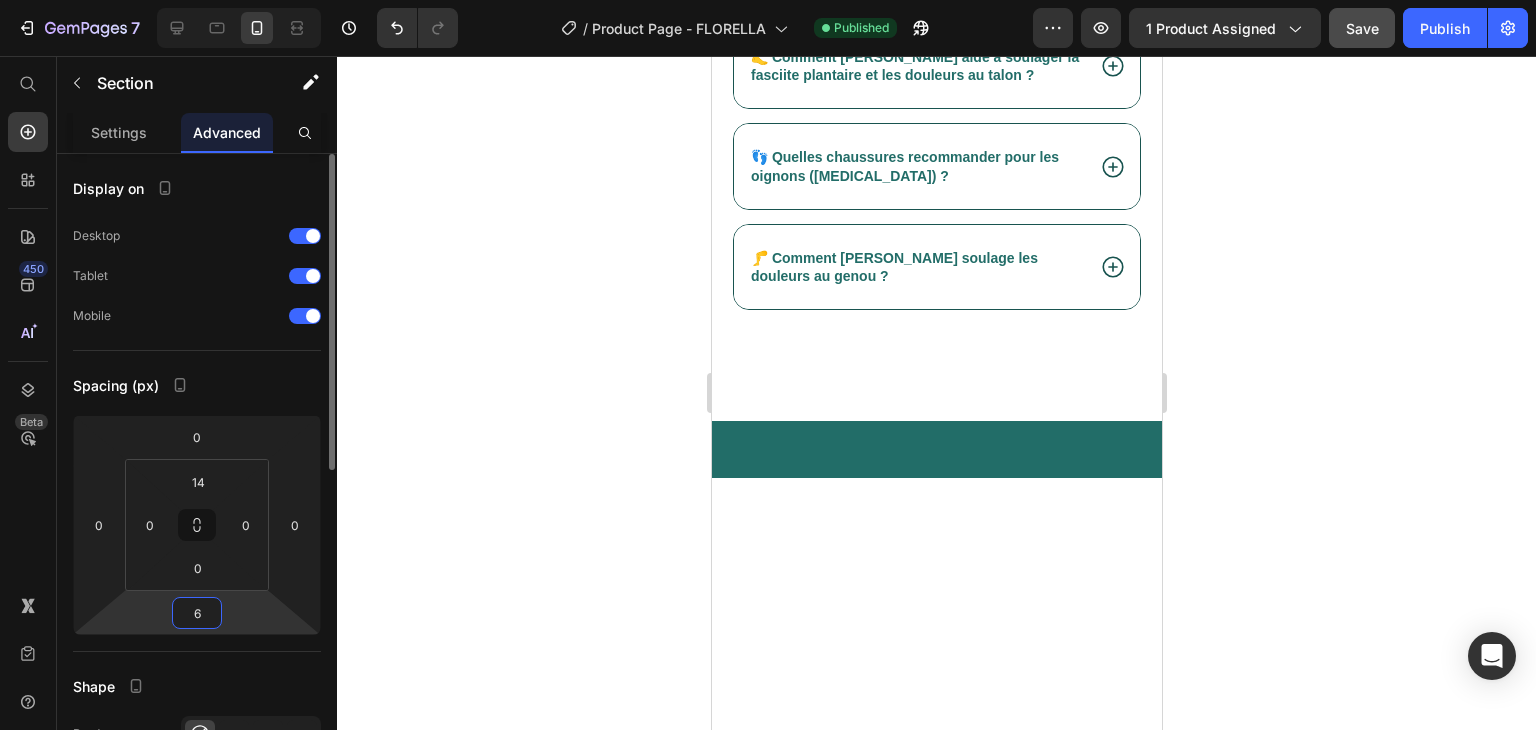 type on "64" 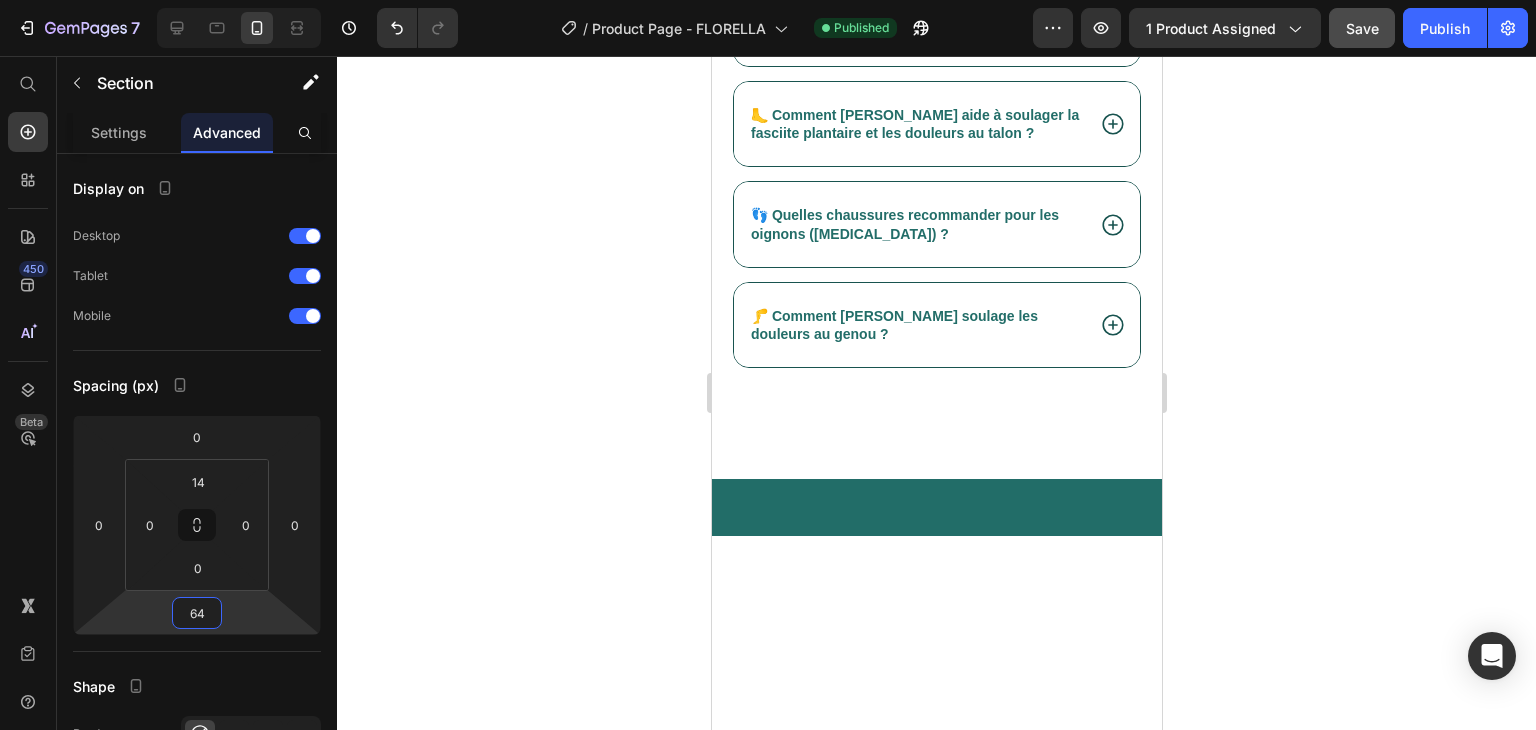 click 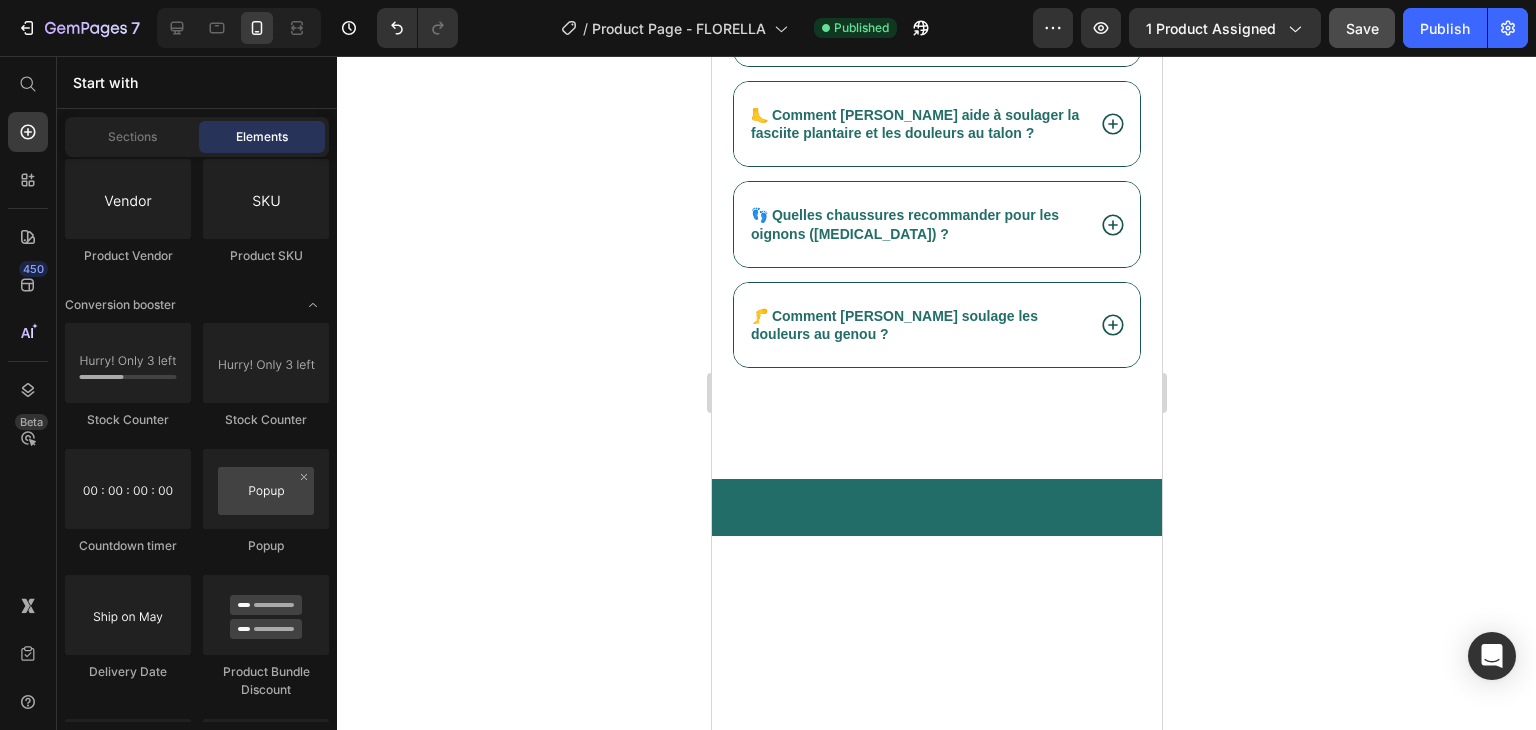 scroll, scrollTop: 5199, scrollLeft: 0, axis: vertical 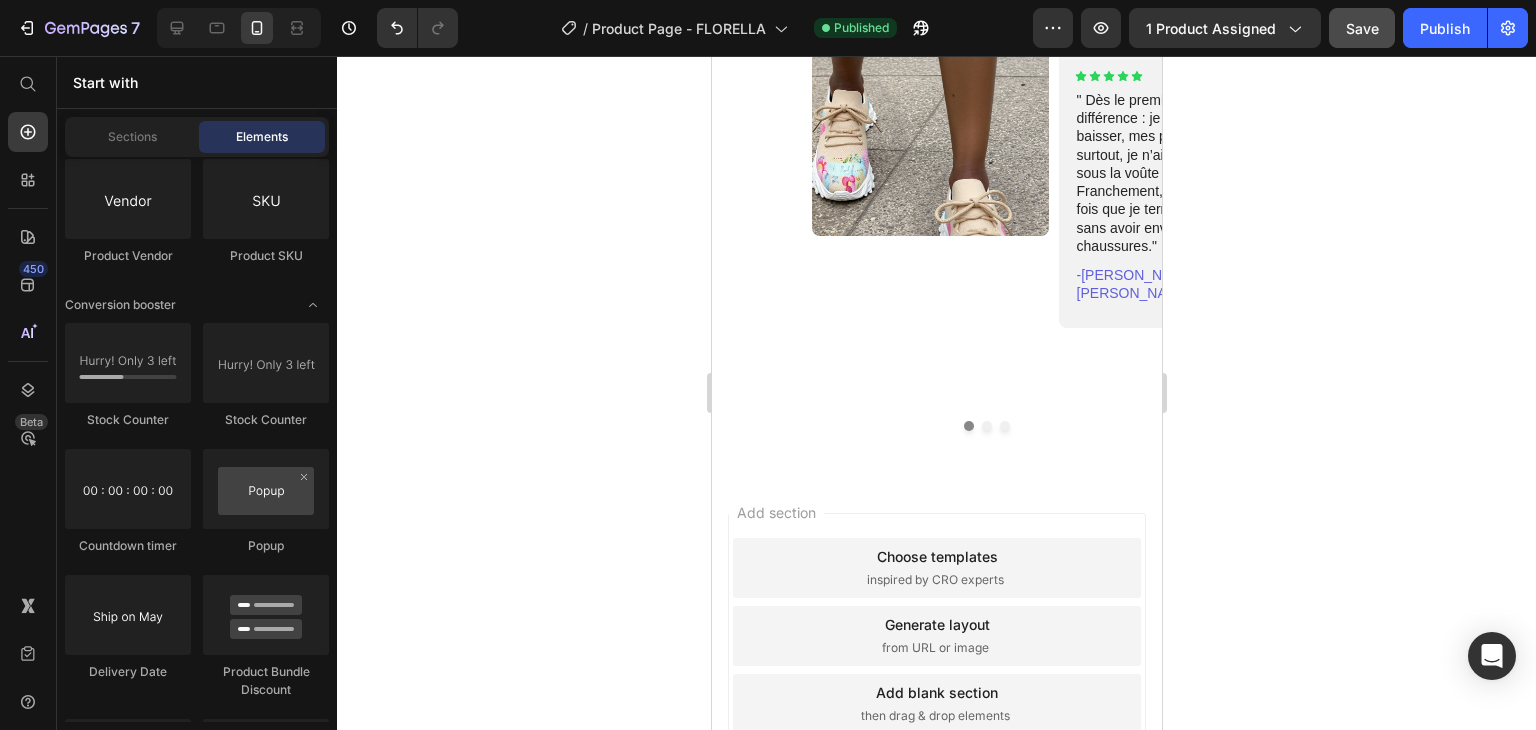 drag, startPoint x: 1151, startPoint y: 526, endPoint x: 1878, endPoint y: 689, distance: 745.049 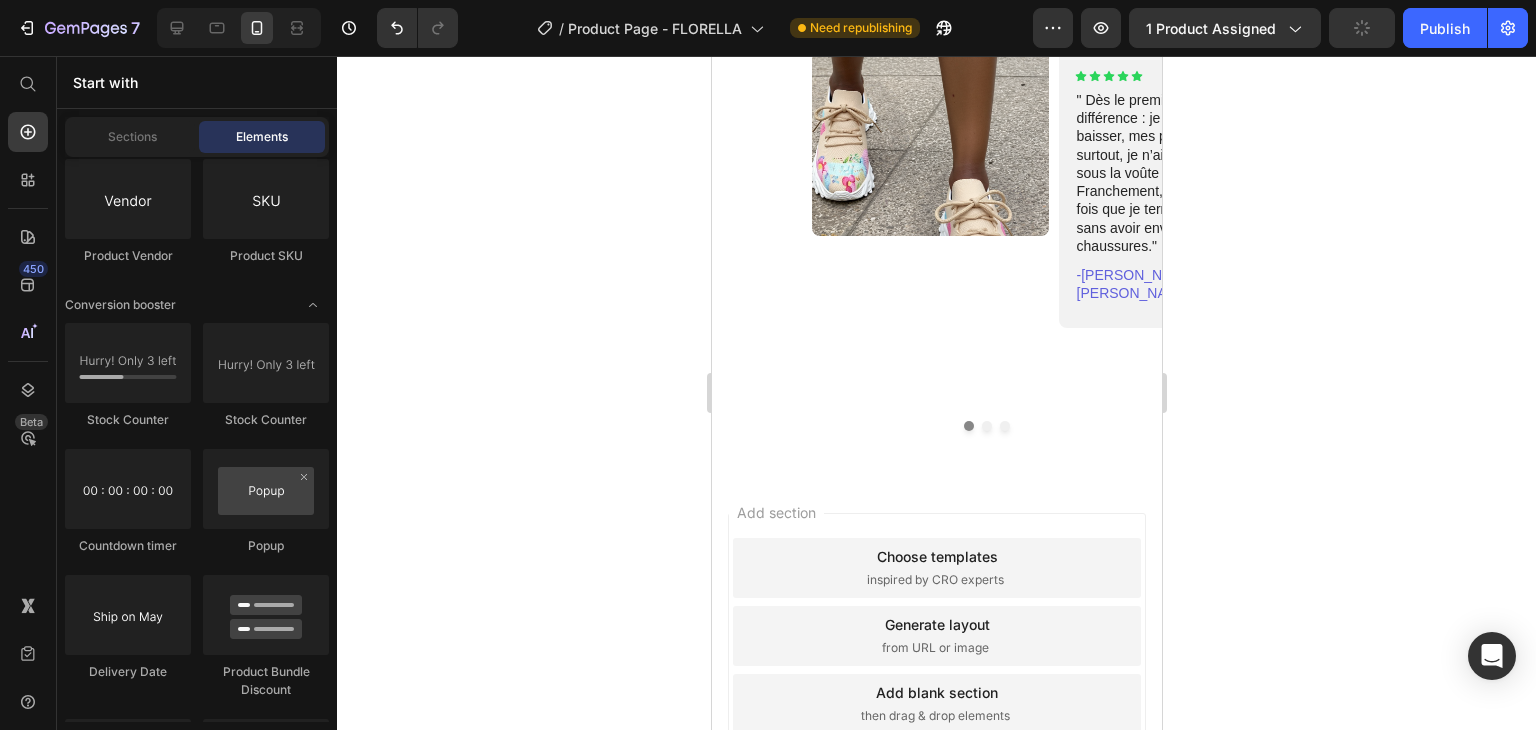 click on "questions frequentes Heading
👟  Pourquoi le modèle Slip-on Flower est-il idéal pour les femmes actives ?
⚕️ Qu’est-ce qu’une chaussure orthopédique
🦶 Comment [PERSON_NAME] aide à soulager la fasciite plantaire et les douleurs au talon ?
👣 Quelles chaussures recommander pour les oignons ([MEDICAL_DATA]) ?
🦵 Comment [PERSON_NAME] soulage les douleurs au genou ? Accordion Row Image Row" at bounding box center (936, -574) 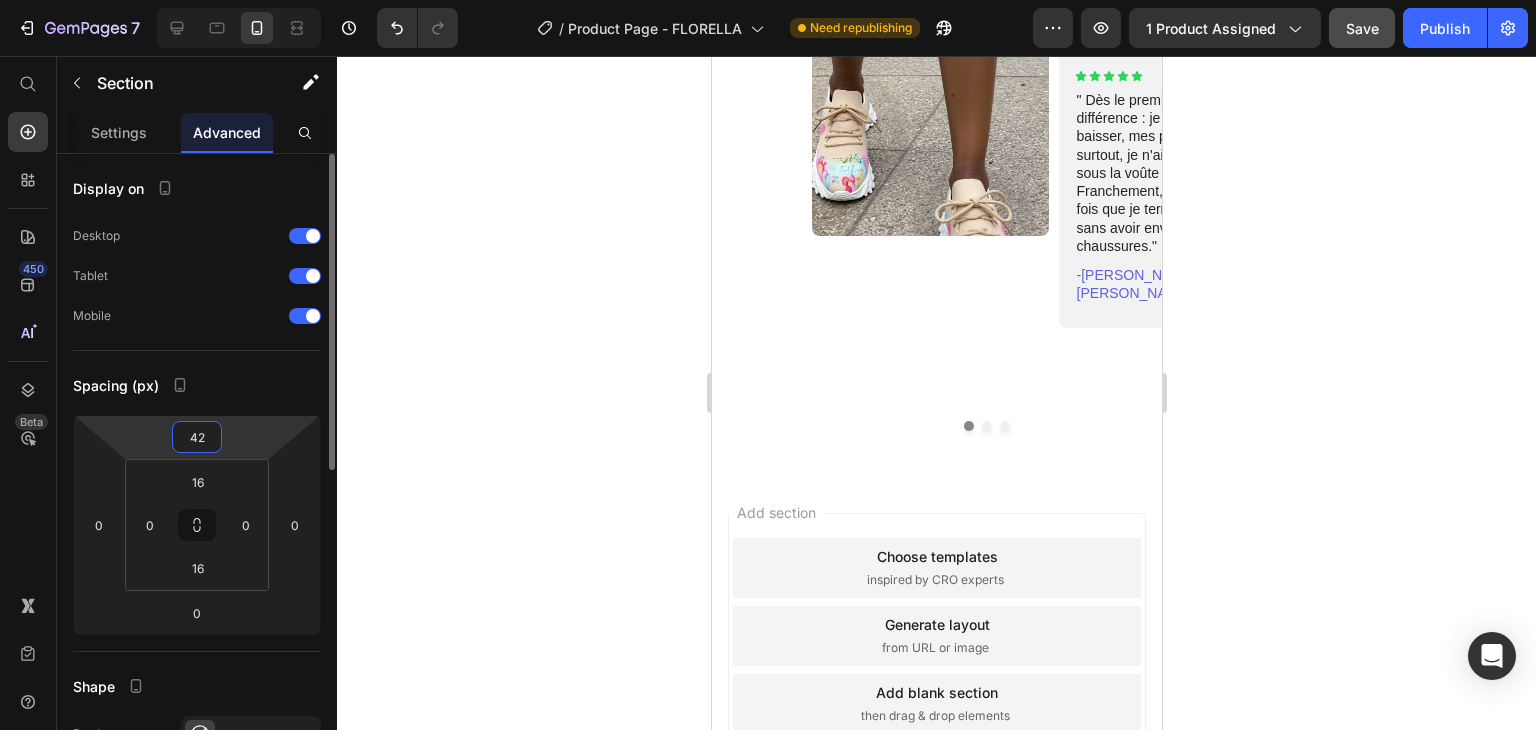 click on "42" at bounding box center [197, 437] 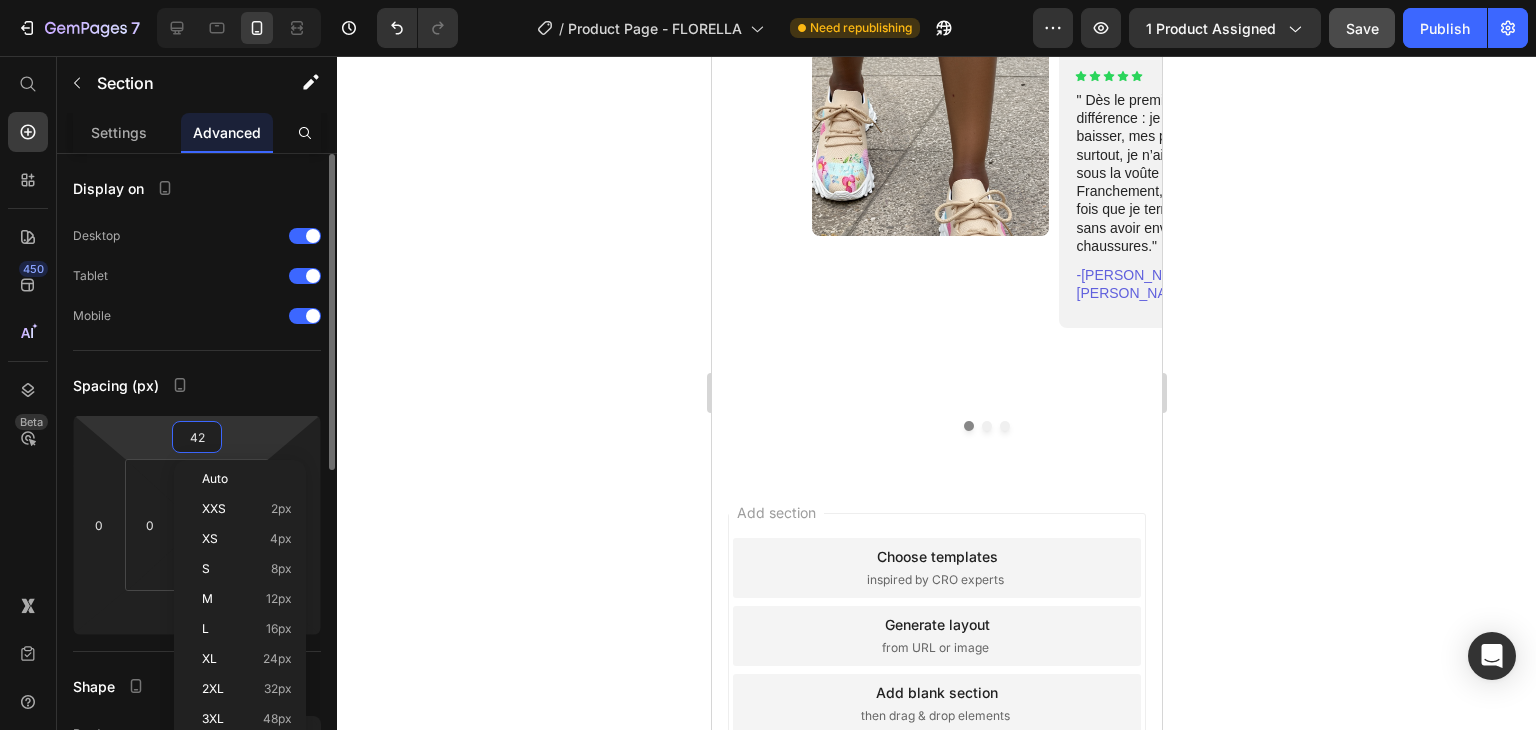 click on "7  Version history  /  Product Page - FLORELLA Need republishing Preview 1 product assigned  Save   Publish  450 Beta Start with Sections Elements Hero Section Product Detail Brands Trusted Badges Guarantee Product Breakdown How to use Testimonials Compare Bundle FAQs Social Proof Brand Story Product List Collection Blog List Contact Sticky Add to Cart Custom Footer Browse Library 450 Layout Text Button Media Icon & Line Content list Interactive
[GEOGRAPHIC_DATA]
[GEOGRAPHIC_DATA]
[GEOGRAPHIC_DATA]
[GEOGRAPHIC_DATA]" at bounding box center [768, 0] 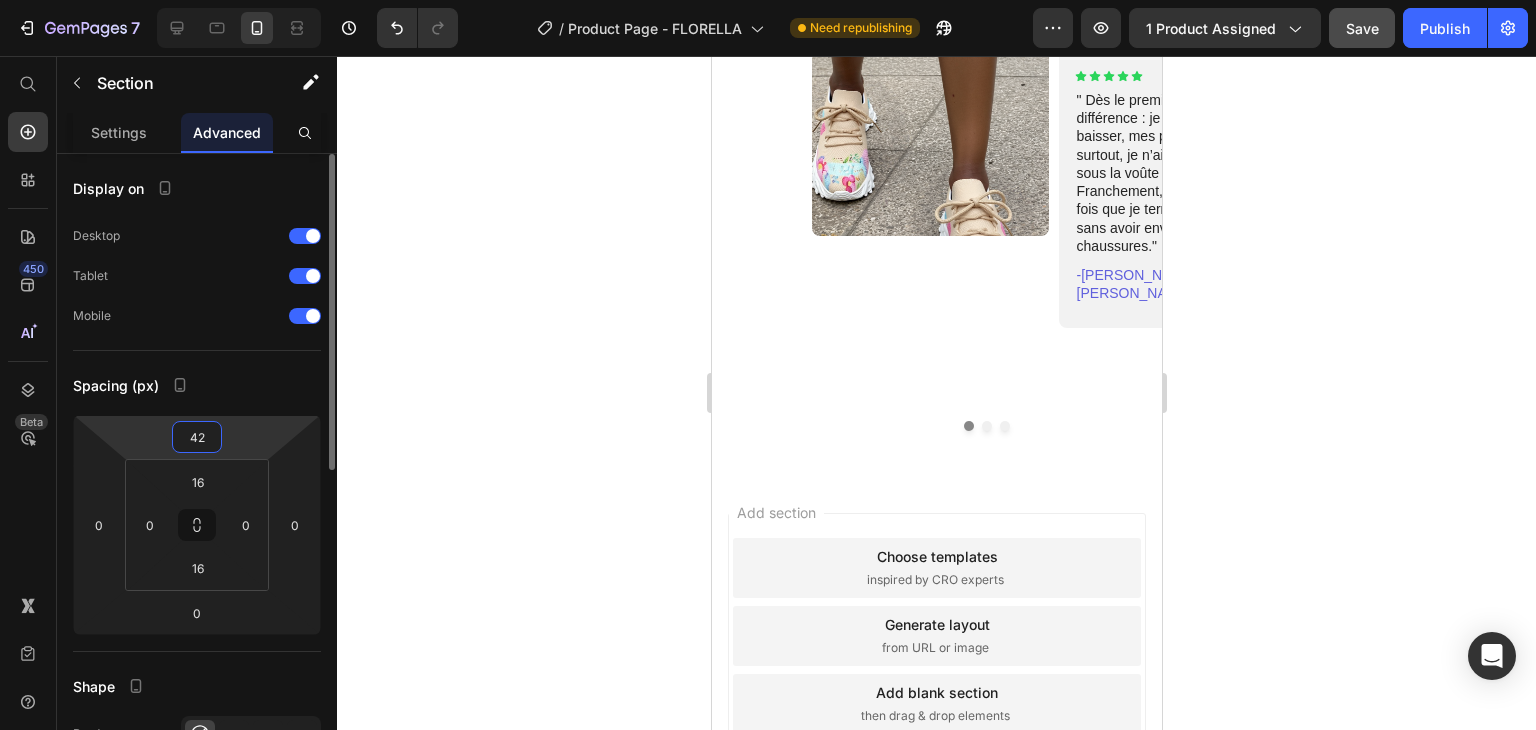 click on "42" at bounding box center (197, 437) 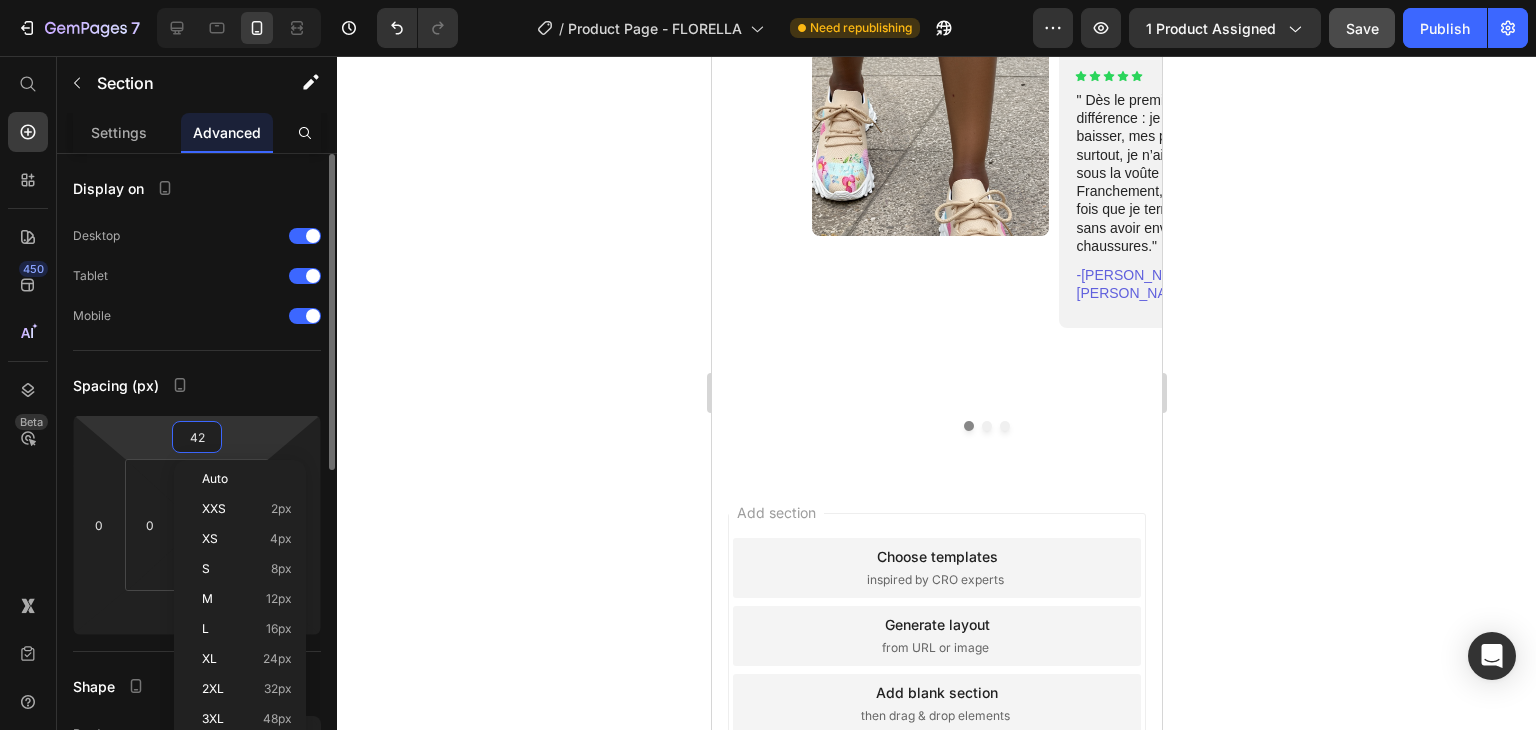 click on "42" at bounding box center [197, 437] 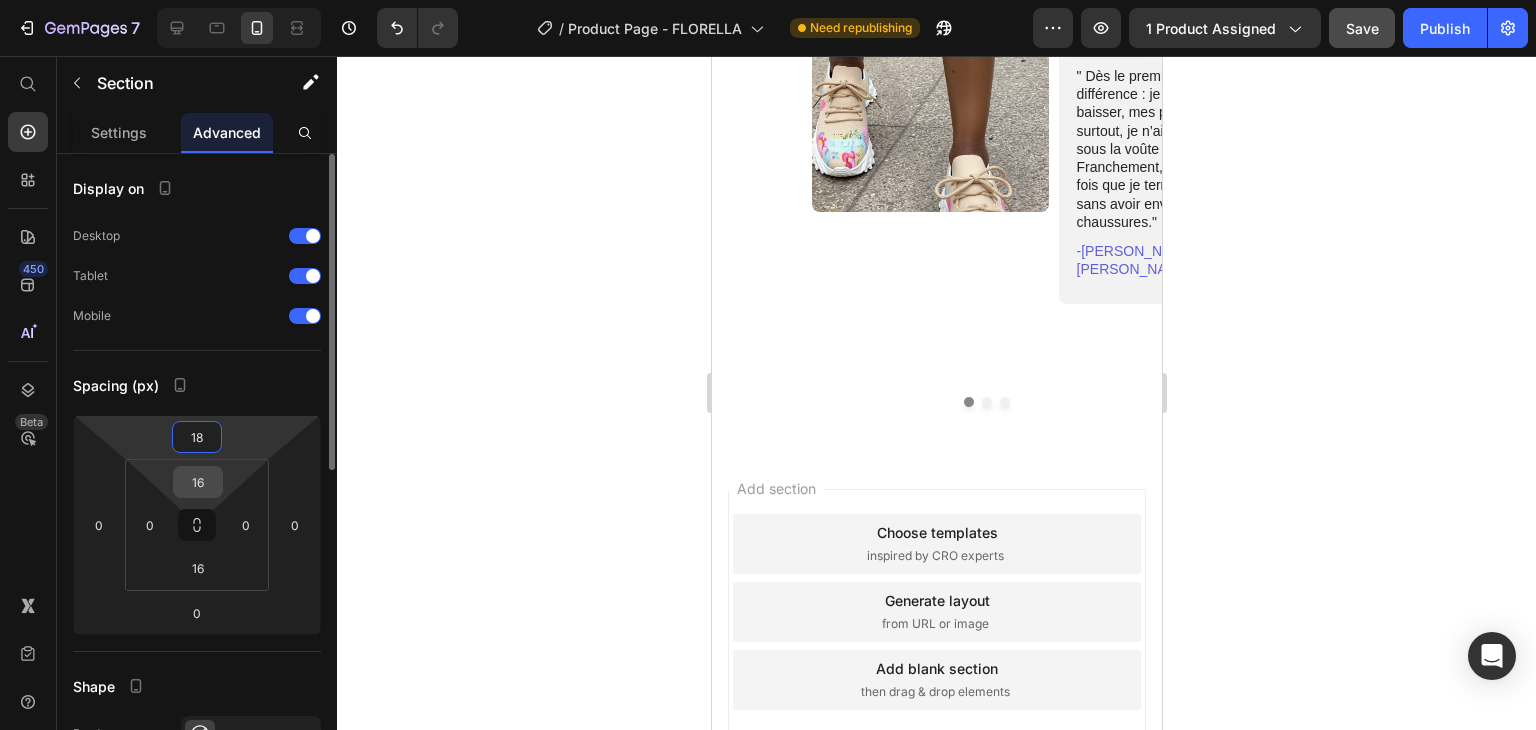 type on "18" 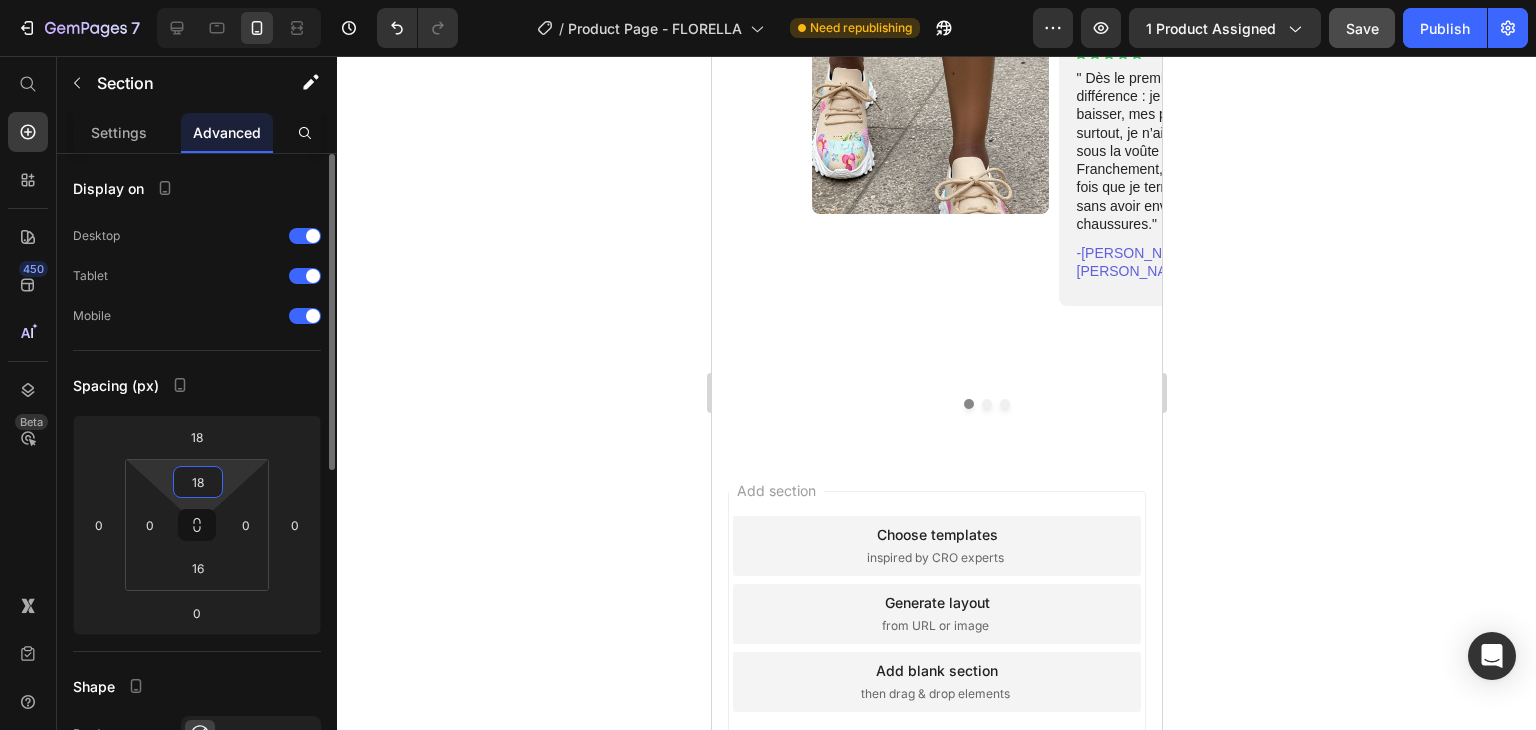 type on "1" 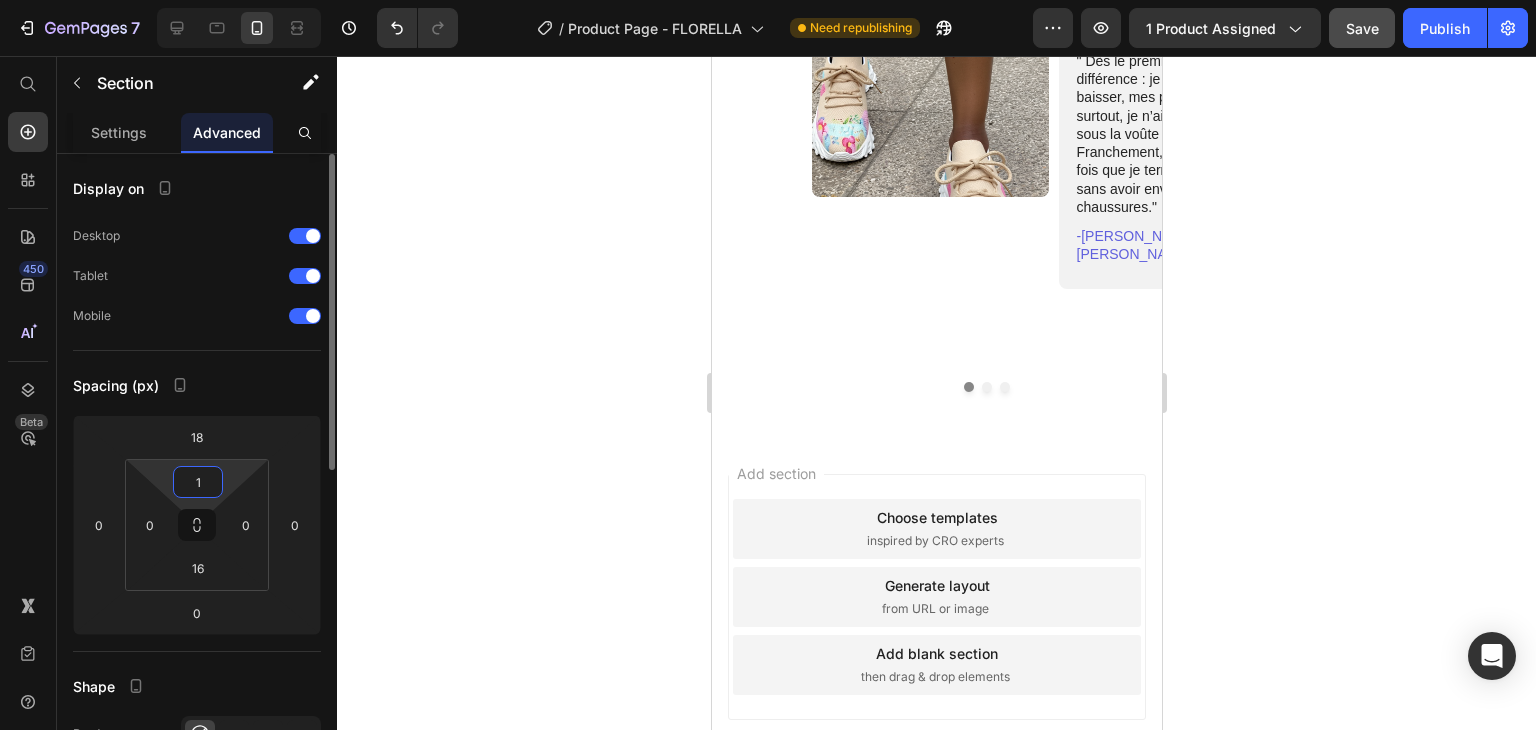 type on "16" 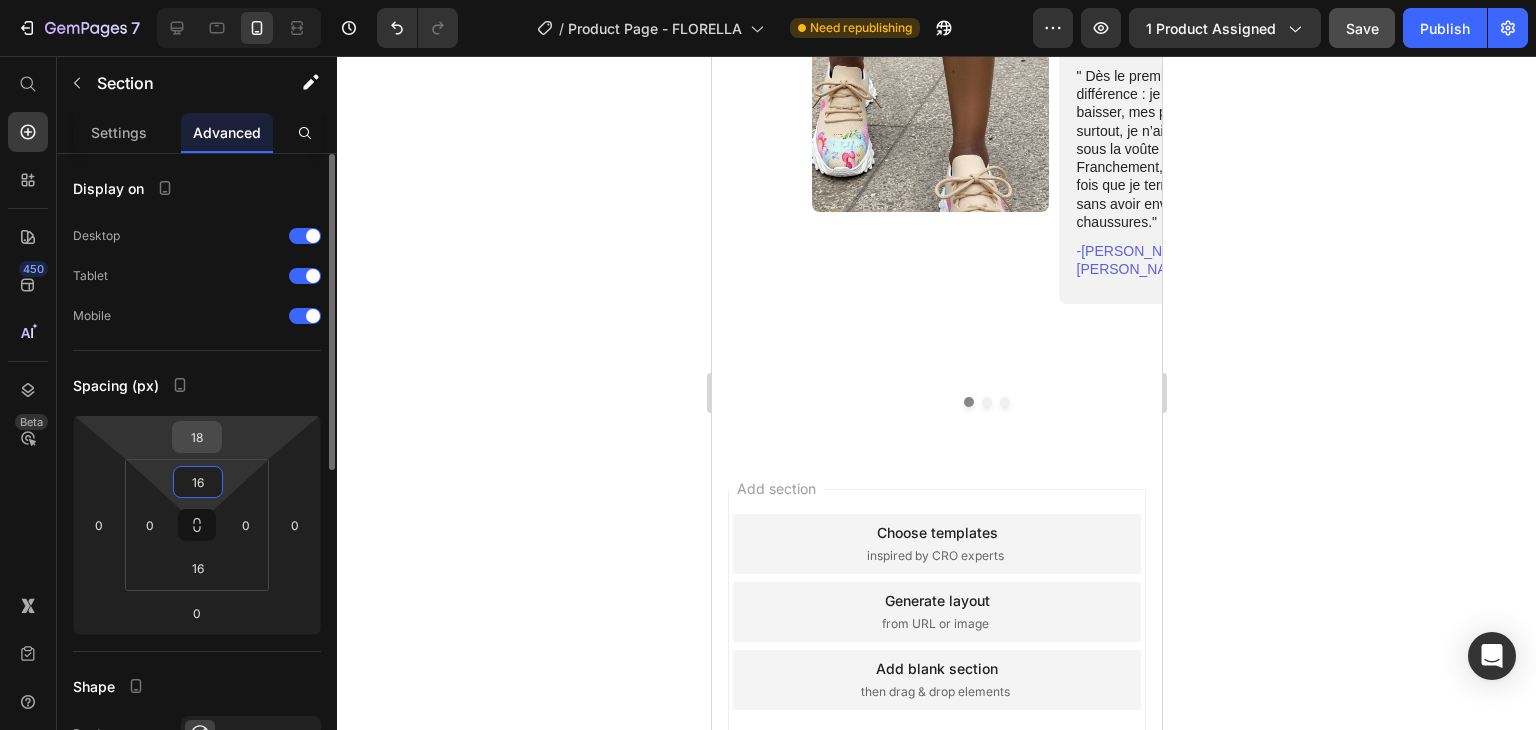 click on "18" at bounding box center (197, 437) 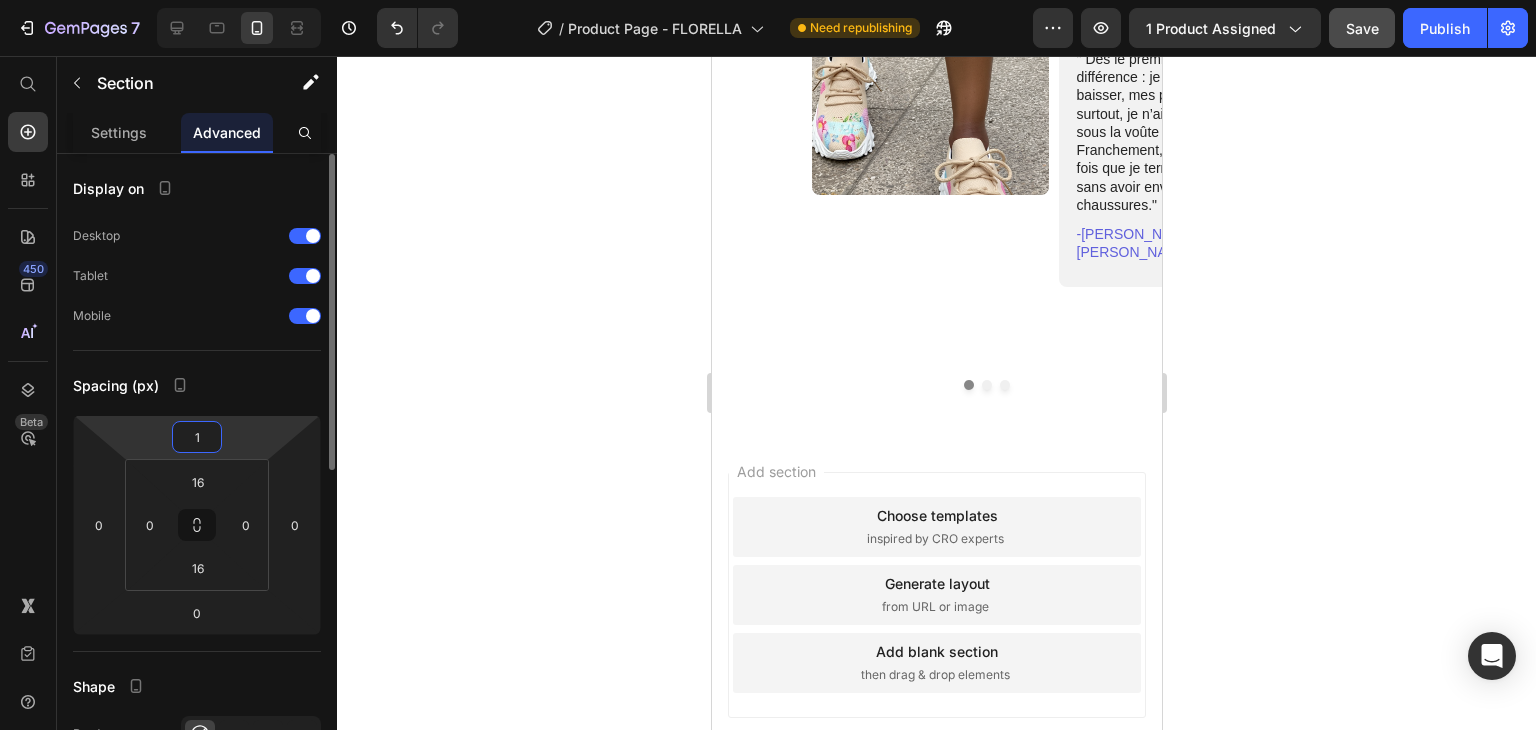 type on "16" 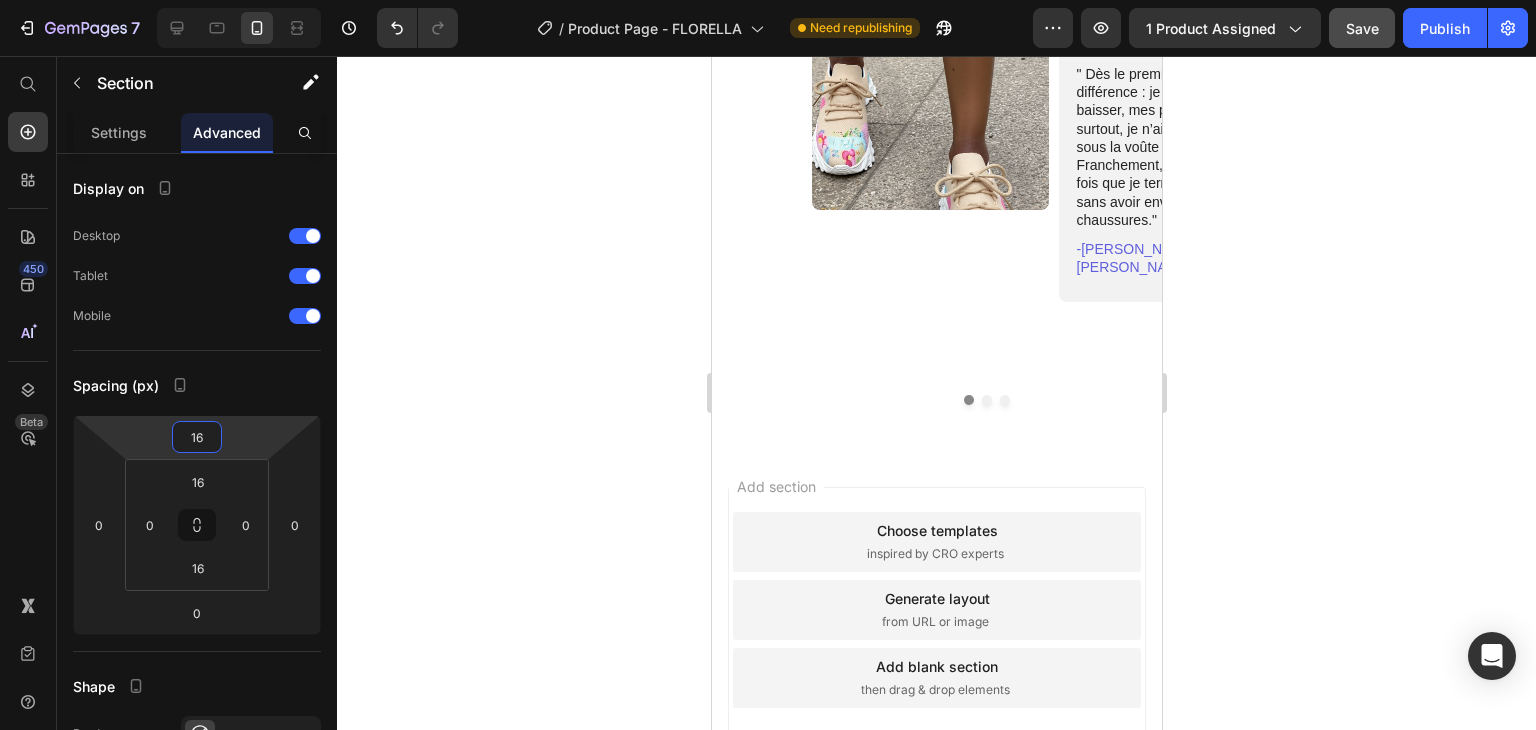 click 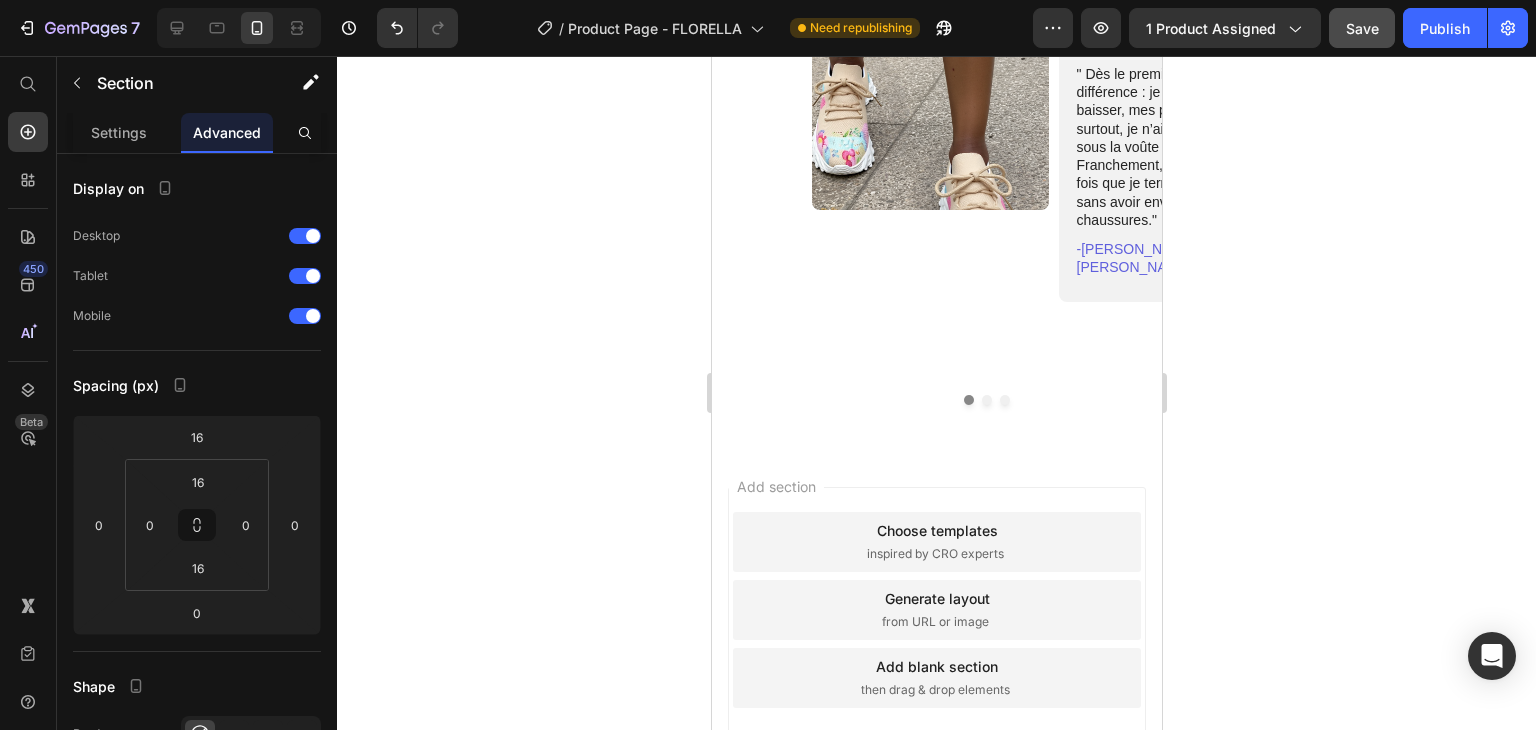 click on "60-Jours Satisfait ou Remboursé Text block Service Client 7j / 24h Text block Livraison Offerte Text block 100% Paiement Sécurisé Text block Carousel Row Section 10" at bounding box center [936, -203] 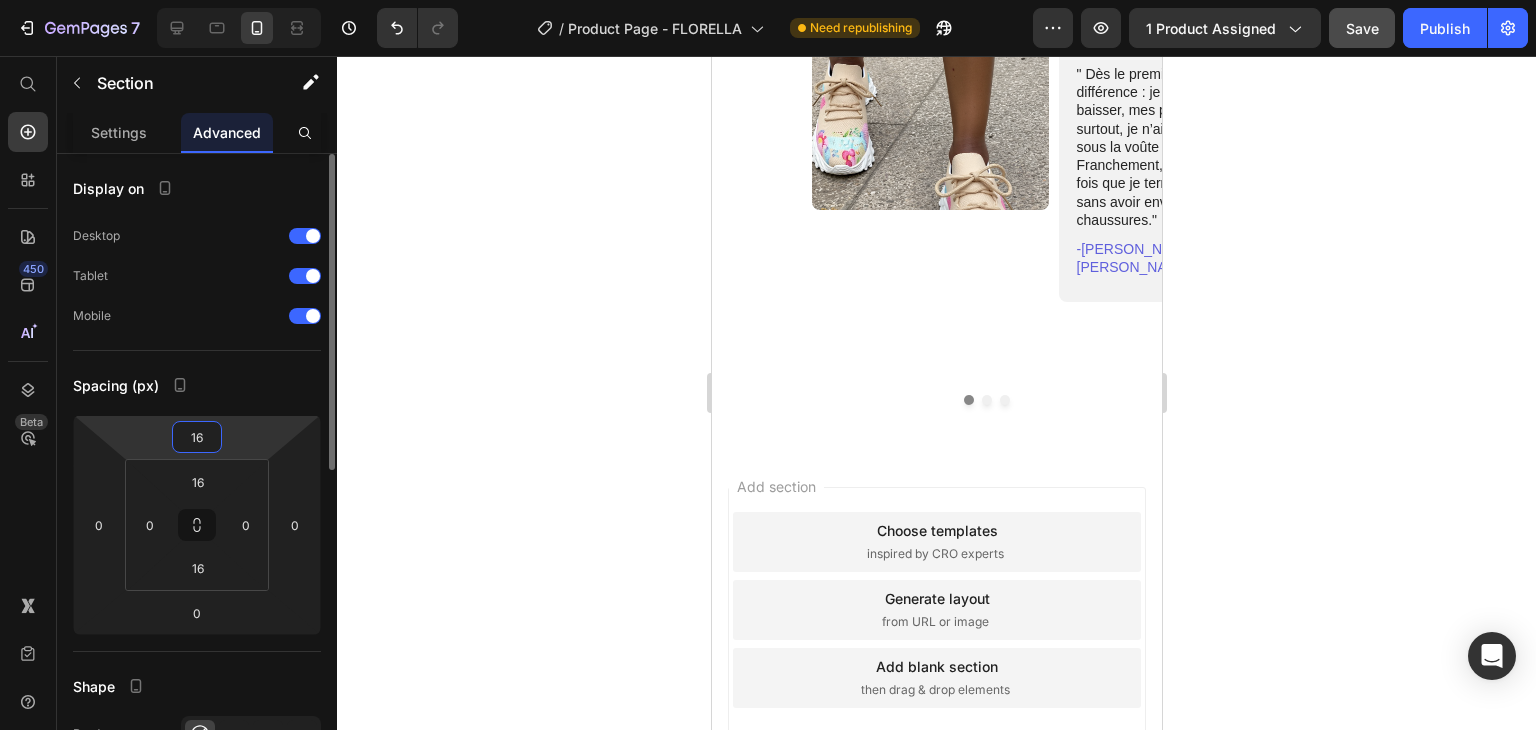 click on "16" at bounding box center [197, 437] 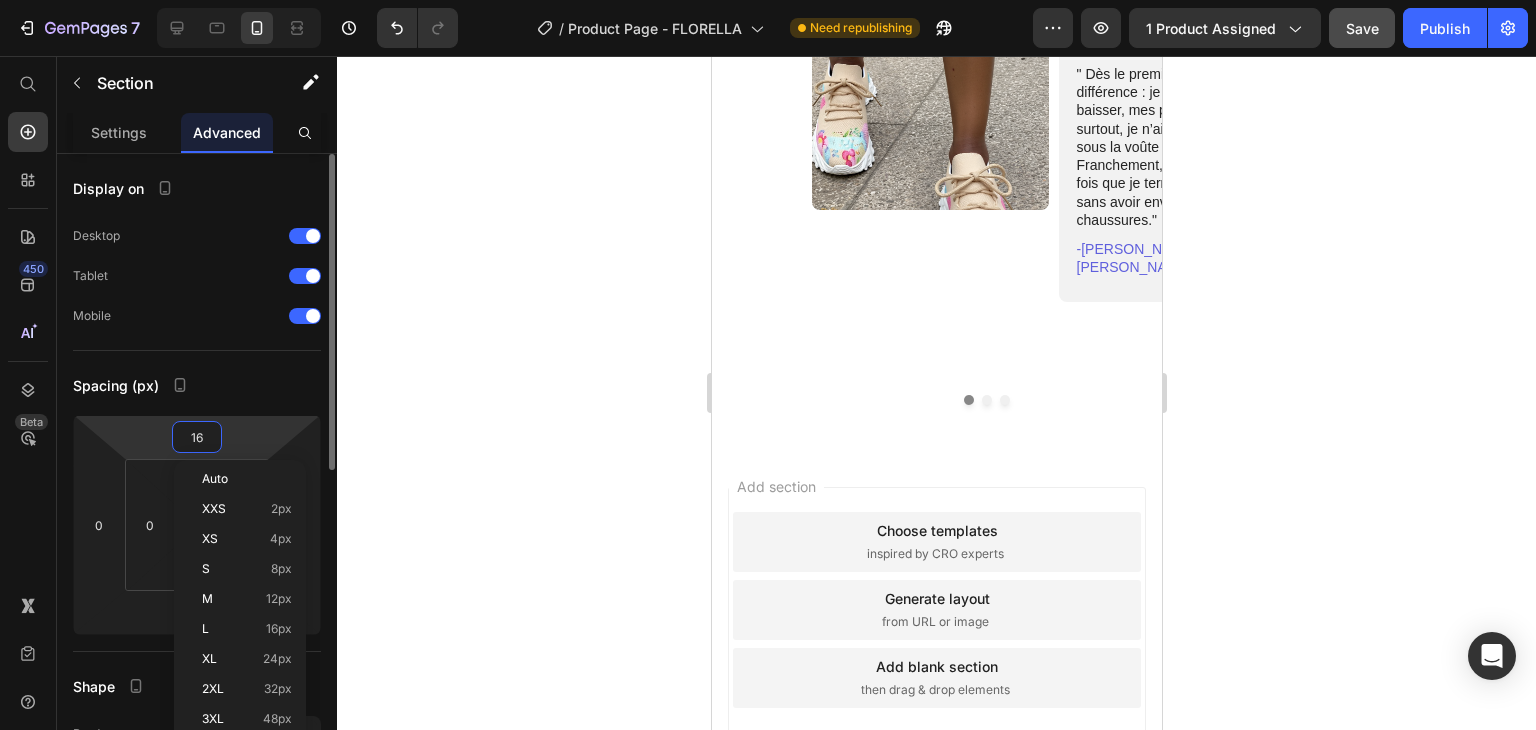 type on "0" 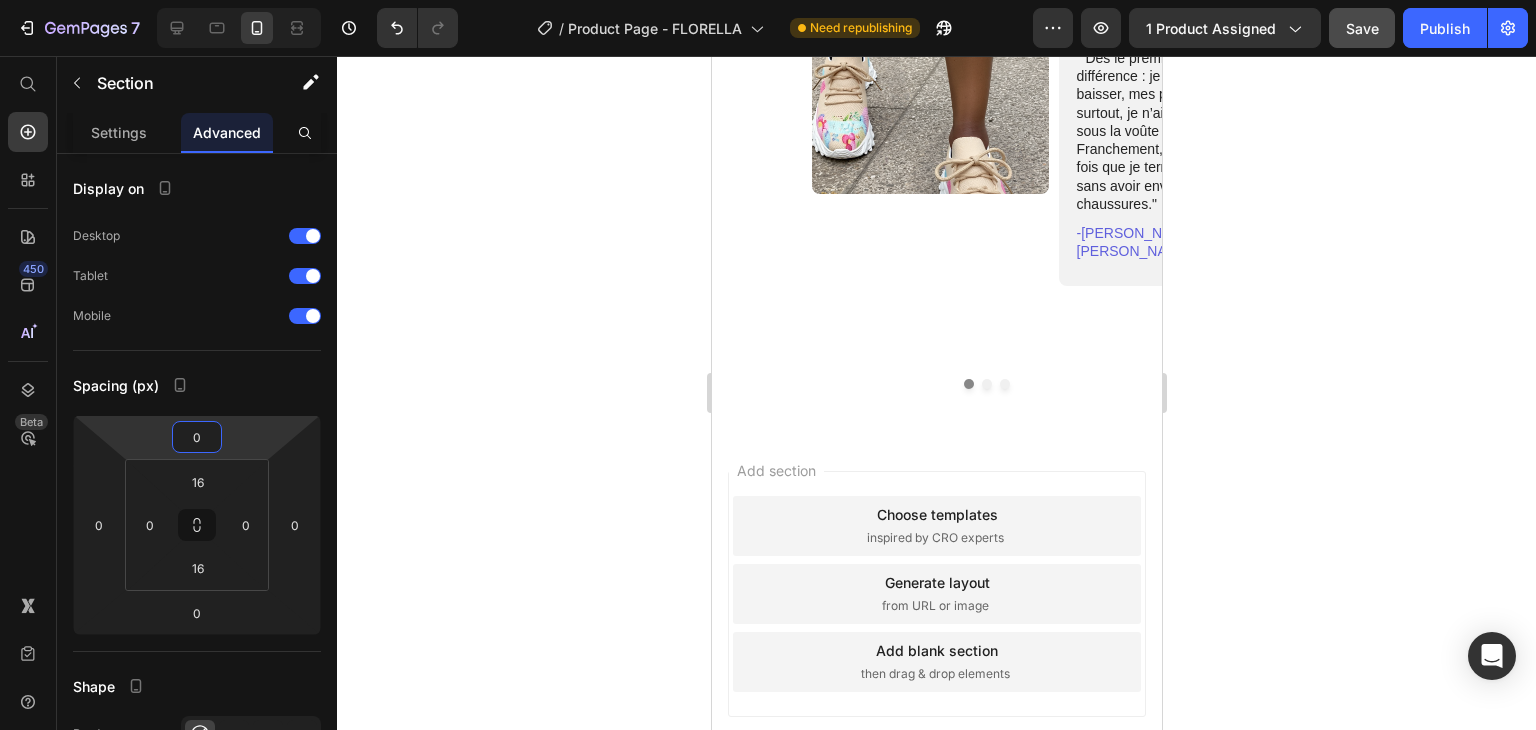 click 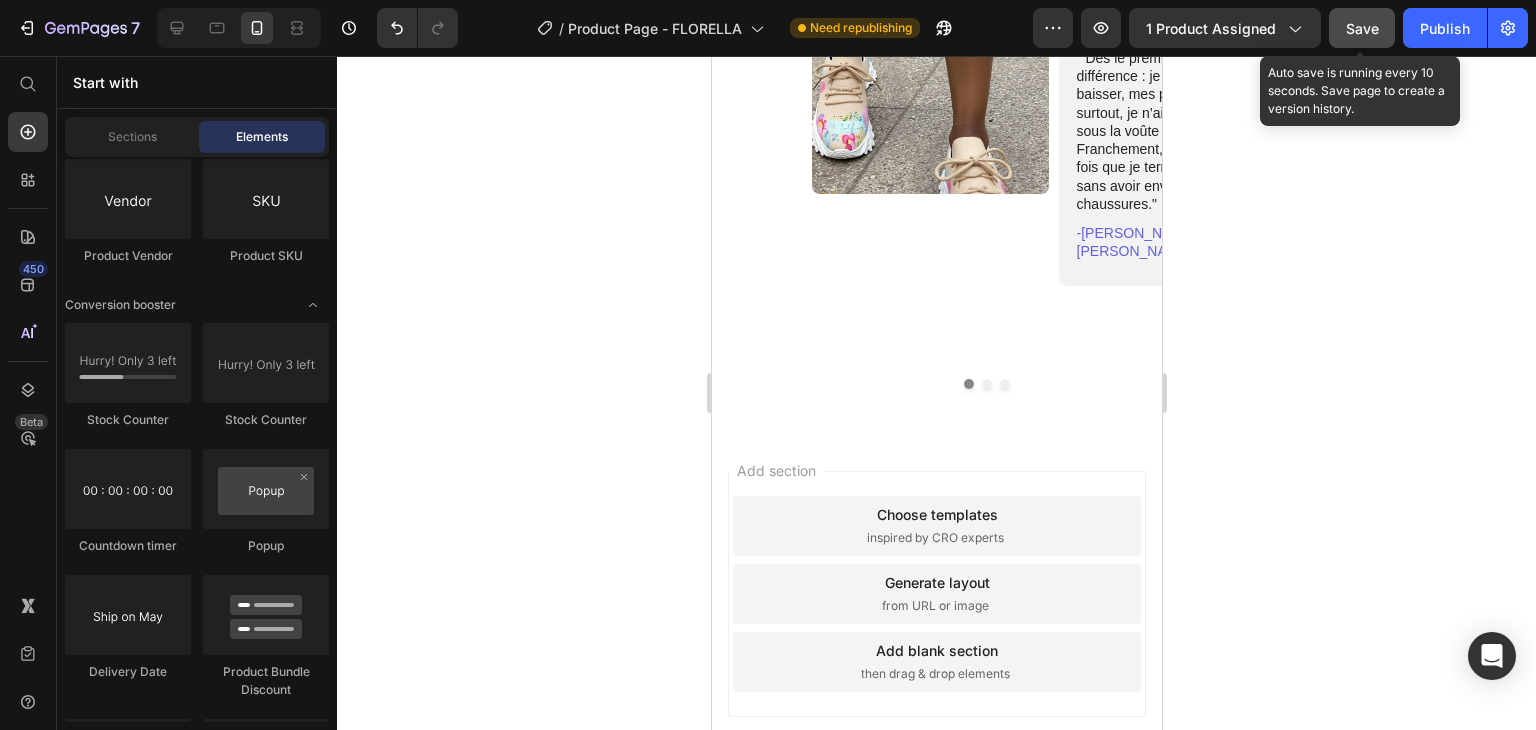 click on "Save" 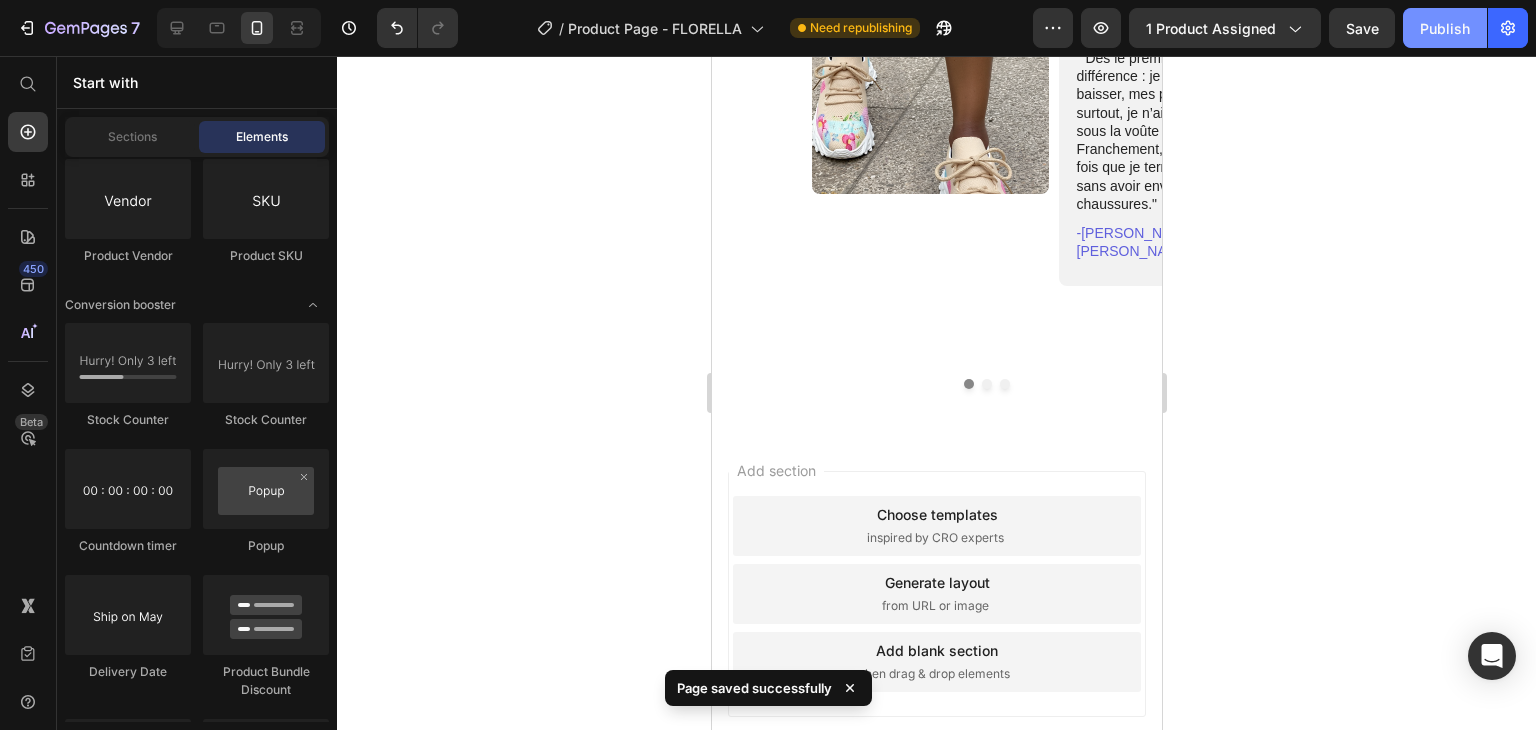 click on "Publish" 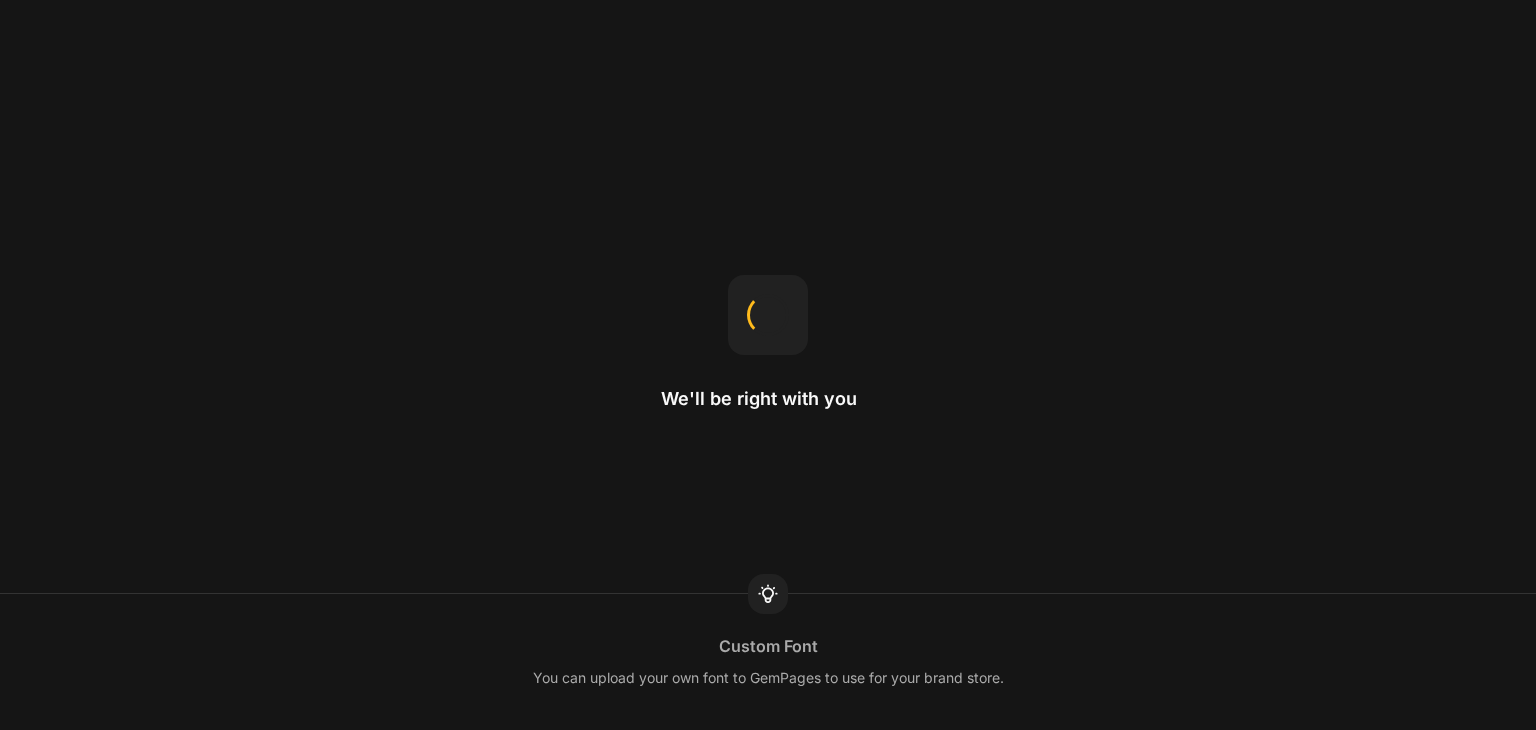 scroll, scrollTop: 0, scrollLeft: 0, axis: both 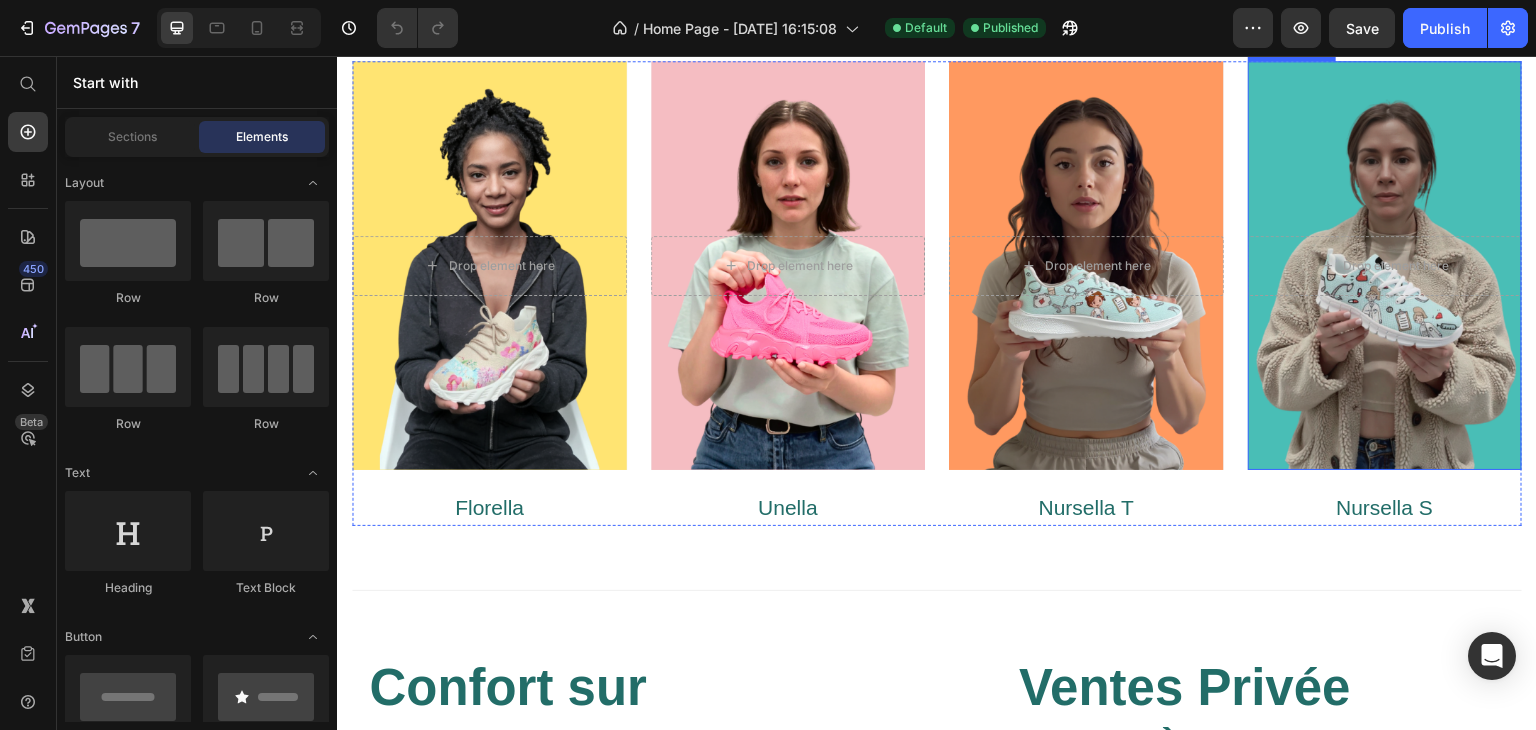 click on "Drop element here Hero Banner" at bounding box center [1385, 265] 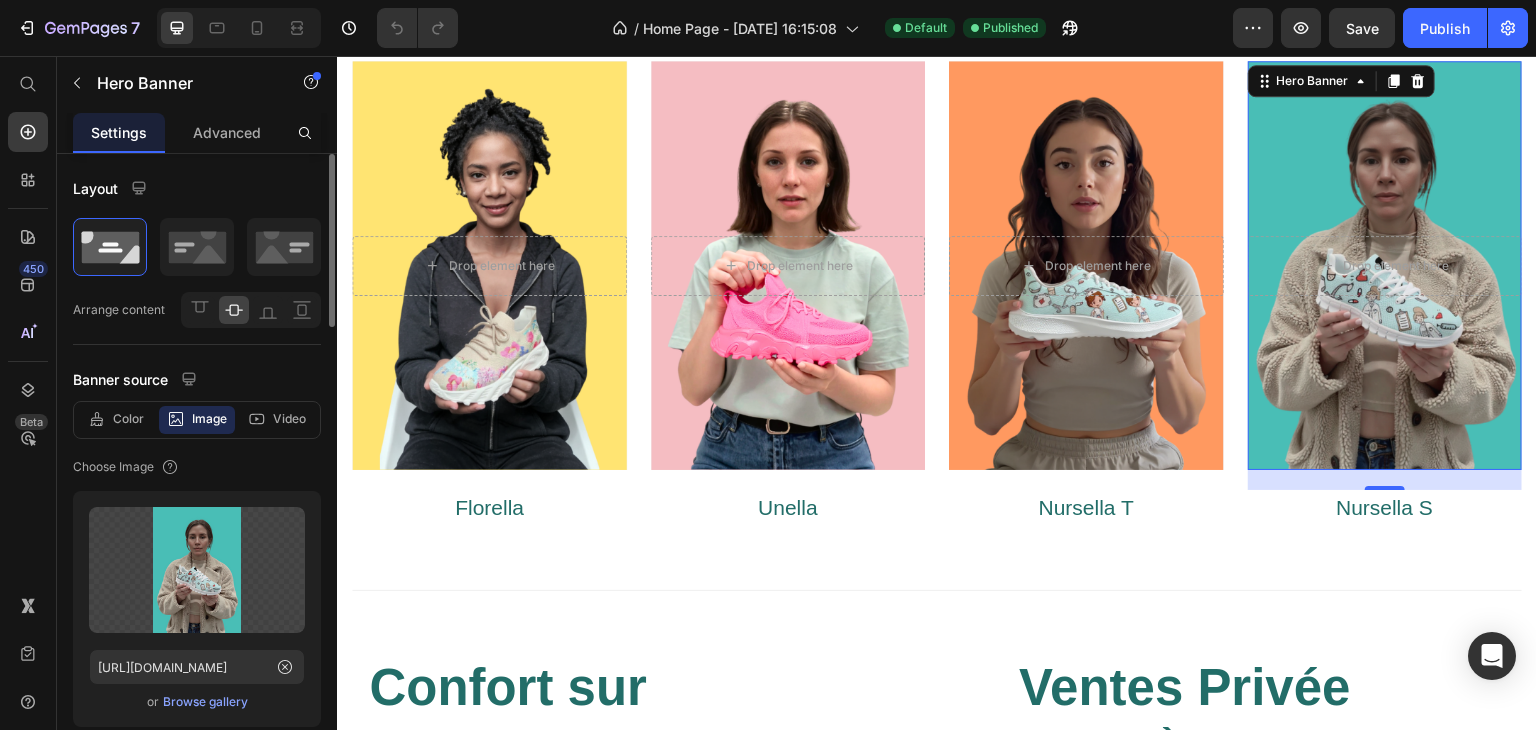 click on "Browse gallery" at bounding box center [205, 702] 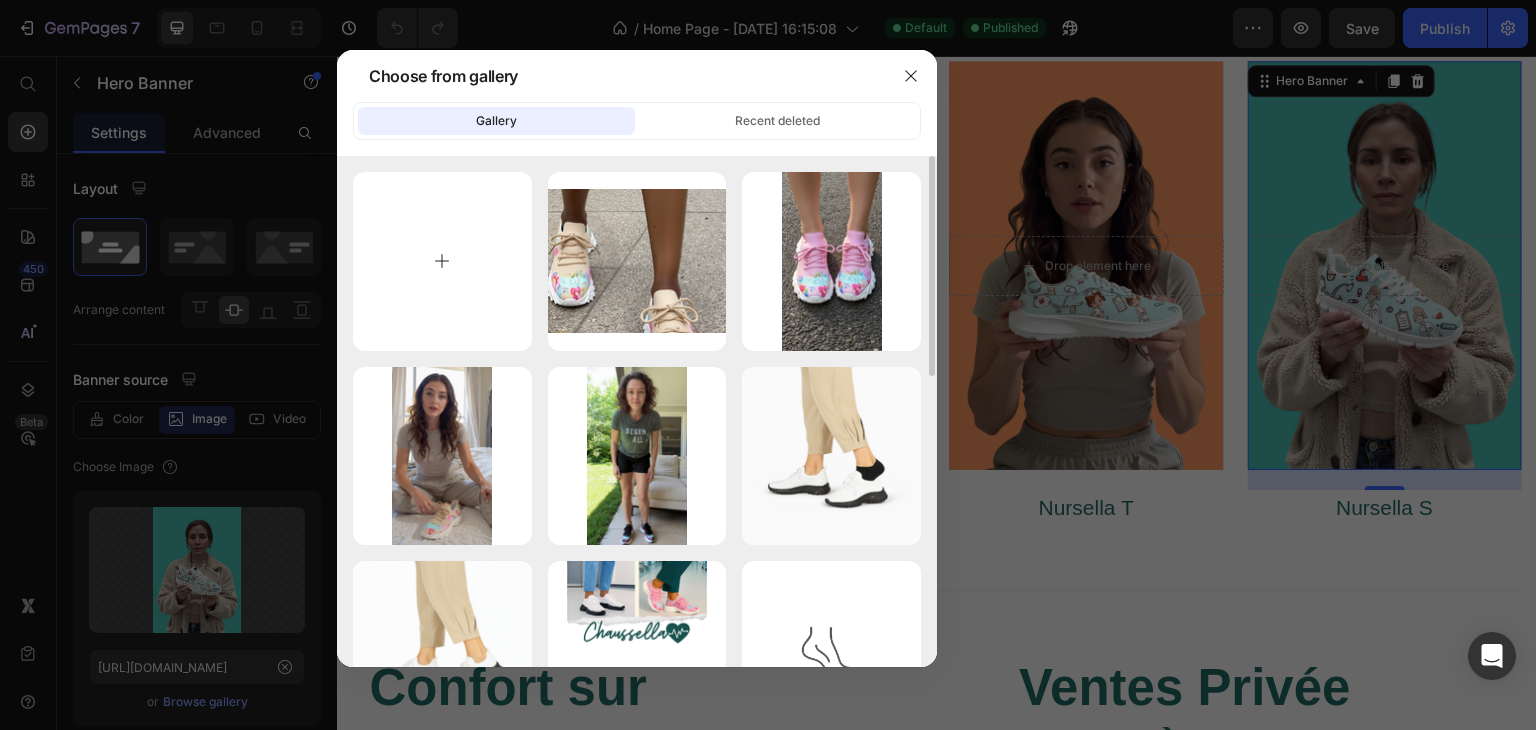 click at bounding box center [442, 261] 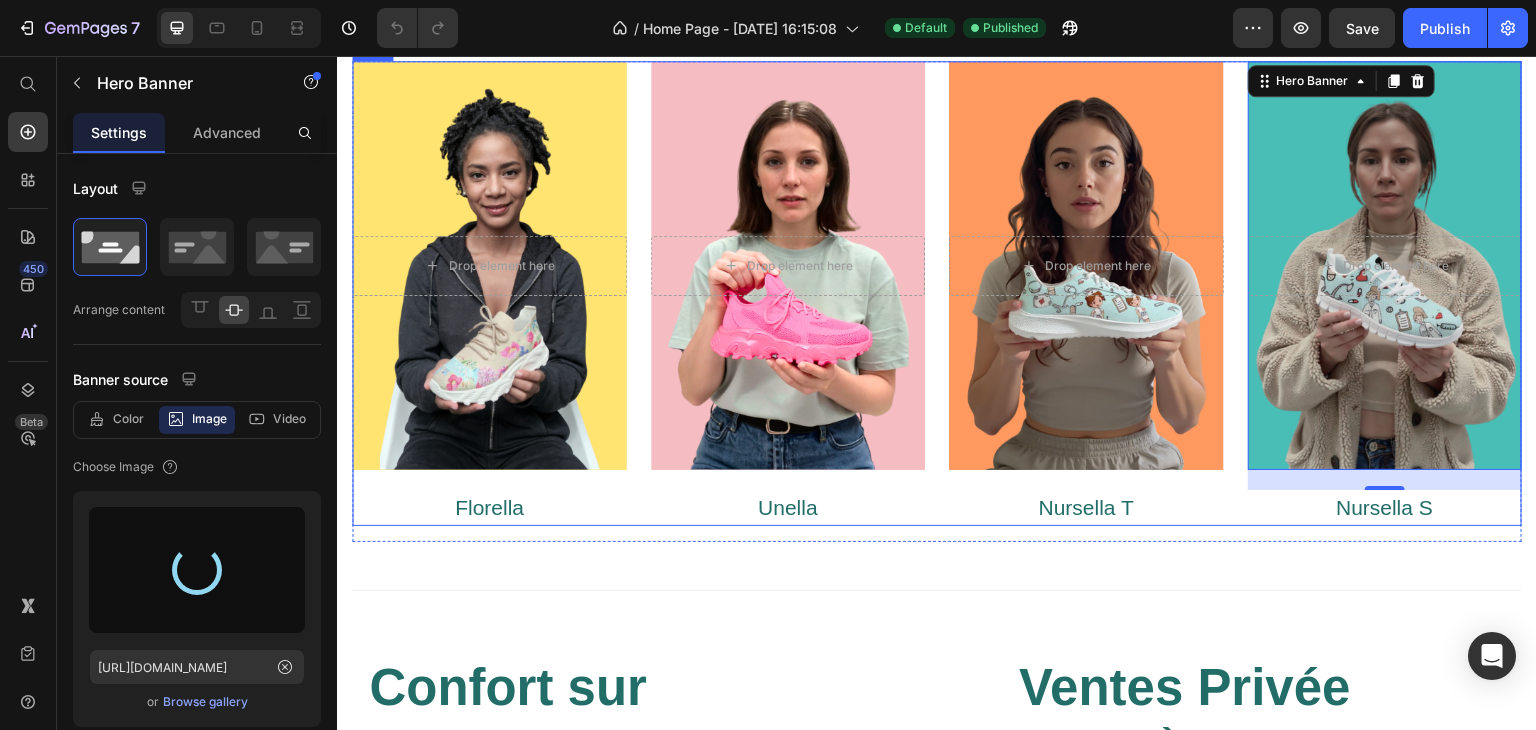 type on "https://cdn.shopify.com/s/files/1/0913/1016/2258/files/gempages_539746016308495492-81d8f786-d7bc-4c0e-bf93-f9b93303fbbb.png" 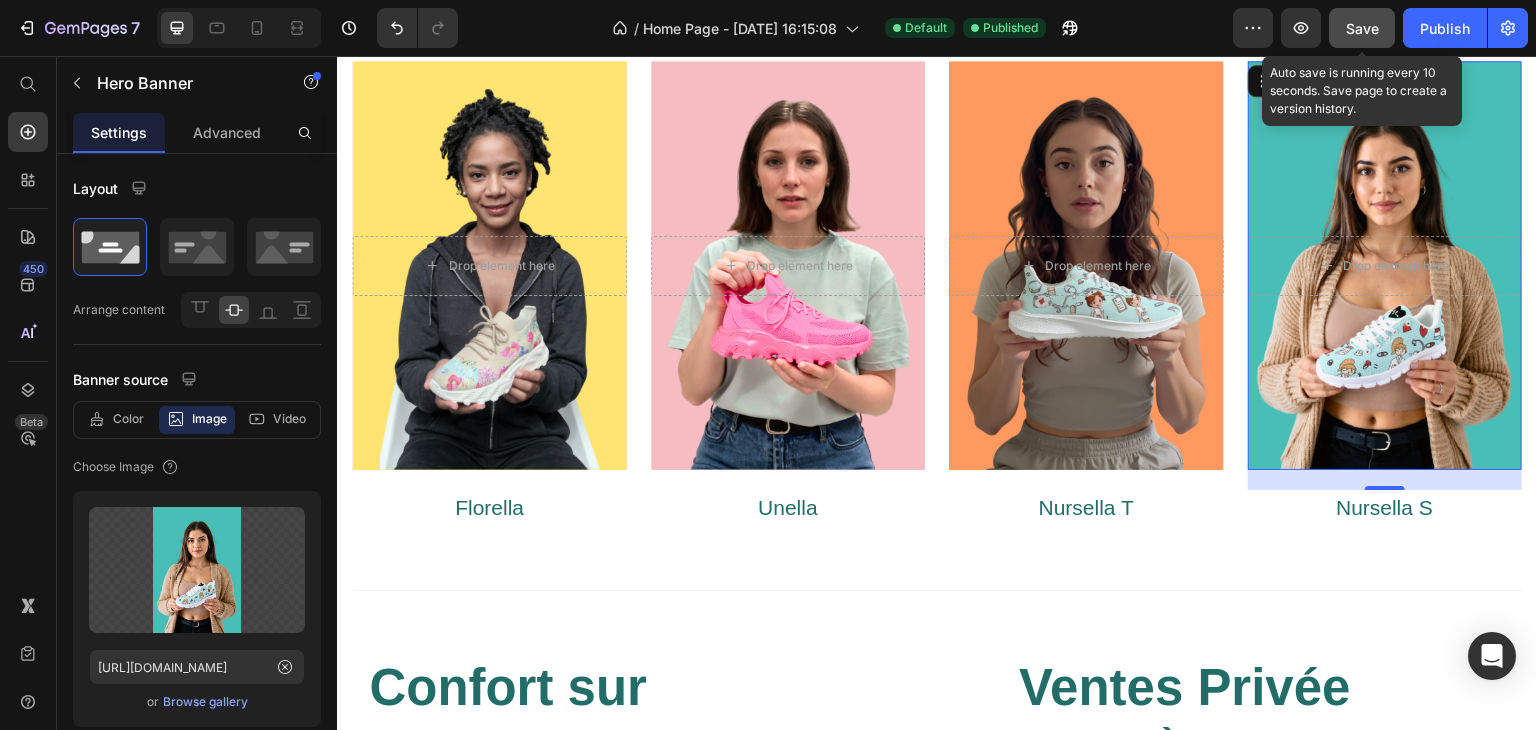click on "Save" at bounding box center (1362, 28) 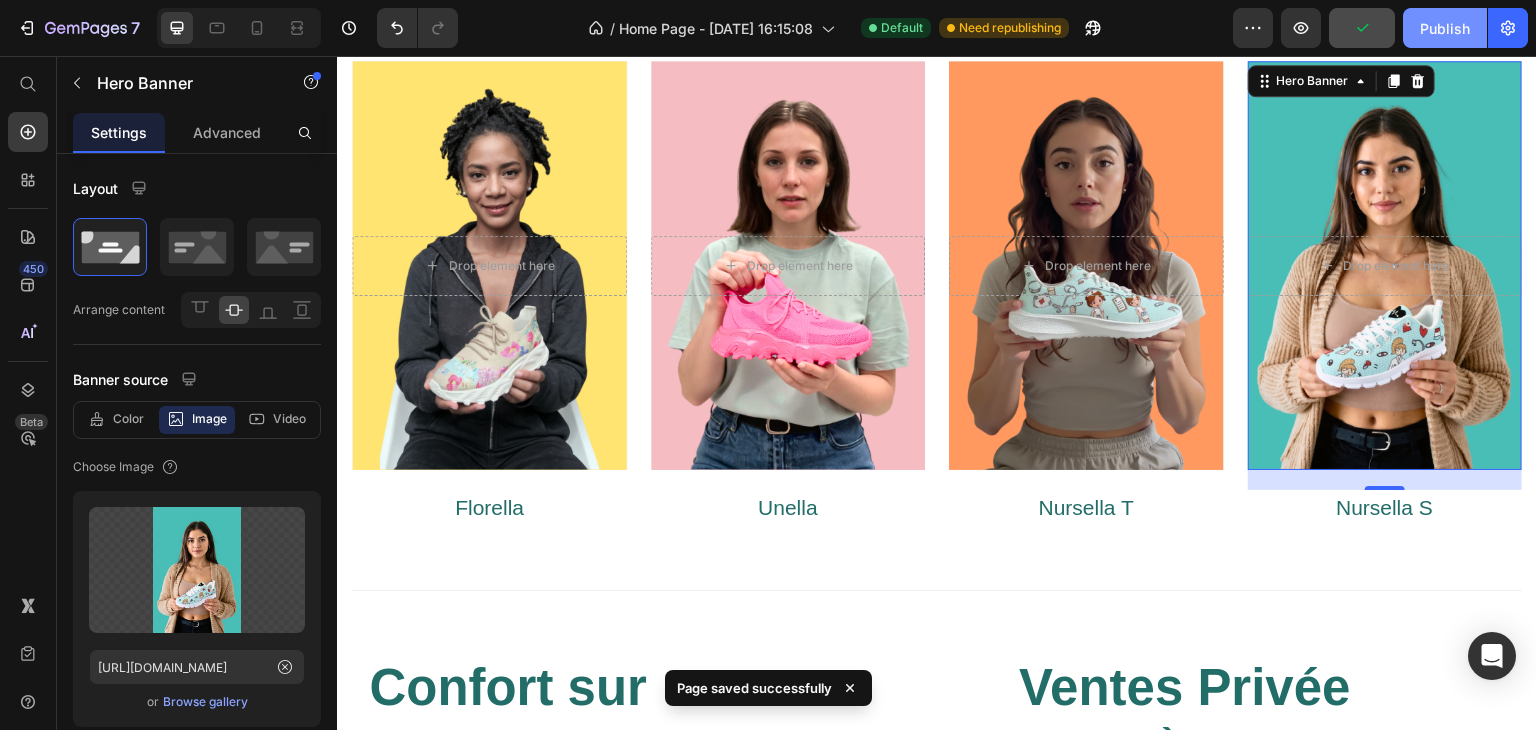 click on "Publish" at bounding box center (1445, 28) 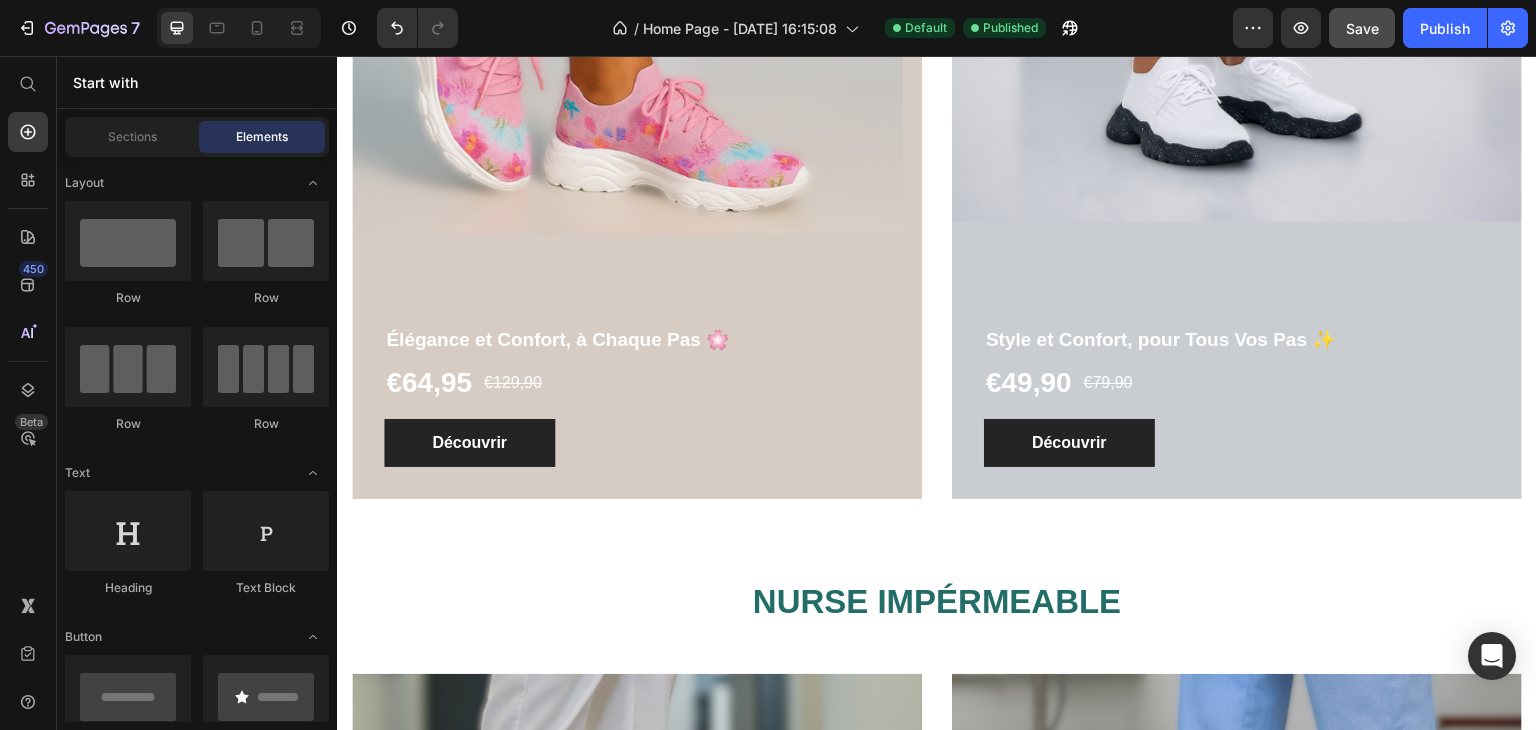 scroll, scrollTop: 5405, scrollLeft: 0, axis: vertical 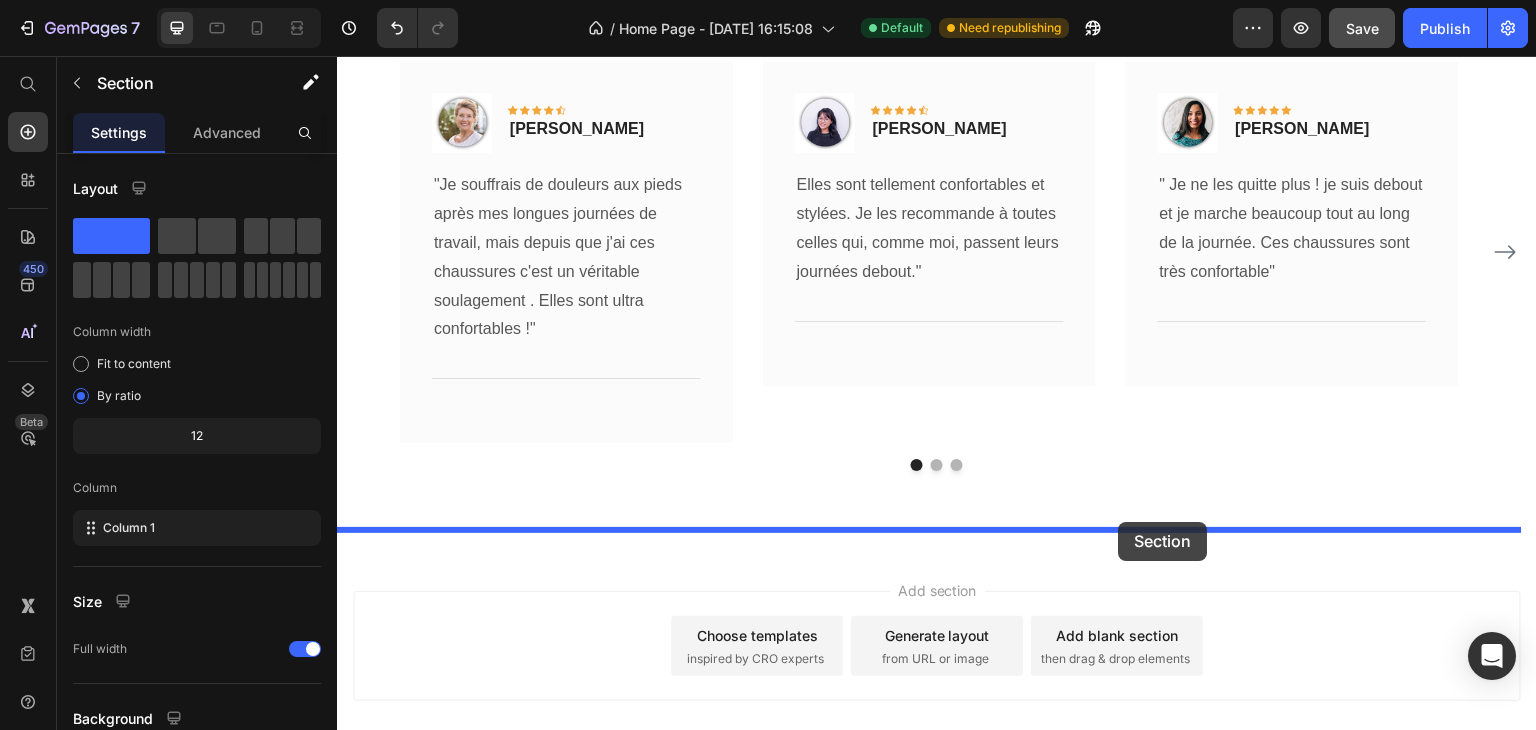 drag, startPoint x: 1117, startPoint y: 353, endPoint x: 1119, endPoint y: 522, distance: 169.01184 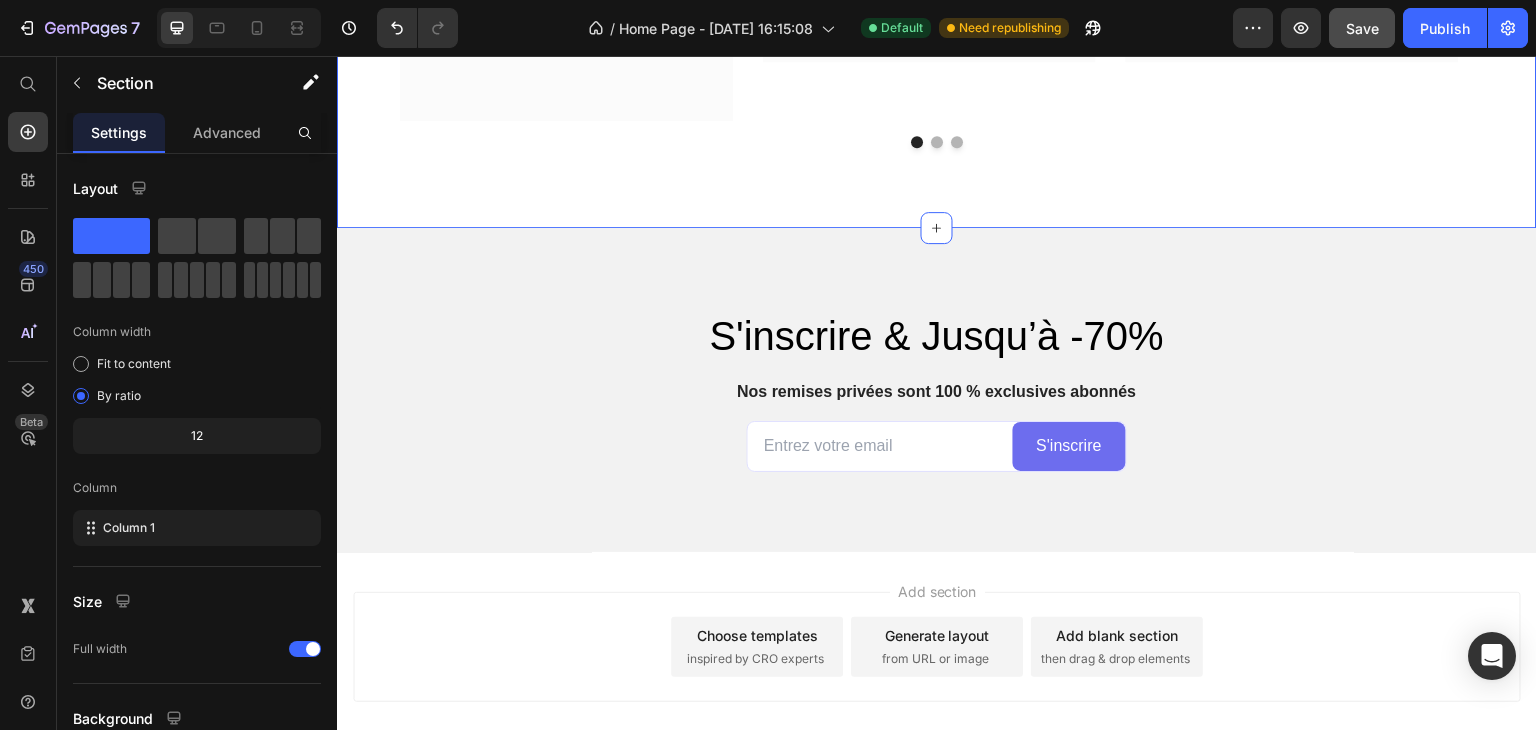 scroll, scrollTop: 7756, scrollLeft: 0, axis: vertical 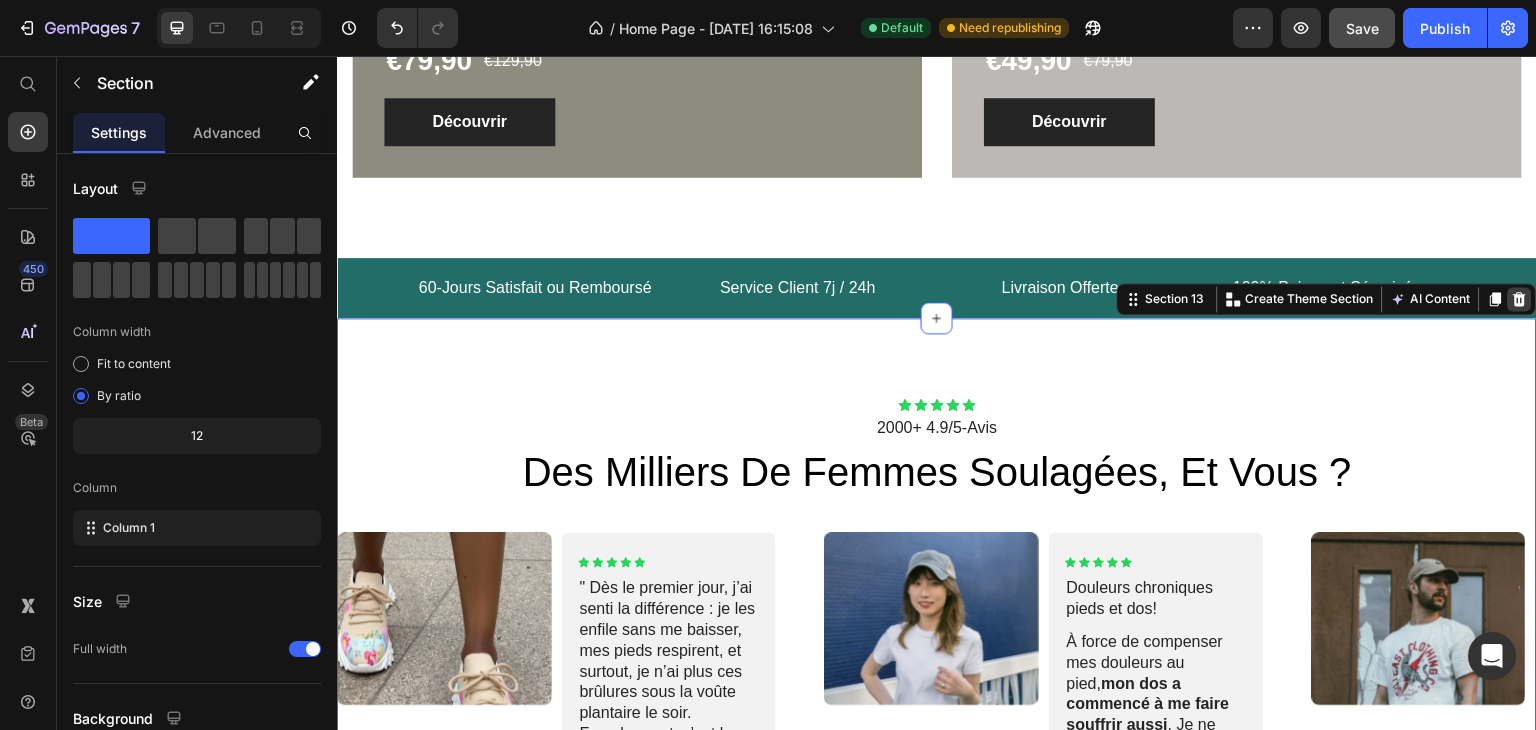 click 